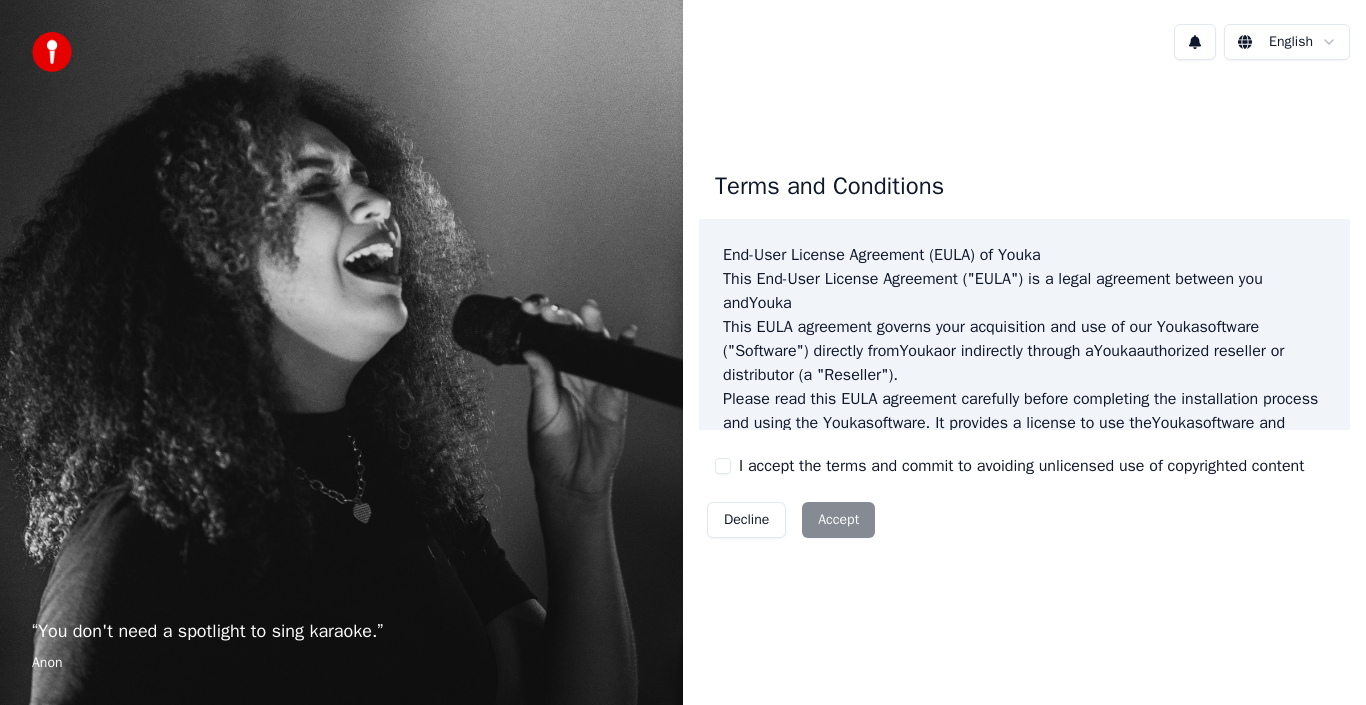 scroll, scrollTop: 0, scrollLeft: 0, axis: both 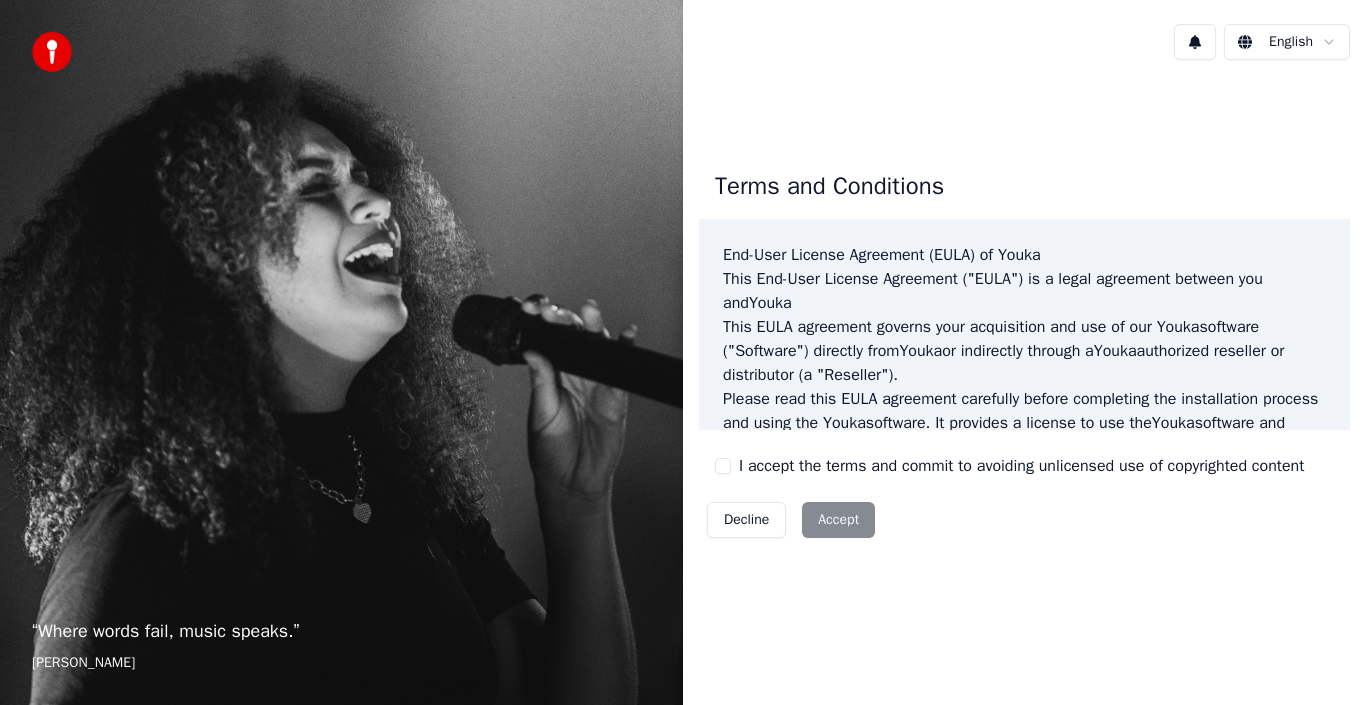 click on "Decline Accept" at bounding box center [791, 520] 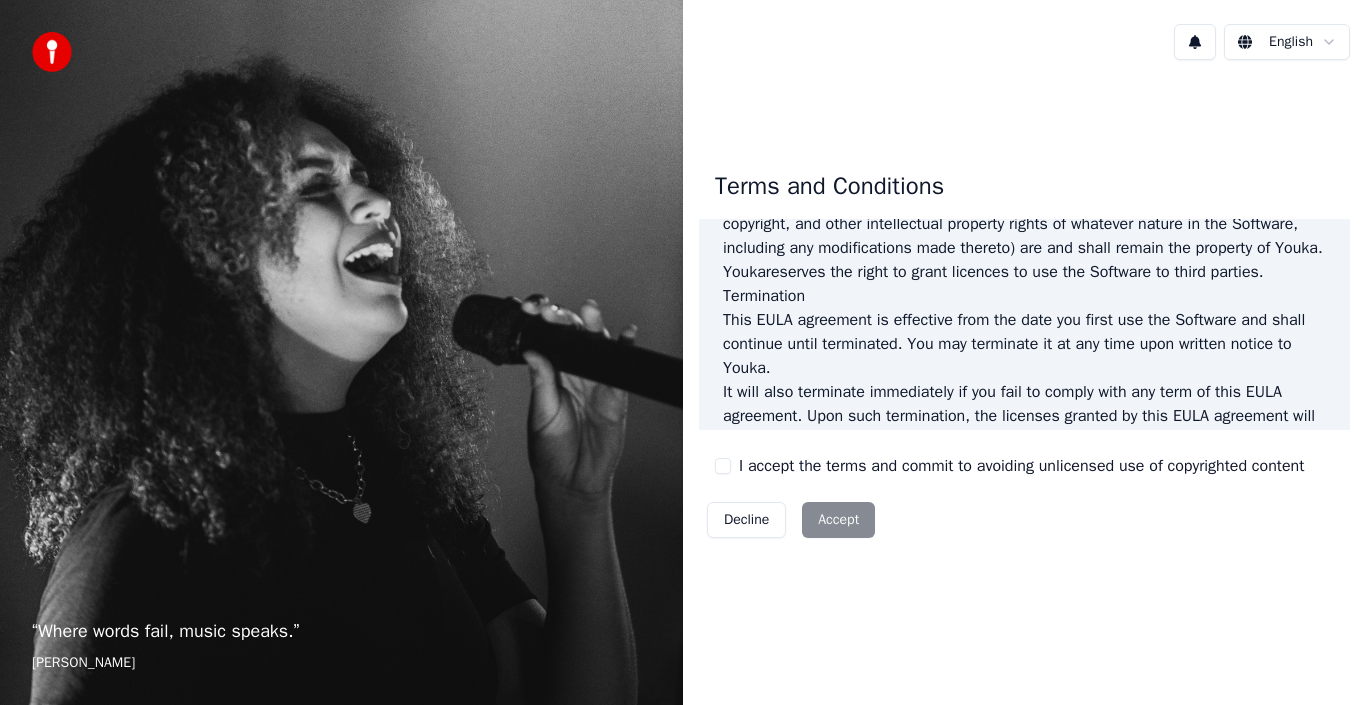 scroll, scrollTop: 1359, scrollLeft: 0, axis: vertical 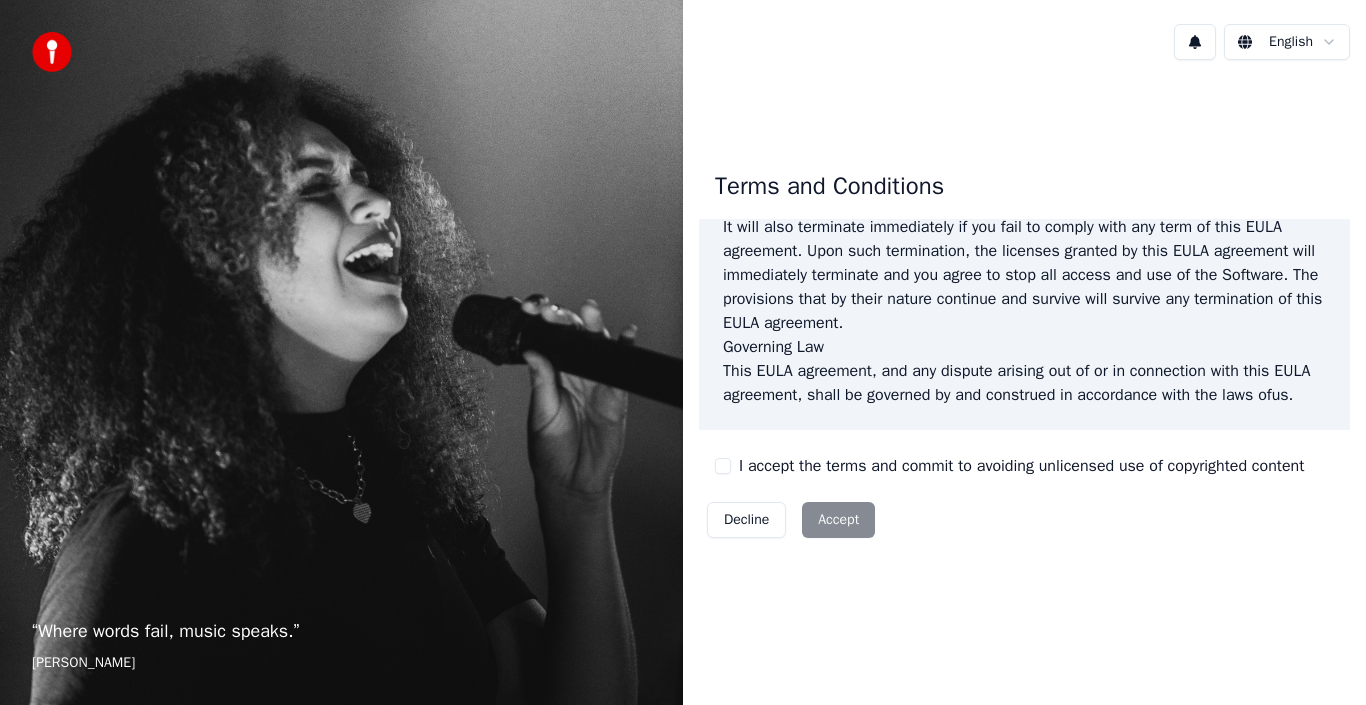 click on "Decline Accept" at bounding box center [791, 520] 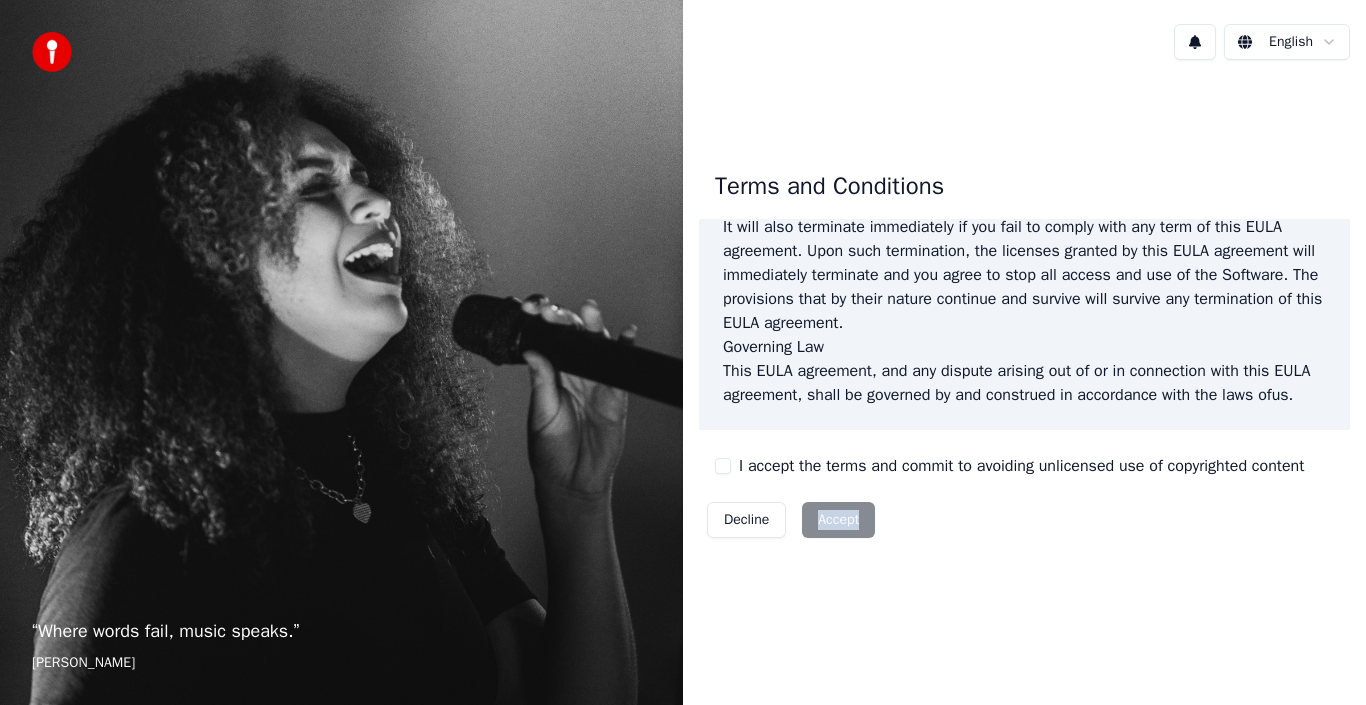 click on "Decline Accept" at bounding box center (791, 520) 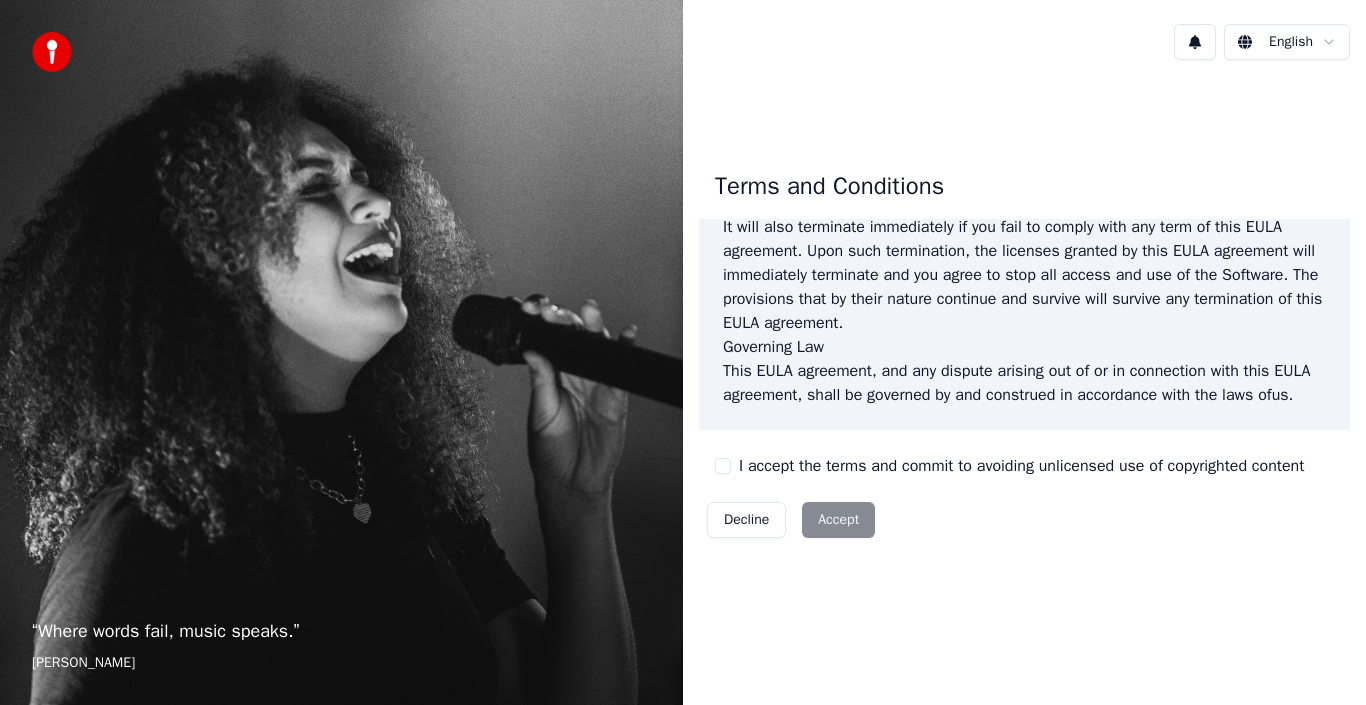click on "Decline Accept" at bounding box center (791, 520) 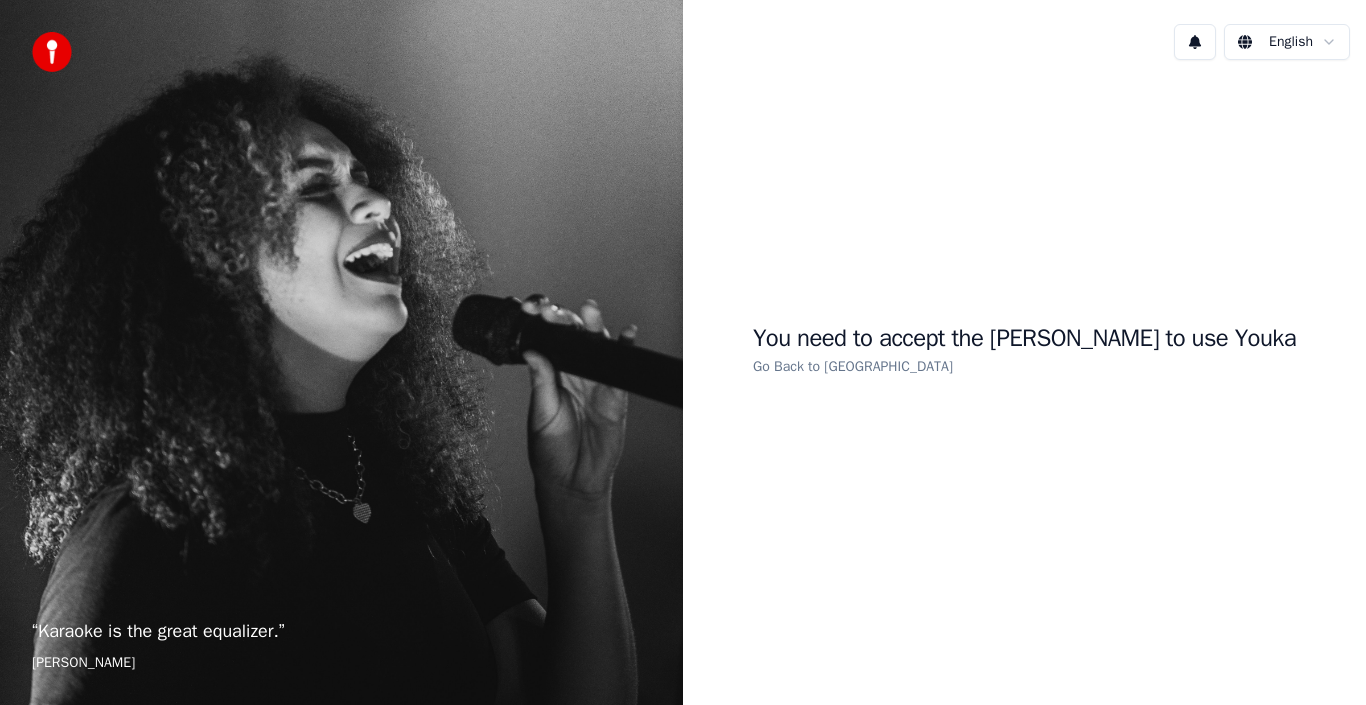 click on "Go Back to EULA" at bounding box center [853, 366] 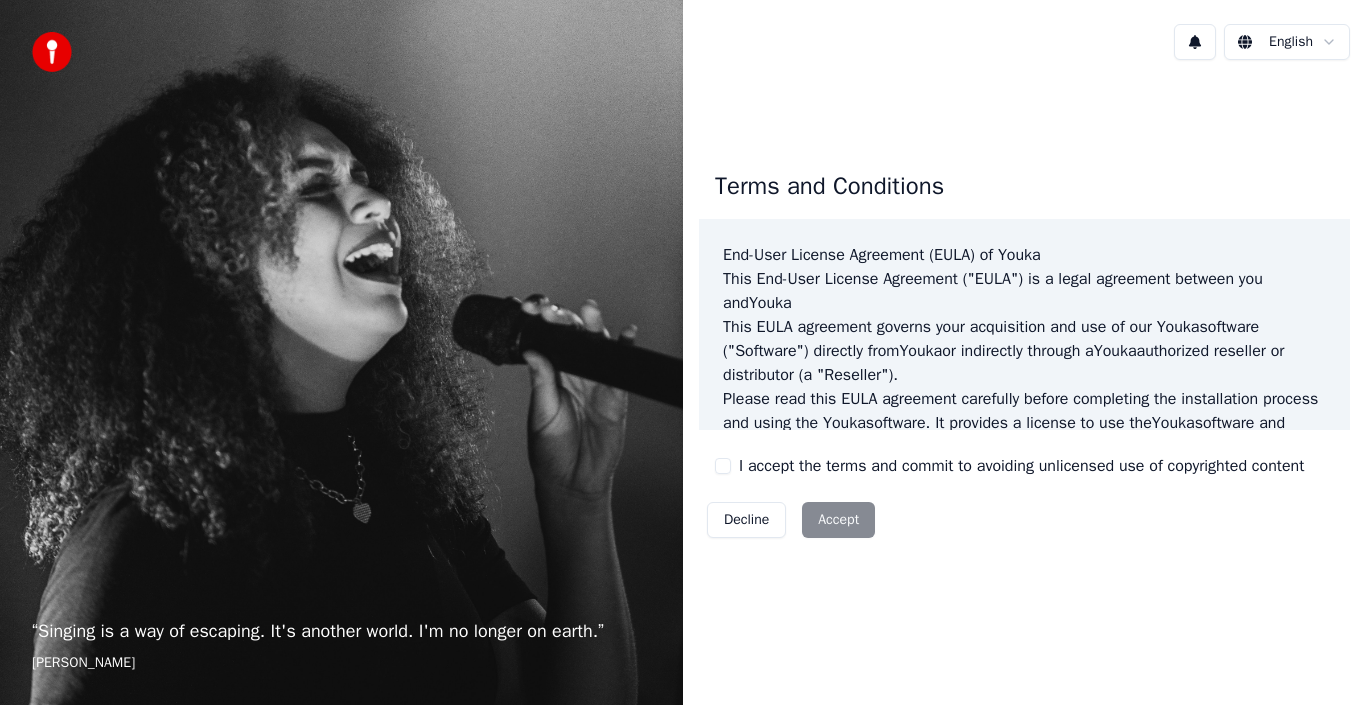 click on "Decline Accept" at bounding box center [791, 520] 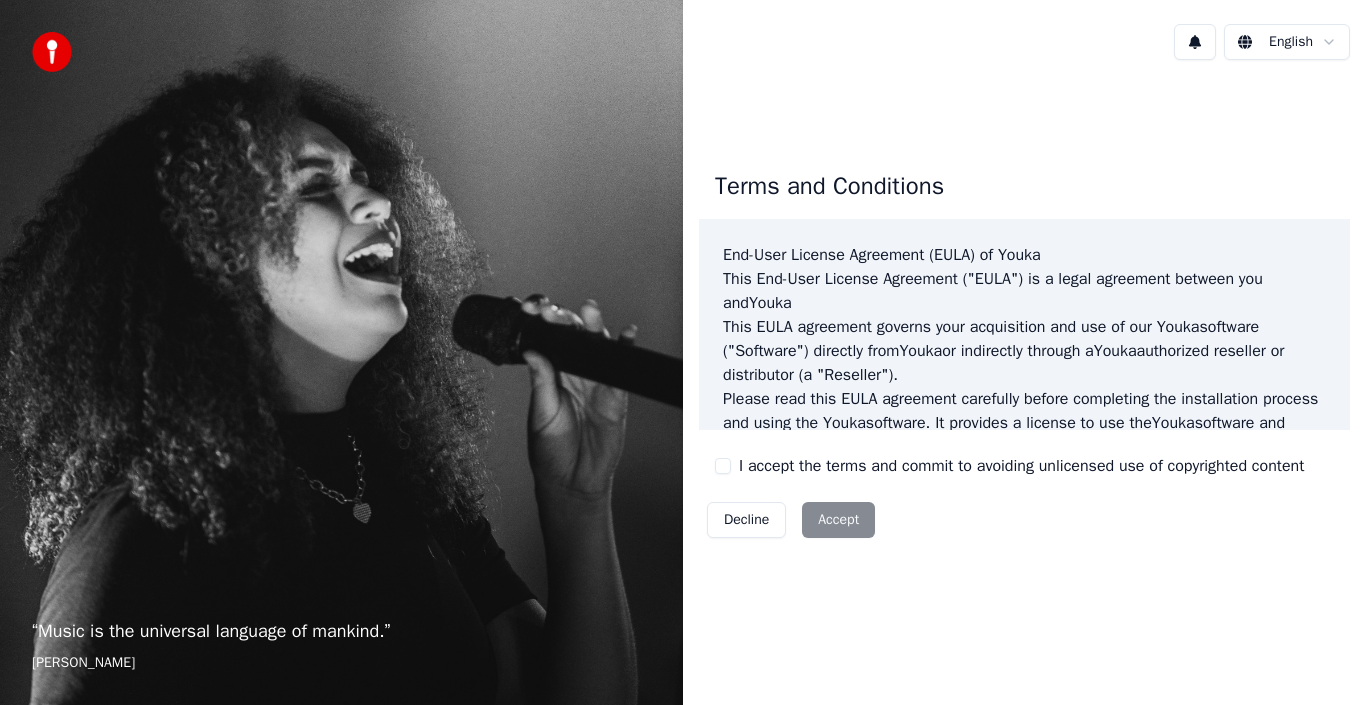 scroll, scrollTop: 0, scrollLeft: 0, axis: both 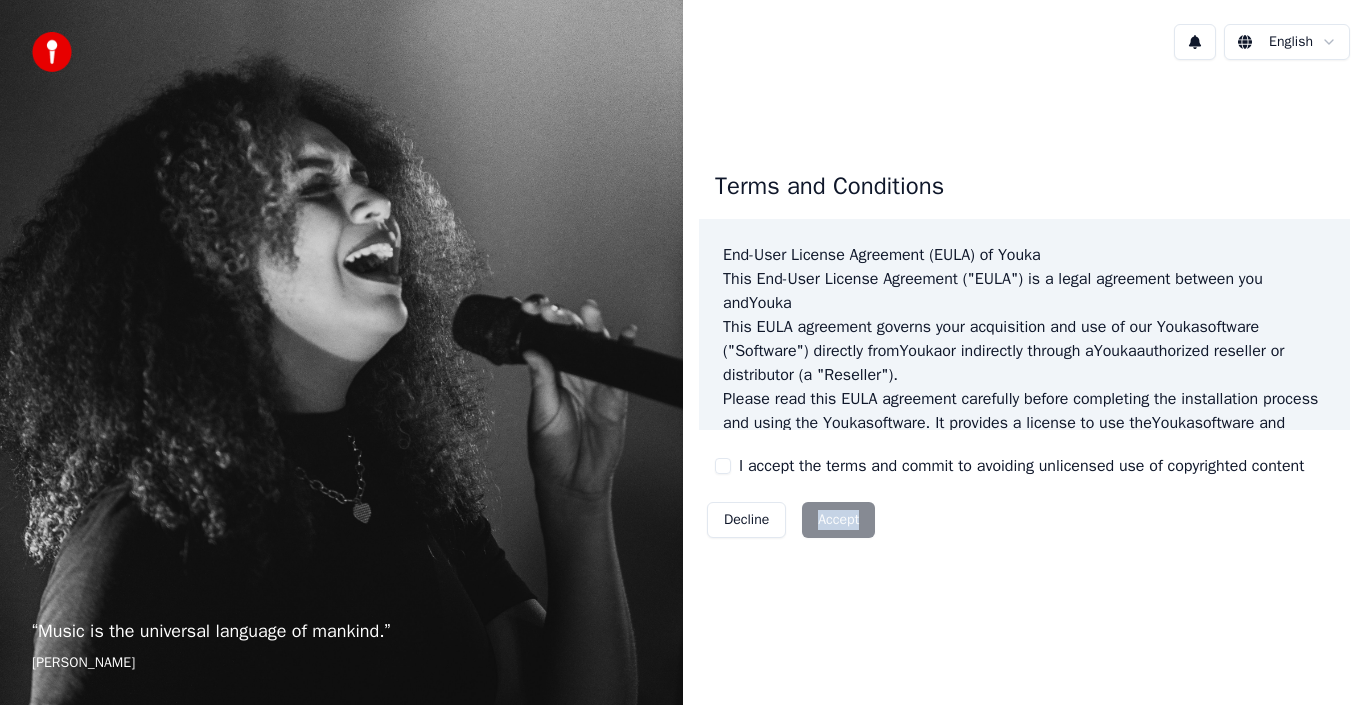 click on "Decline Accept" at bounding box center [791, 520] 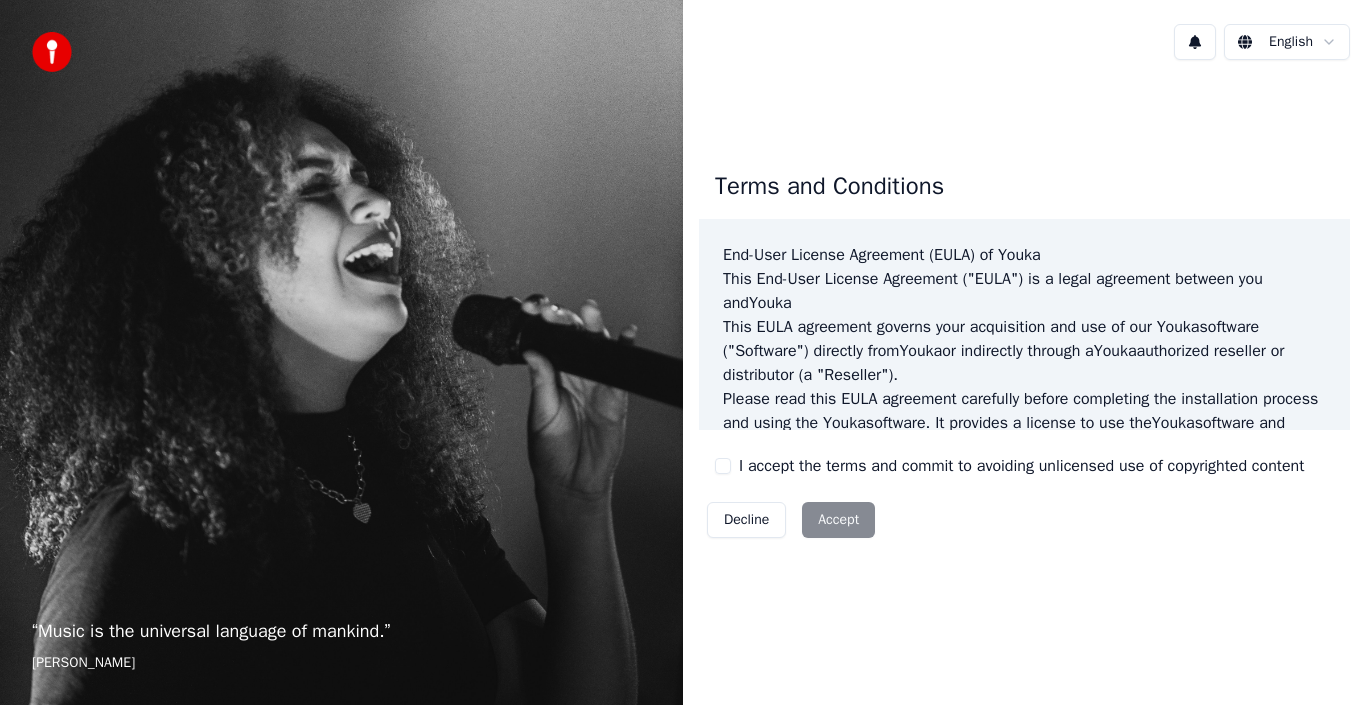 click on "Decline Accept" at bounding box center (791, 520) 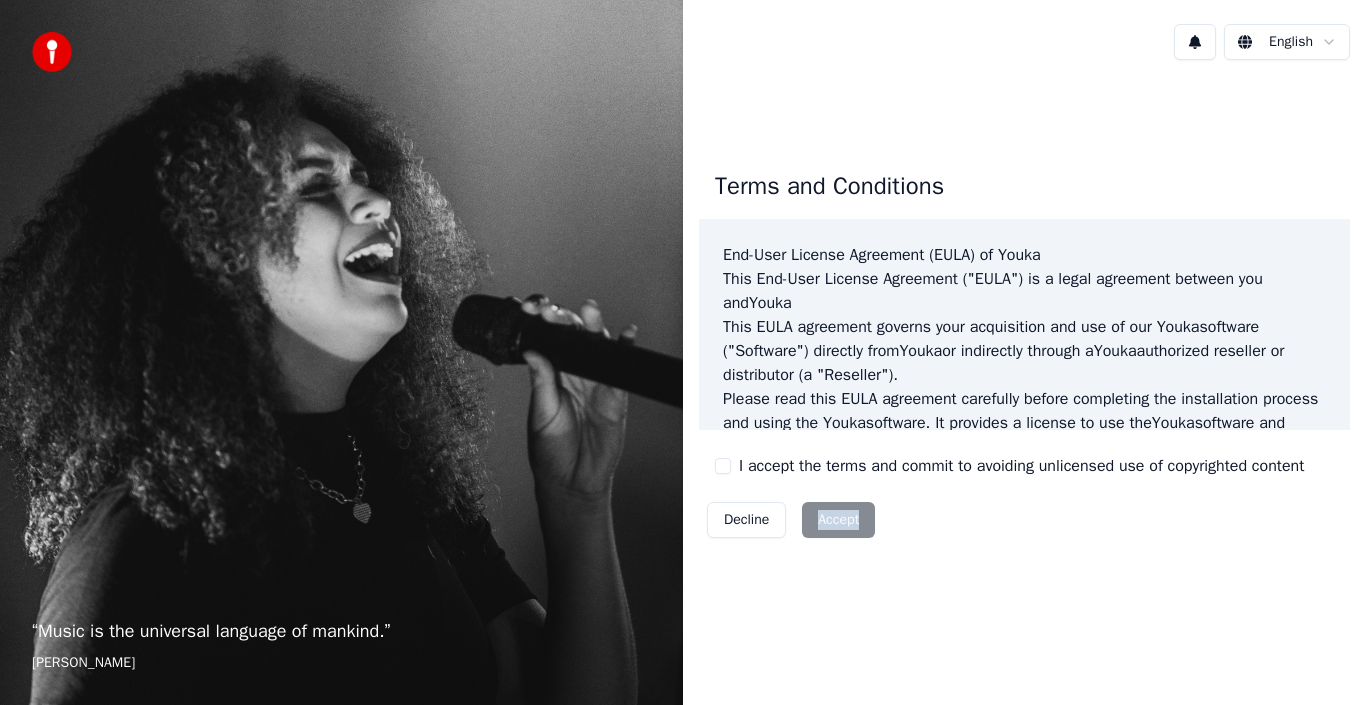 click on "Decline Accept" at bounding box center [791, 520] 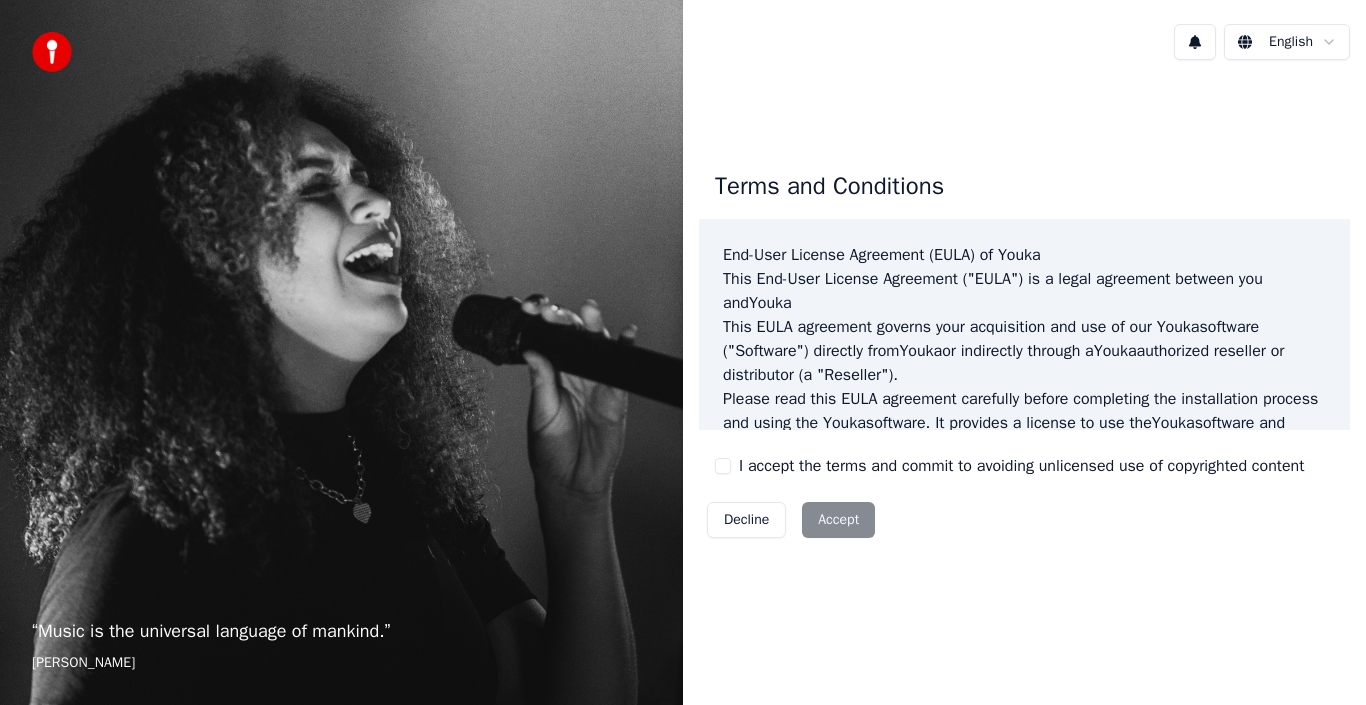 click on "Terms and Conditions End-User License Agreement (EULA) of   Youka This End-User License Agreement ("EULA") is a legal agreement between you and  Youka This EULA agreement governs your acquisition and use of our   Youka  software ("Software") directly from  Youka  or indirectly through a  Youka  authorized reseller or distributor (a "Reseller"). Please read this EULA agreement carefully before completing the installation process and using the   Youka  software. It provides a license to use the  Youka  software and contains warranty information and liability disclaimers. If you register for a free trial of the   Youka  software, this EULA agreement will also govern that trial. By clicking "accept" or installing and/or using the  Youka   software, you are confirming your acceptance of the Software and agreeing to become bound by the terms of this EULA agreement. This EULA agreement shall apply only to the Software supplied by   Youka Youka   EULA Template  for   Youka . License Grant Youka   Youka   Youka" at bounding box center [1024, 350] 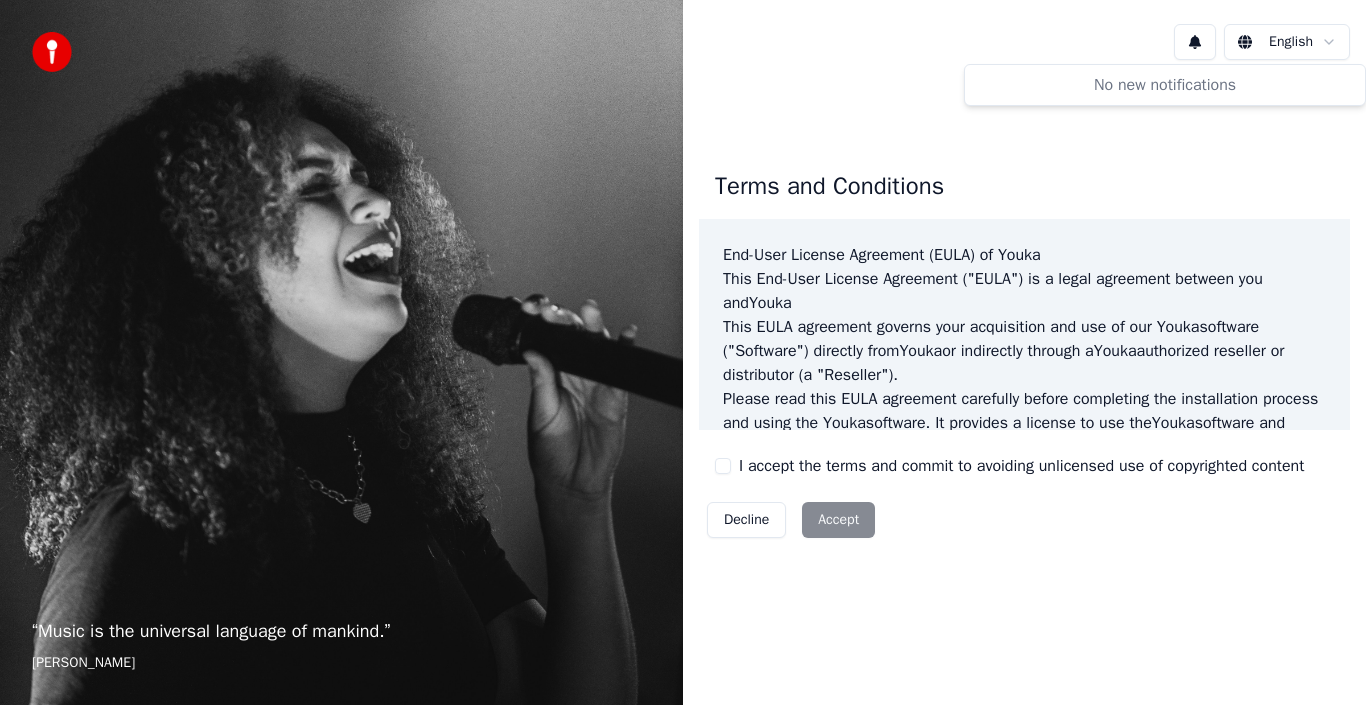 click on "Terms and Conditions End-User License Agreement (EULA) of   Youka This End-User License Agreement ("EULA") is a legal agreement between you and  Youka This EULA agreement governs your acquisition and use of our   Youka  software ("Software") directly from  Youka  or indirectly through a  Youka  authorized reseller or distributor (a "Reseller"). Please read this EULA agreement carefully before completing the installation process and using the   Youka  software. It provides a license to use the  Youka  software and contains warranty information and liability disclaimers. If you register for a free trial of the   Youka  software, this EULA agreement will also govern that trial. By clicking "accept" or installing and/or using the  Youka   software, you are confirming your acceptance of the Software and agreeing to become bound by the terms of this EULA agreement. This EULA agreement shall apply only to the Software supplied by   Youka Youka   EULA Template  for   Youka . License Grant Youka   Youka   Youka" at bounding box center [1024, 350] 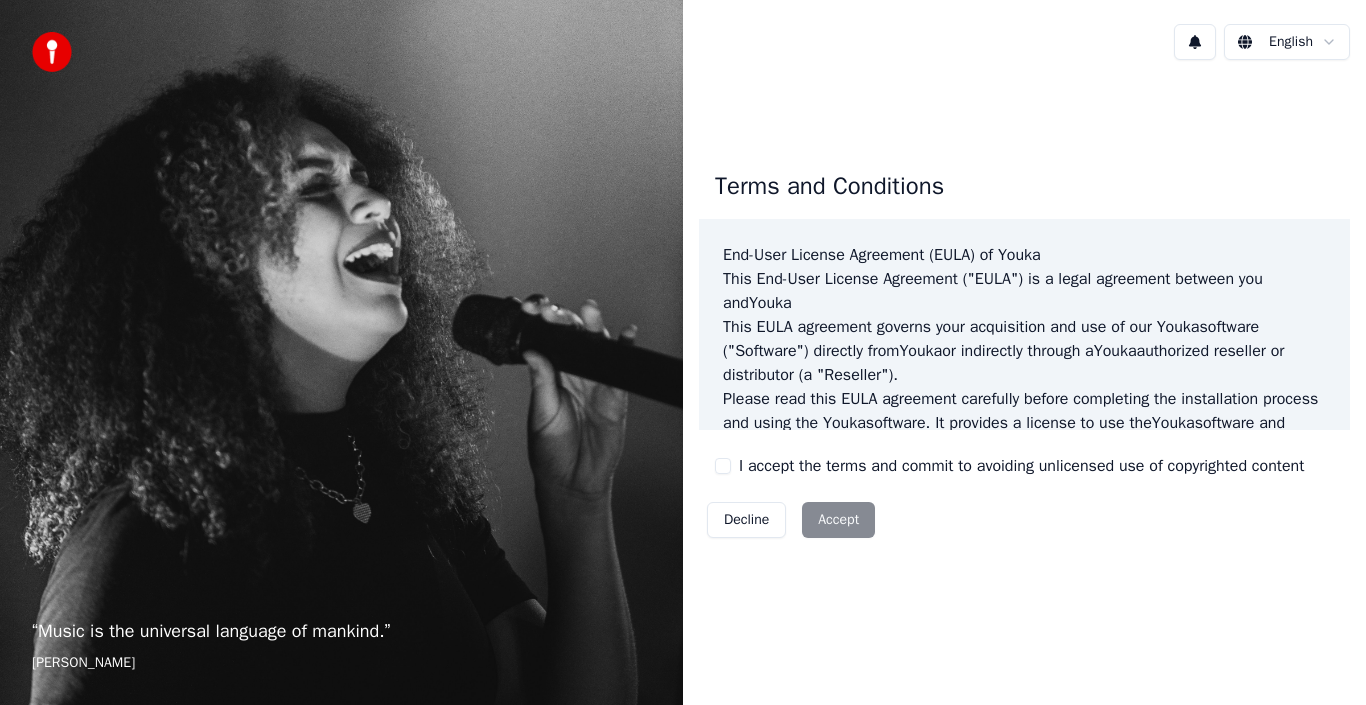 click on "“ Music is the universal language of mankind. ” Henry Wadsworth Longfellow" at bounding box center (341, 352) 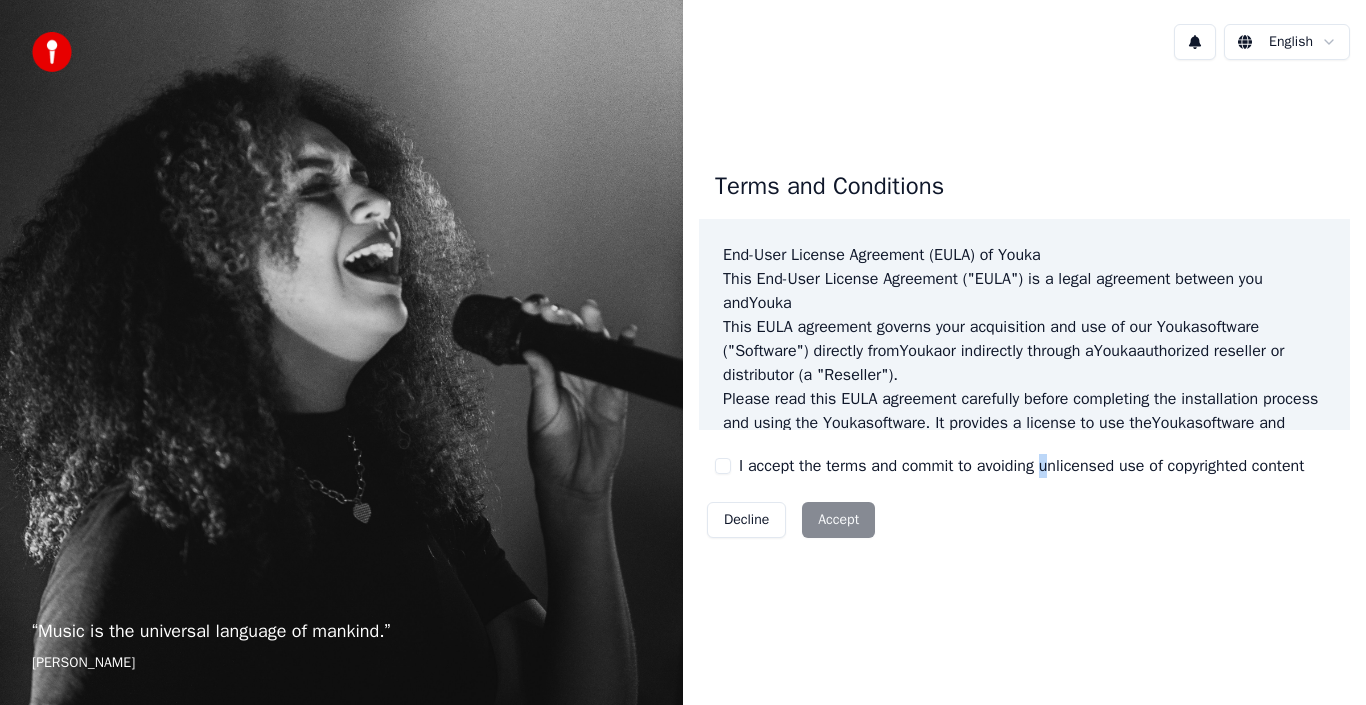 drag, startPoint x: 1047, startPoint y: 598, endPoint x: 1365, endPoint y: 485, distance: 337.48038 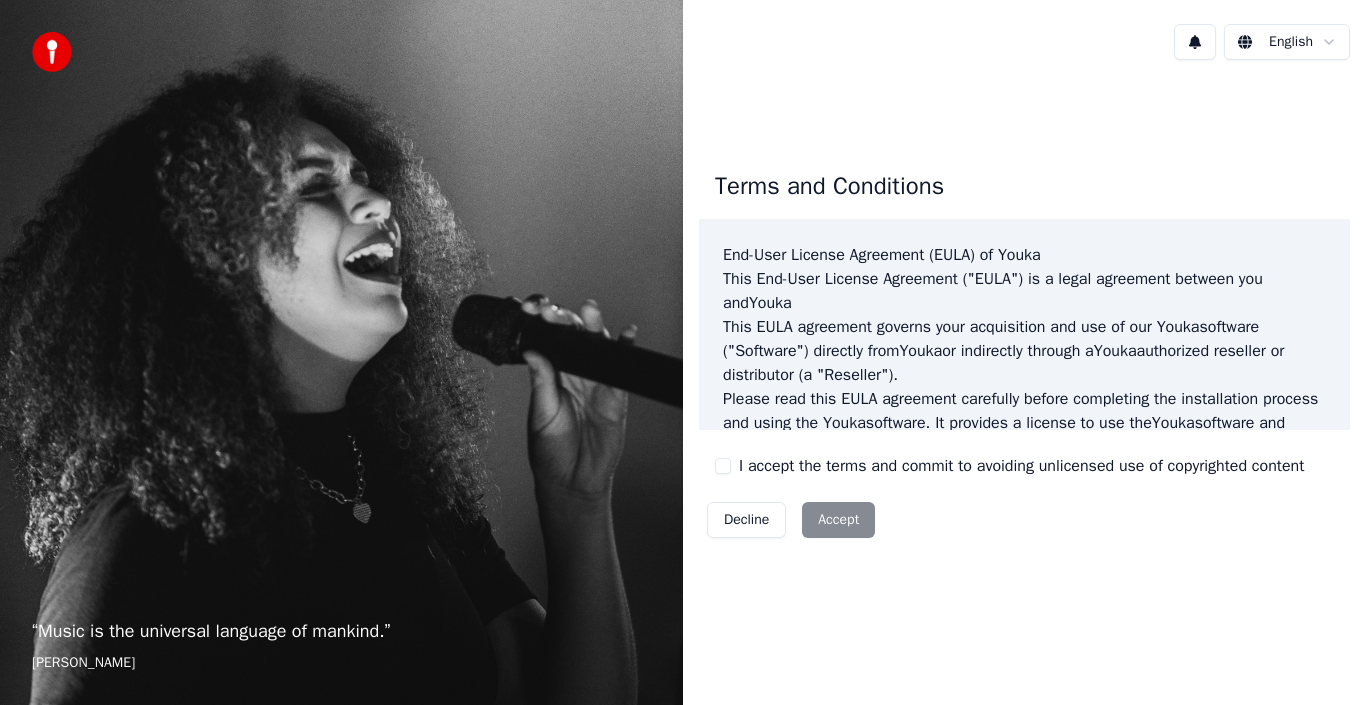click on "Terms and Conditions End-User License Agreement (EULA) of   Youka This End-User License Agreement ("EULA") is a legal agreement between you and  Youka This EULA agreement governs your acquisition and use of our   Youka  software ("Software") directly from  Youka  or indirectly through a  Youka  authorized reseller or distributor (a "Reseller"). Please read this EULA agreement carefully before completing the installation process and using the   Youka  software. It provides a license to use the  Youka  software and contains warranty information and liability disclaimers. If you register for a free trial of the   Youka  software, this EULA agreement will also govern that trial. By clicking "accept" or installing and/or using the  Youka   software, you are confirming your acceptance of the Software and agreeing to become bound by the terms of this EULA agreement. This EULA agreement shall apply only to the Software supplied by   Youka Youka   EULA Template  for   Youka . License Grant Youka   Youka   Youka" at bounding box center [1024, 350] 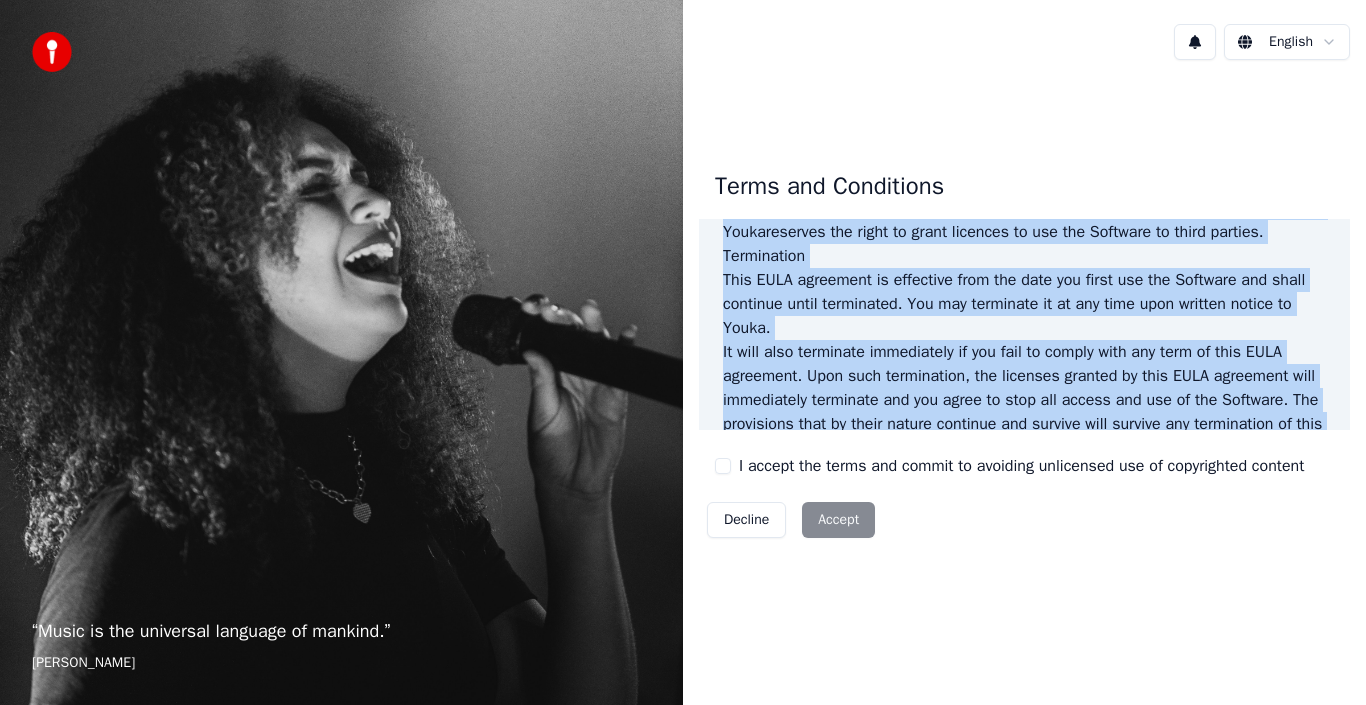 scroll, scrollTop: 1372, scrollLeft: 0, axis: vertical 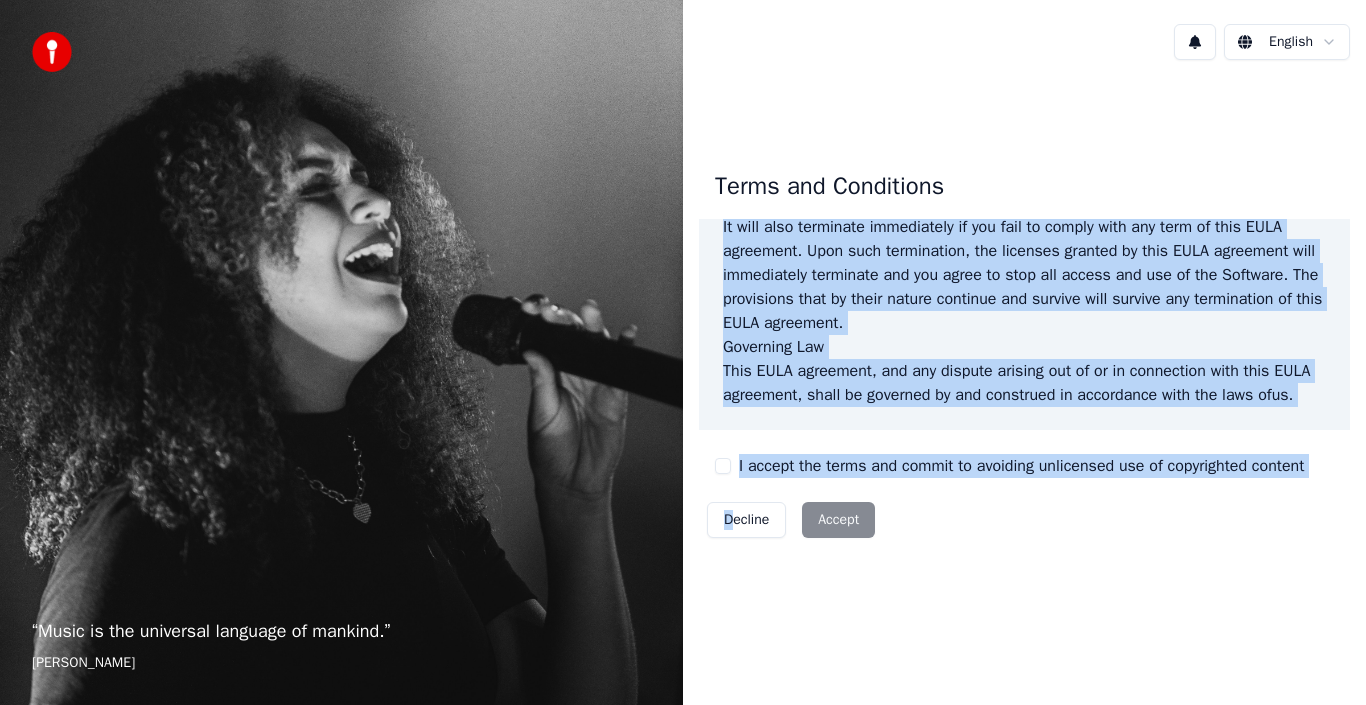 drag, startPoint x: 1324, startPoint y: 412, endPoint x: 736, endPoint y: 566, distance: 607.8322 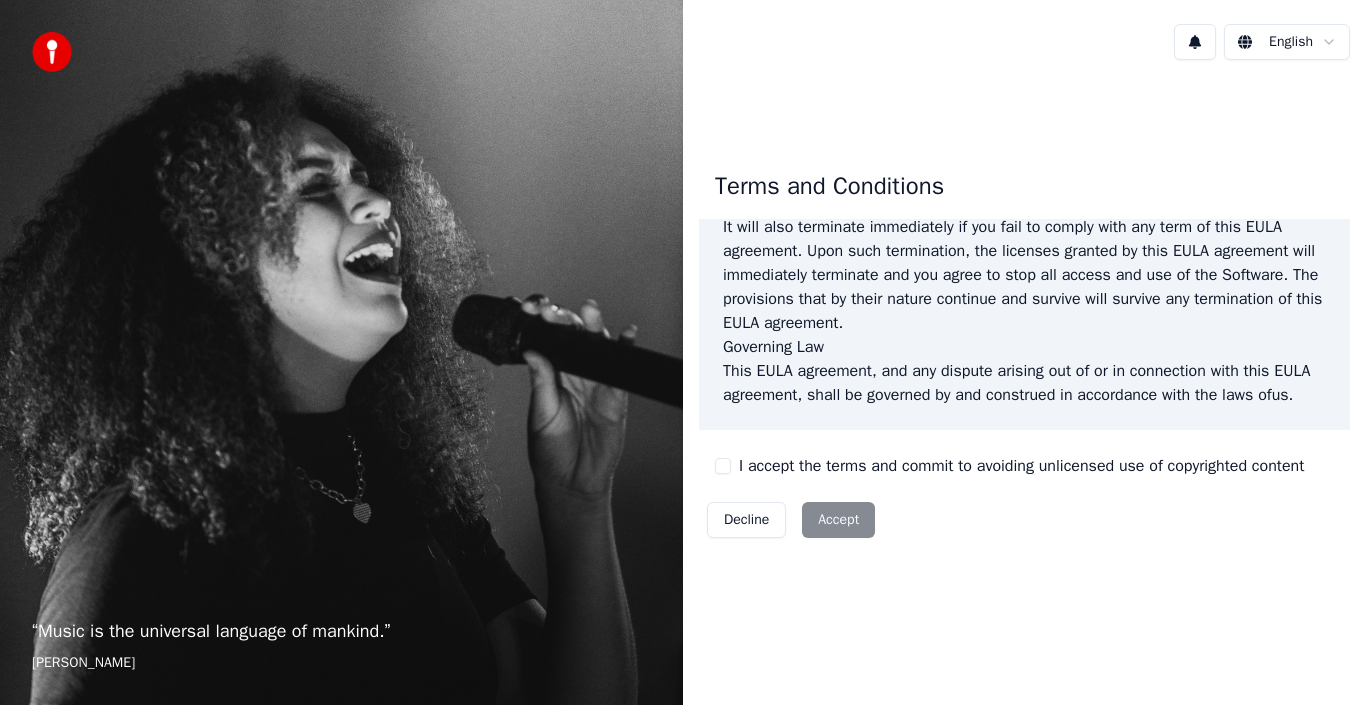 click on "Decline Accept" at bounding box center (791, 520) 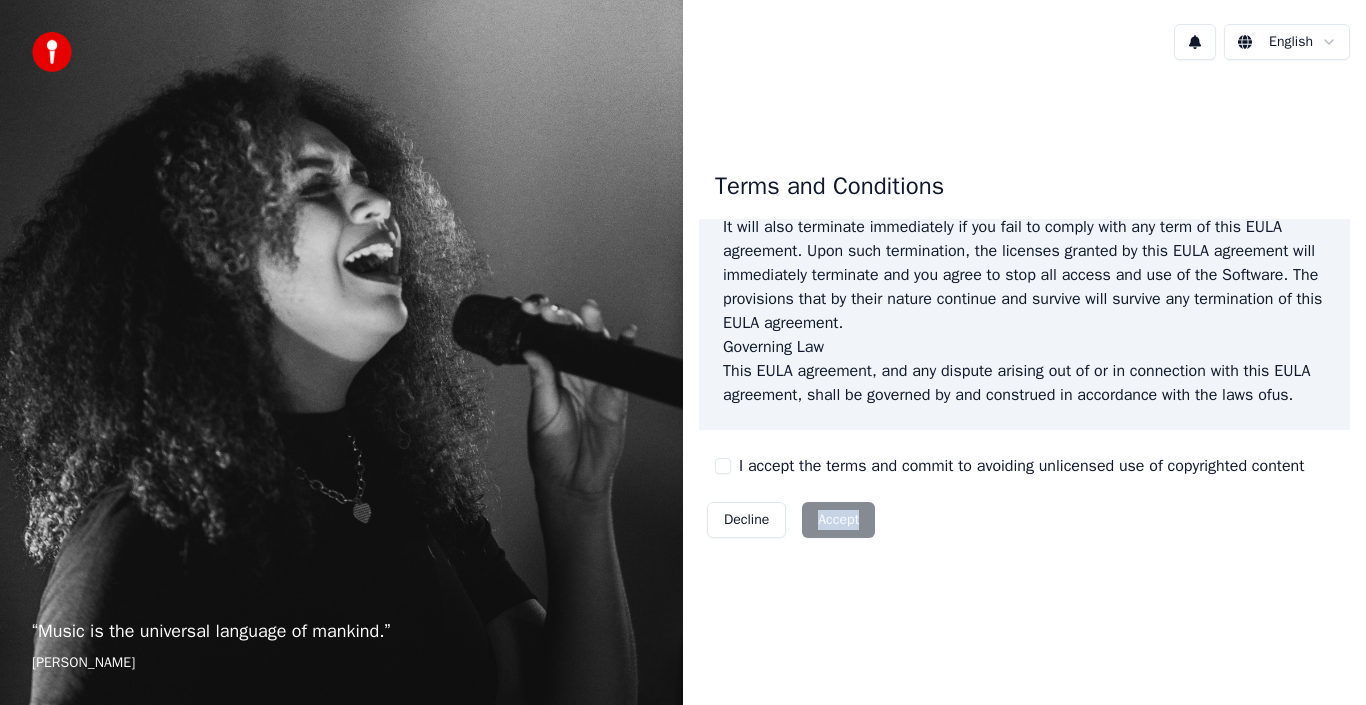 click on "Decline Accept" at bounding box center (791, 520) 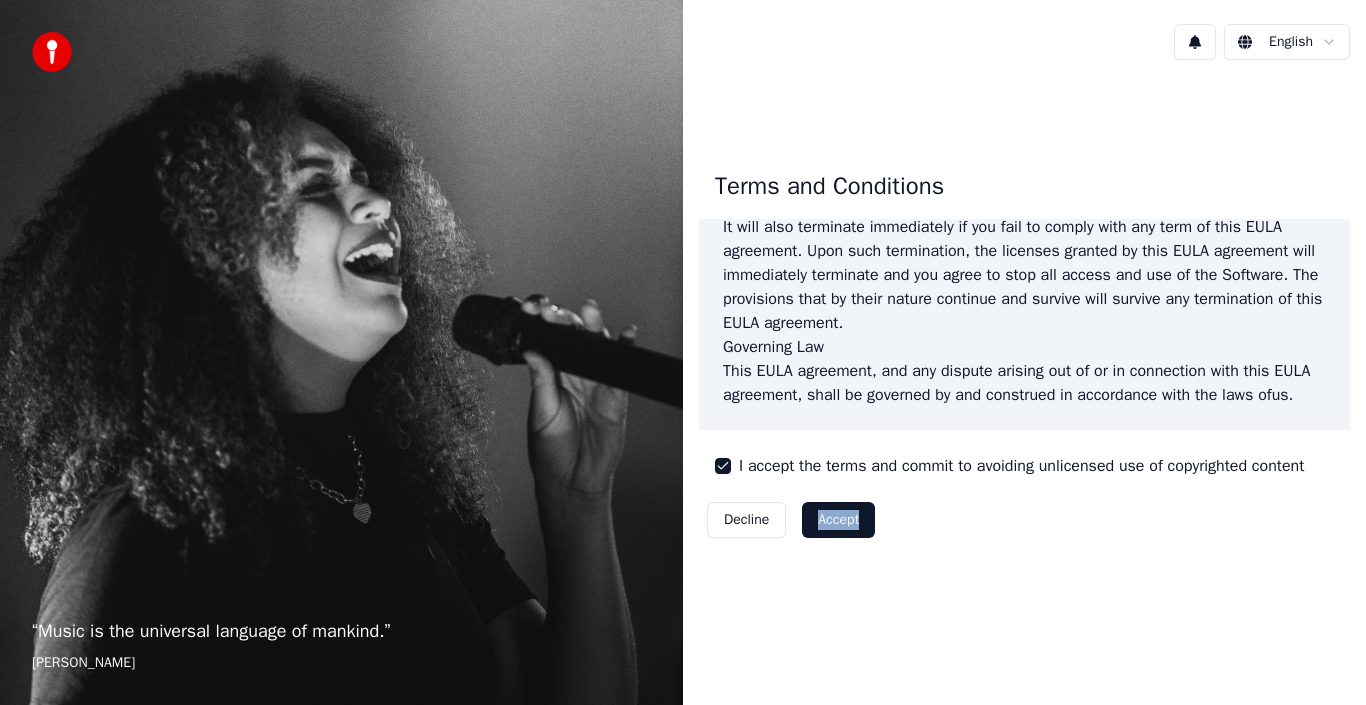 click on "I accept the terms and commit to avoiding unlicensed use of copyrighted content" at bounding box center [723, 466] 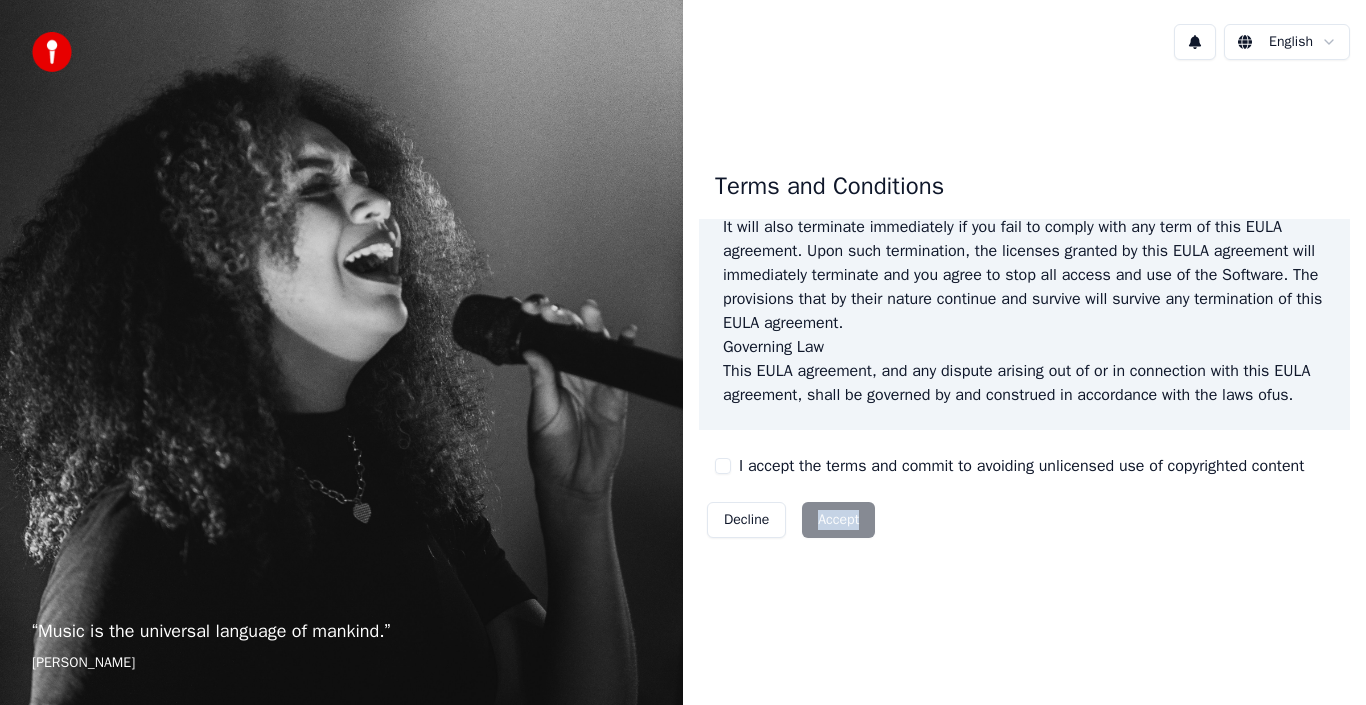 click on "I accept the terms and commit to avoiding unlicensed use of copyrighted content" at bounding box center [723, 466] 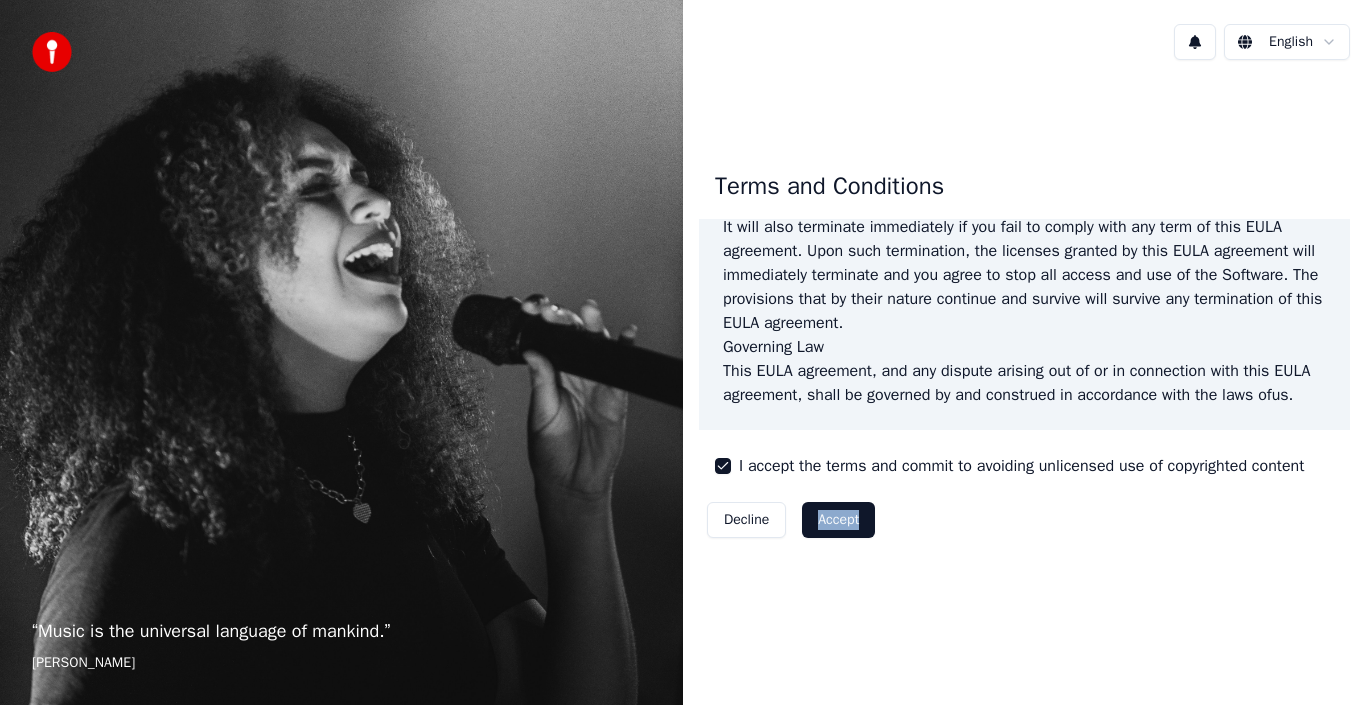 click on "Accept" at bounding box center [838, 520] 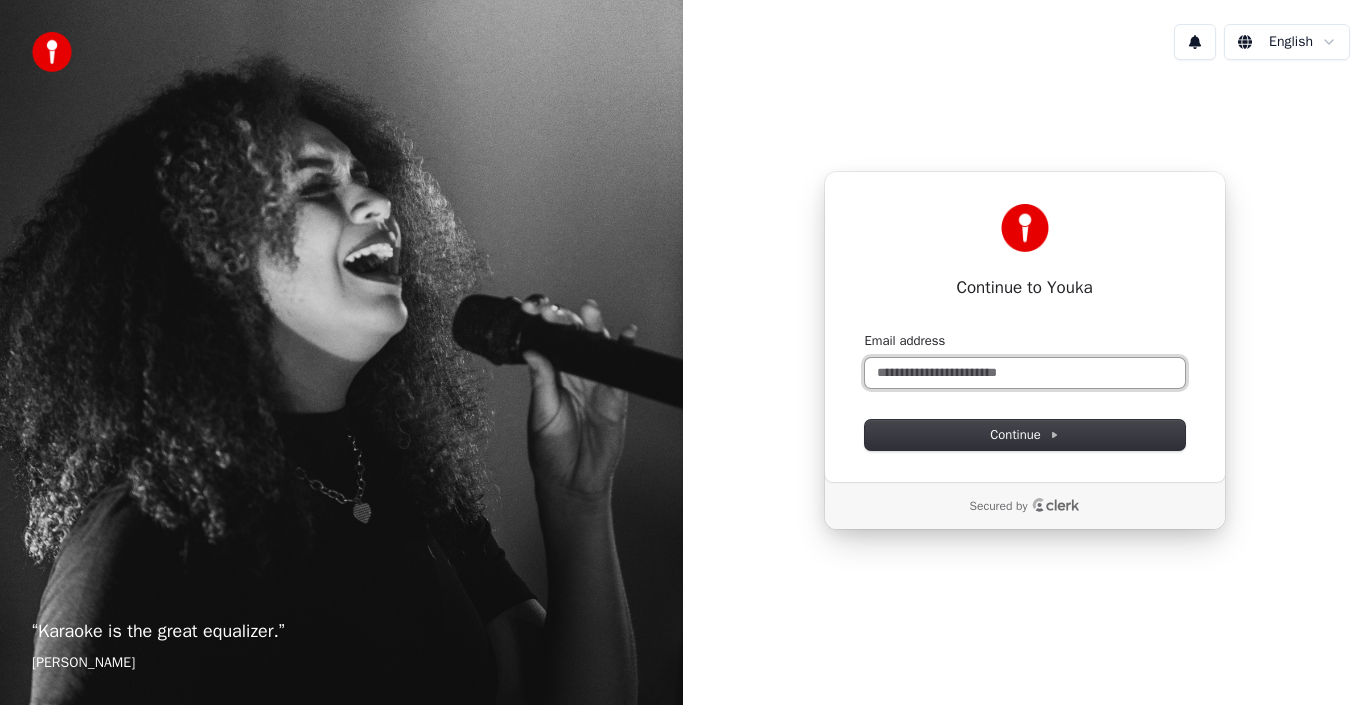 click on "Email address" at bounding box center [1025, 373] 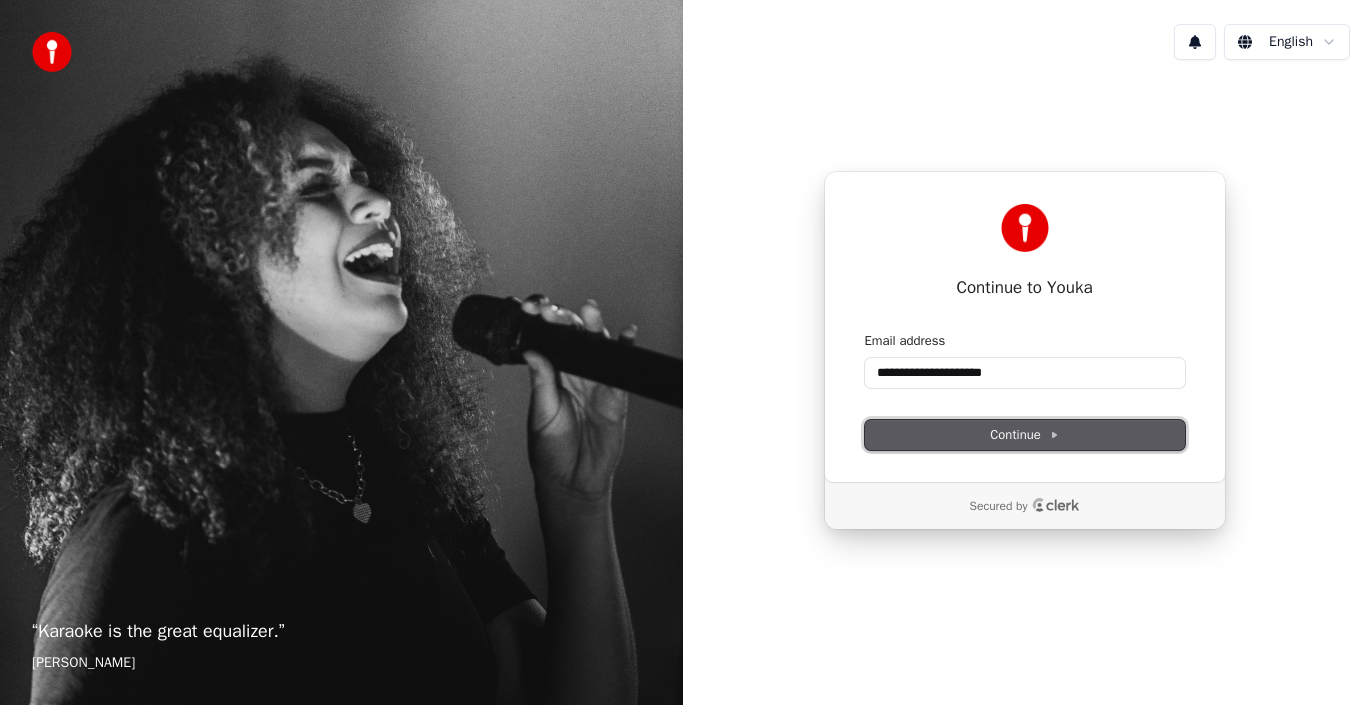 click on "Continue" at bounding box center [1025, 435] 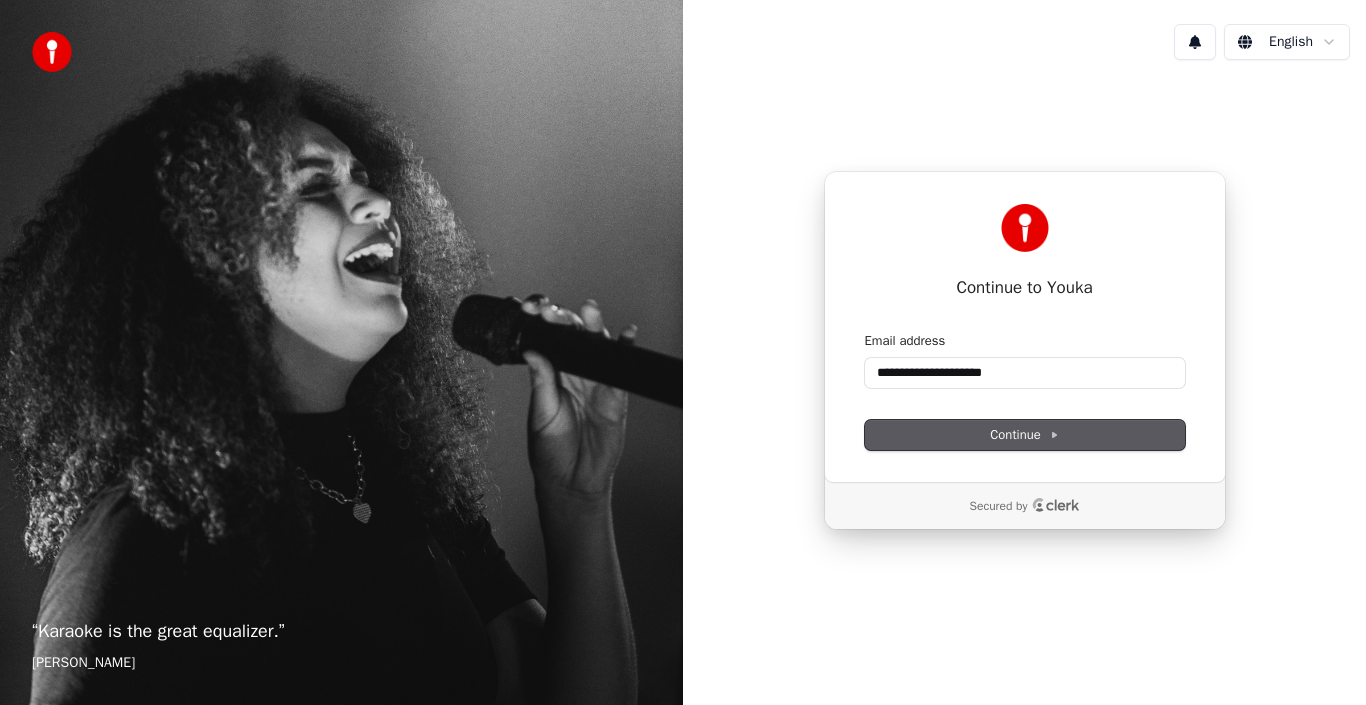 type on "**********" 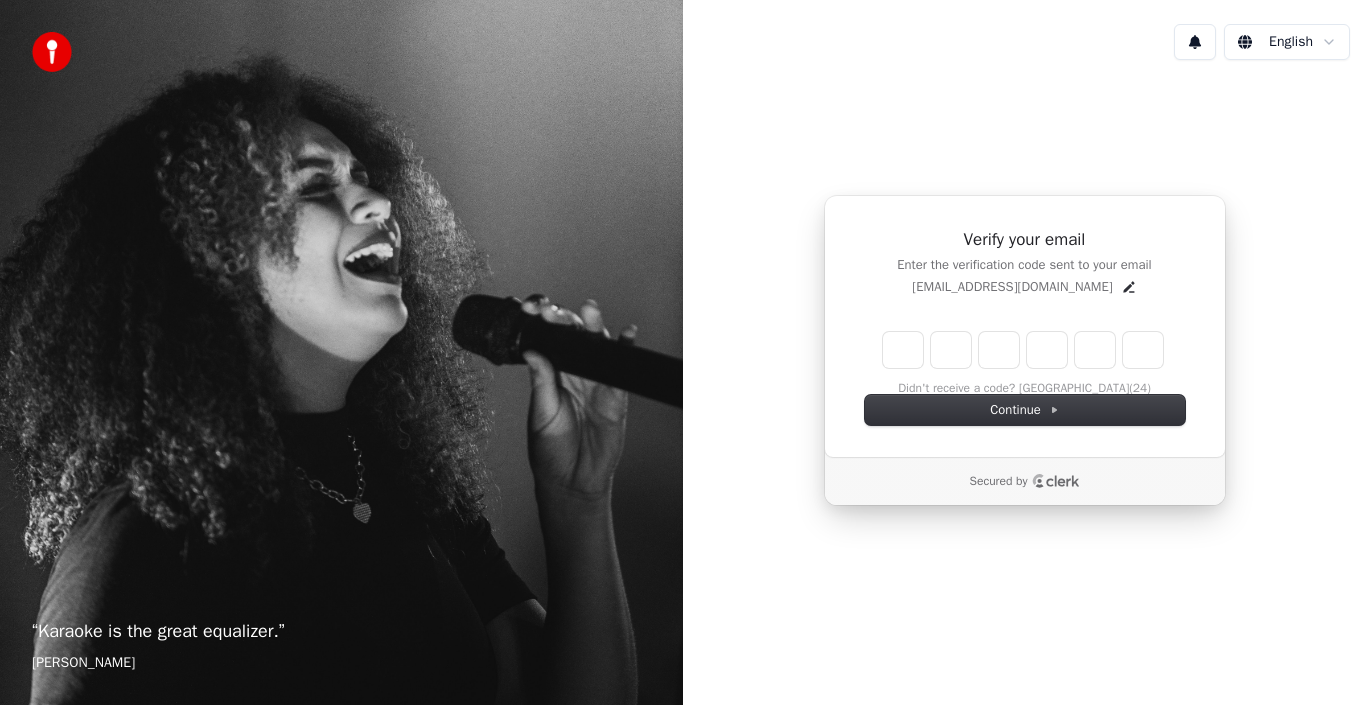 type on "*" 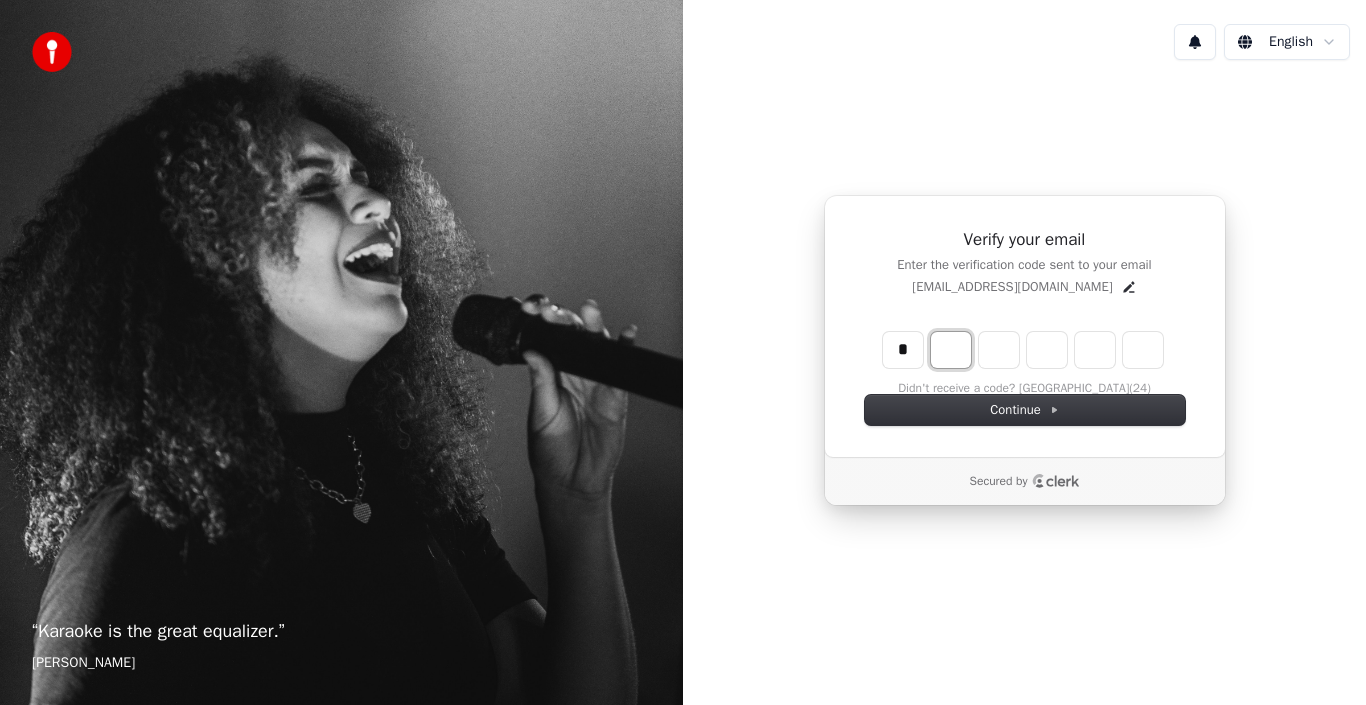 type on "*" 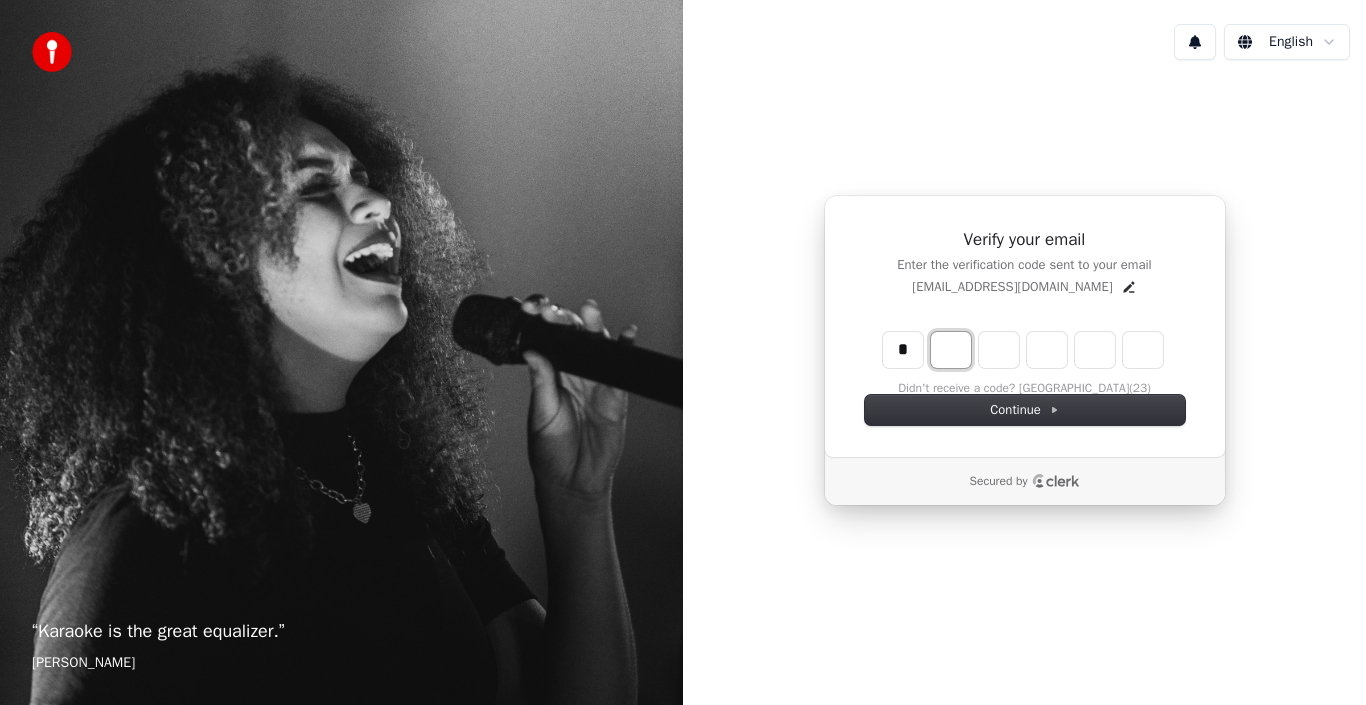 type on "*" 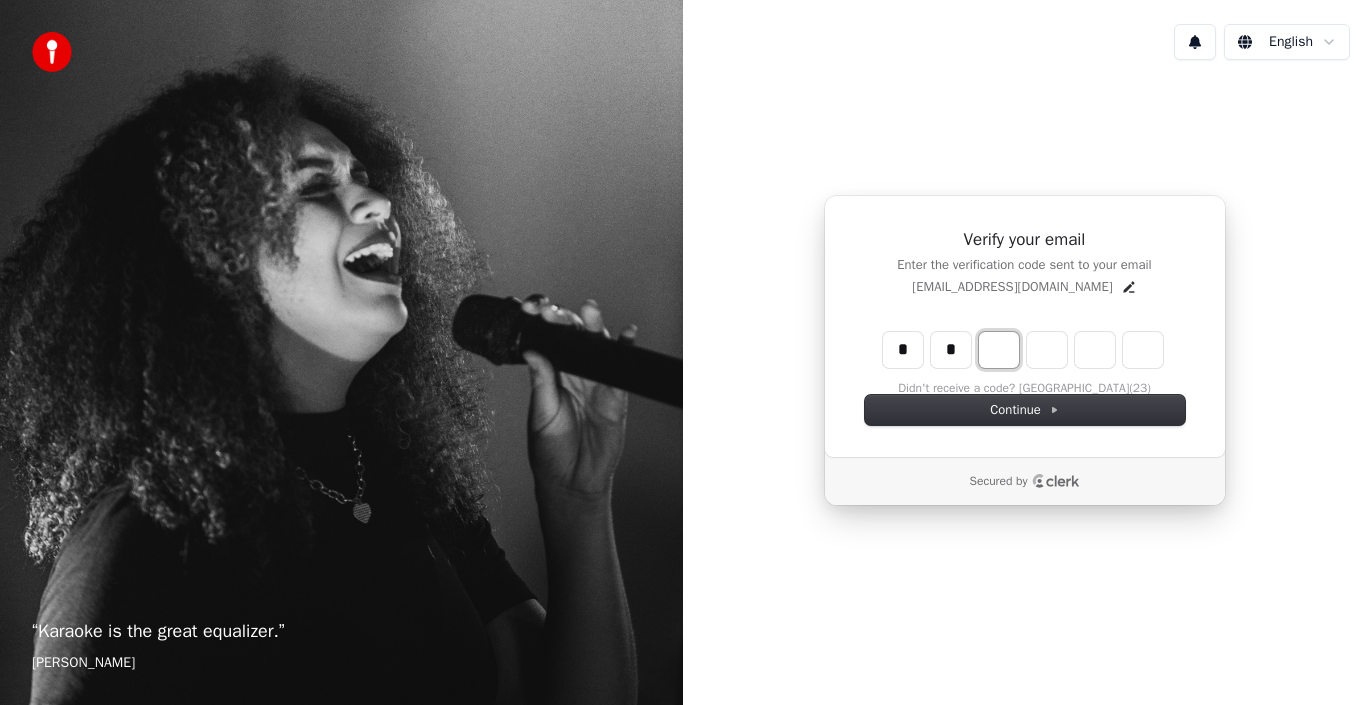 type on "**" 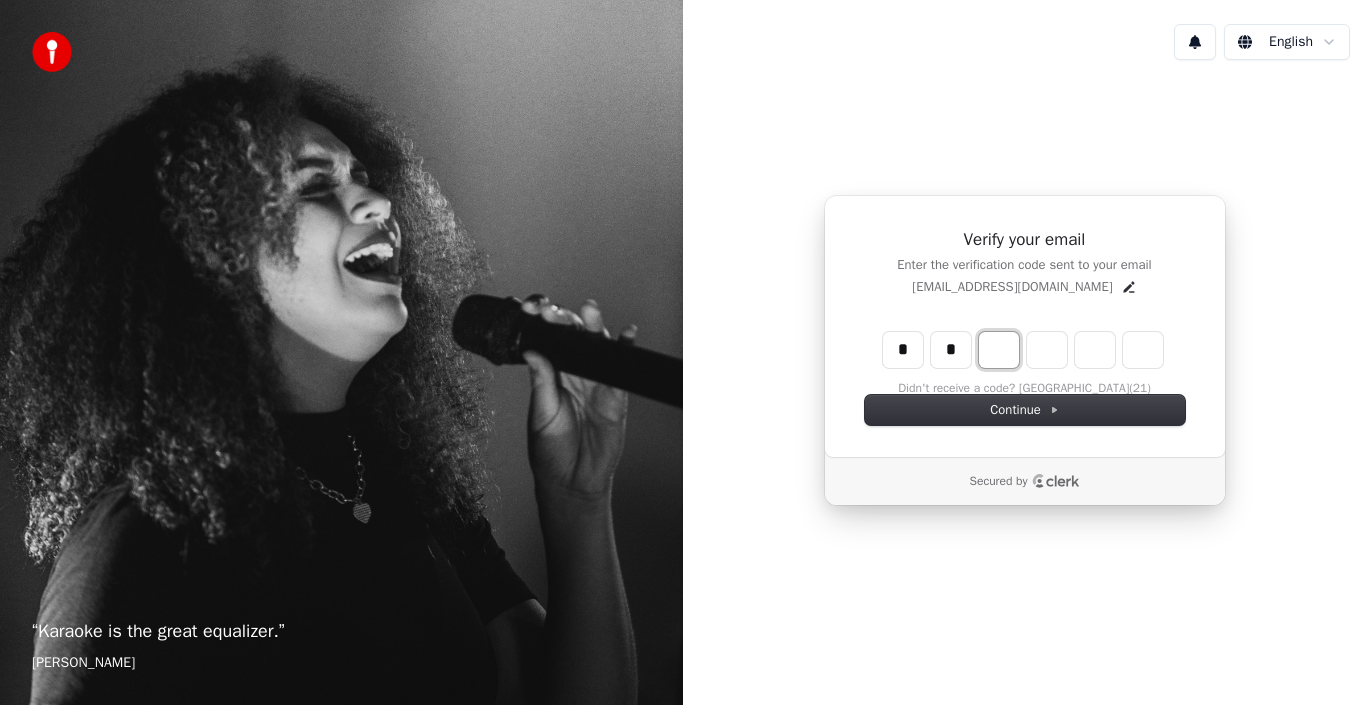 type on "*" 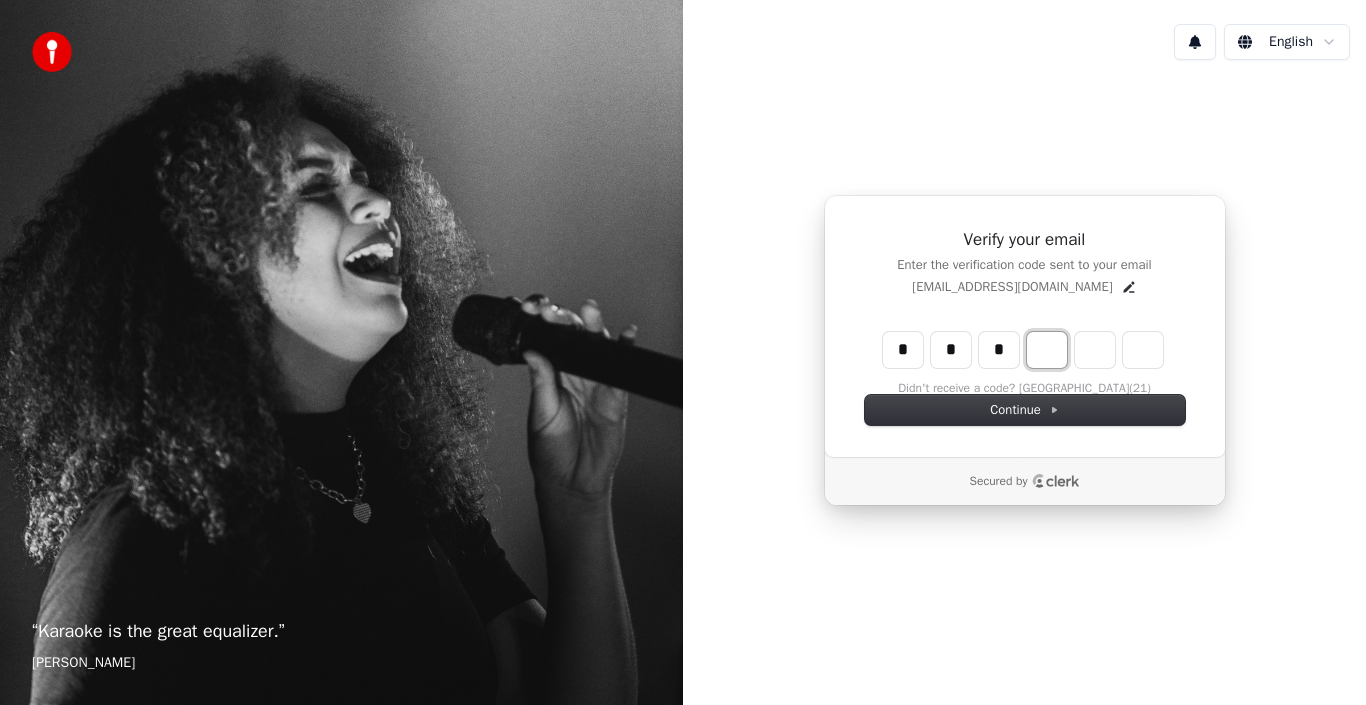 type on "***" 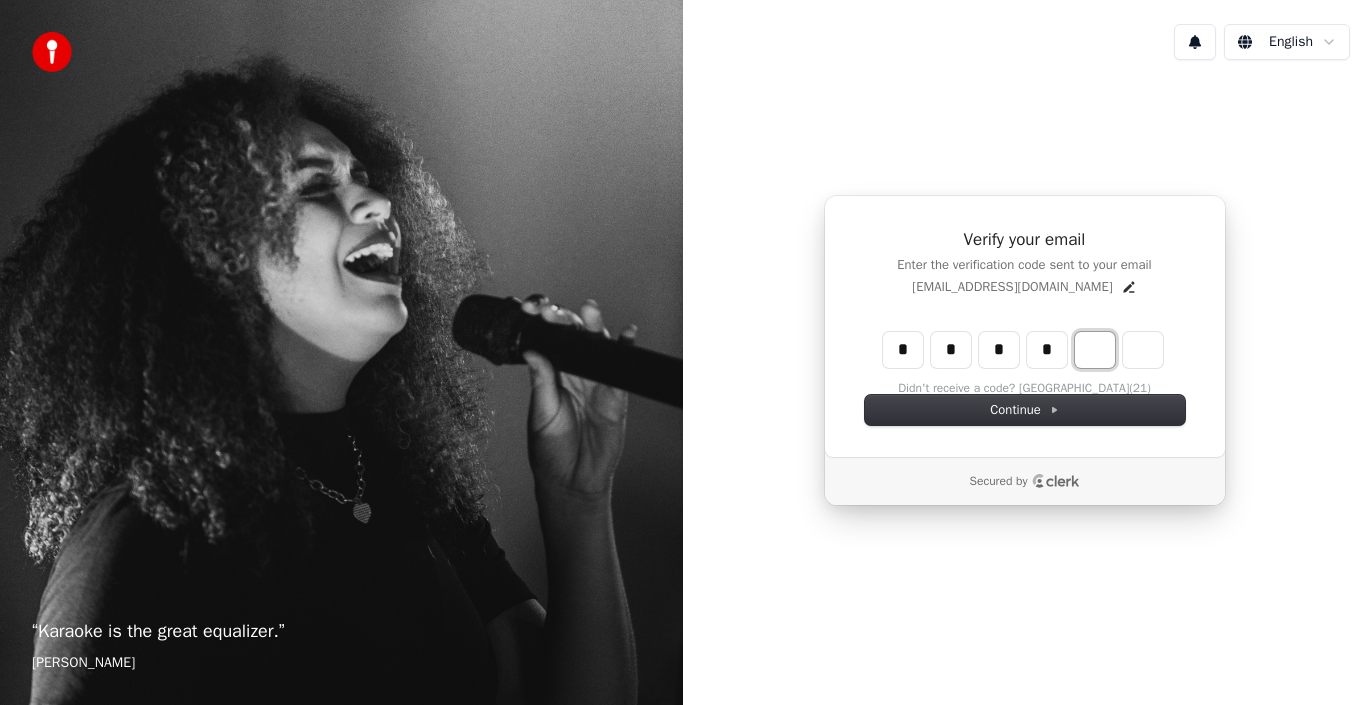 type on "****" 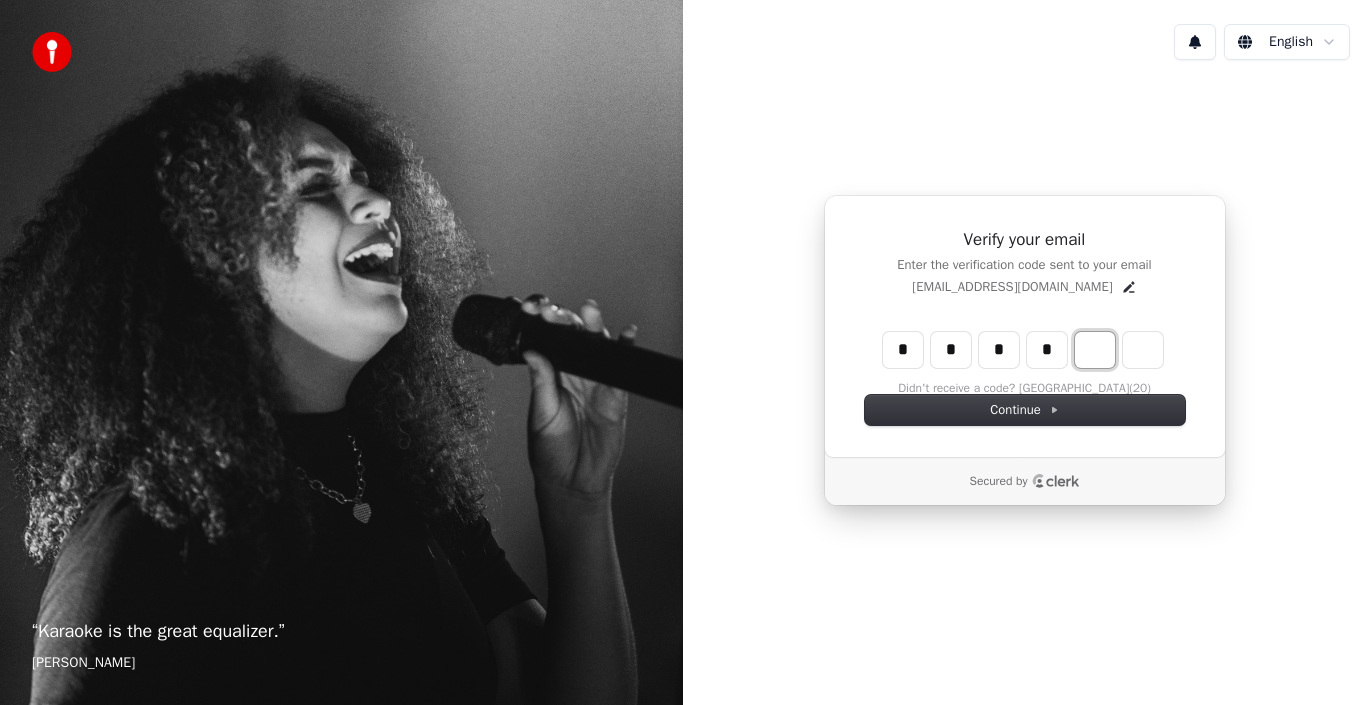 type on "*" 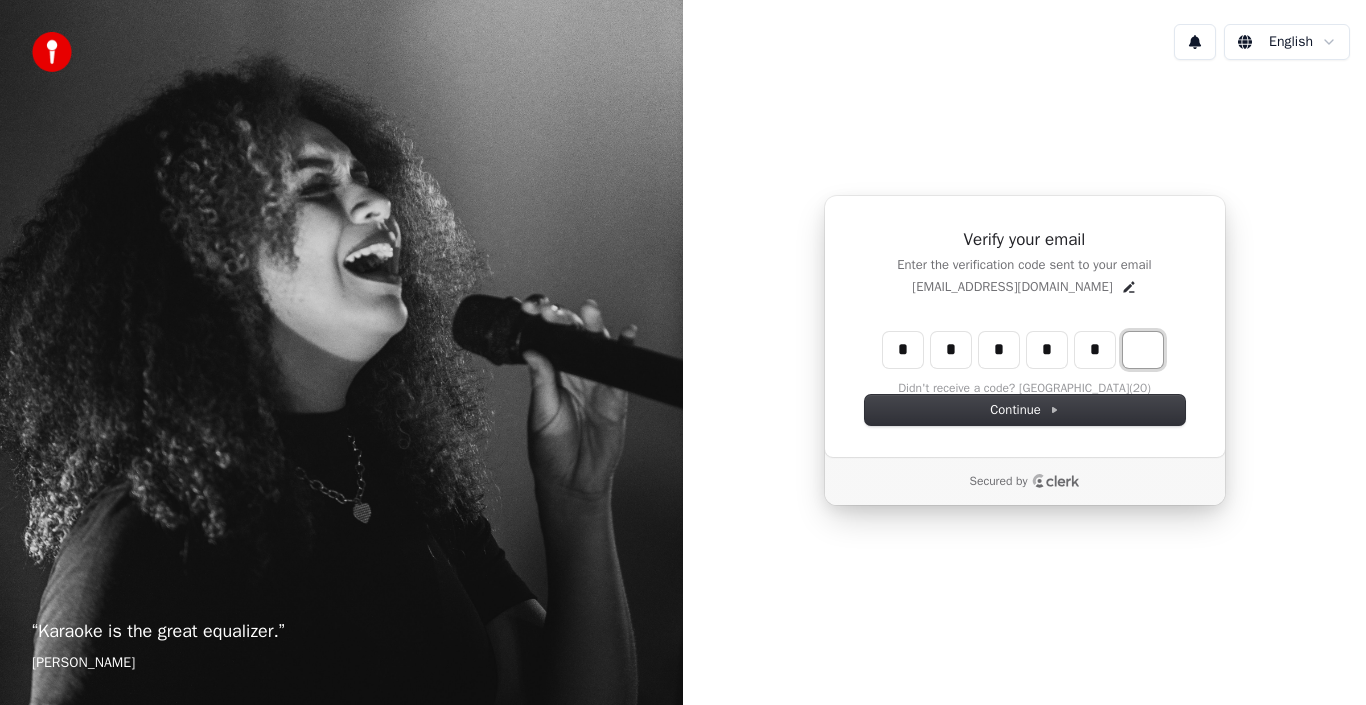 type on "******" 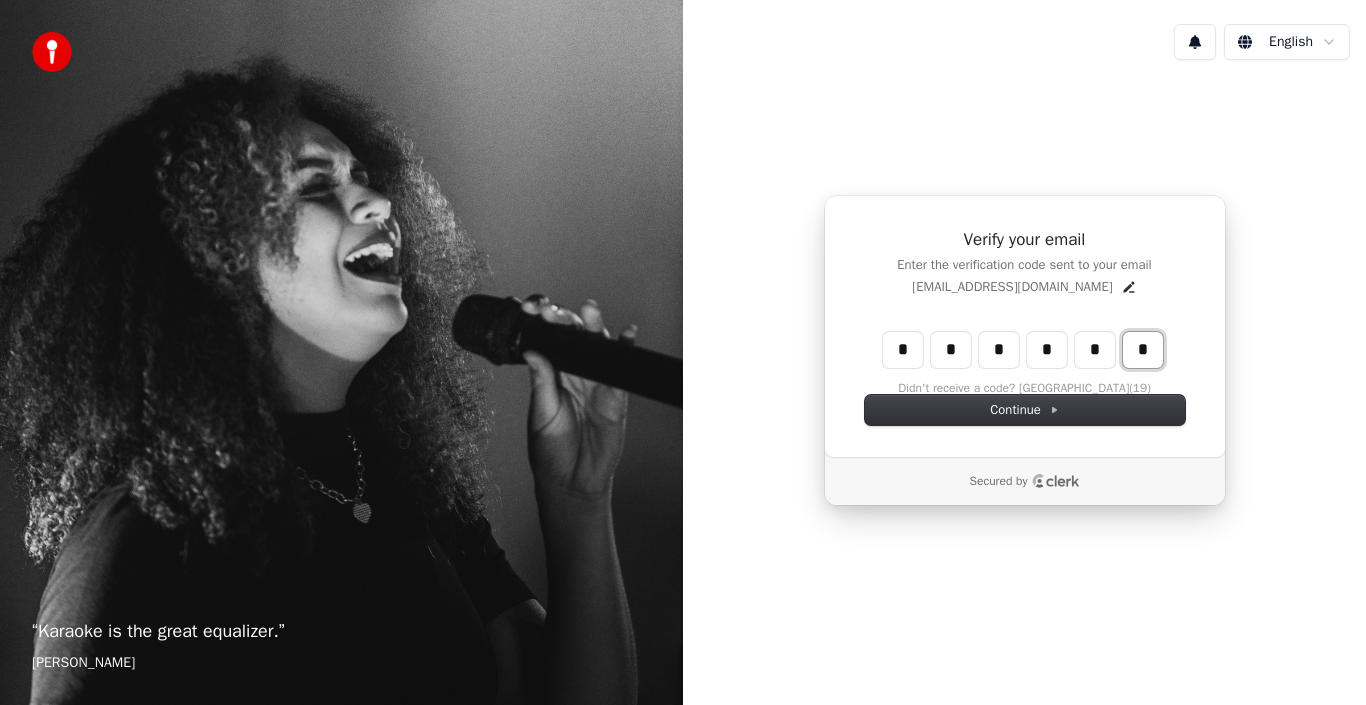 type on "*" 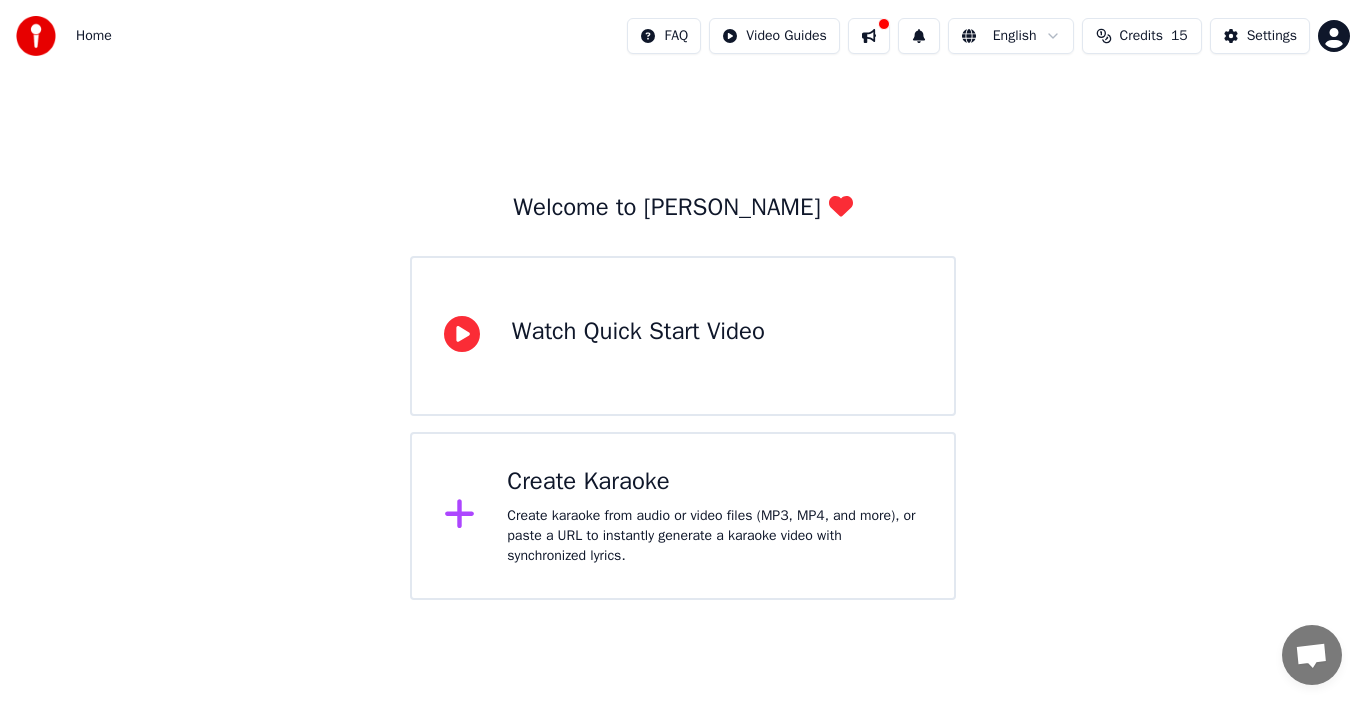 click on "Watch Quick Start Video" at bounding box center (638, 336) 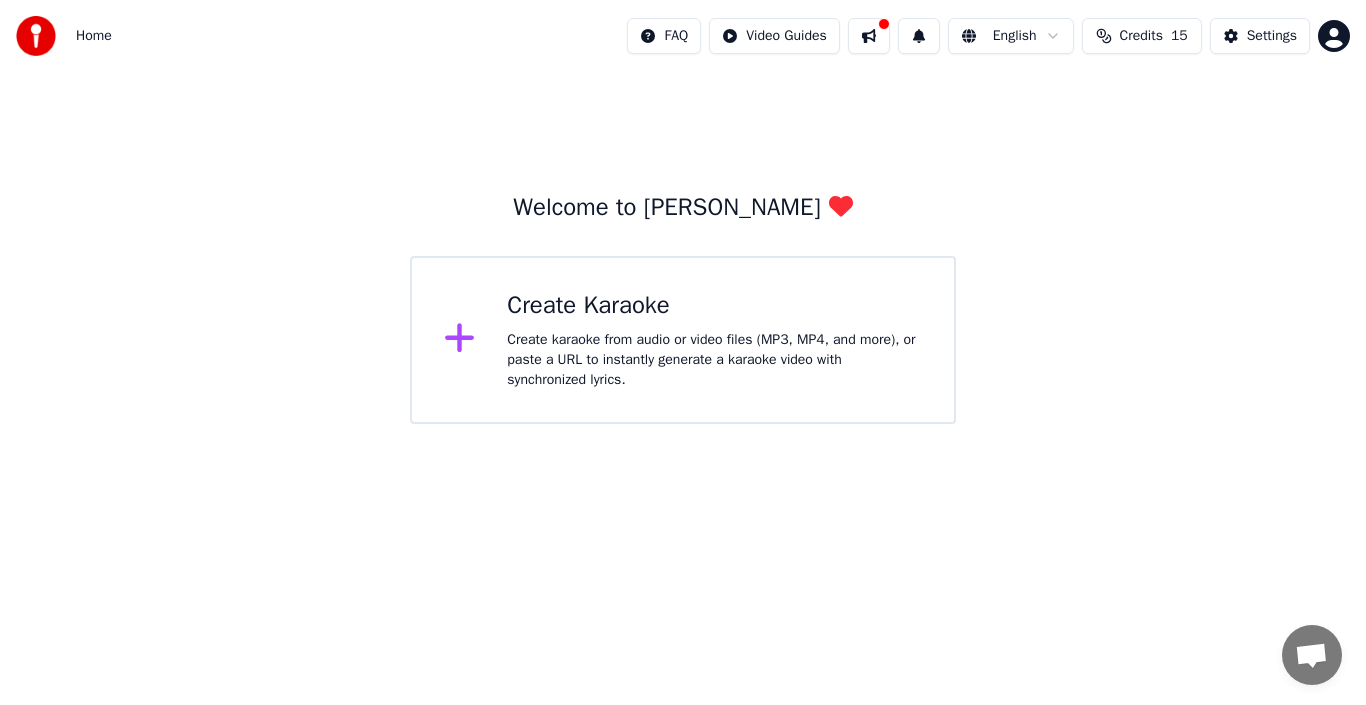 click on "Create Karaoke Create karaoke from audio or video files (MP3, MP4, and more), or paste a URL to instantly generate a karaoke video with synchronized lyrics." at bounding box center (714, 340) 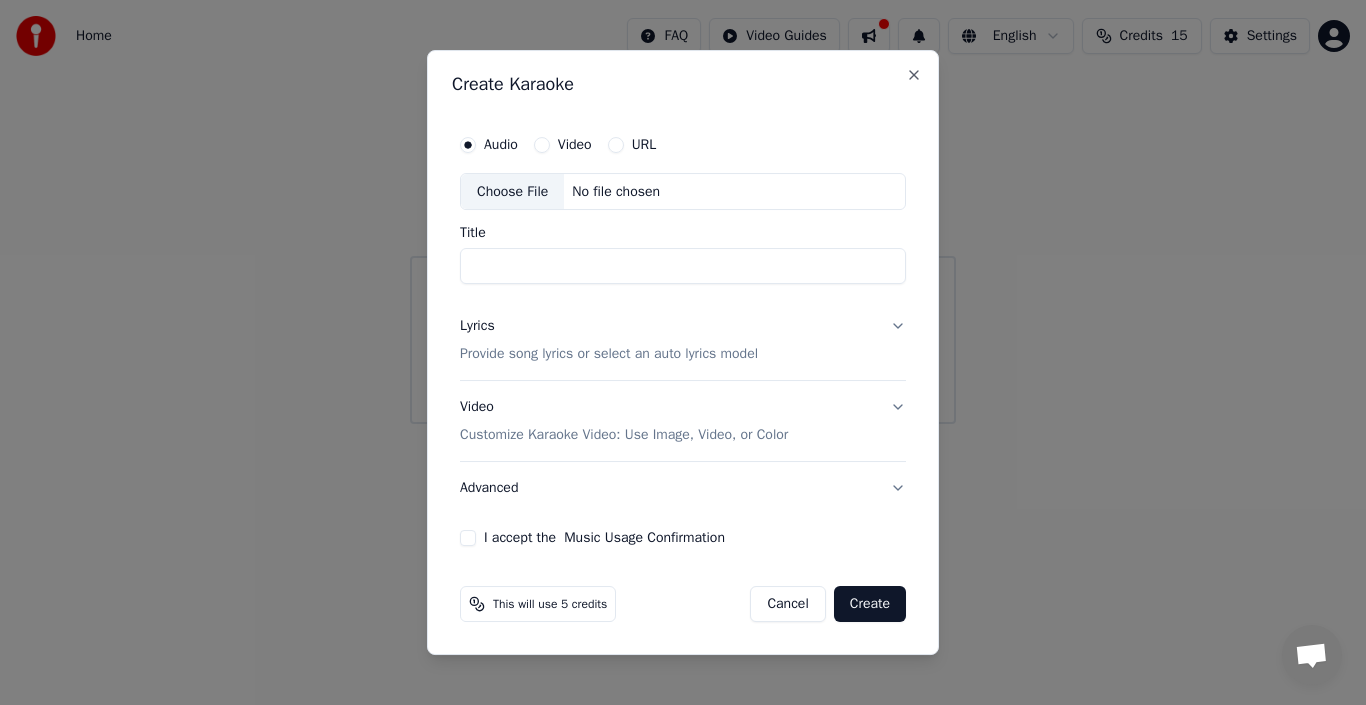 click on "Create Karaoke Audio Video URL Choose File No file chosen Title Lyrics Provide song lyrics or select an auto lyrics model Video Customize Karaoke Video: Use Image, Video, or Color Advanced I accept the   Music Usage Confirmation This will use 5 credits Cancel Create Close" at bounding box center (683, 353) 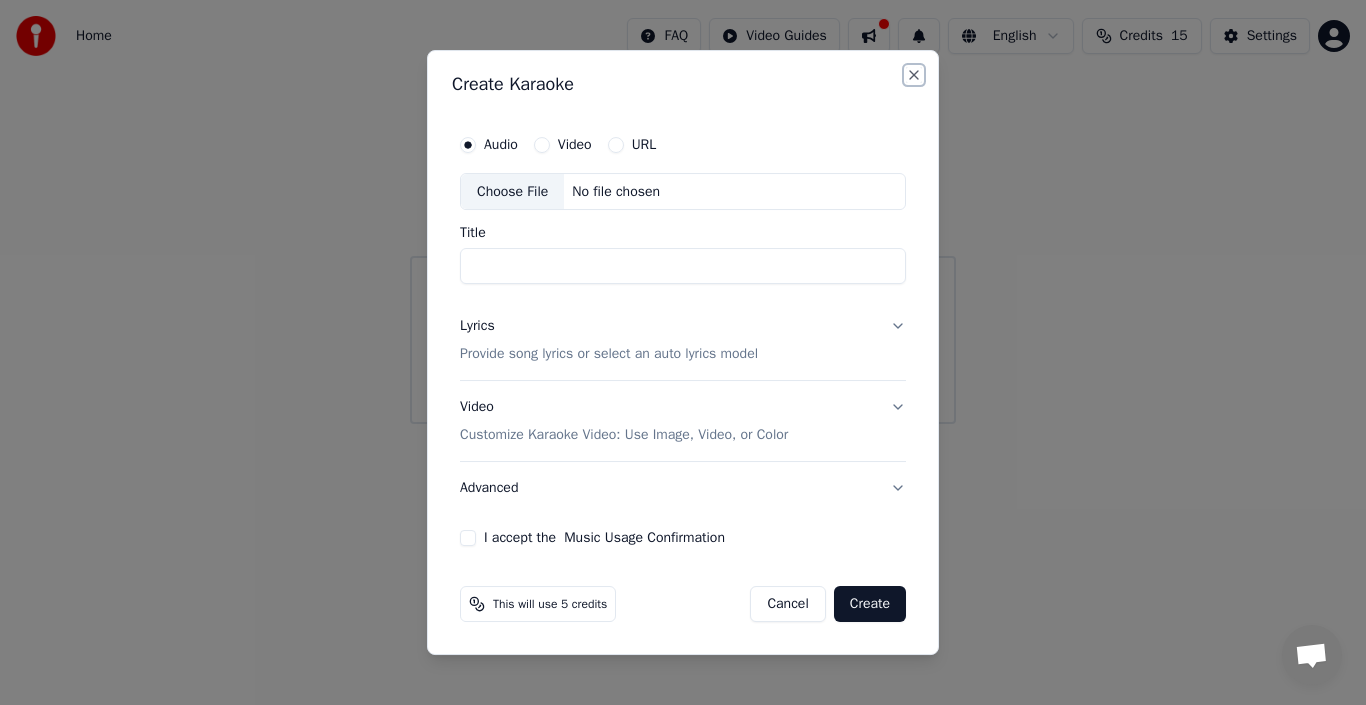 click on "Close" at bounding box center [914, 75] 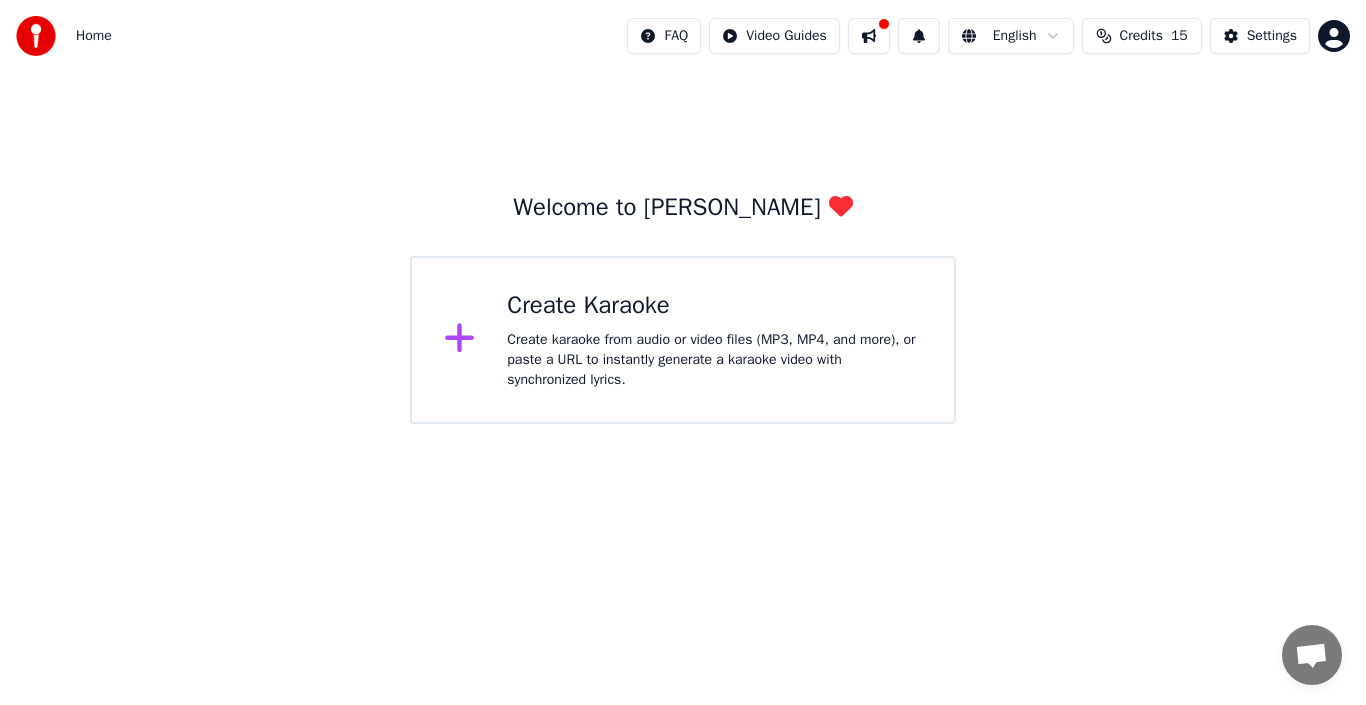 click on "Create Karaoke" at bounding box center (714, 306) 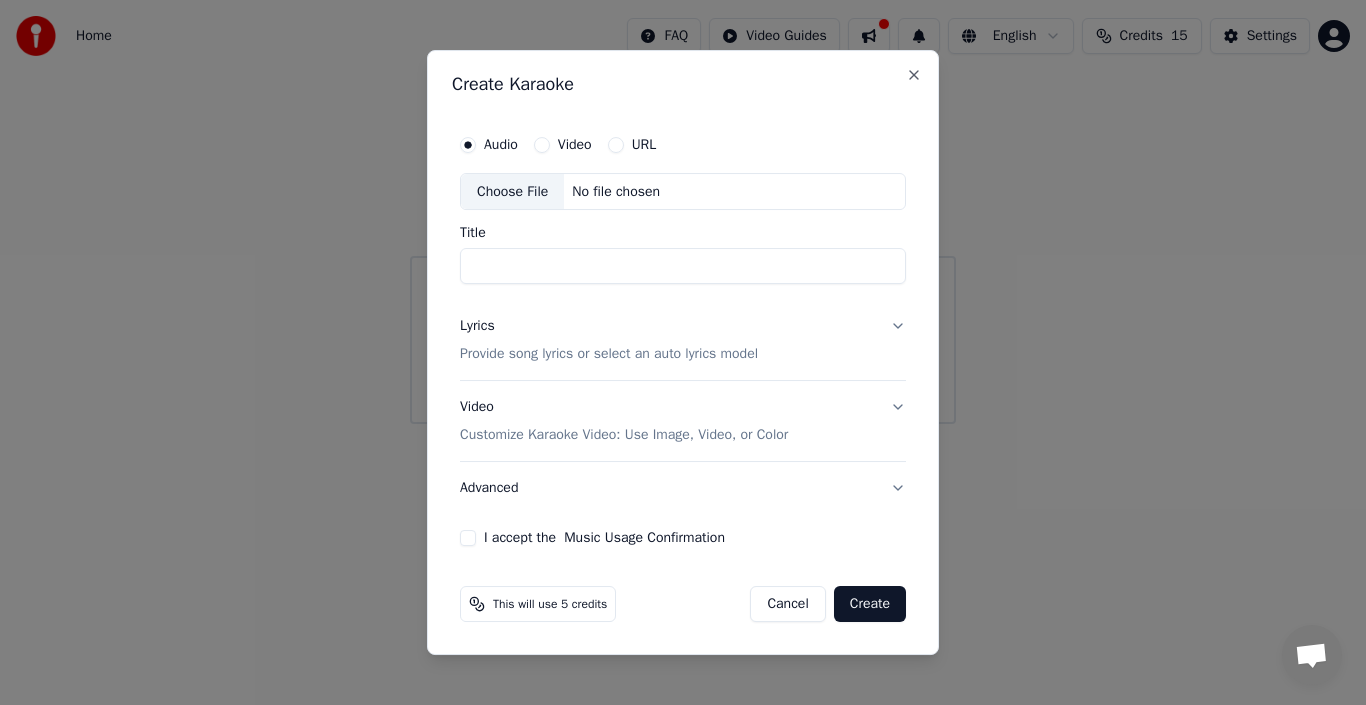 click on "Audio Video URL" at bounding box center (683, 145) 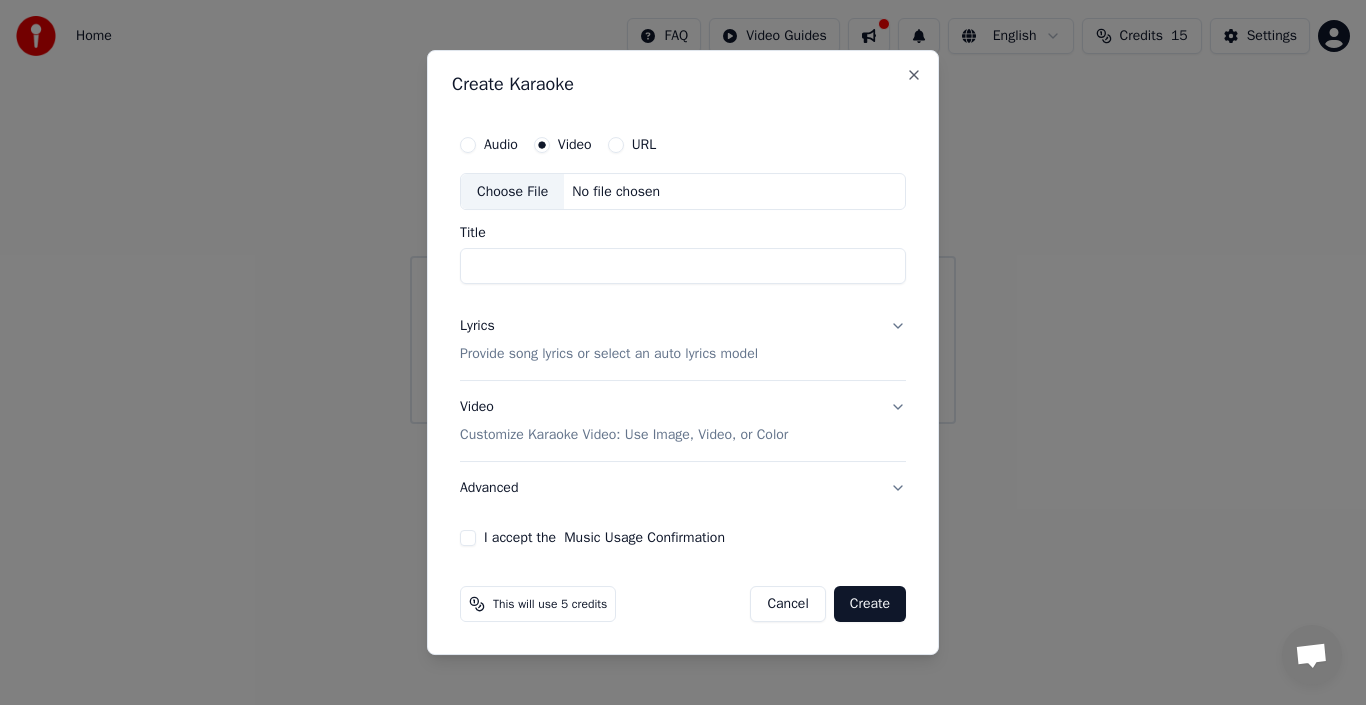 click on "Choose File" at bounding box center [512, 192] 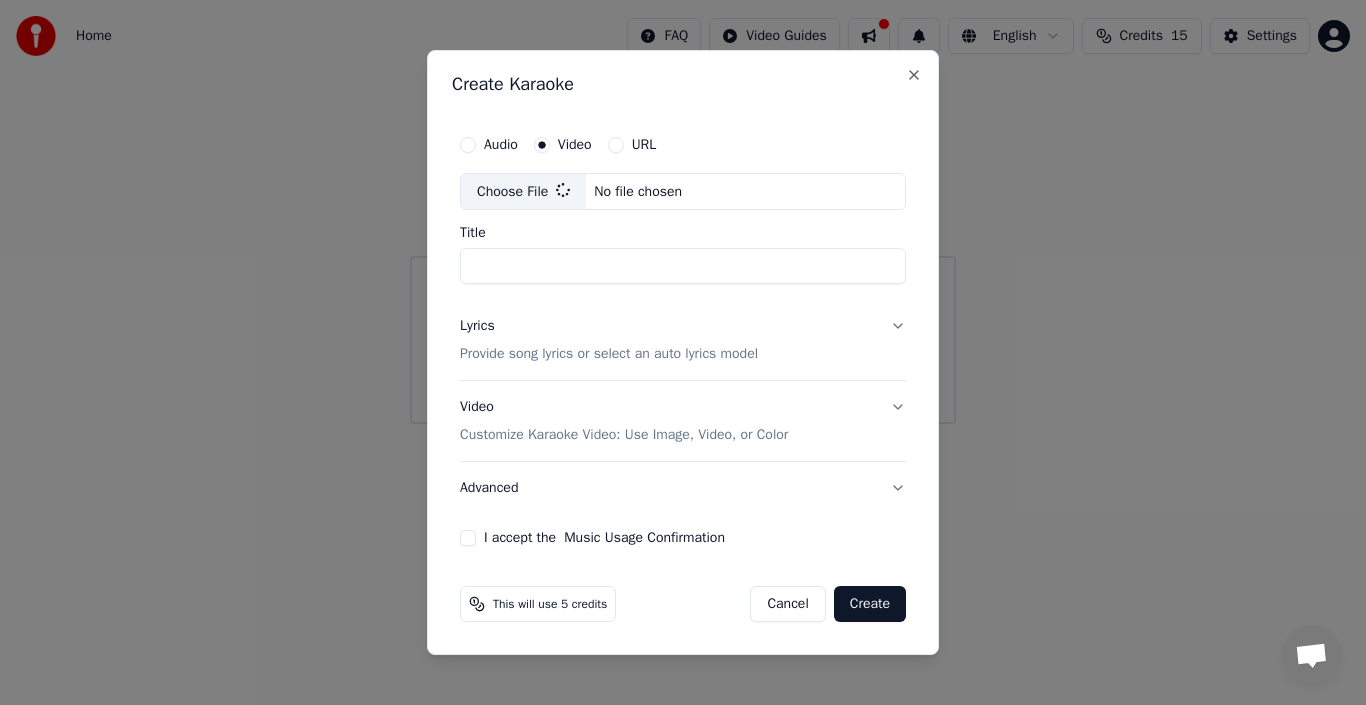 type on "**********" 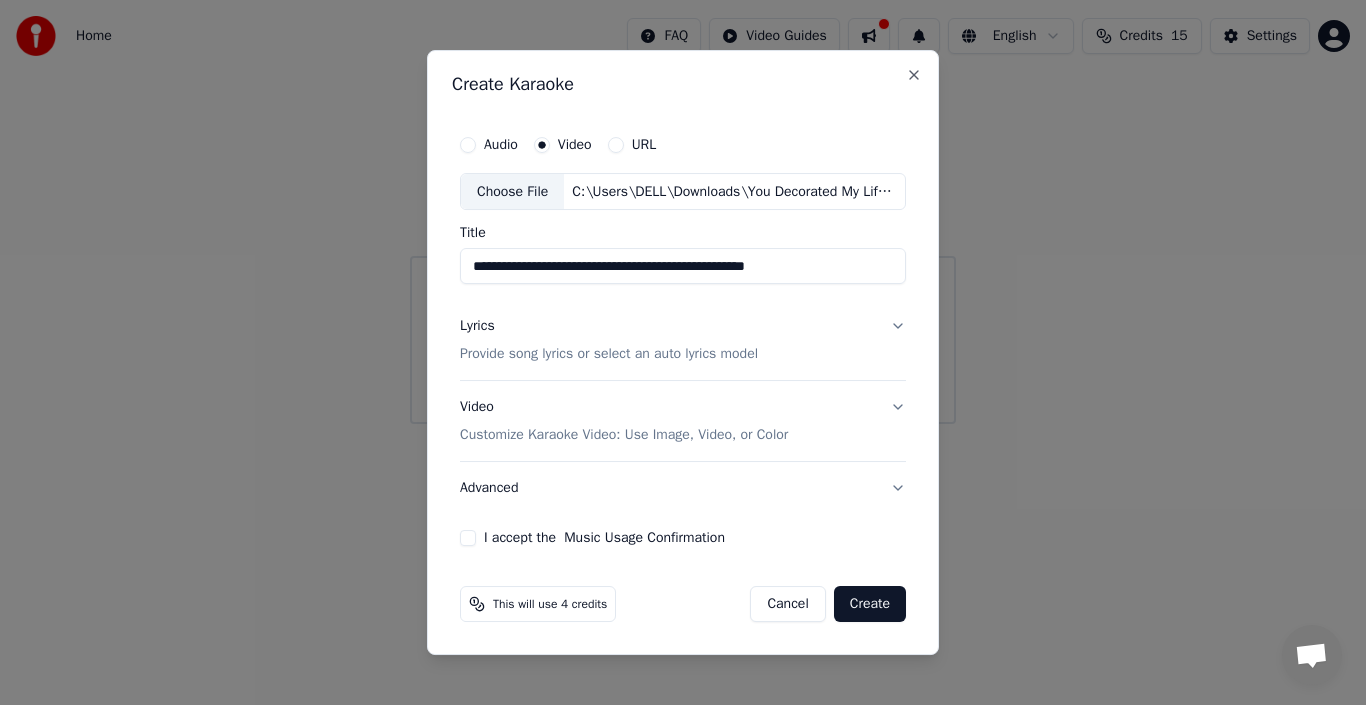 click on "Provide song lyrics or select an auto lyrics model" at bounding box center (609, 355) 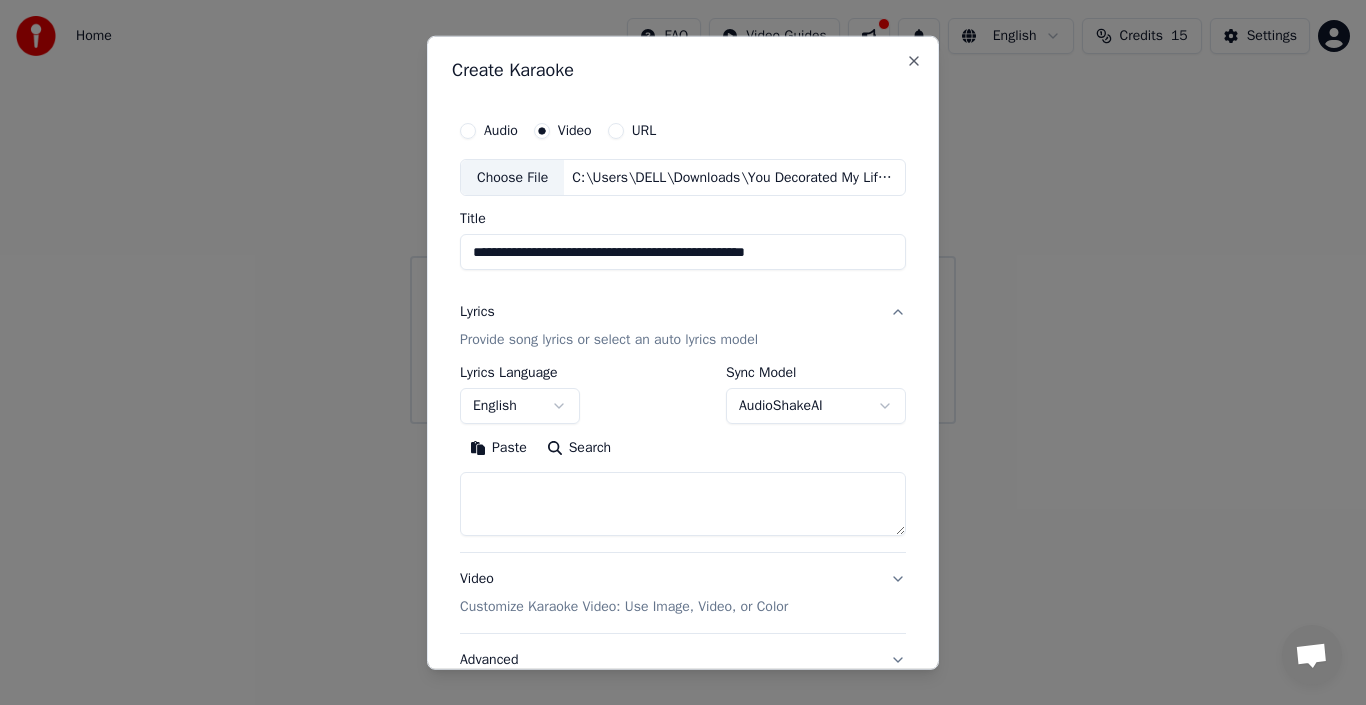 type 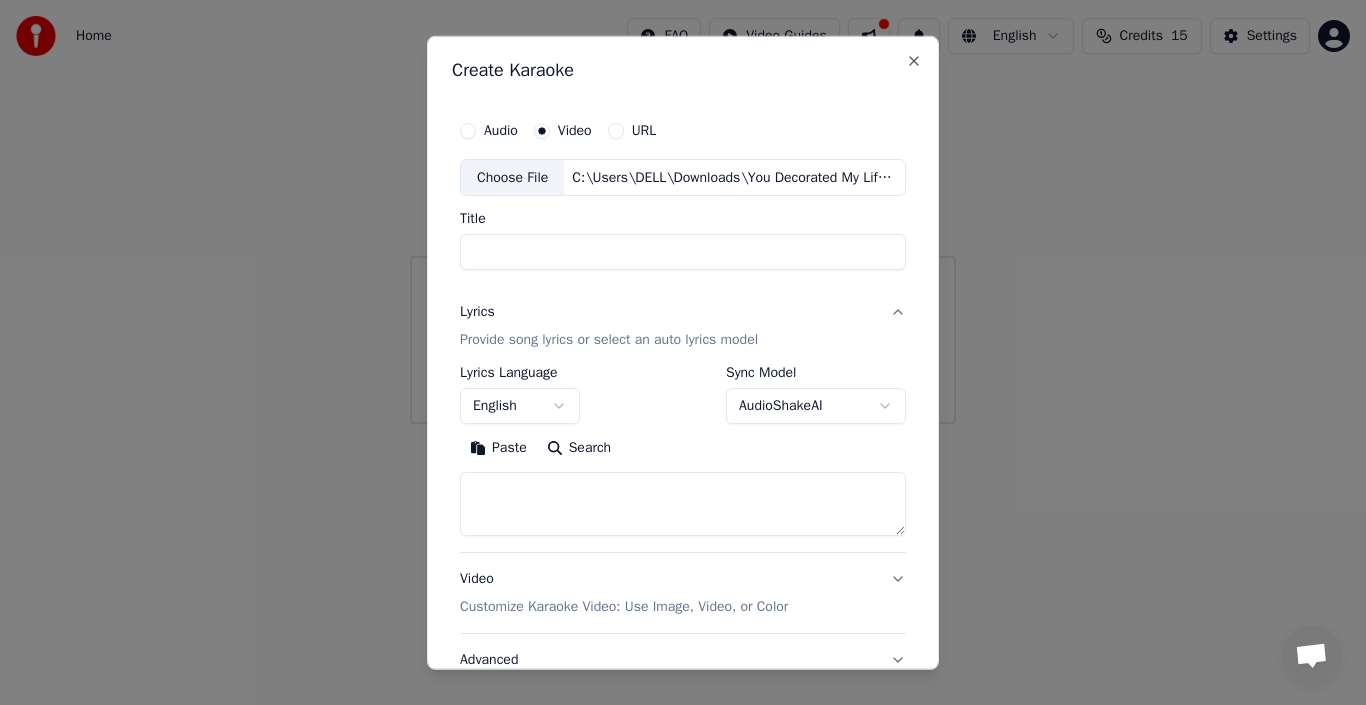 select 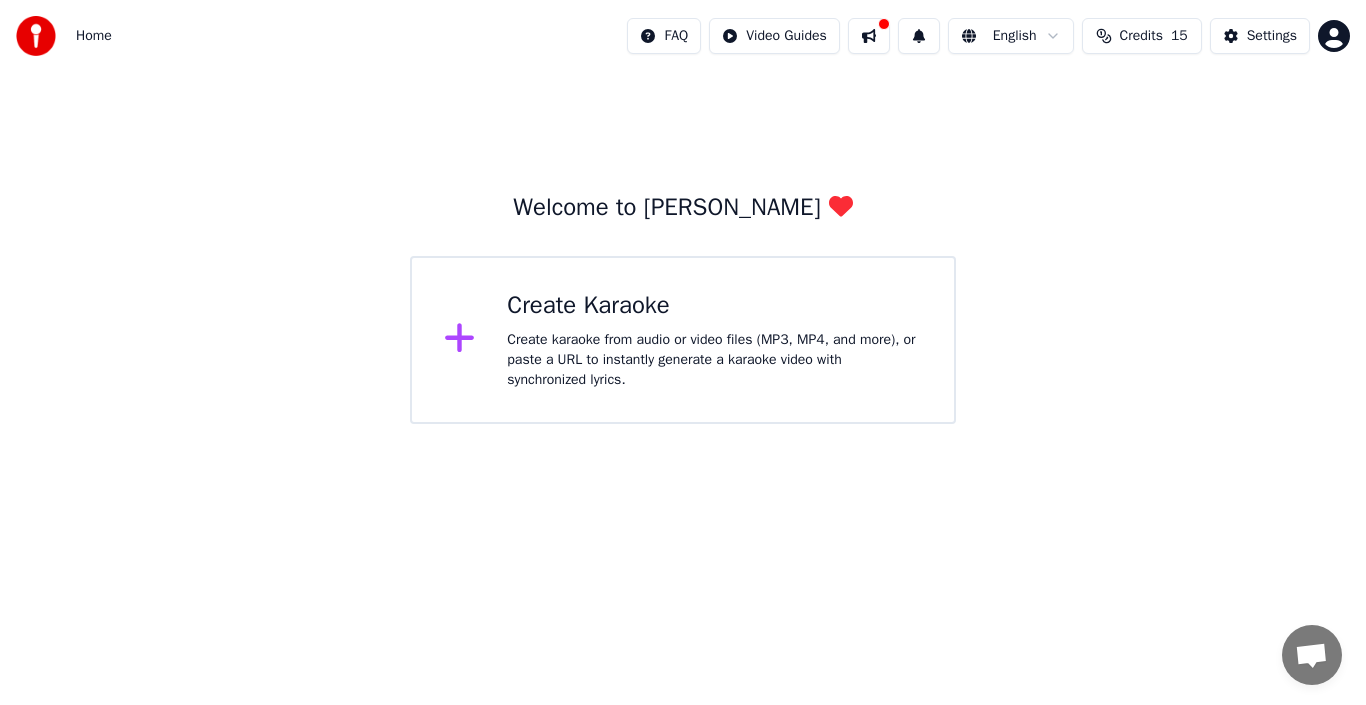 click on "Create Karaoke Create karaoke from audio or video files (MP3, MP4, and more), or paste a URL to instantly generate a karaoke video with synchronized lyrics." at bounding box center [683, 340] 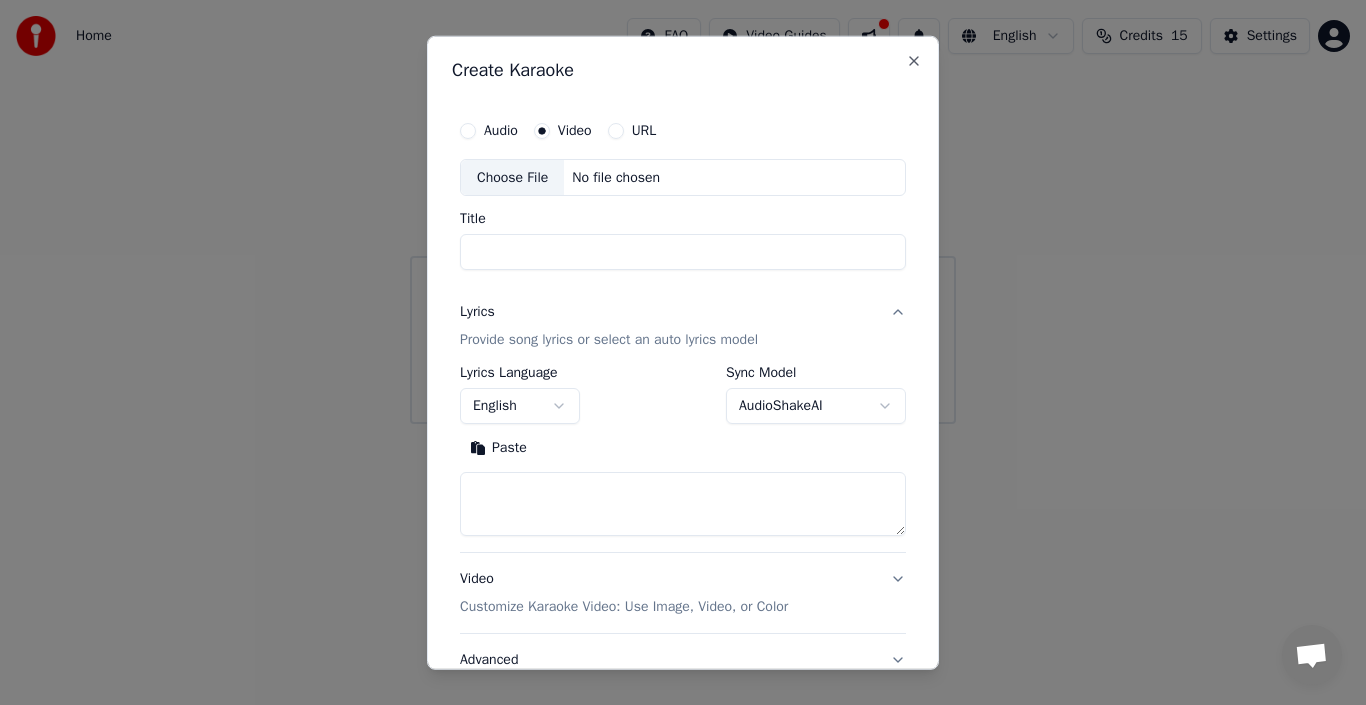 click on "Lyrics Provide song lyrics or select an auto lyrics model" at bounding box center [683, 326] 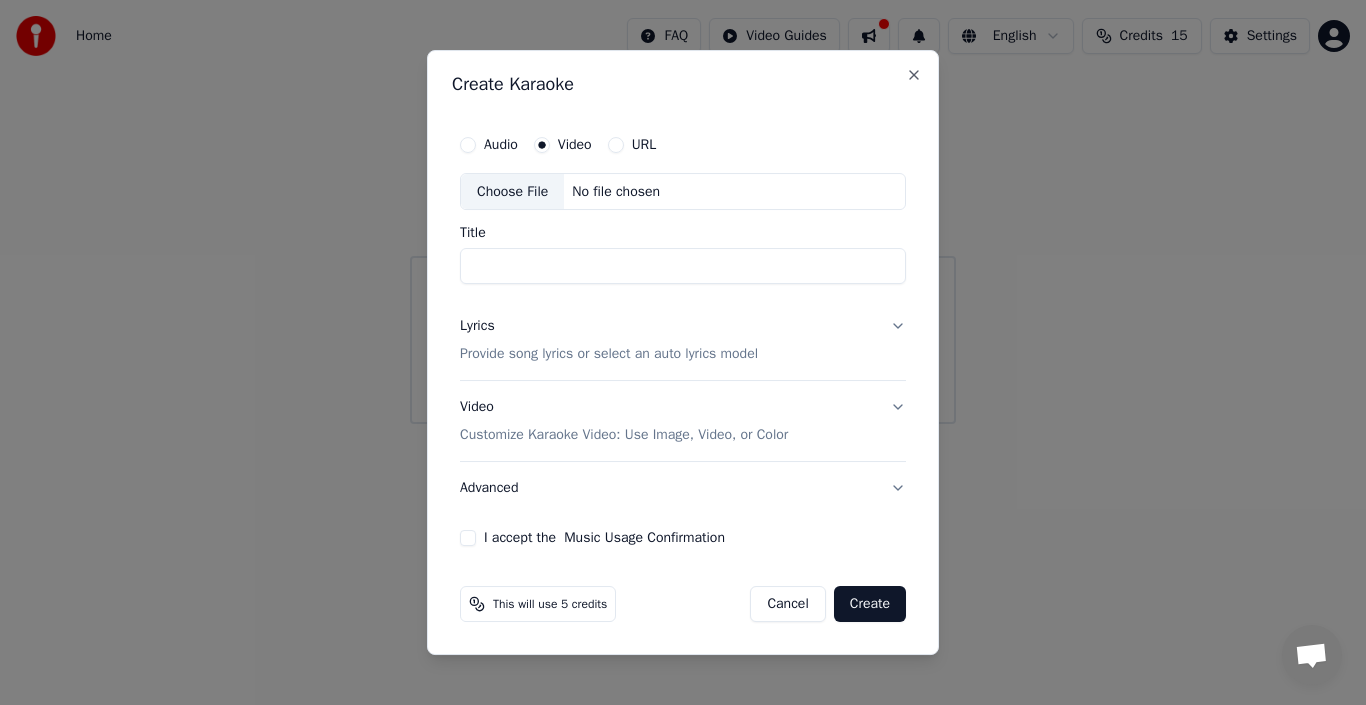 click on "No file chosen" at bounding box center (616, 192) 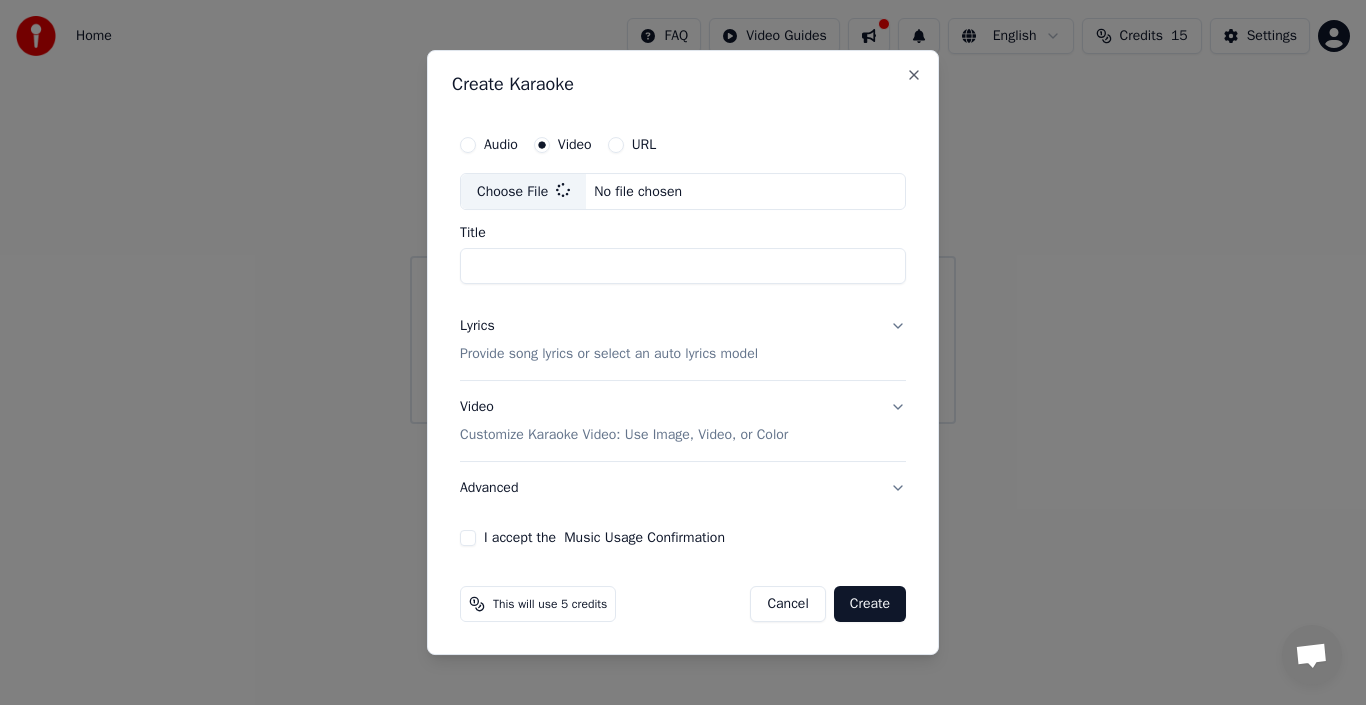 type on "**********" 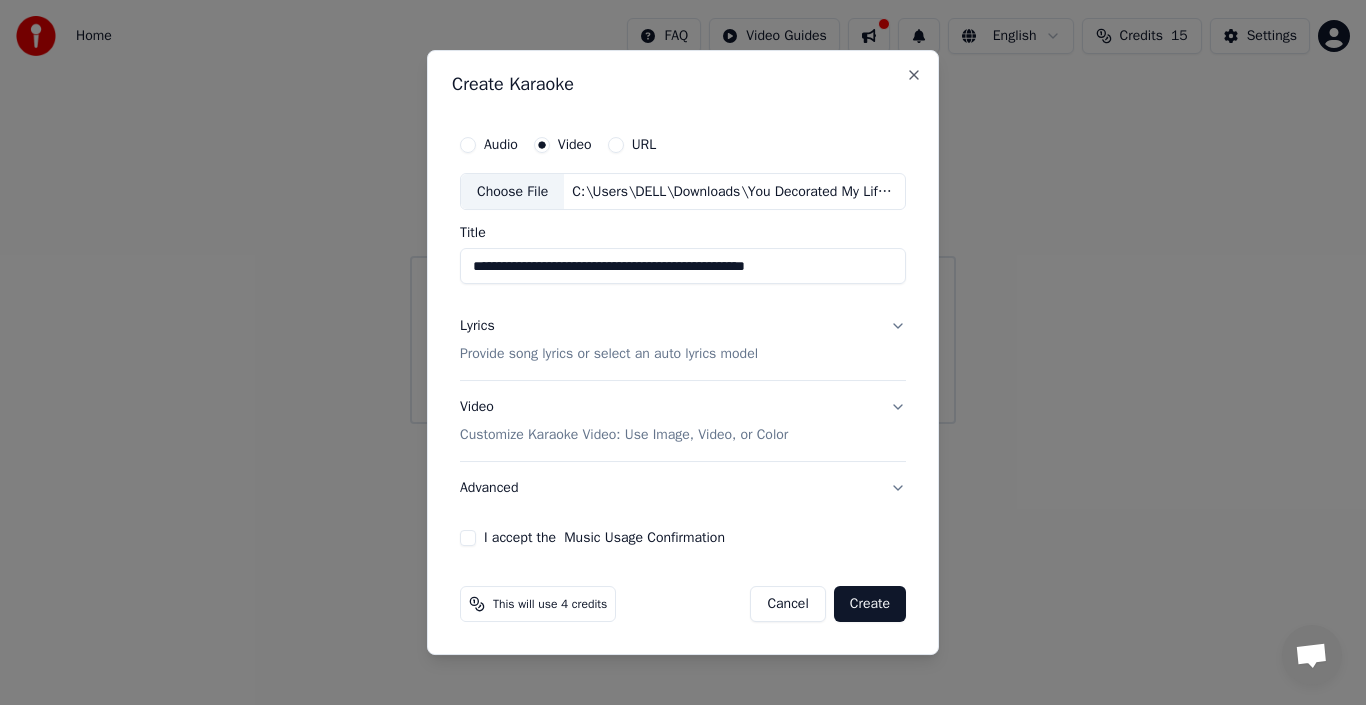 click on "Provide song lyrics or select an auto lyrics model" at bounding box center [609, 355] 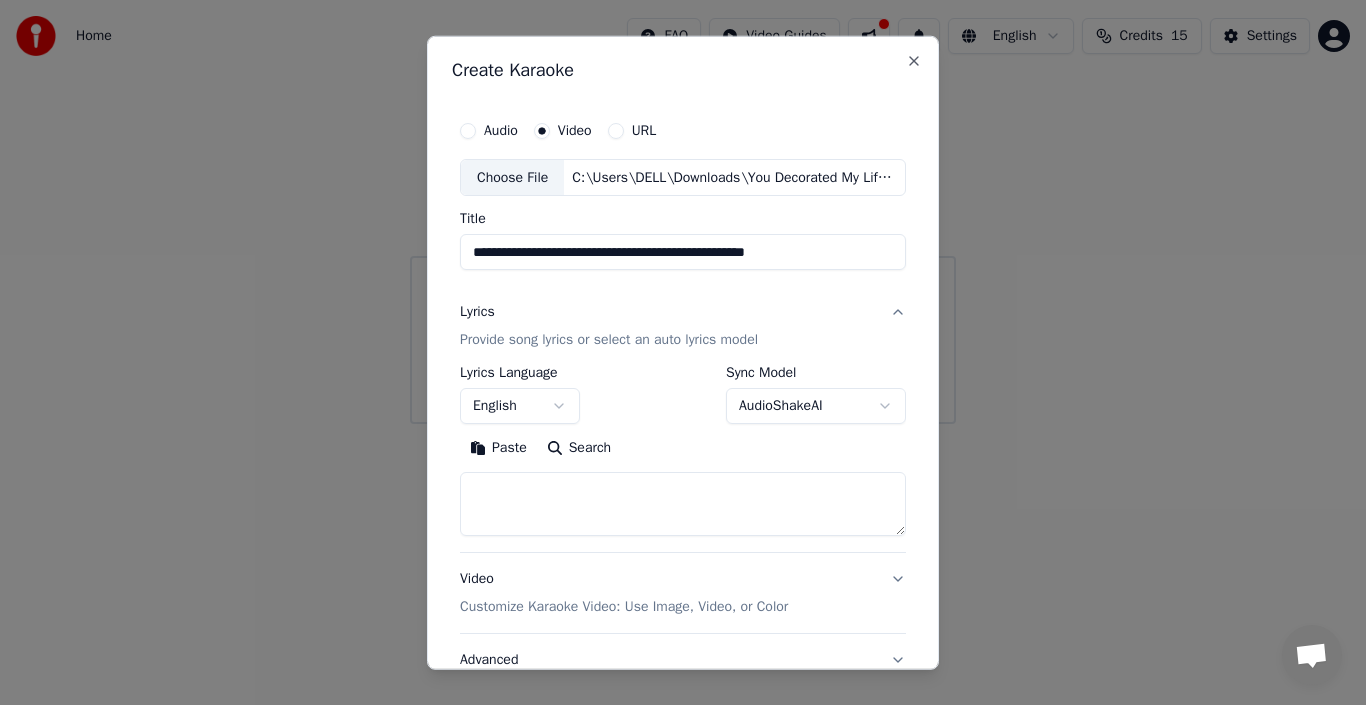 click on "Paste" at bounding box center (498, 448) 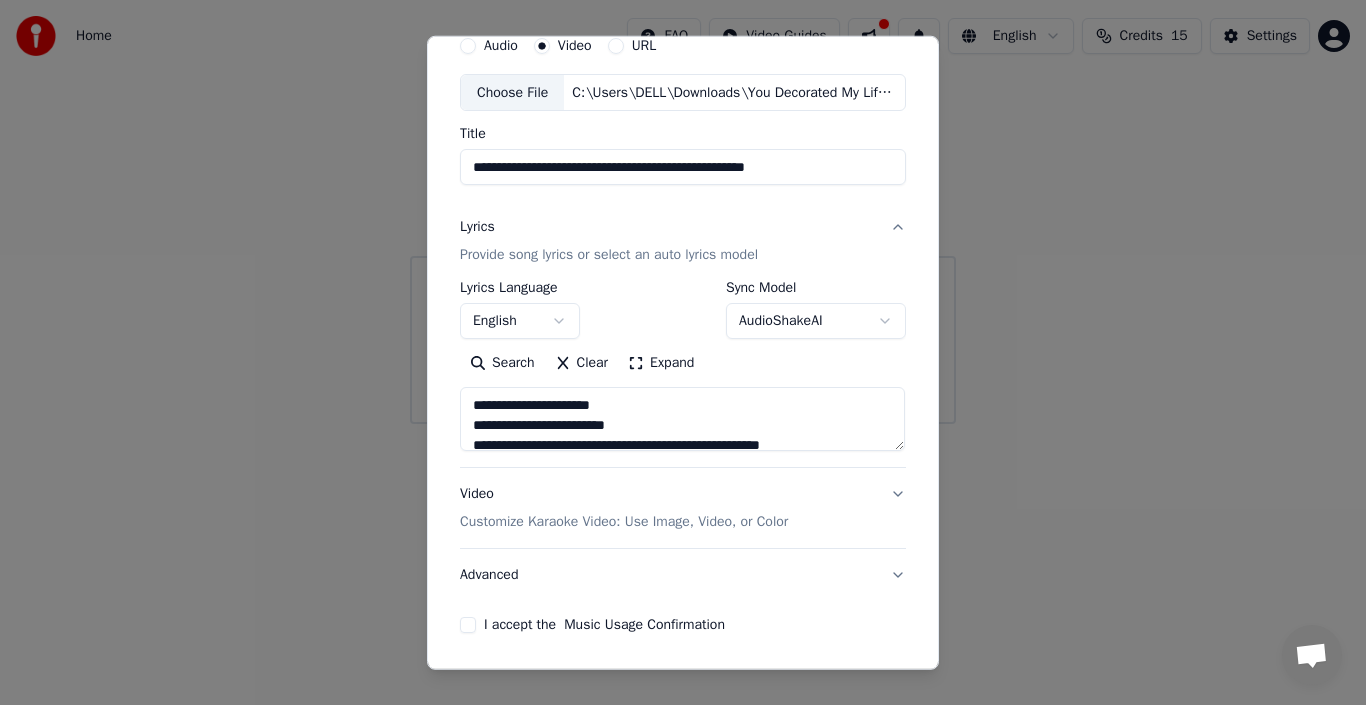 scroll, scrollTop: 157, scrollLeft: 0, axis: vertical 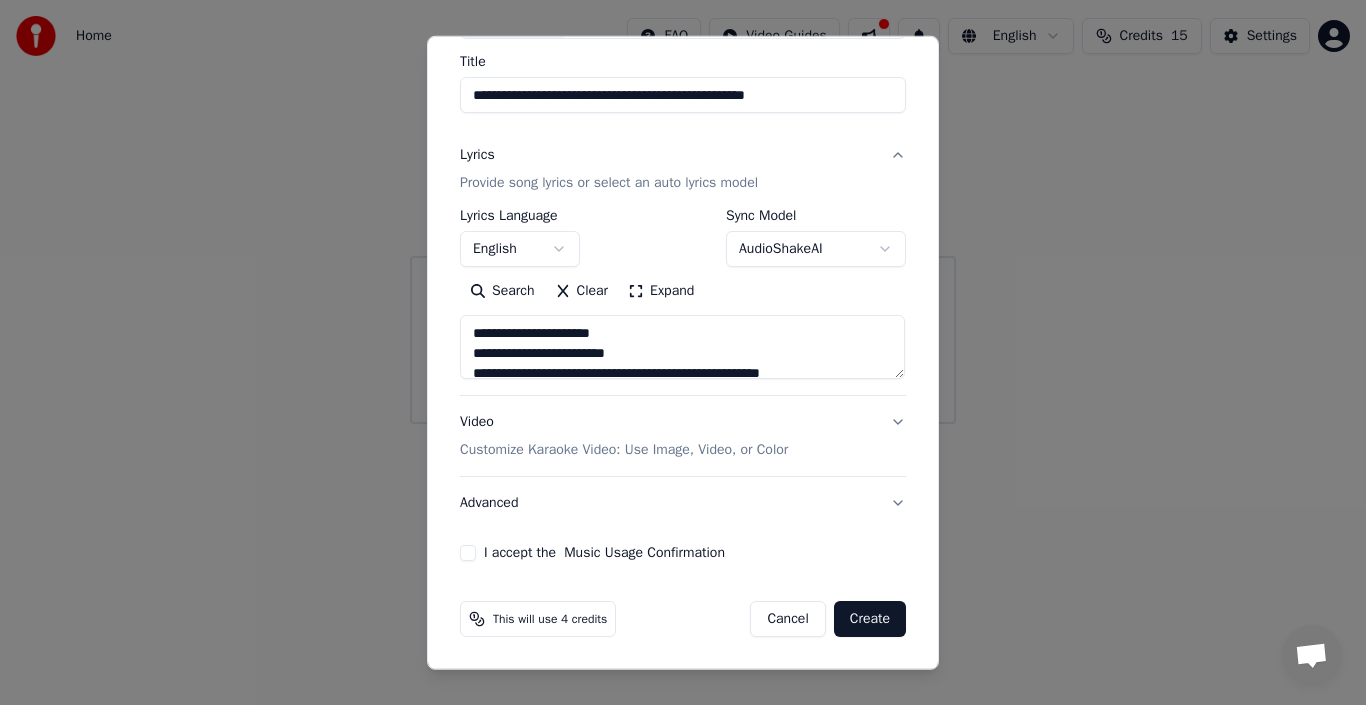 click on "Customize Karaoke Video: Use Image, Video, or Color" at bounding box center [624, 450] 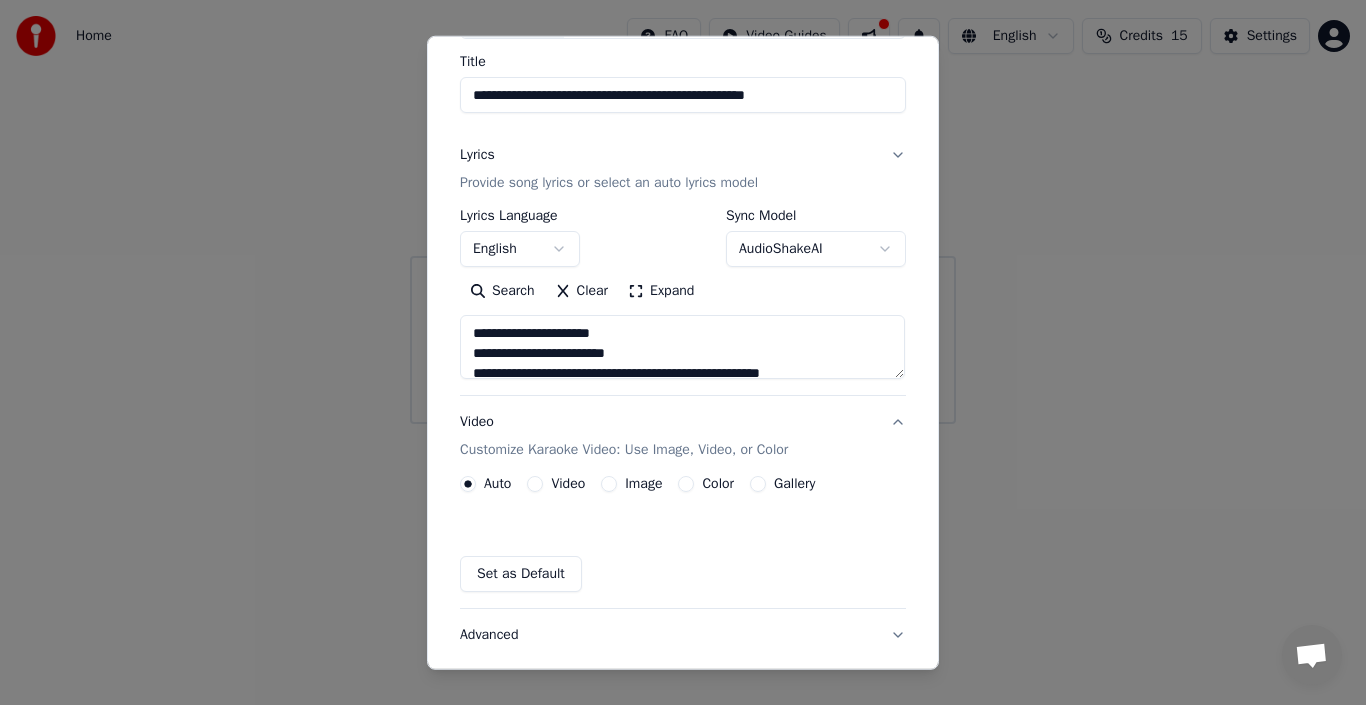scroll, scrollTop: 103, scrollLeft: 0, axis: vertical 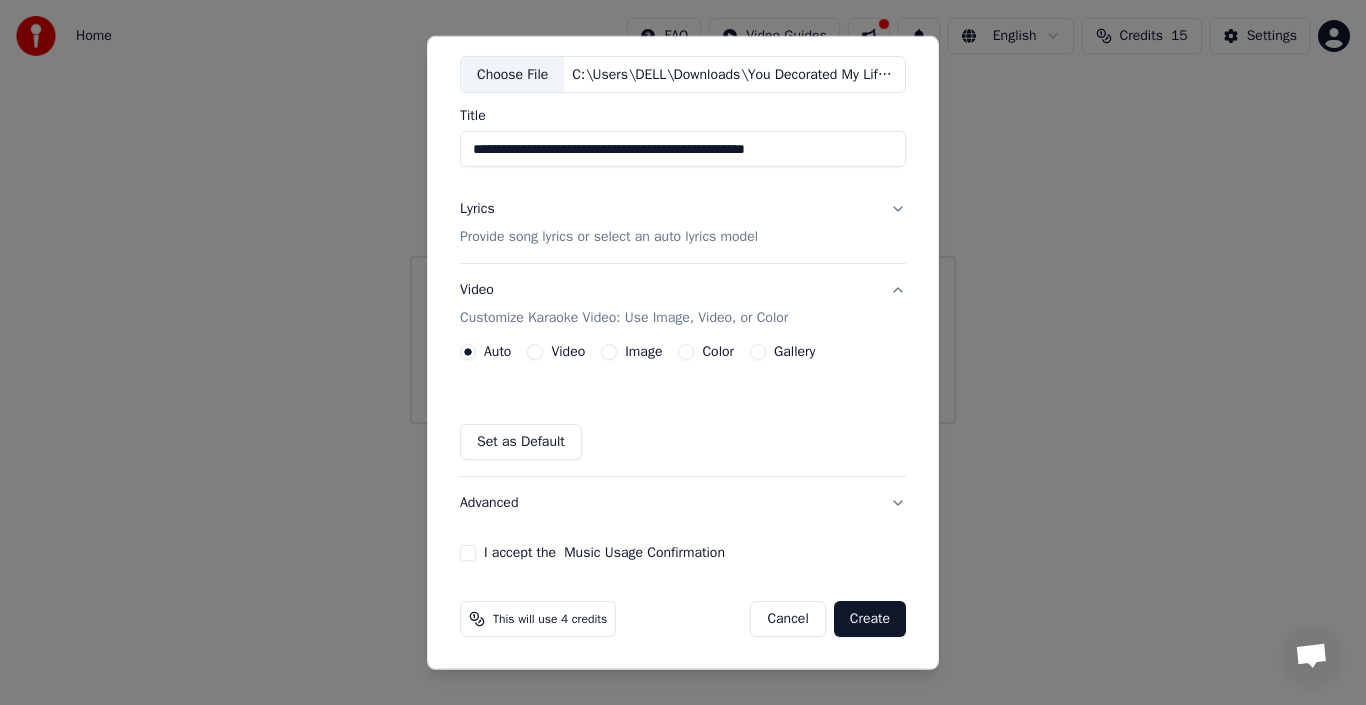 click on "Image" at bounding box center (643, 352) 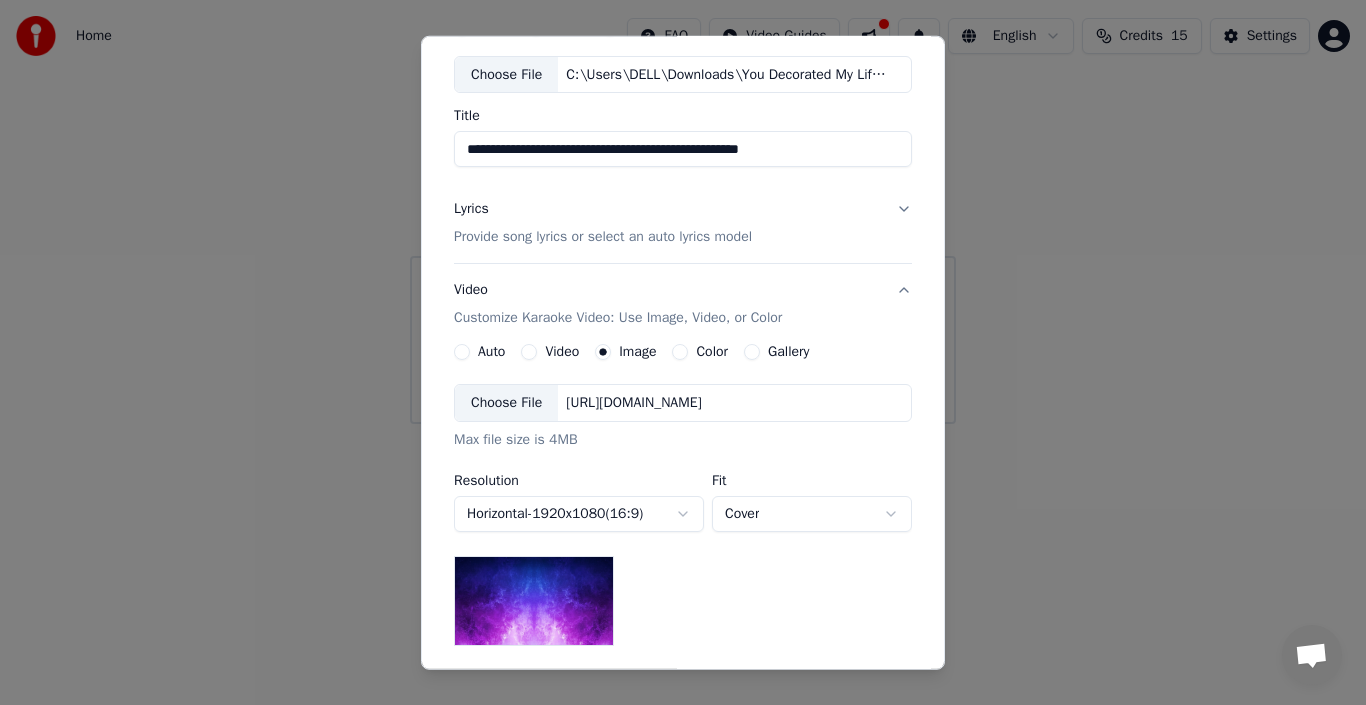 click at bounding box center [534, 601] 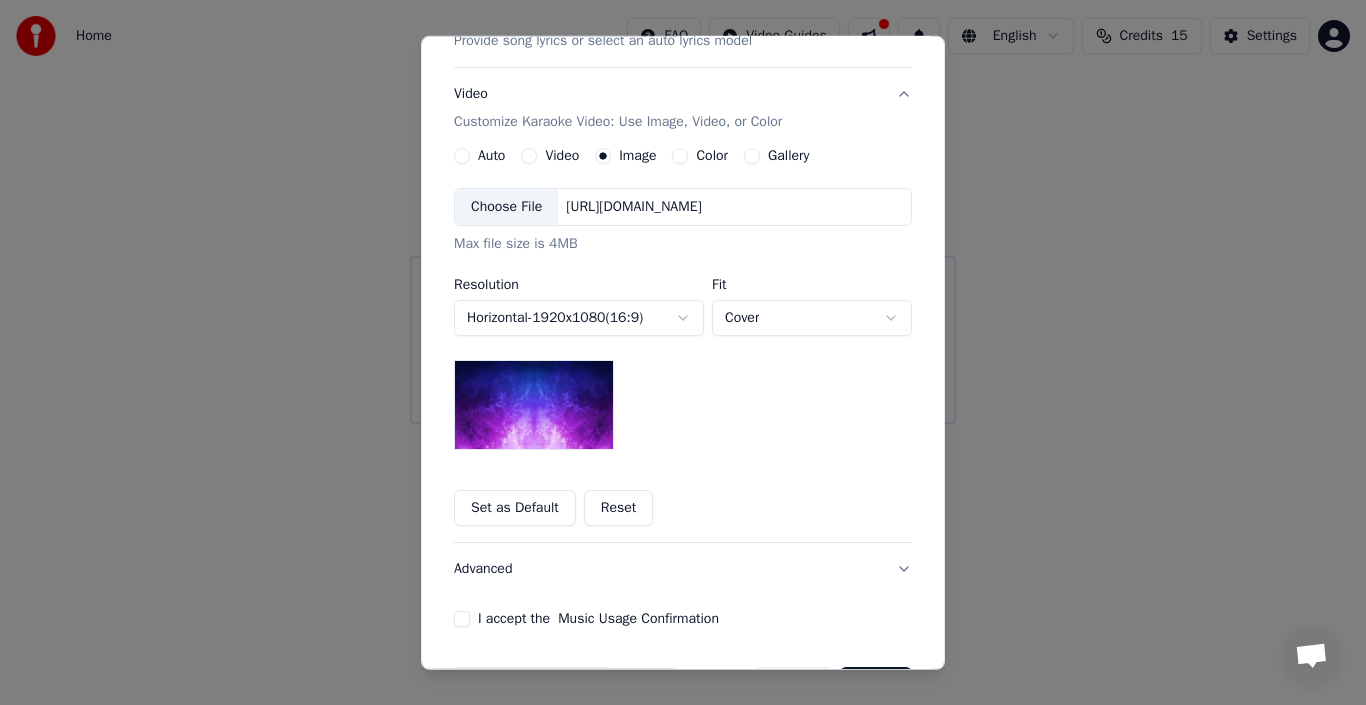 scroll, scrollTop: 303, scrollLeft: 0, axis: vertical 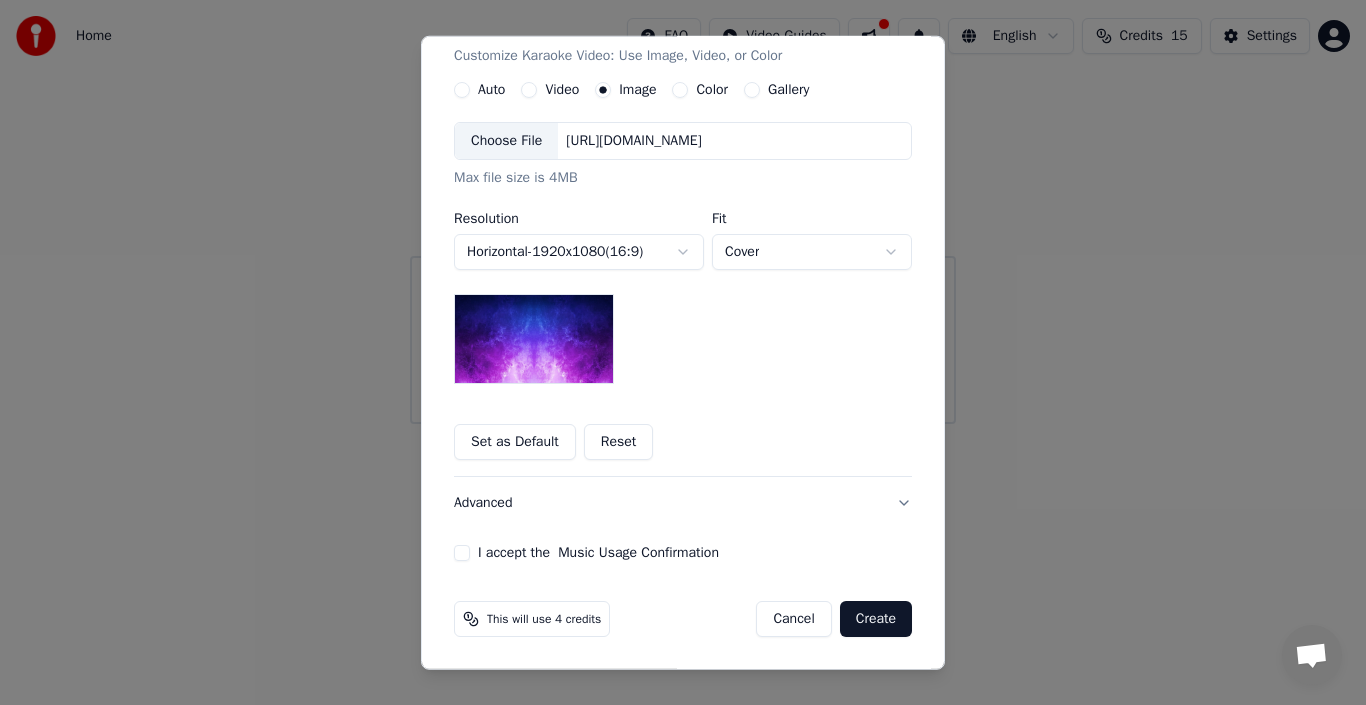click on "Create" at bounding box center (876, 619) 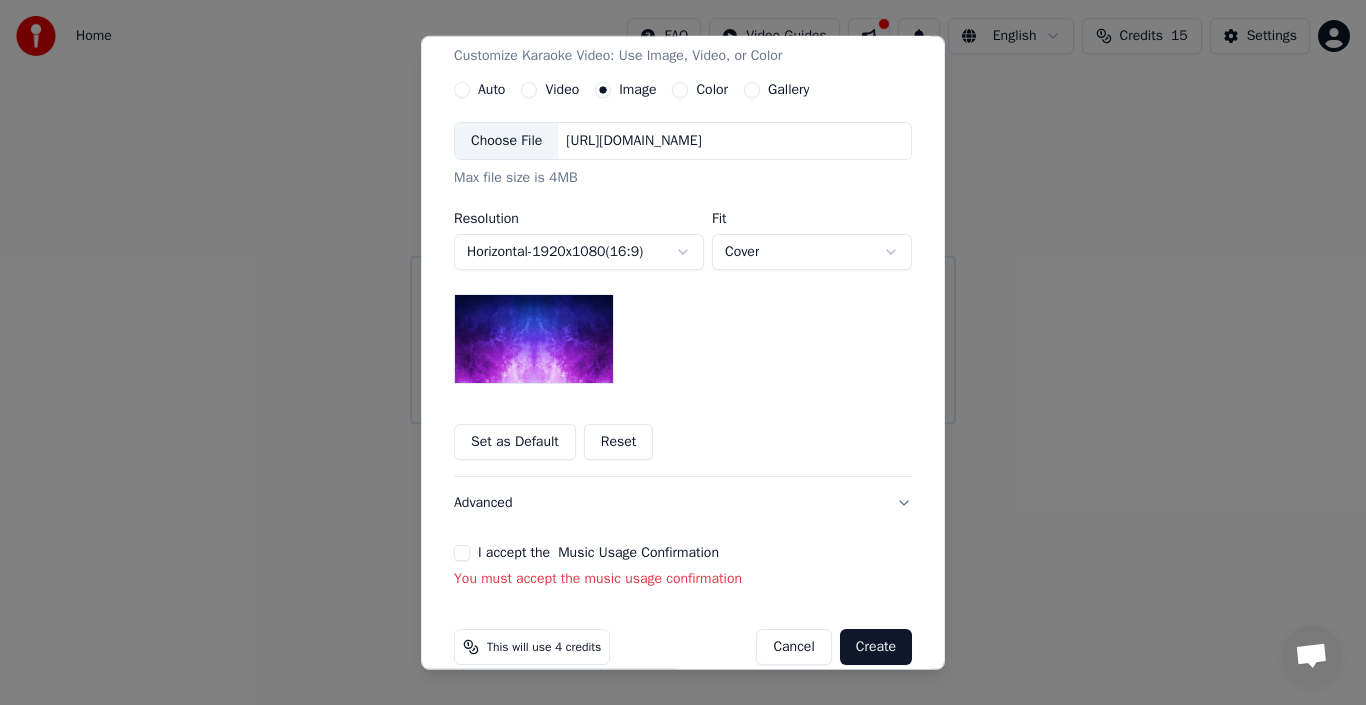 click on "**********" at bounding box center (683, 352) 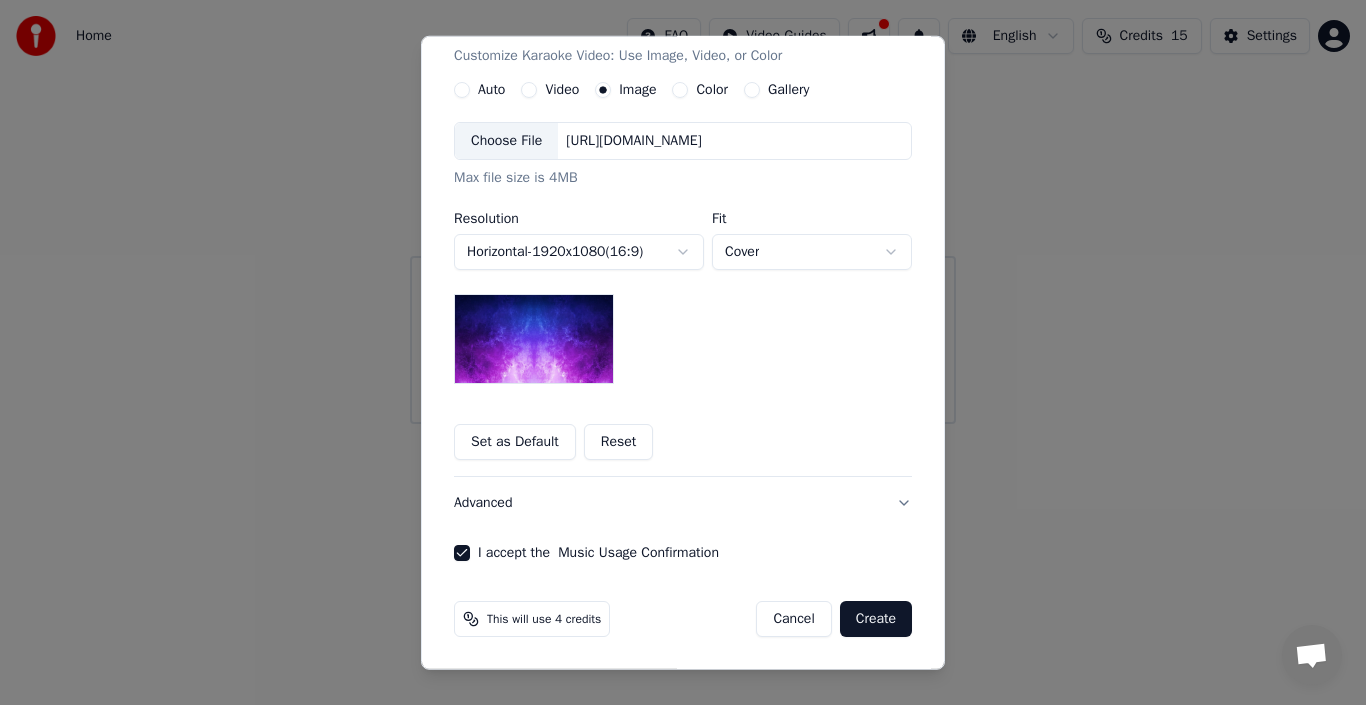 click on "Create" at bounding box center [876, 619] 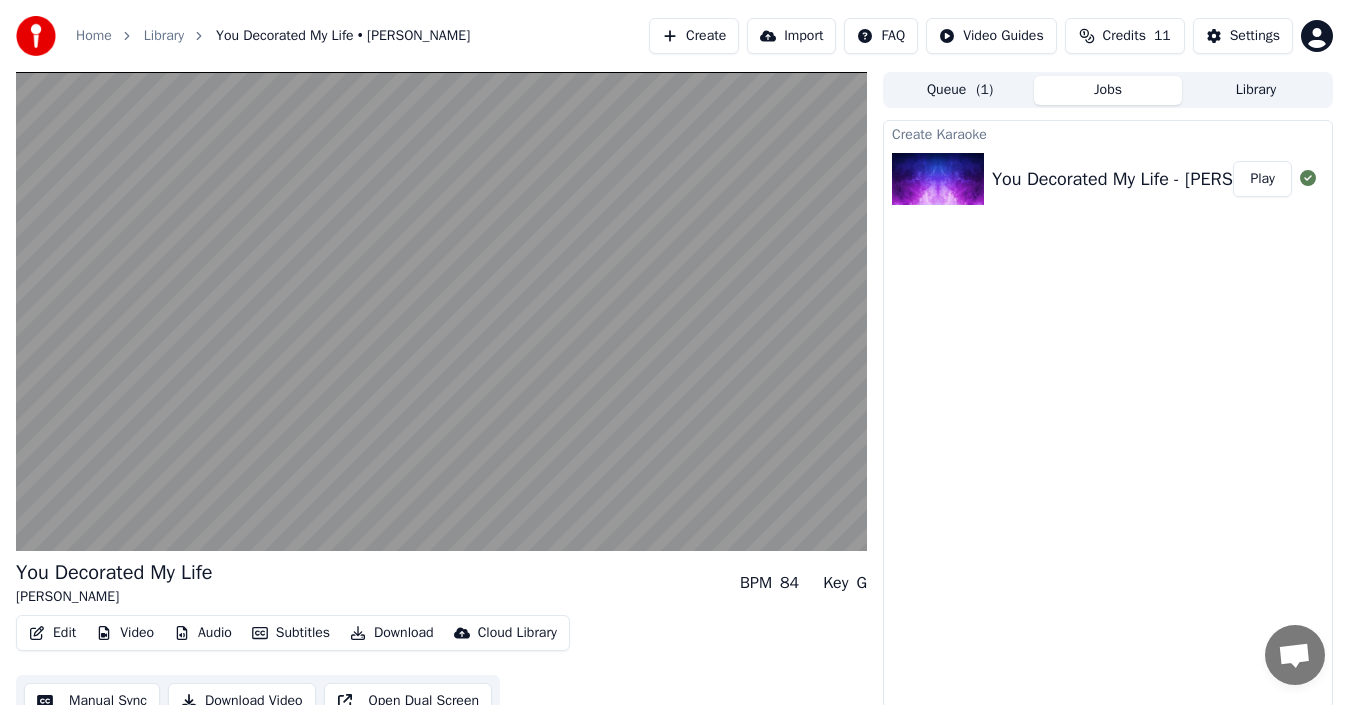 click at bounding box center (441, 311) 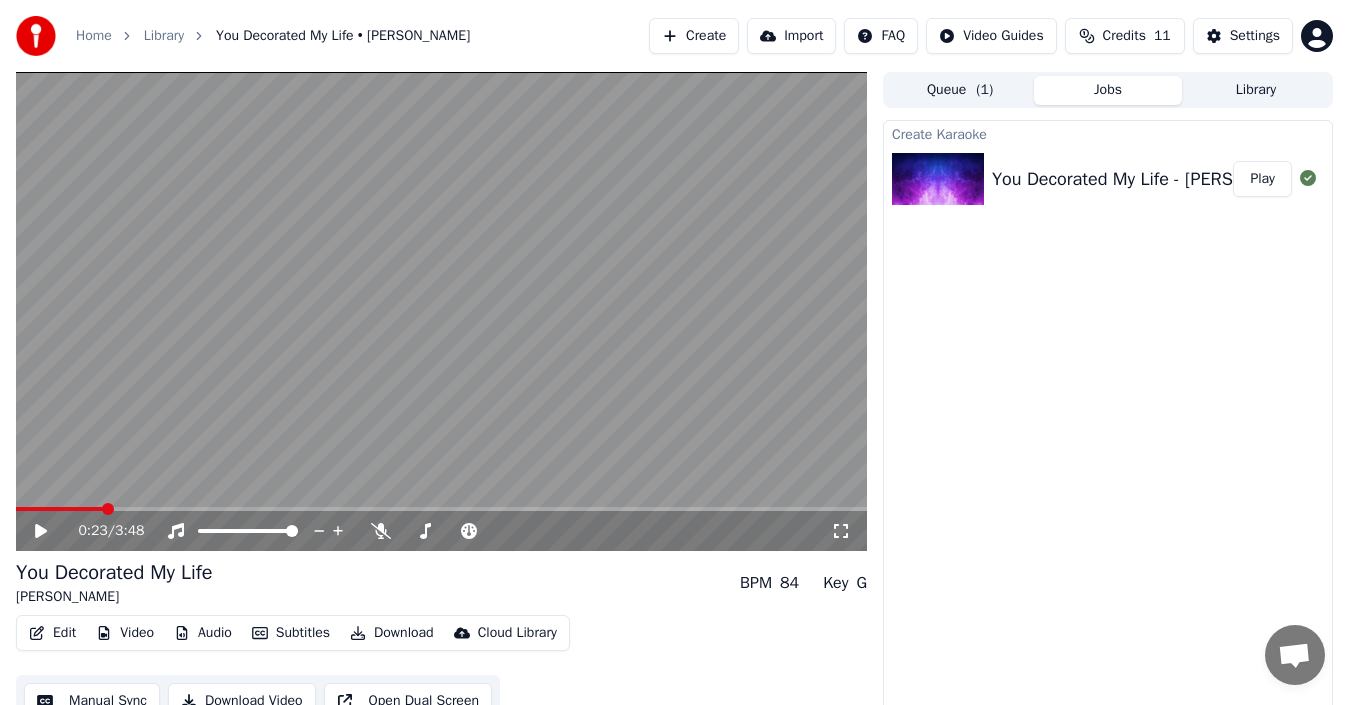 click at bounding box center [441, 311] 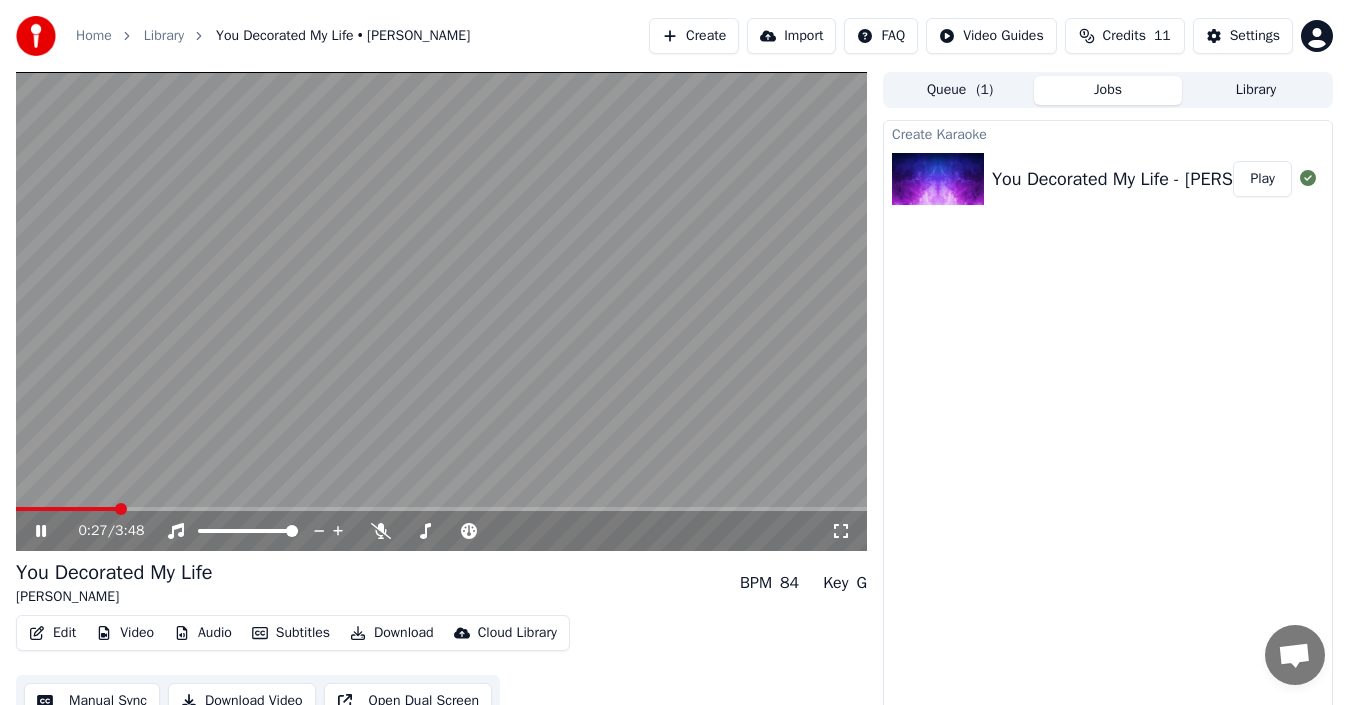 click 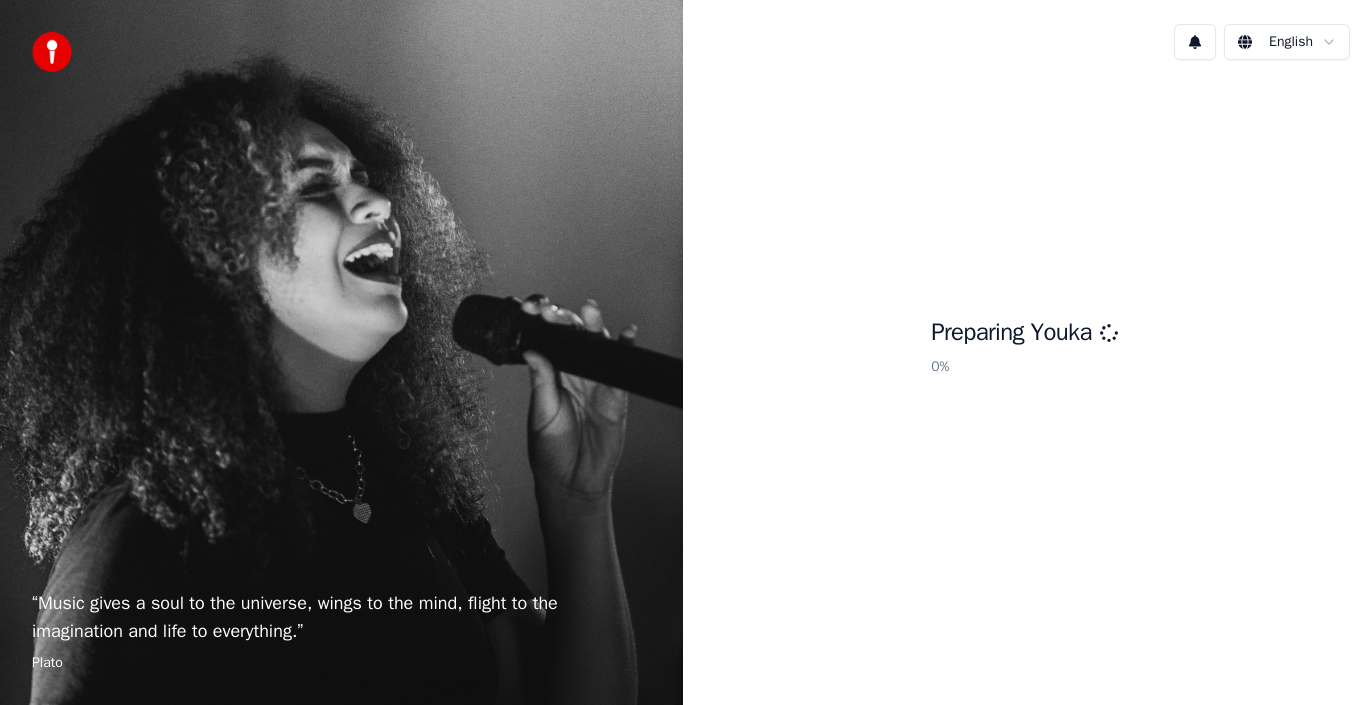 scroll, scrollTop: 0, scrollLeft: 0, axis: both 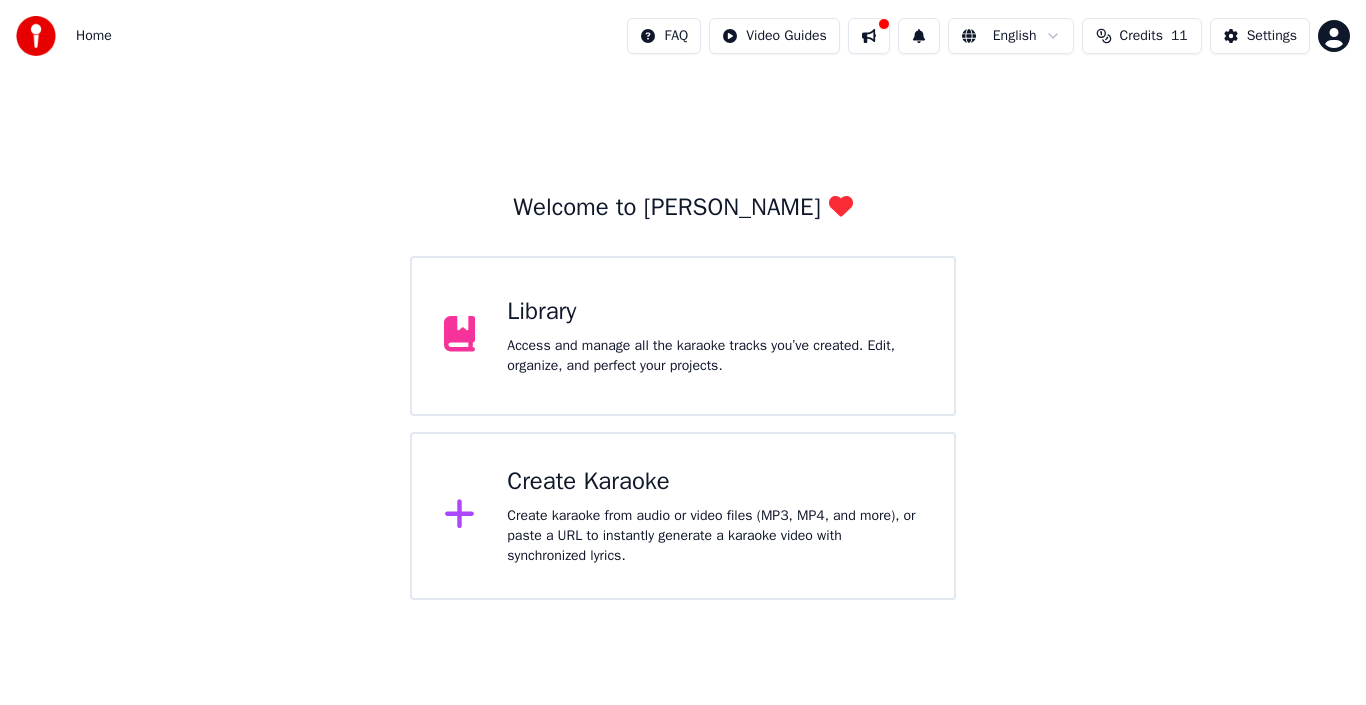 click on "Create karaoke from audio or video files (MP3, MP4, and more), or paste a URL to instantly generate a karaoke video with synchronized lyrics." at bounding box center (714, 536) 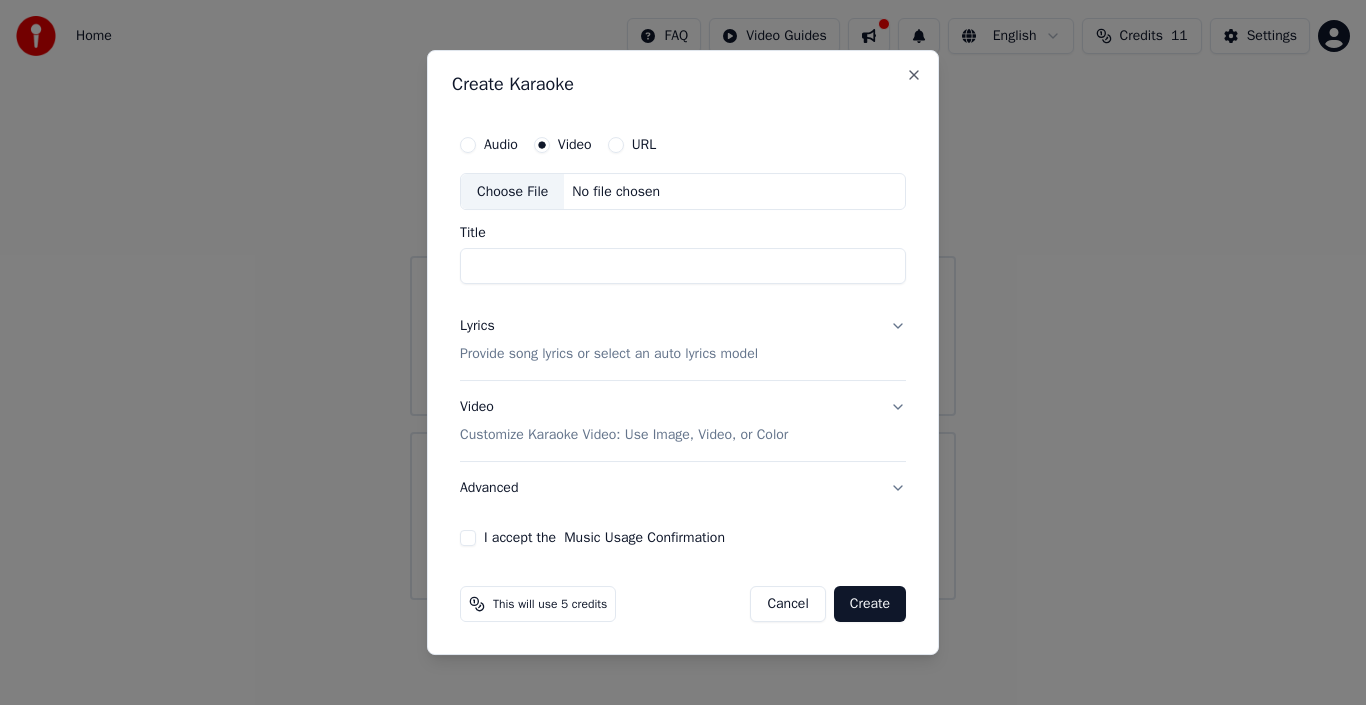 click on "Choose File" at bounding box center [512, 192] 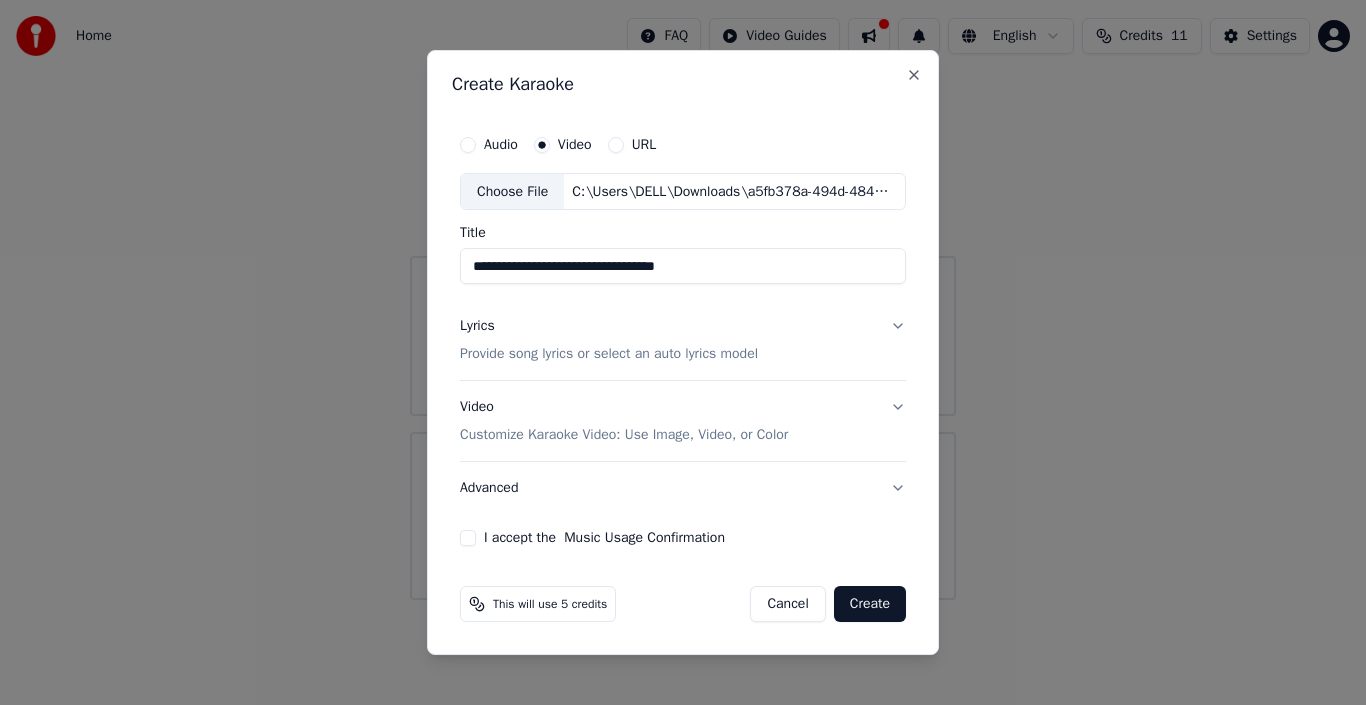 click on "**********" at bounding box center (683, 267) 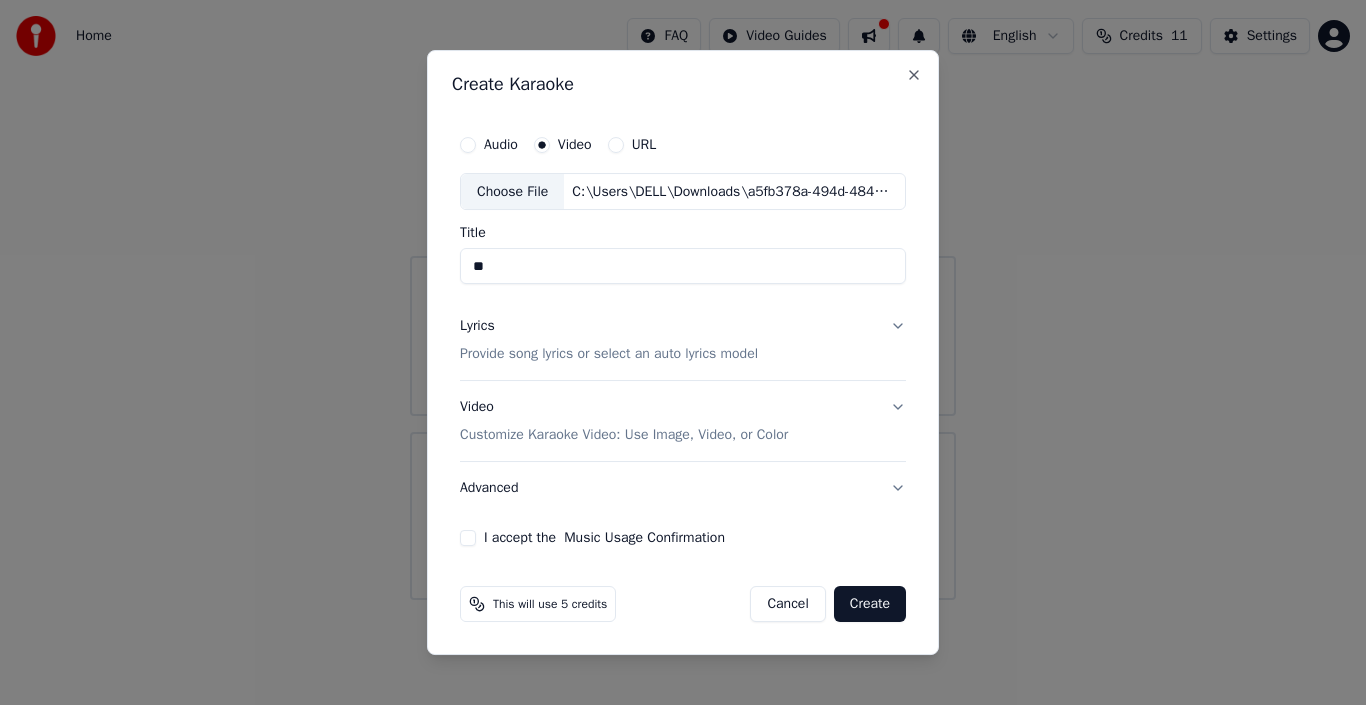 type on "*" 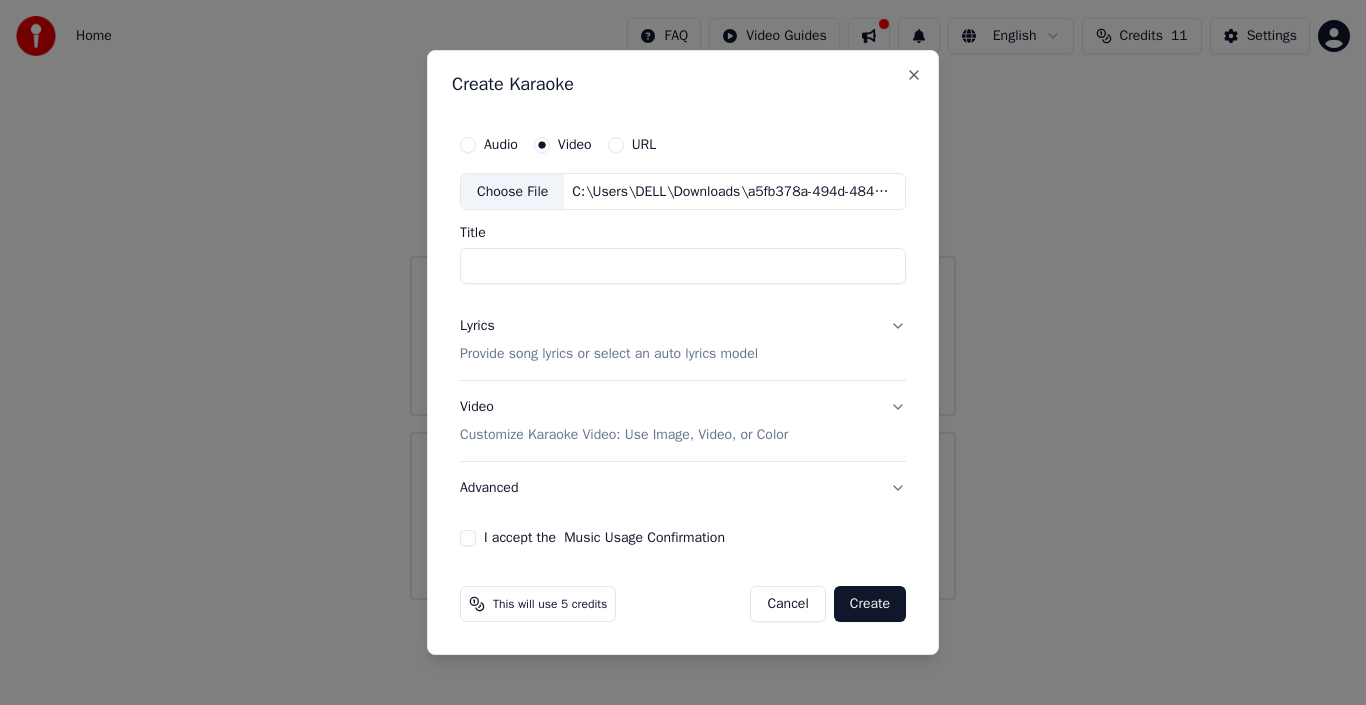 type on "*" 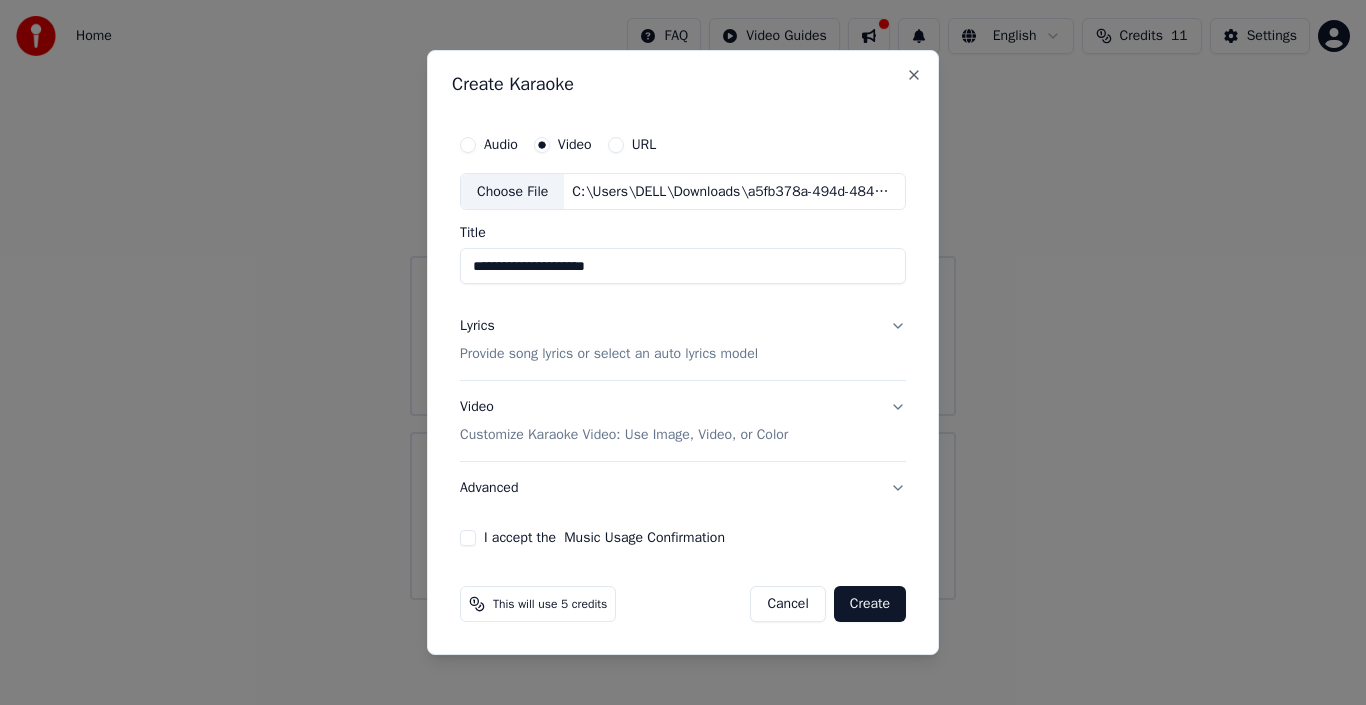 type on "**********" 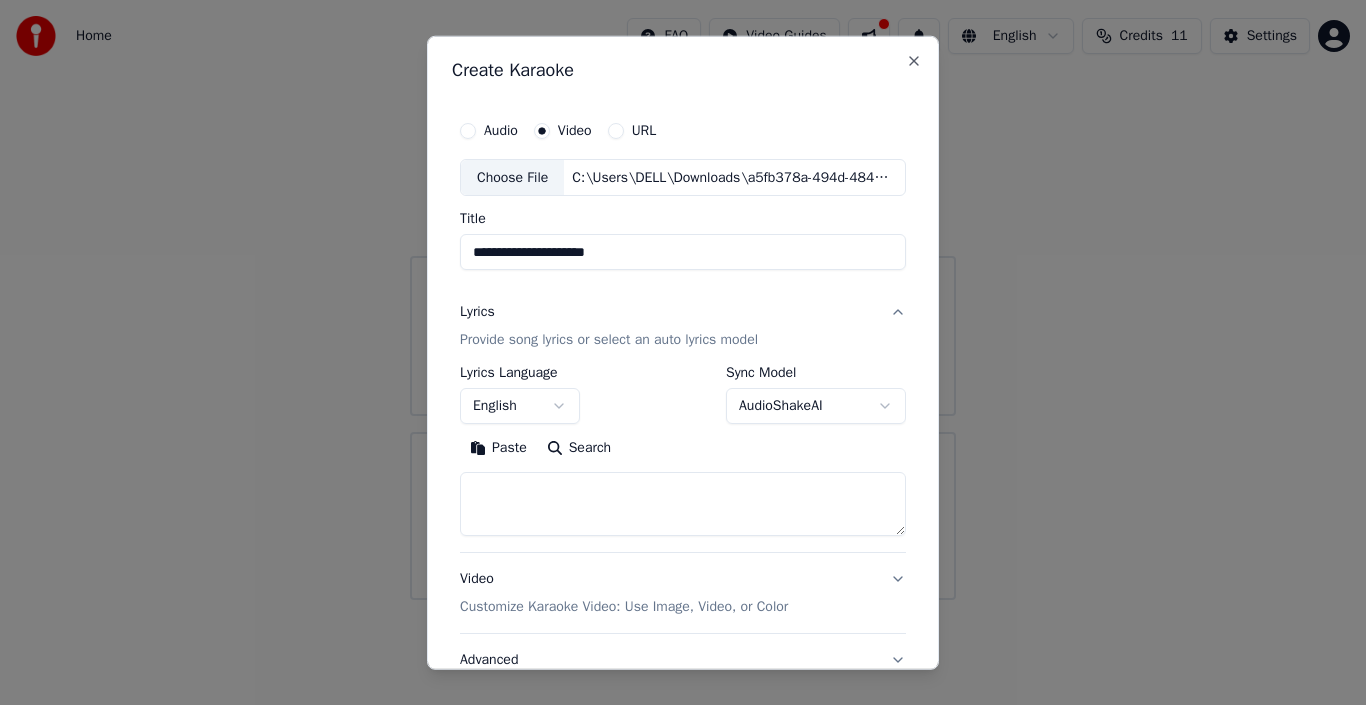 click on "Paste" at bounding box center [498, 448] 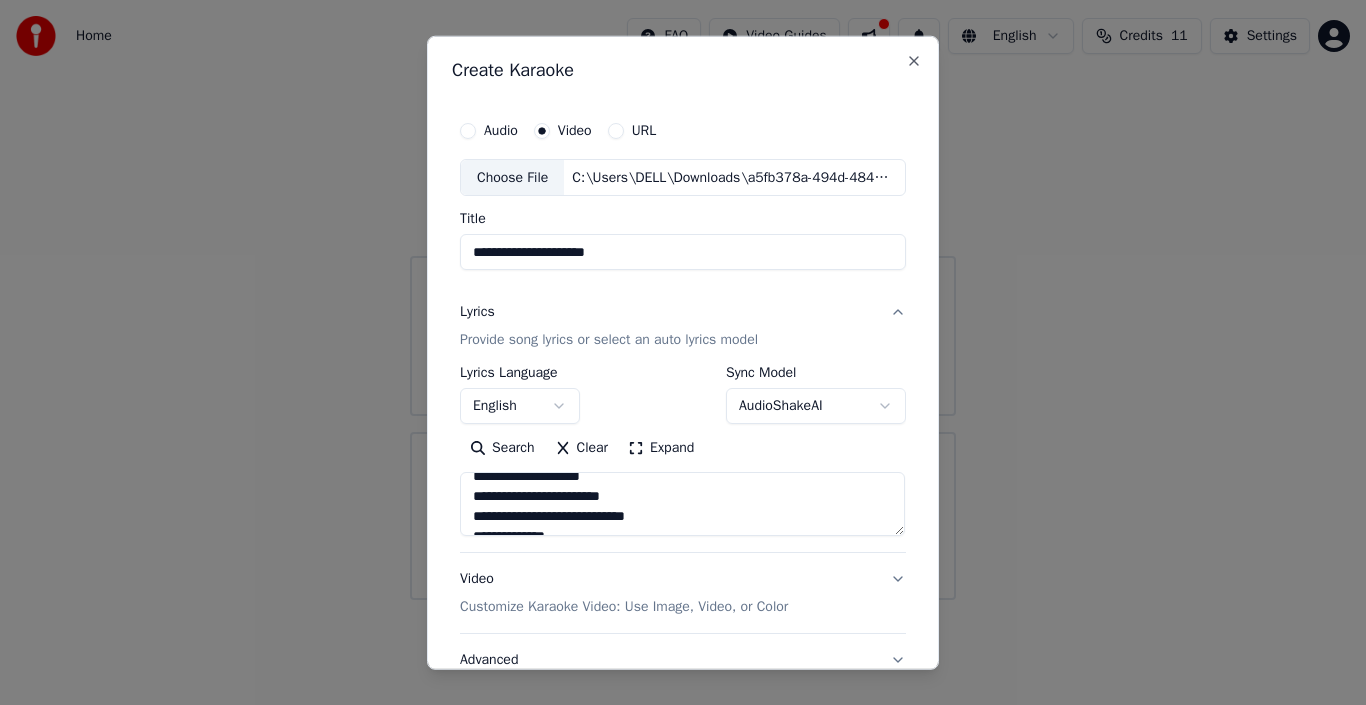 scroll, scrollTop: 913, scrollLeft: 0, axis: vertical 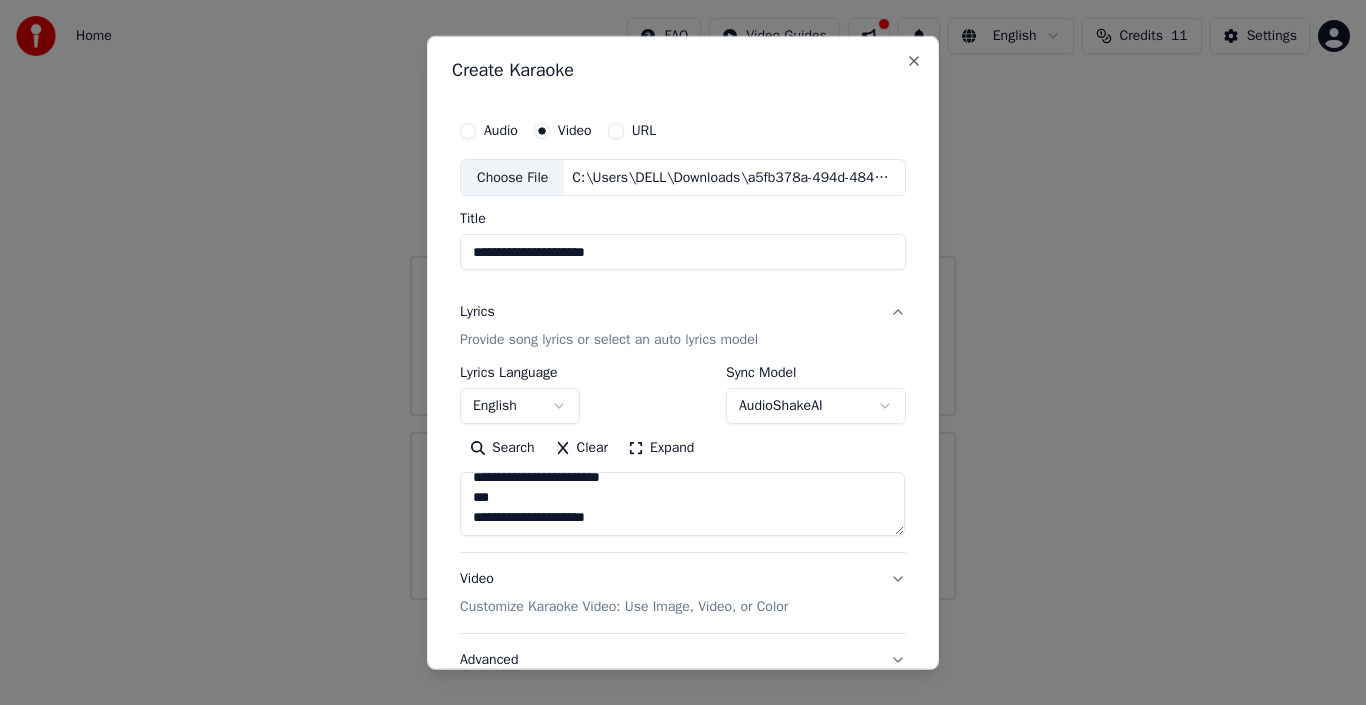 click on "Customize Karaoke Video: Use Image, Video, or Color" at bounding box center (624, 607) 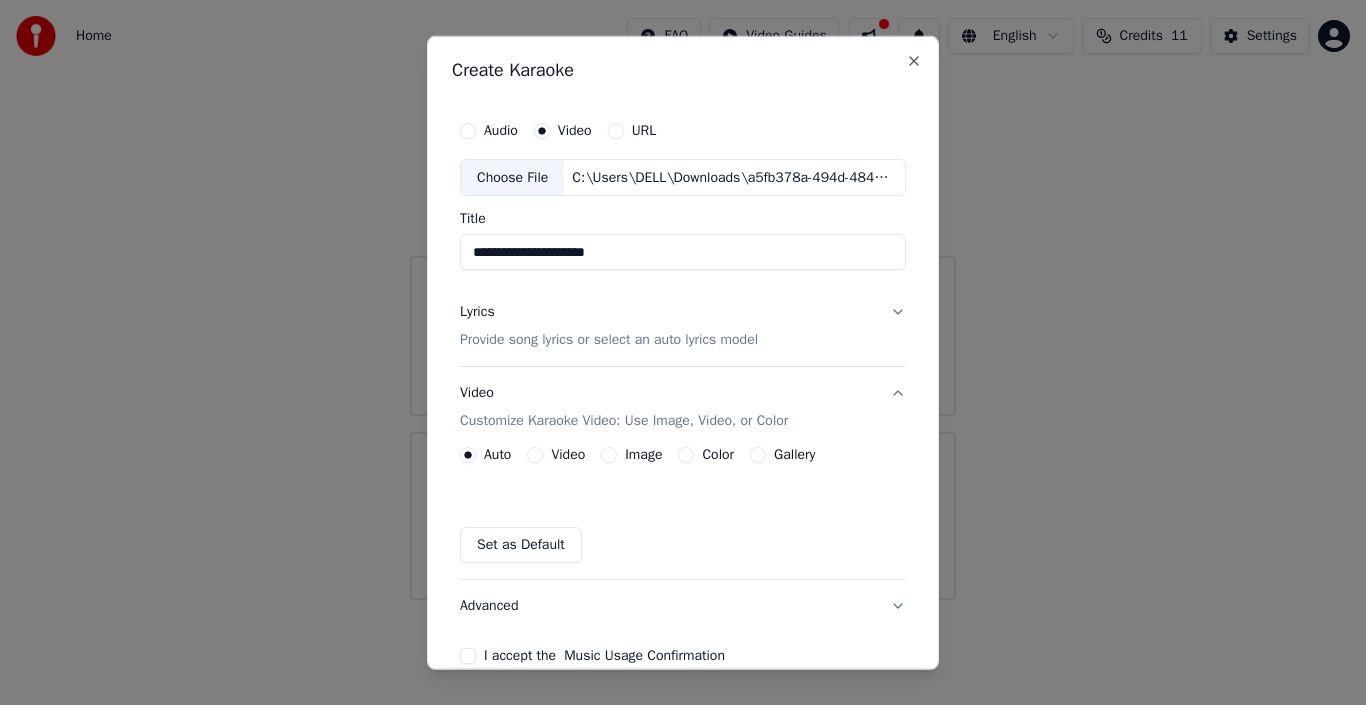 click on "Video" at bounding box center (568, 455) 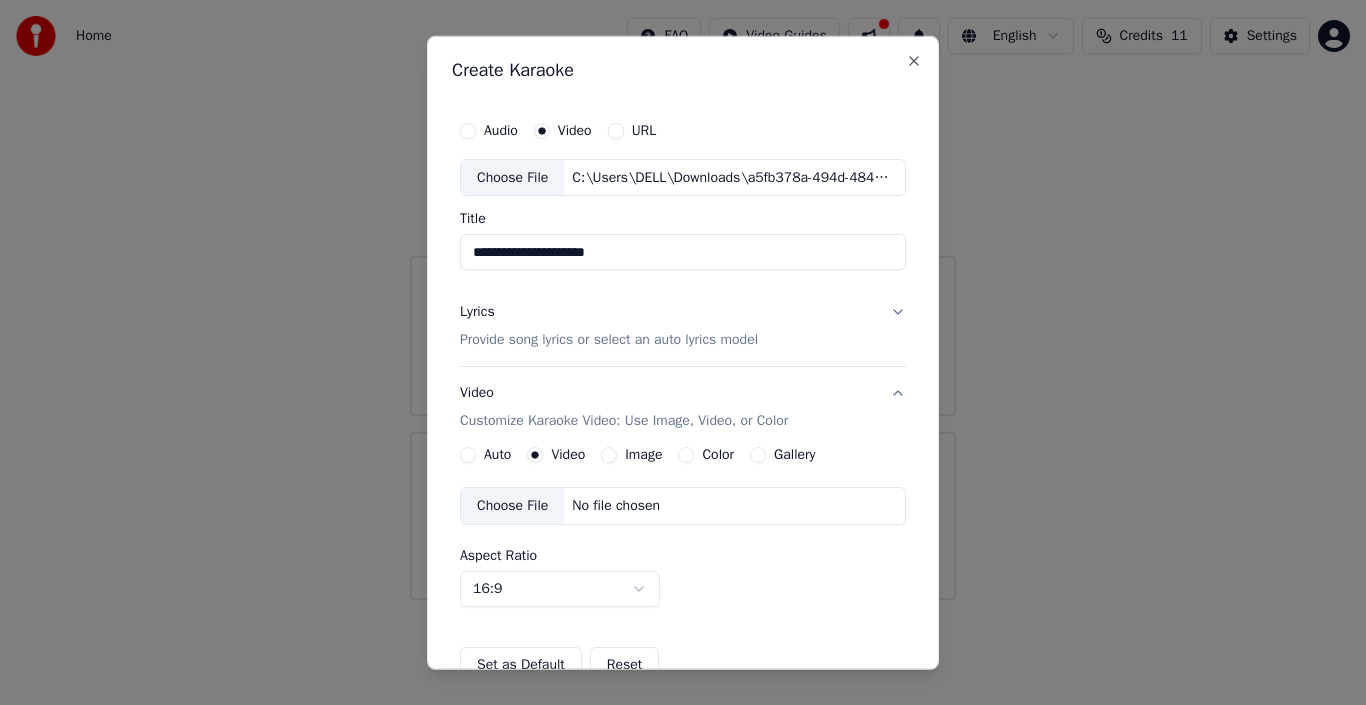 click on "Image" at bounding box center (643, 455) 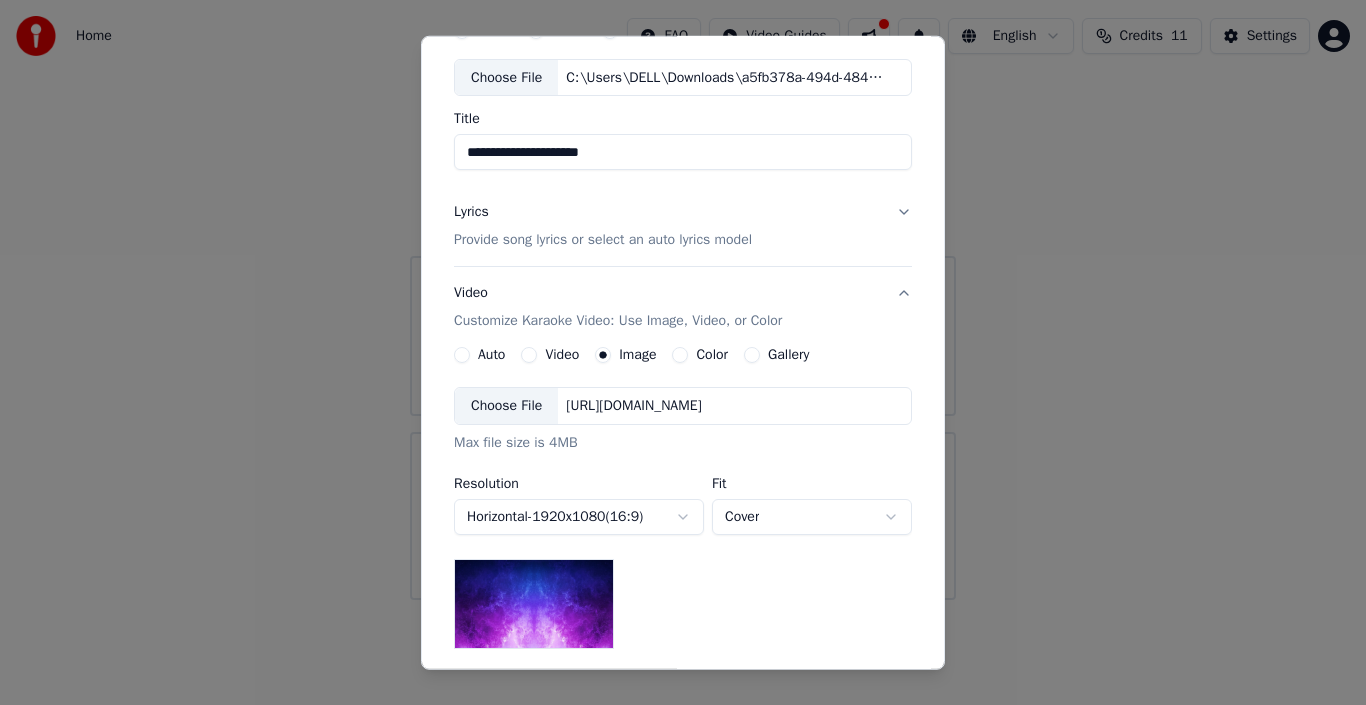 scroll, scrollTop: 200, scrollLeft: 0, axis: vertical 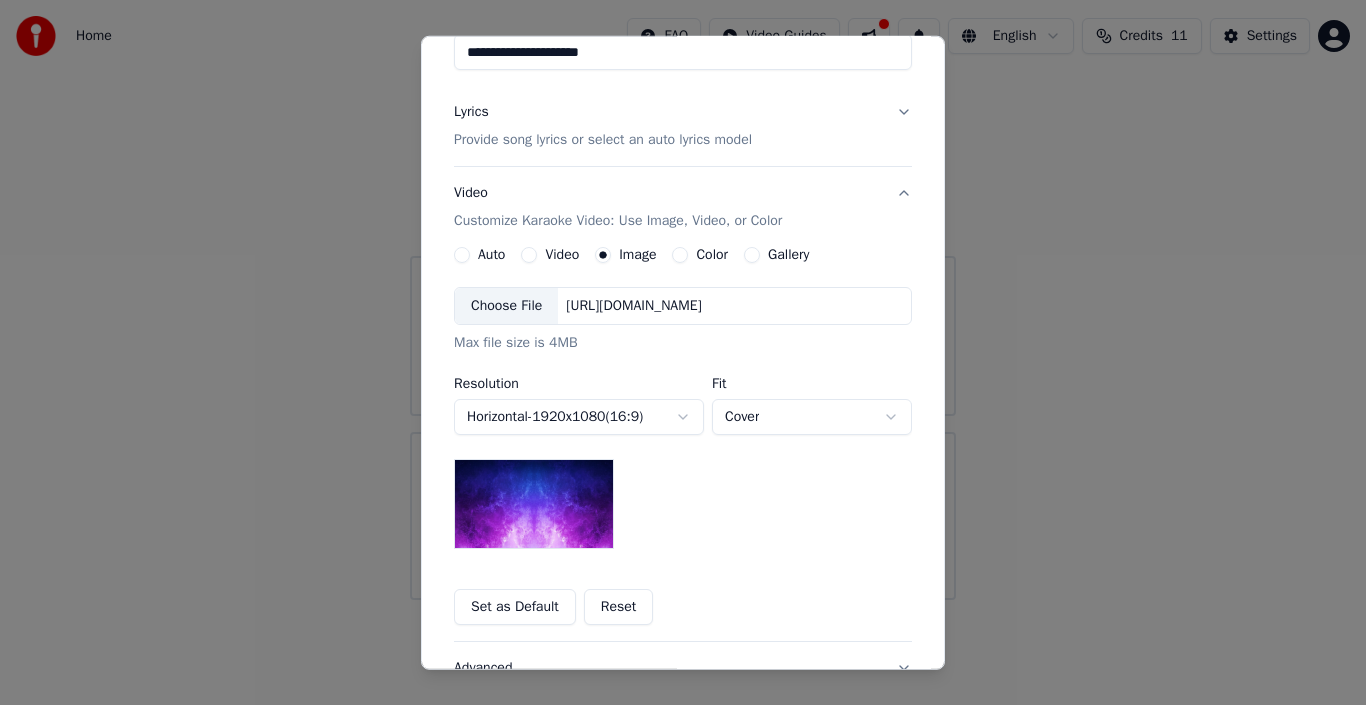 click at bounding box center [534, 504] 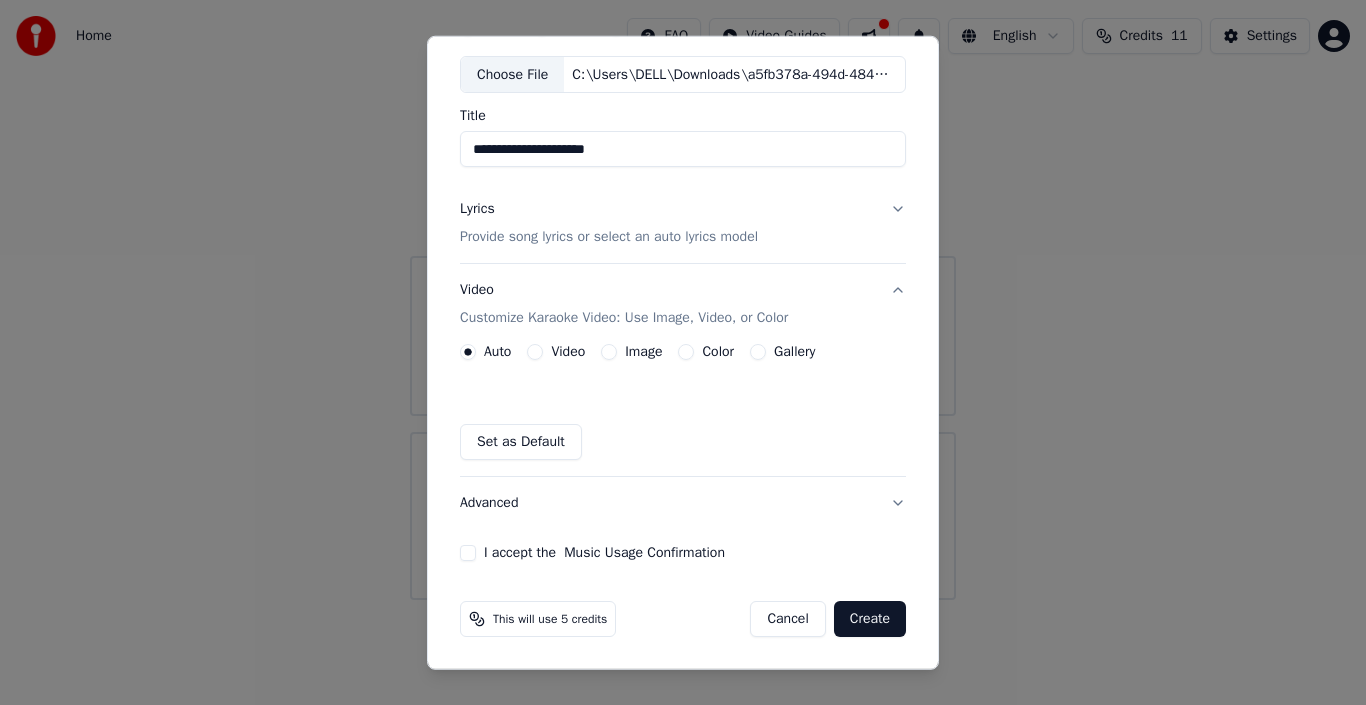 click on "Image" at bounding box center [609, 352] 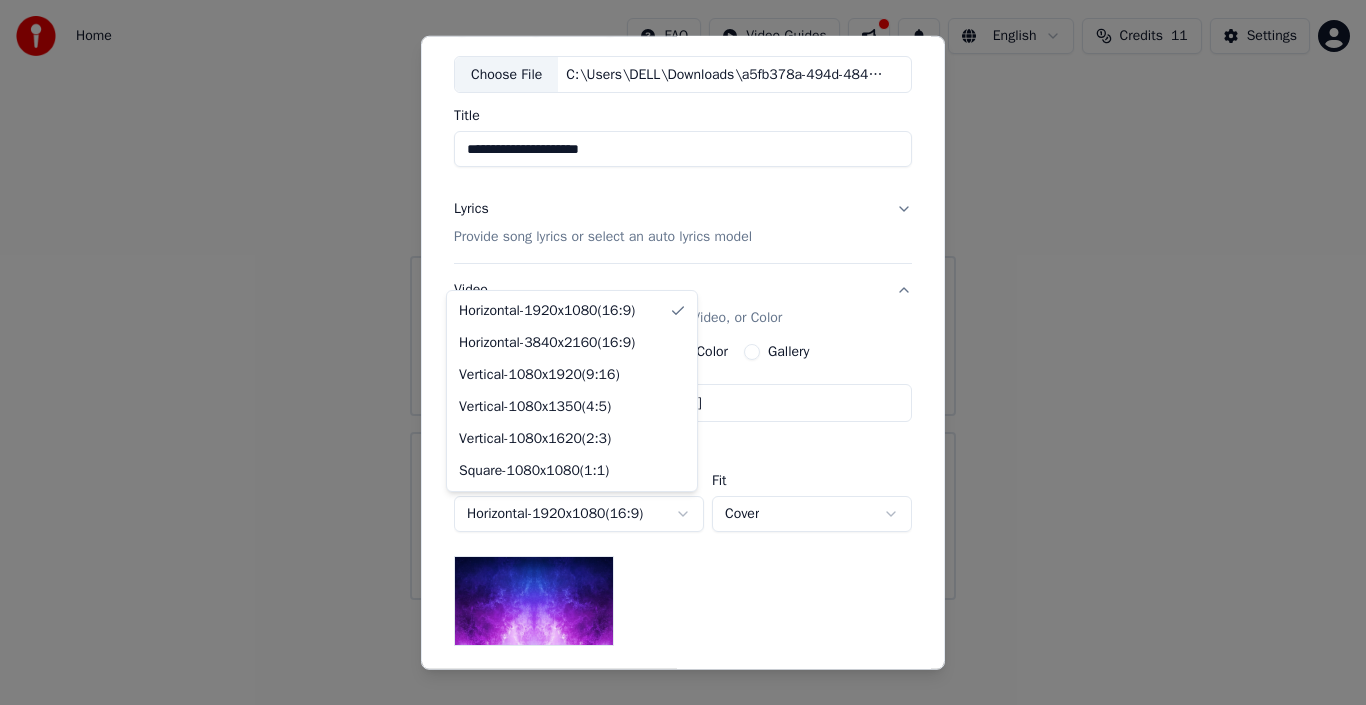click on "**********" at bounding box center (683, 300) 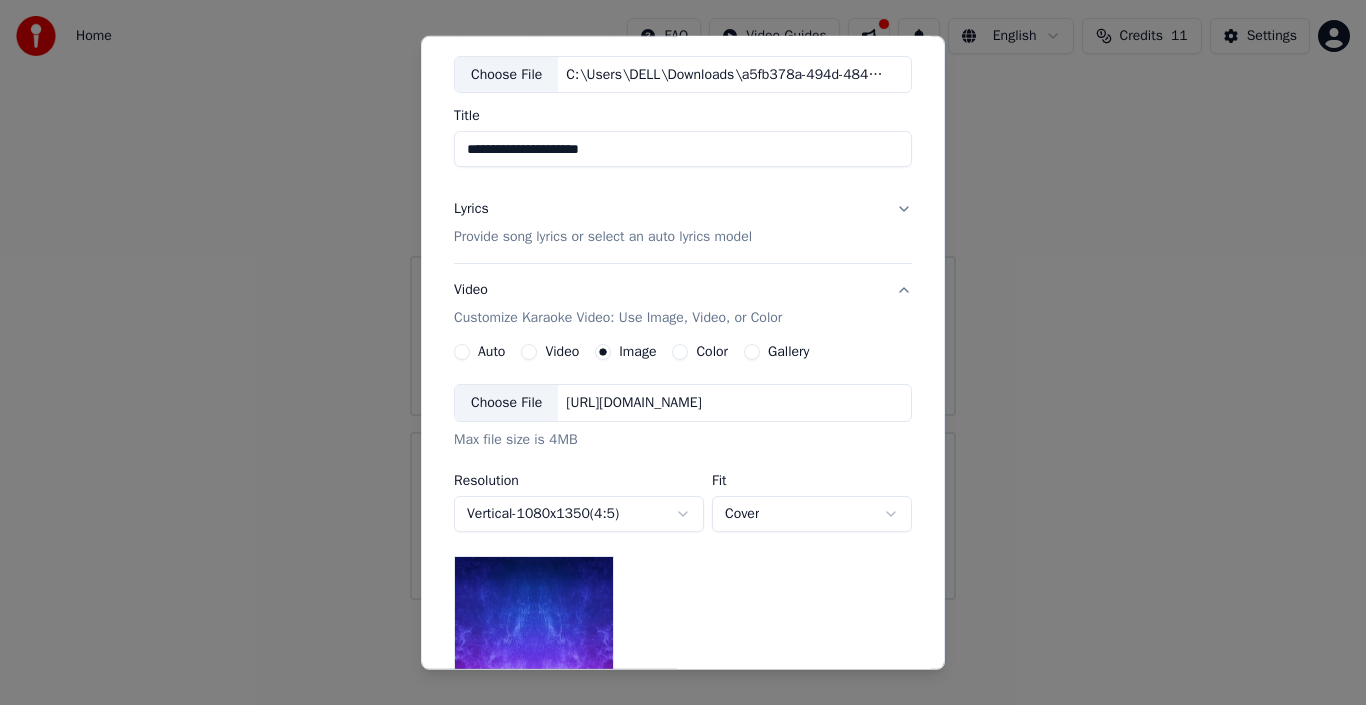 click on "**********" at bounding box center [683, 300] 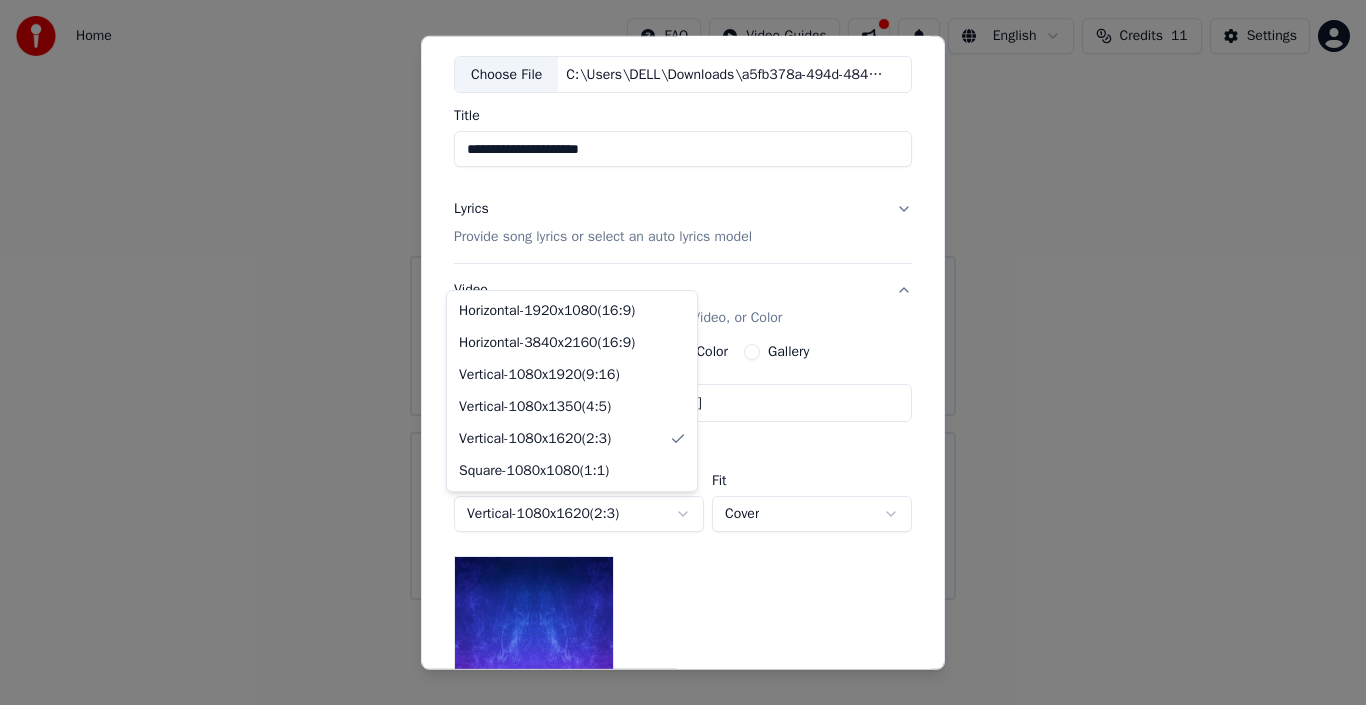 click on "**********" at bounding box center (683, 300) 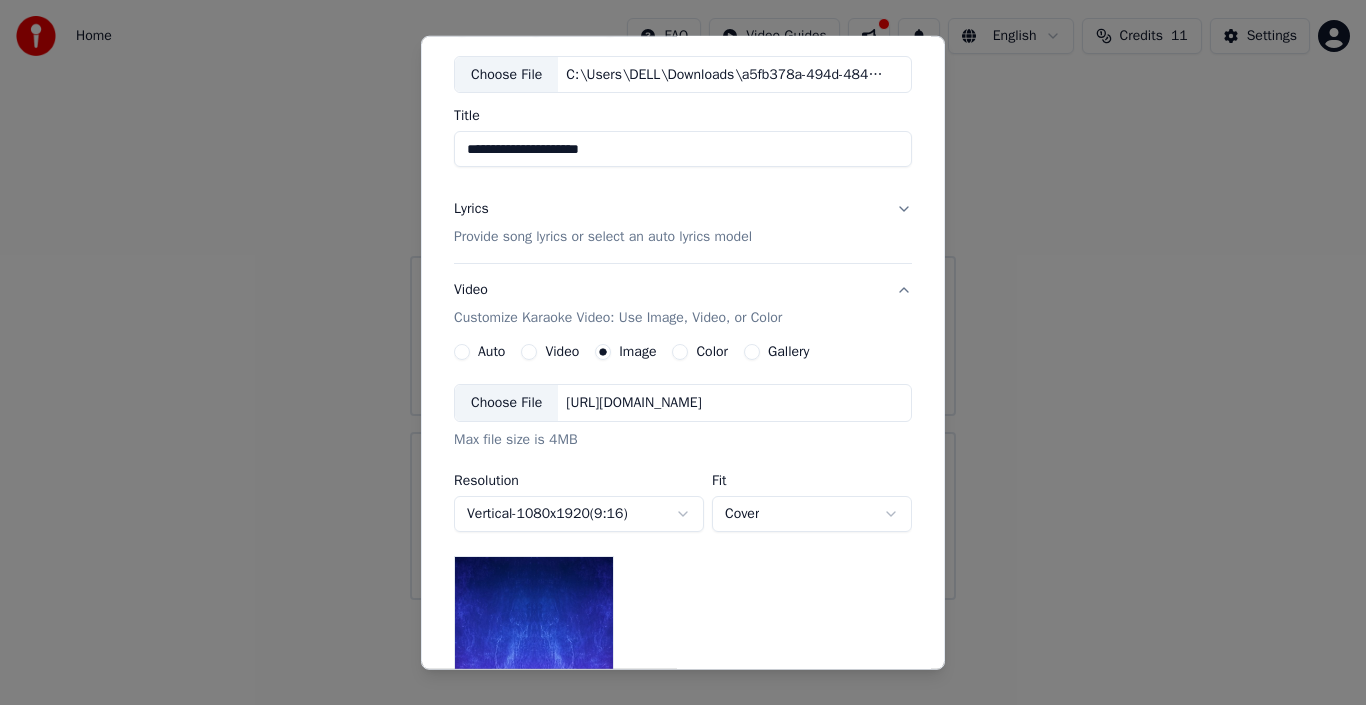 click on "Video" at bounding box center (562, 352) 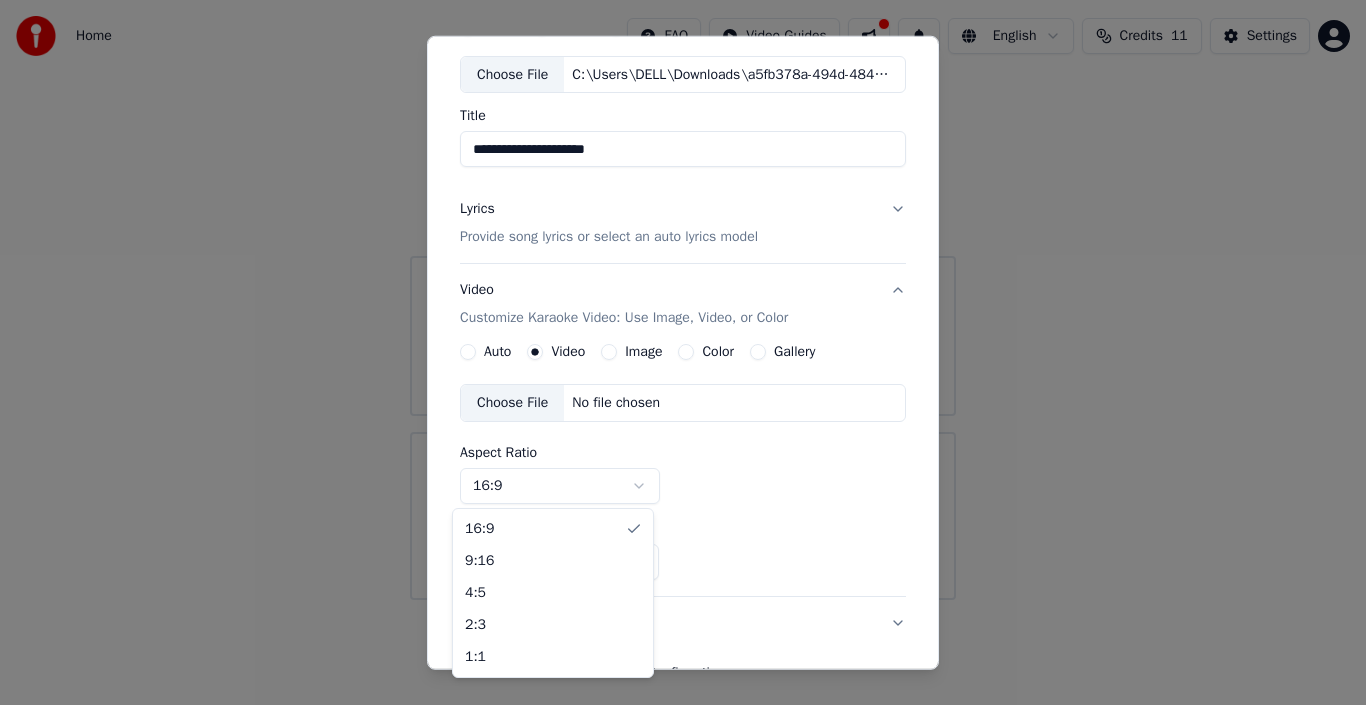 click on "**********" at bounding box center [683, 300] 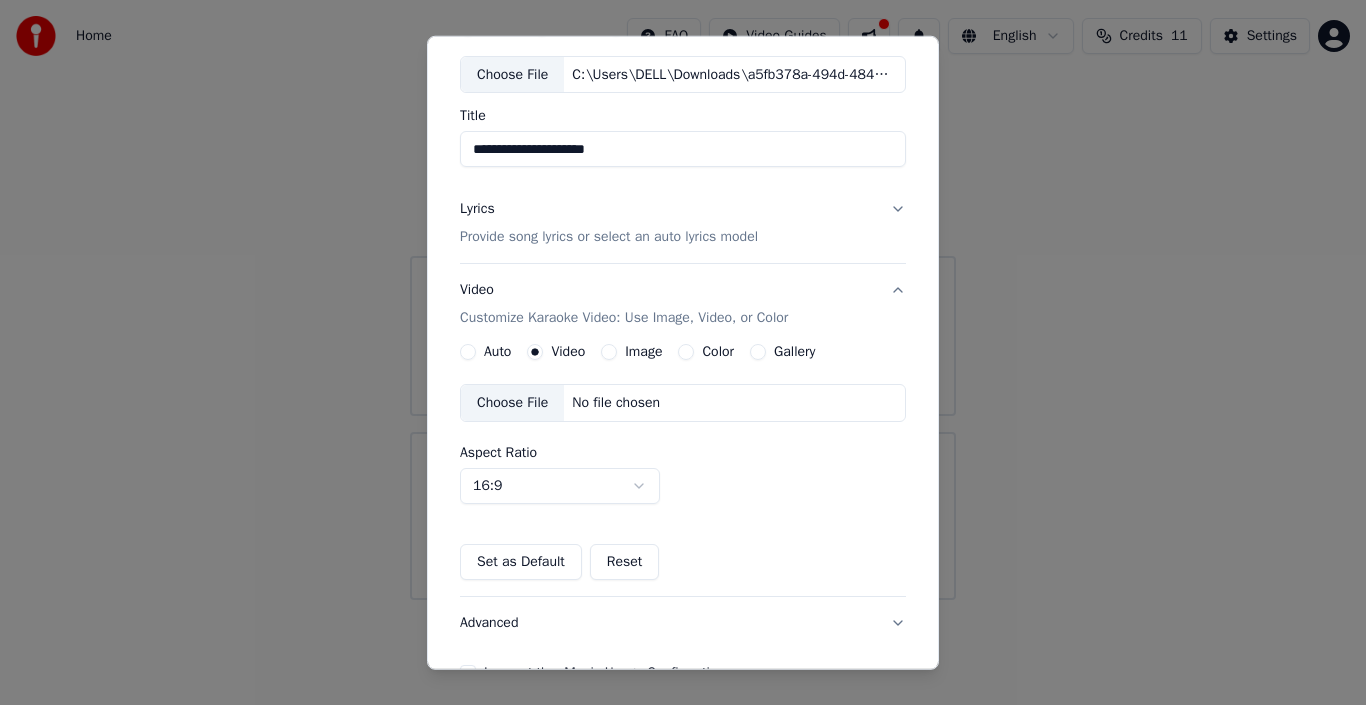 click on "**********" at bounding box center [683, 300] 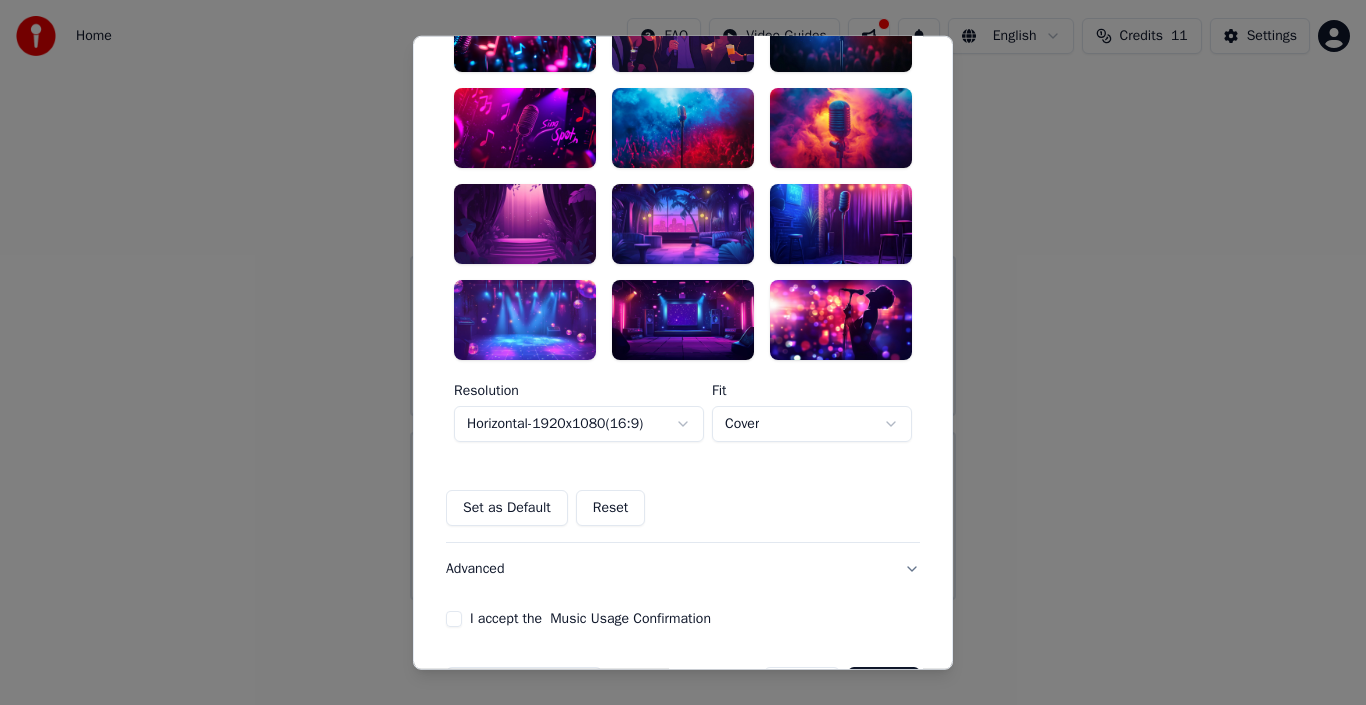 scroll, scrollTop: 403, scrollLeft: 0, axis: vertical 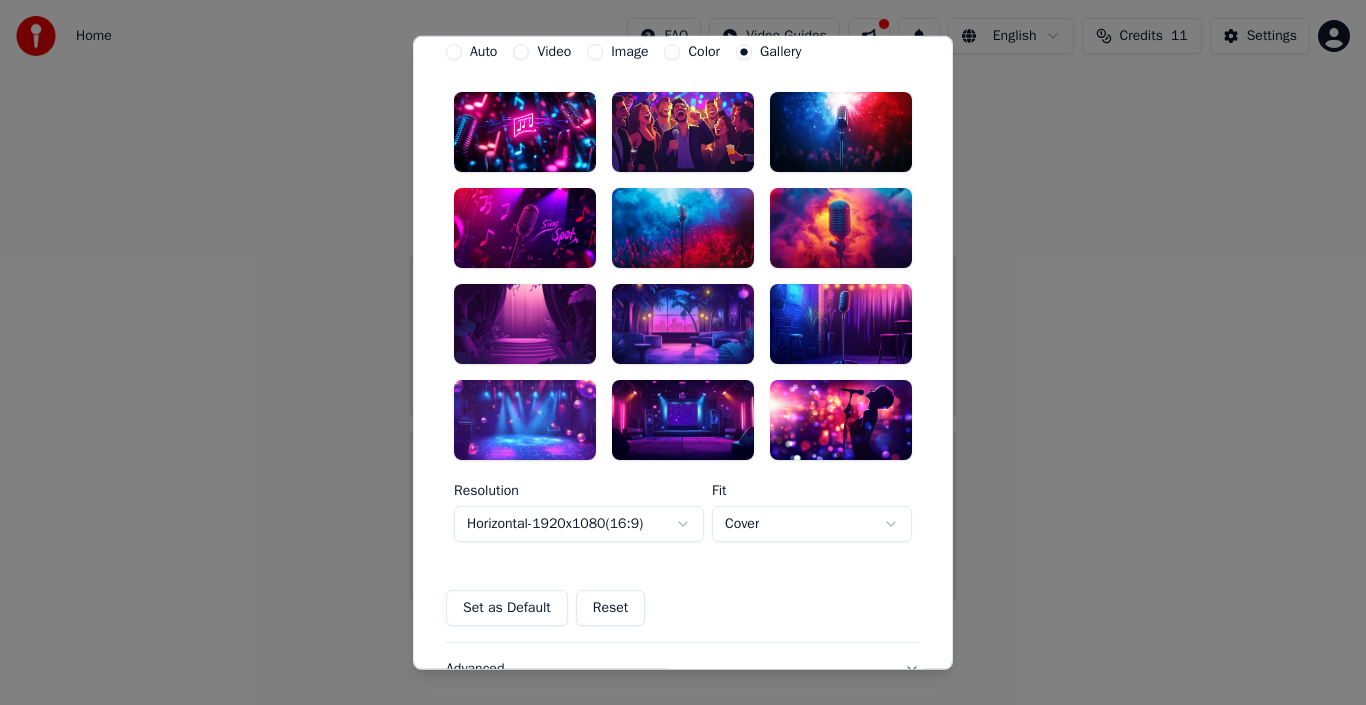 click at bounding box center [525, 420] 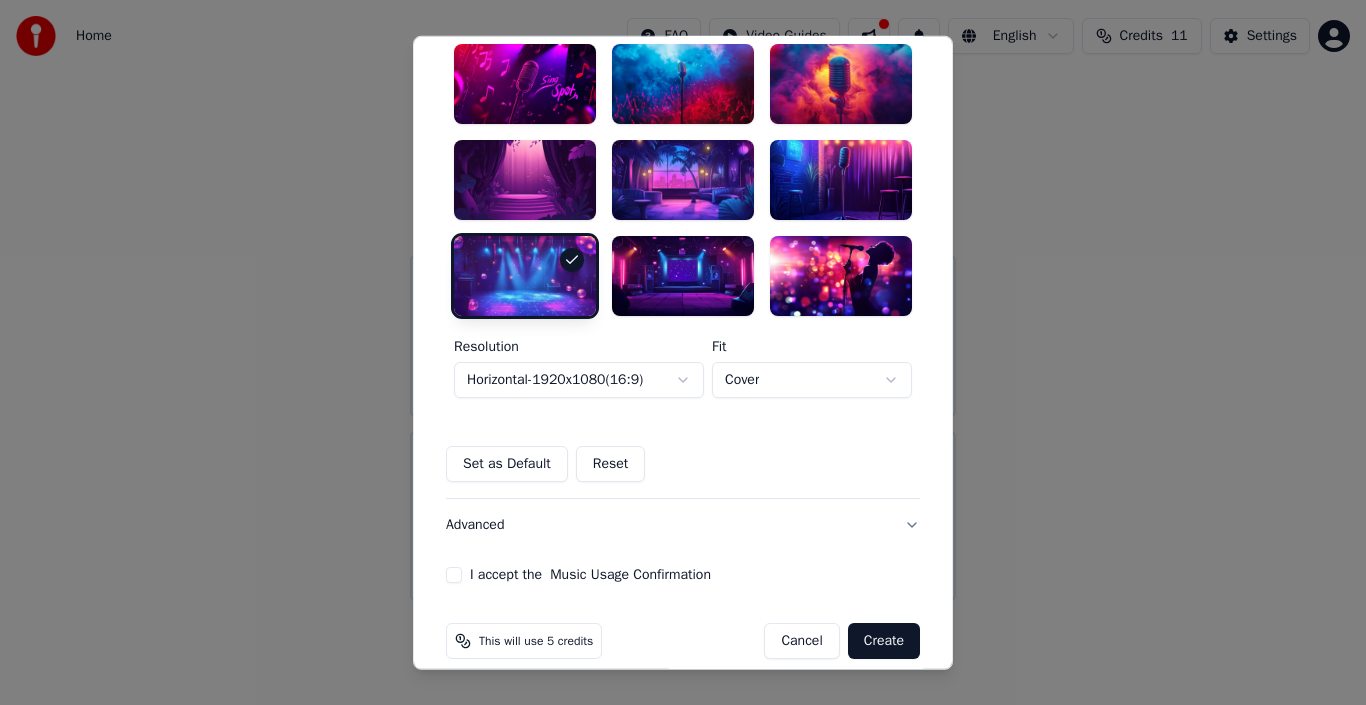scroll, scrollTop: 568, scrollLeft: 0, axis: vertical 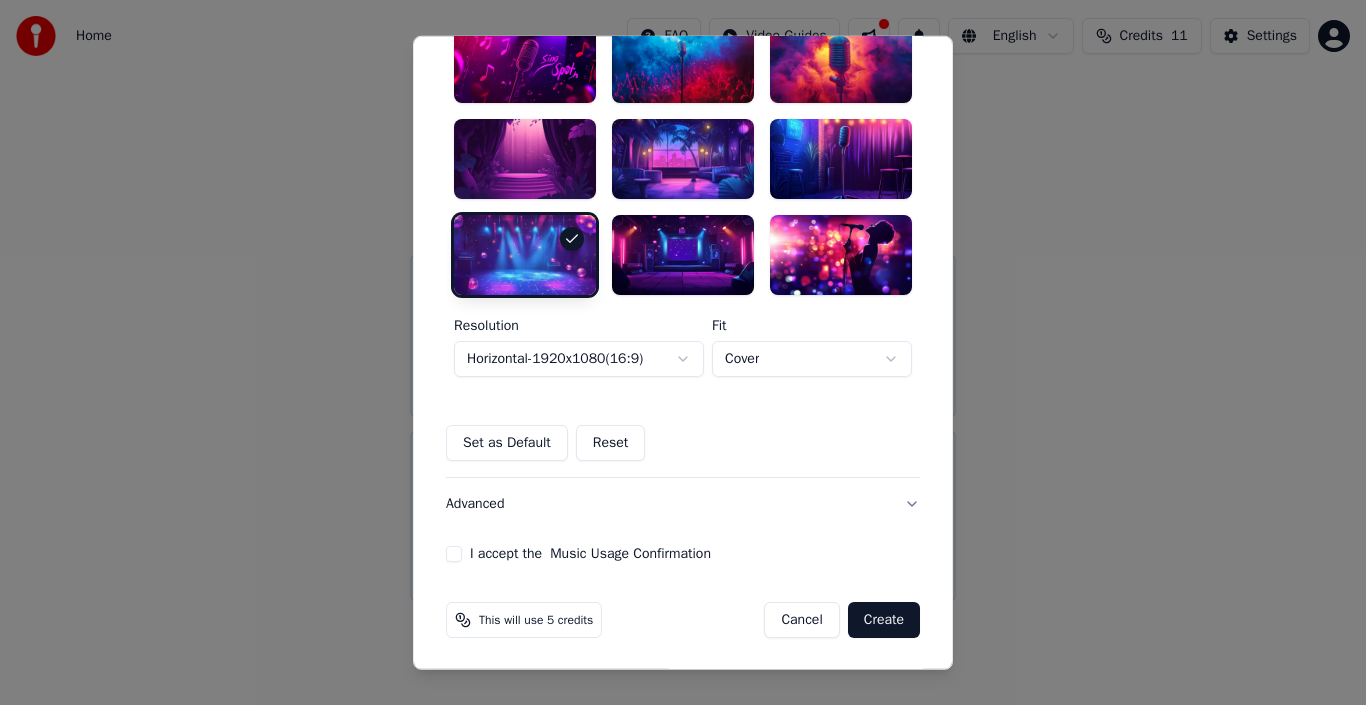 click on "Advanced" at bounding box center (683, 504) 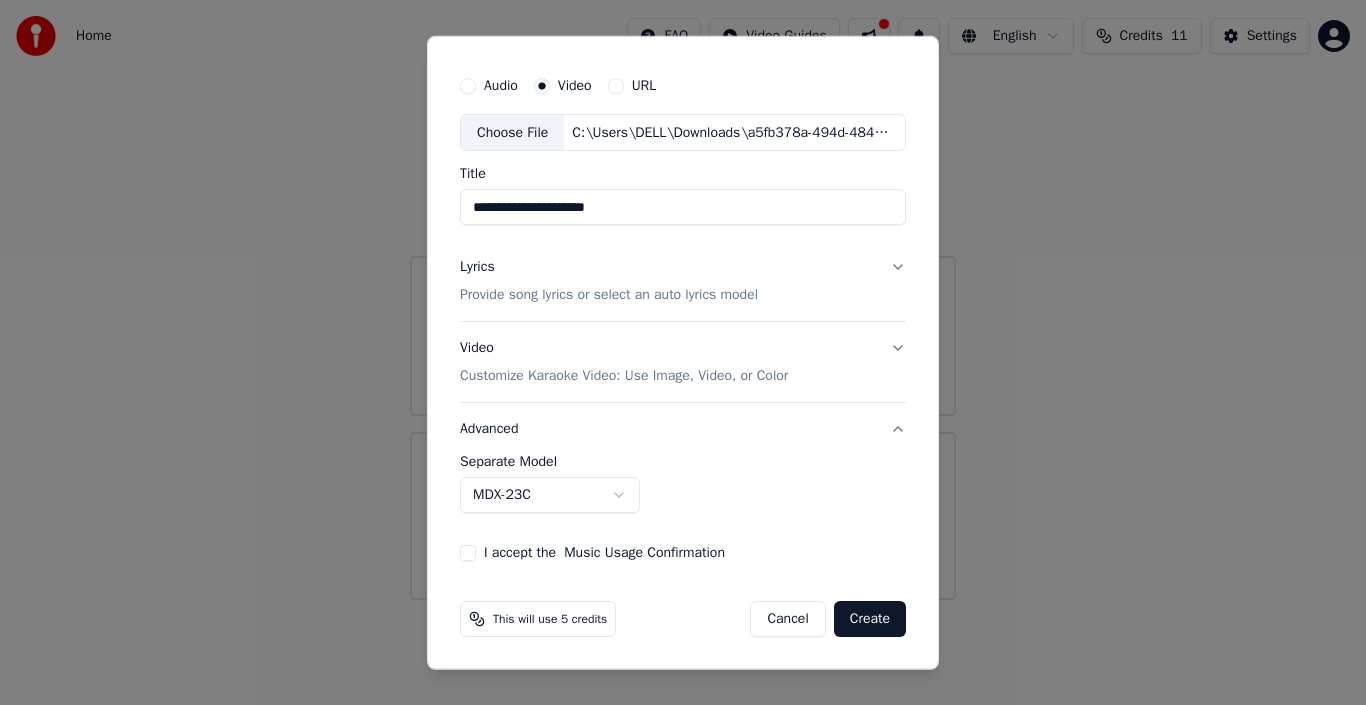 scroll, scrollTop: 45, scrollLeft: 0, axis: vertical 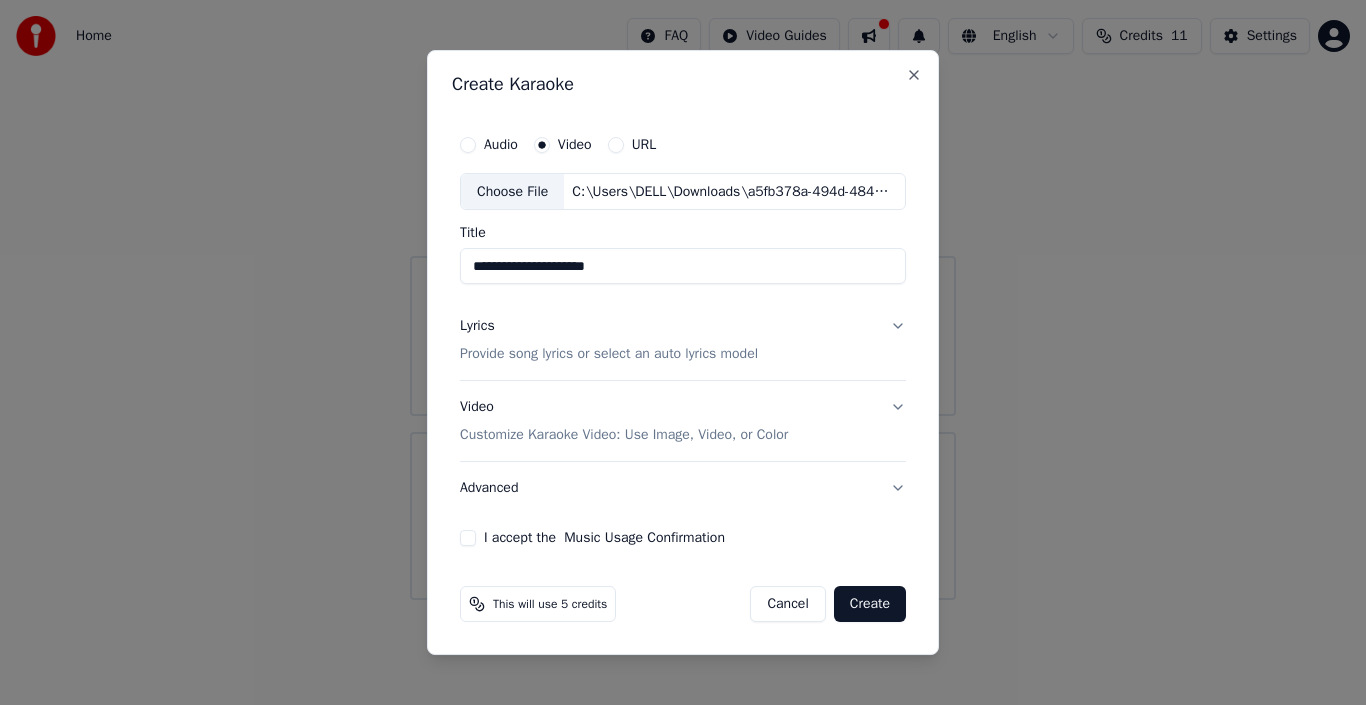 click on "**********" at bounding box center (683, 336) 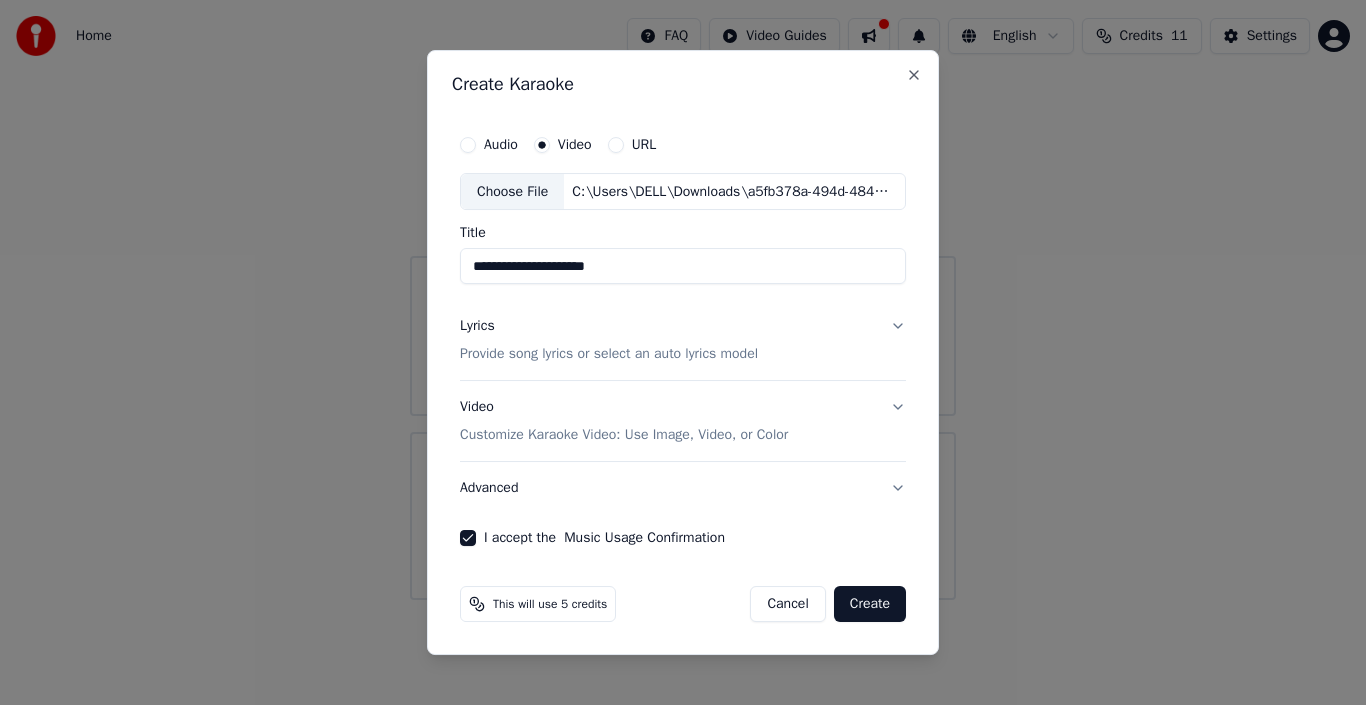 click on "Create" at bounding box center (870, 604) 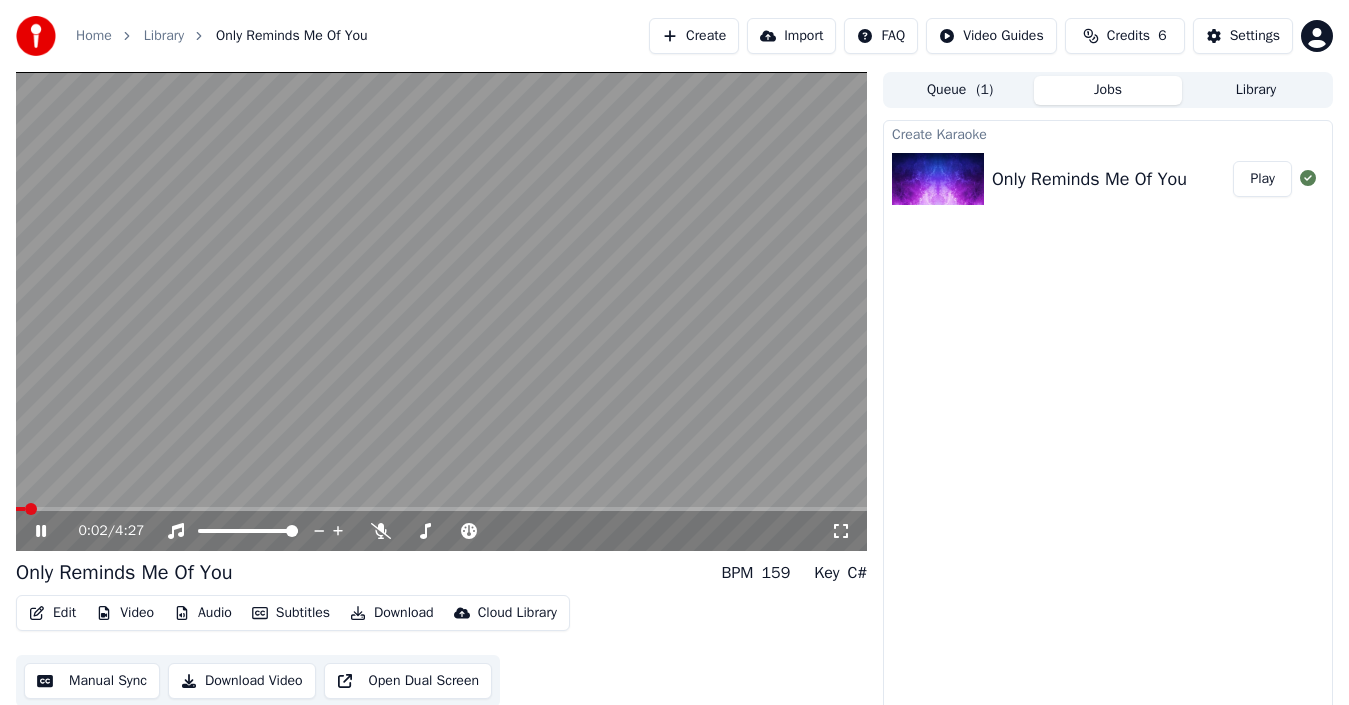 click at bounding box center (441, 311) 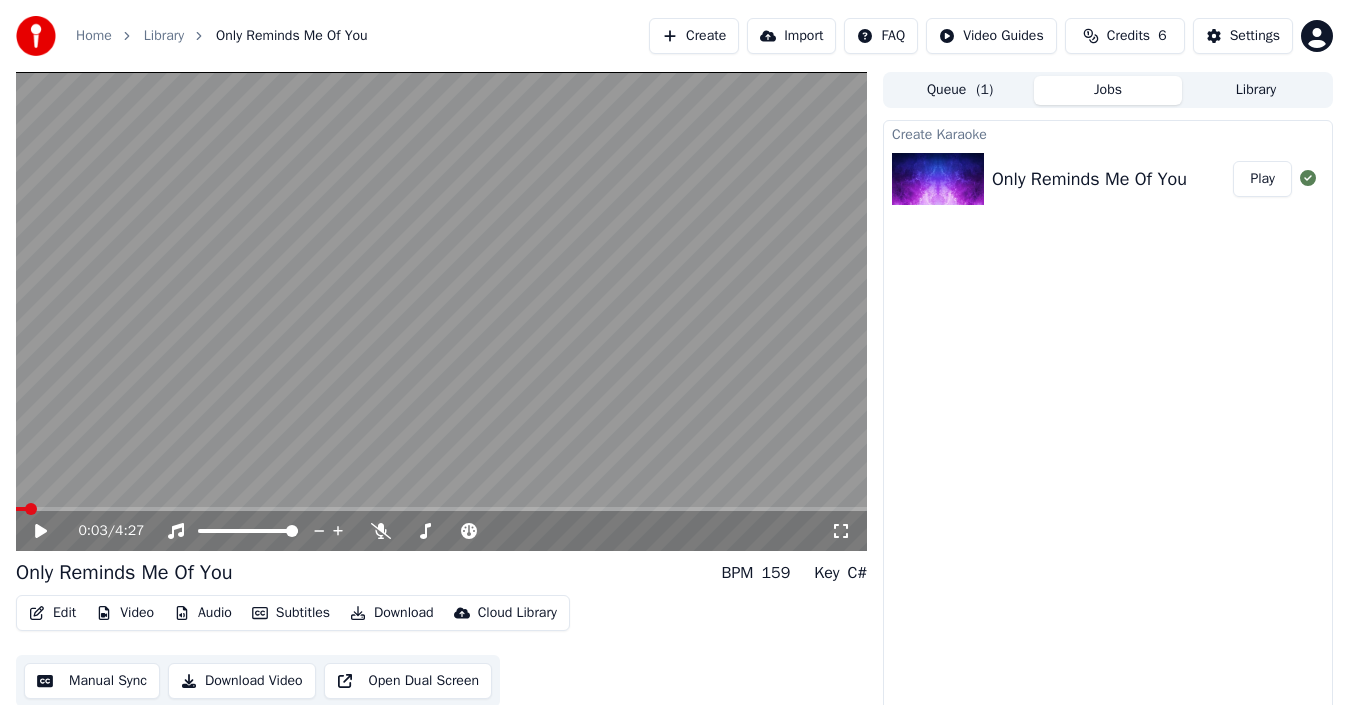 drag, startPoint x: 560, startPoint y: 279, endPoint x: 561, endPoint y: 302, distance: 23.021729 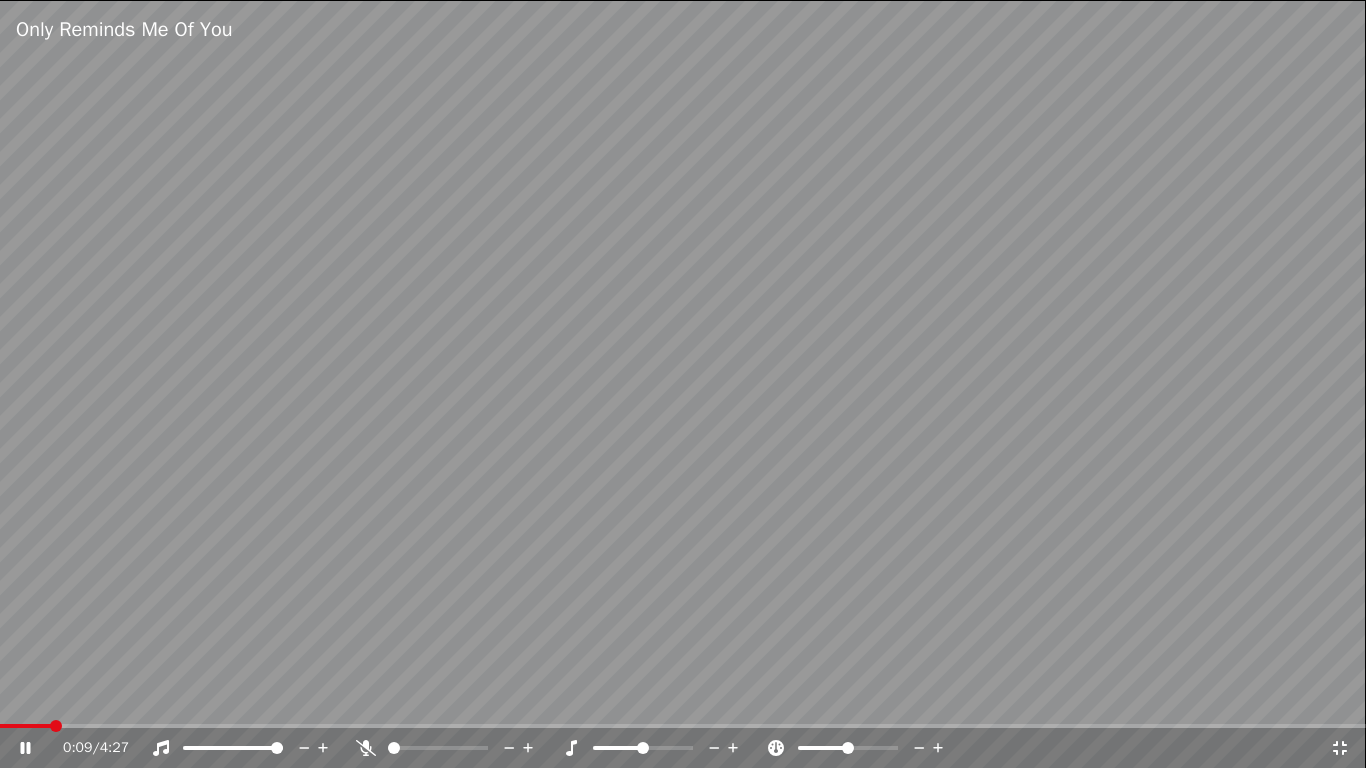 click at bounding box center (683, 384) 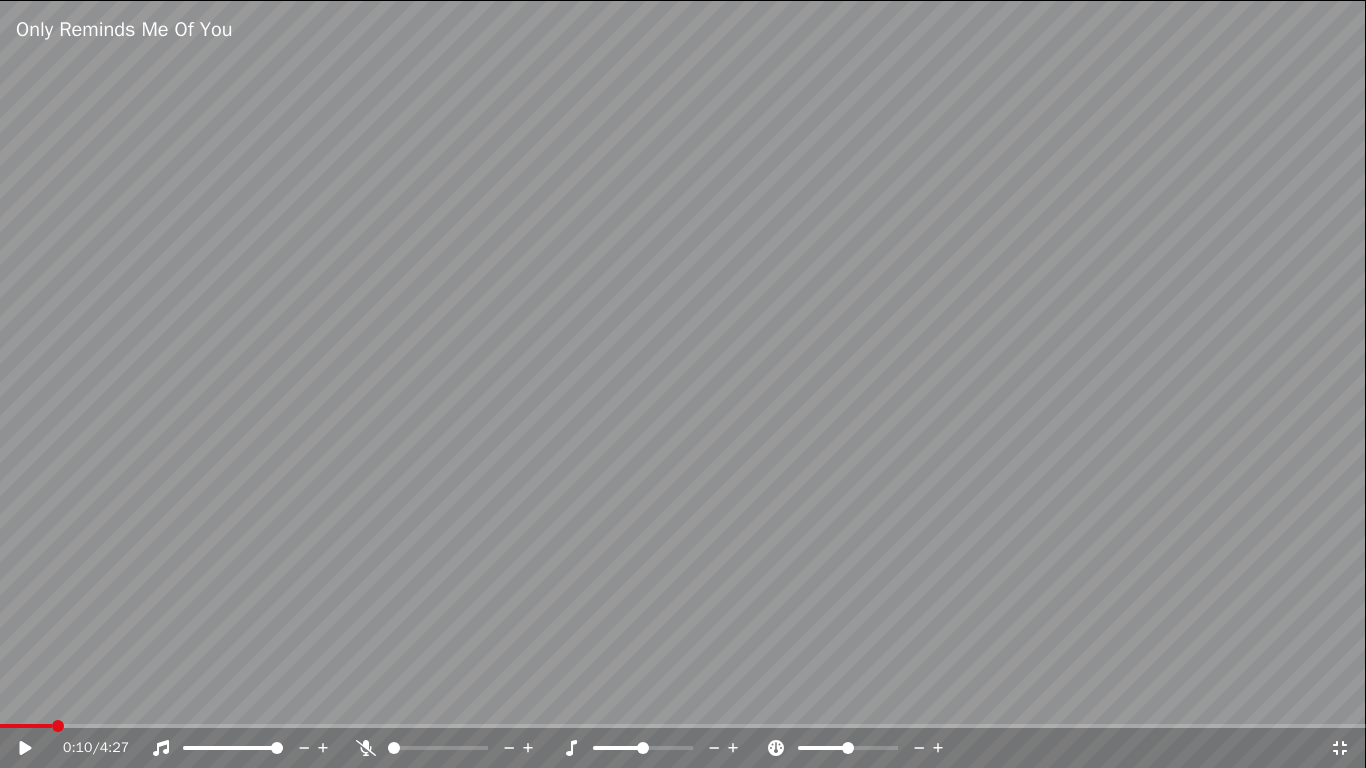 click at bounding box center [683, 384] 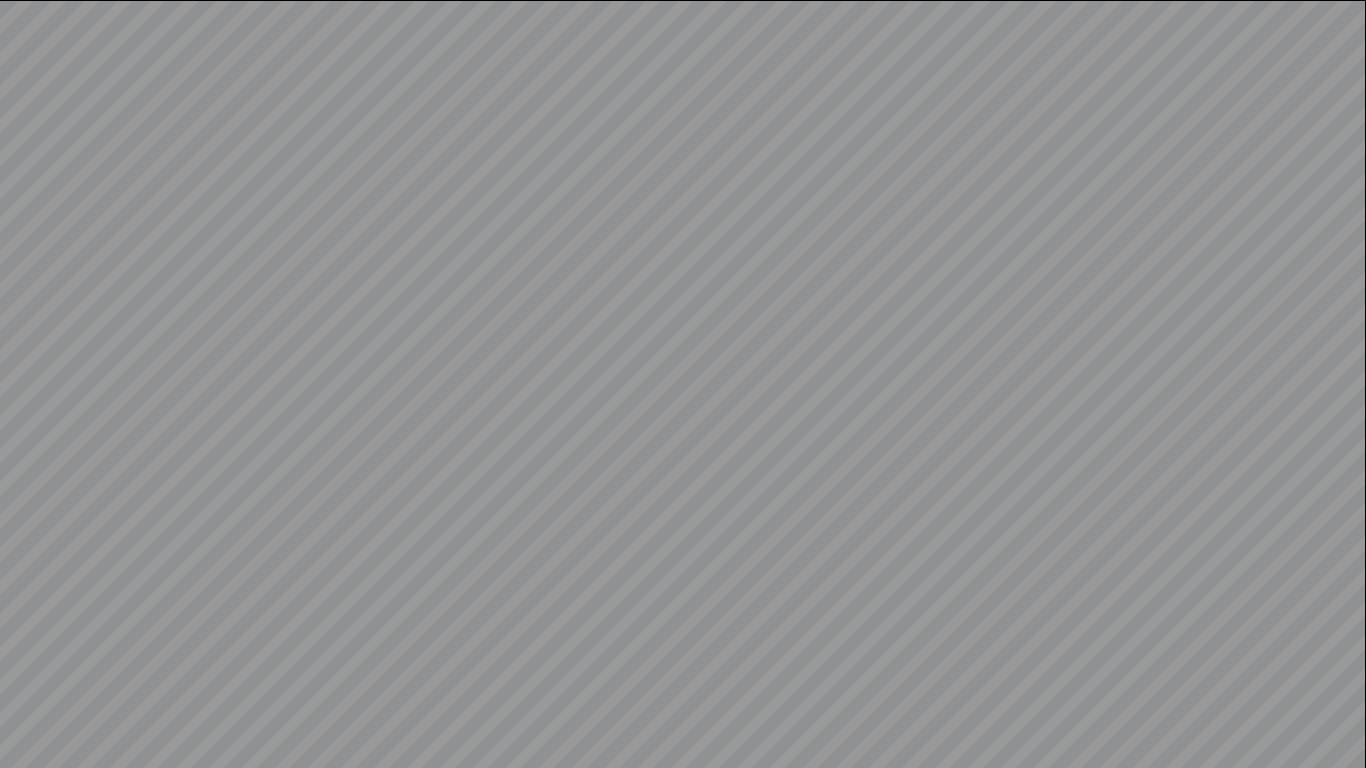 click at bounding box center [683, 384] 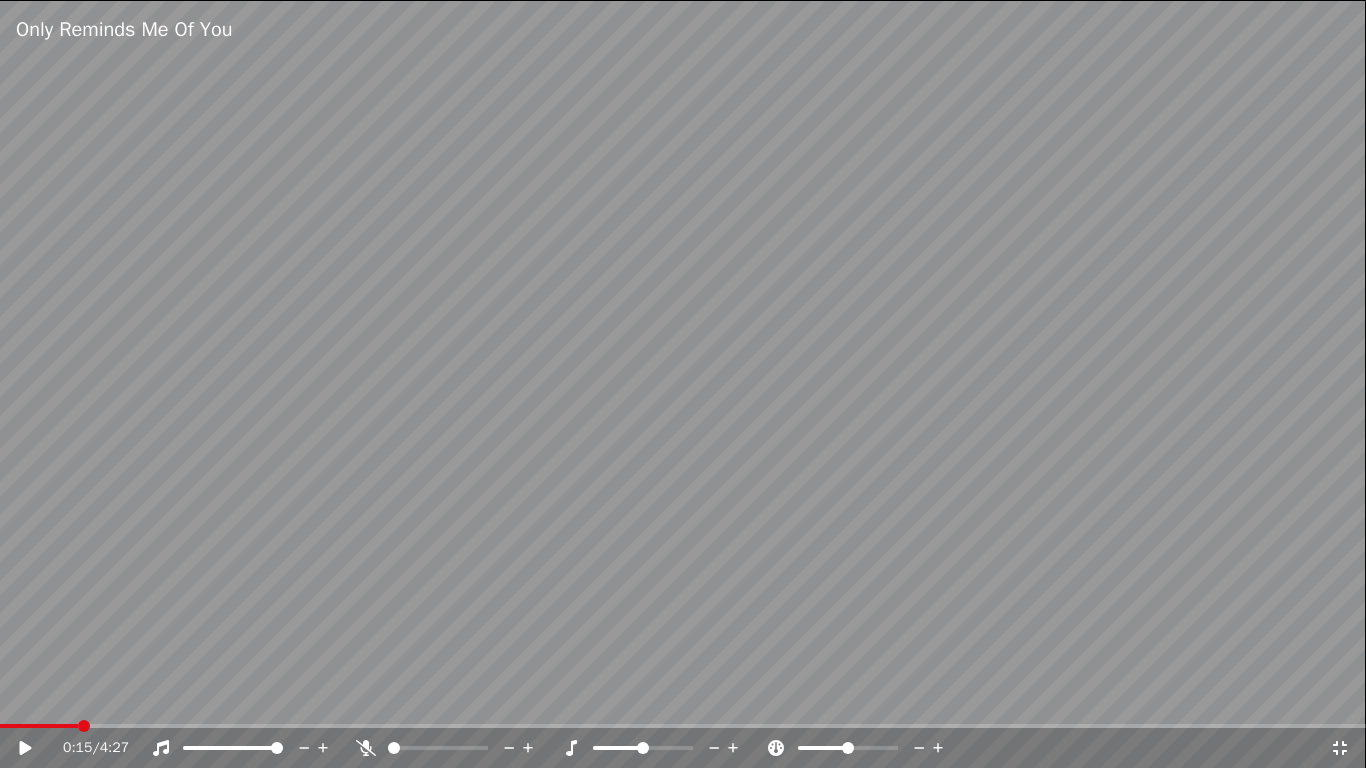 click at bounding box center (683, 384) 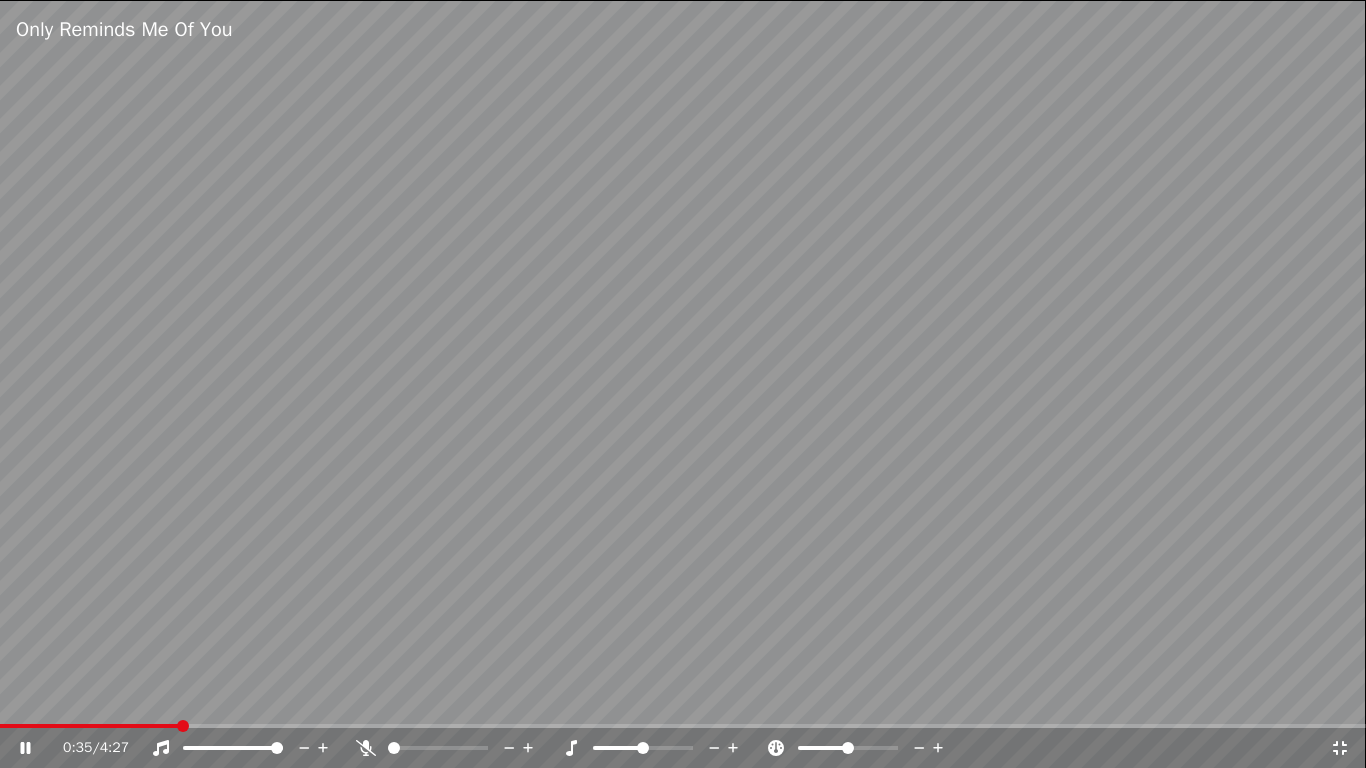 click at bounding box center [683, 384] 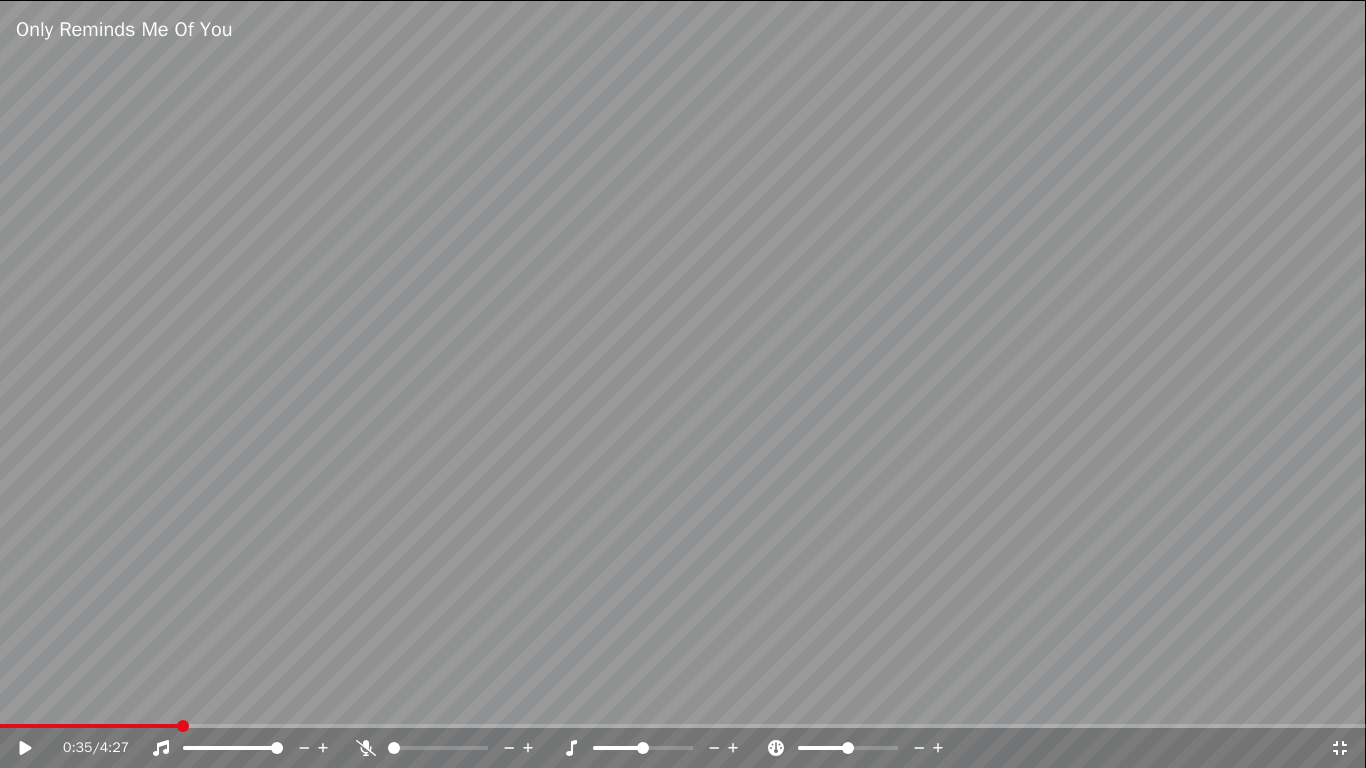 click 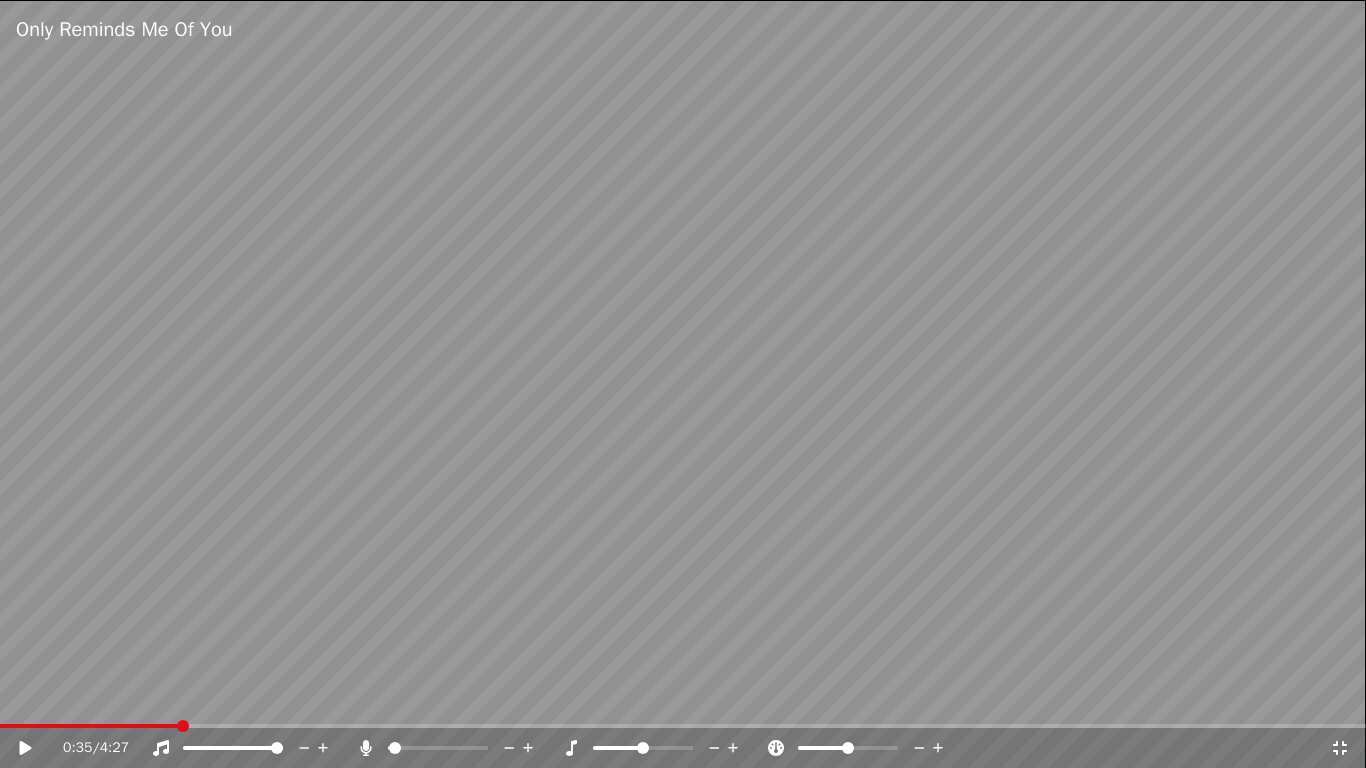 click 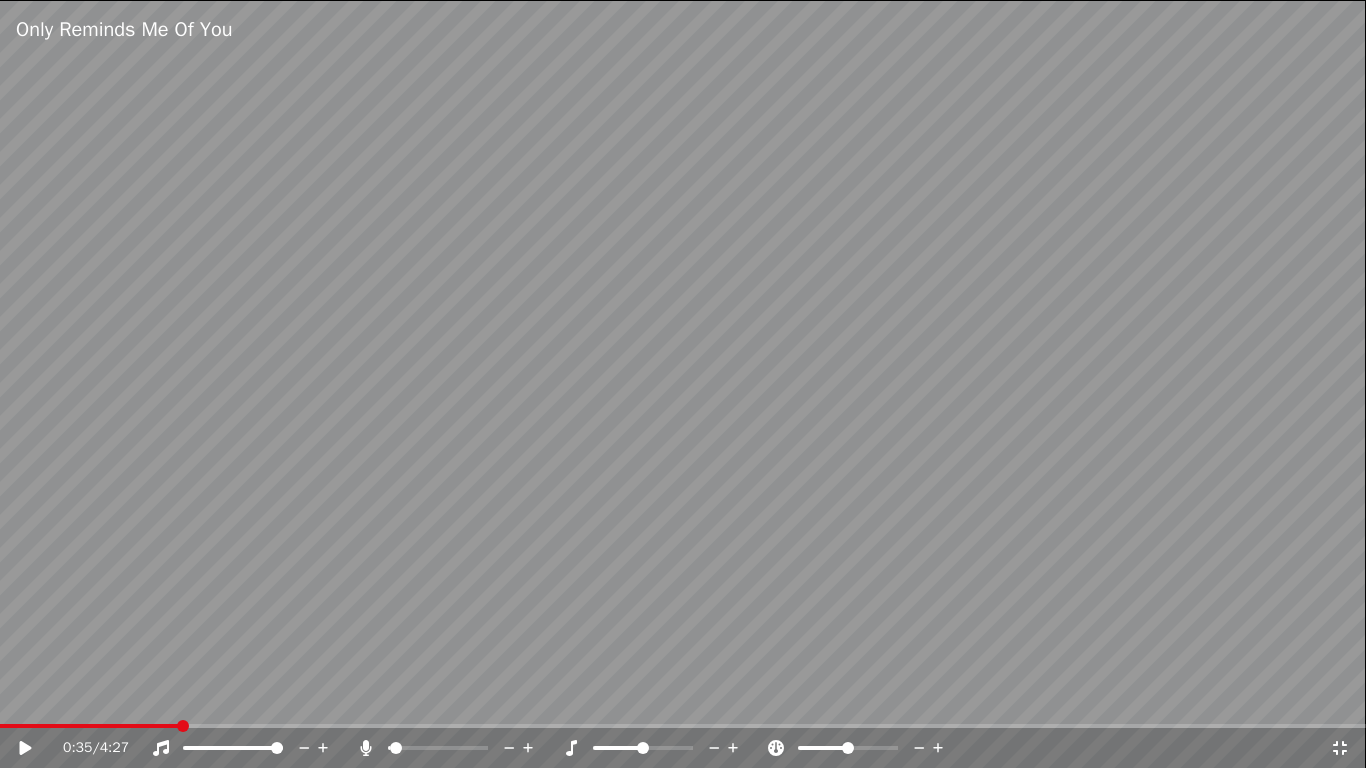 click 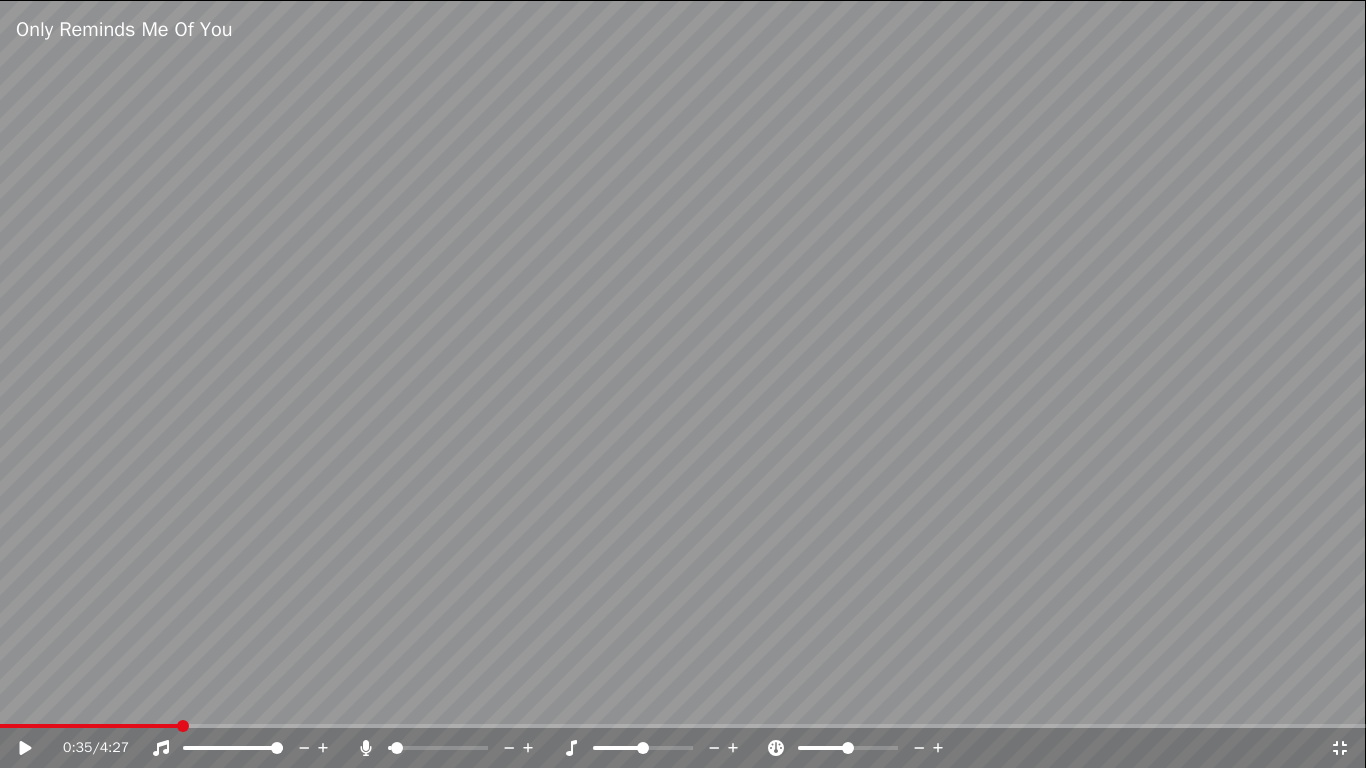 click 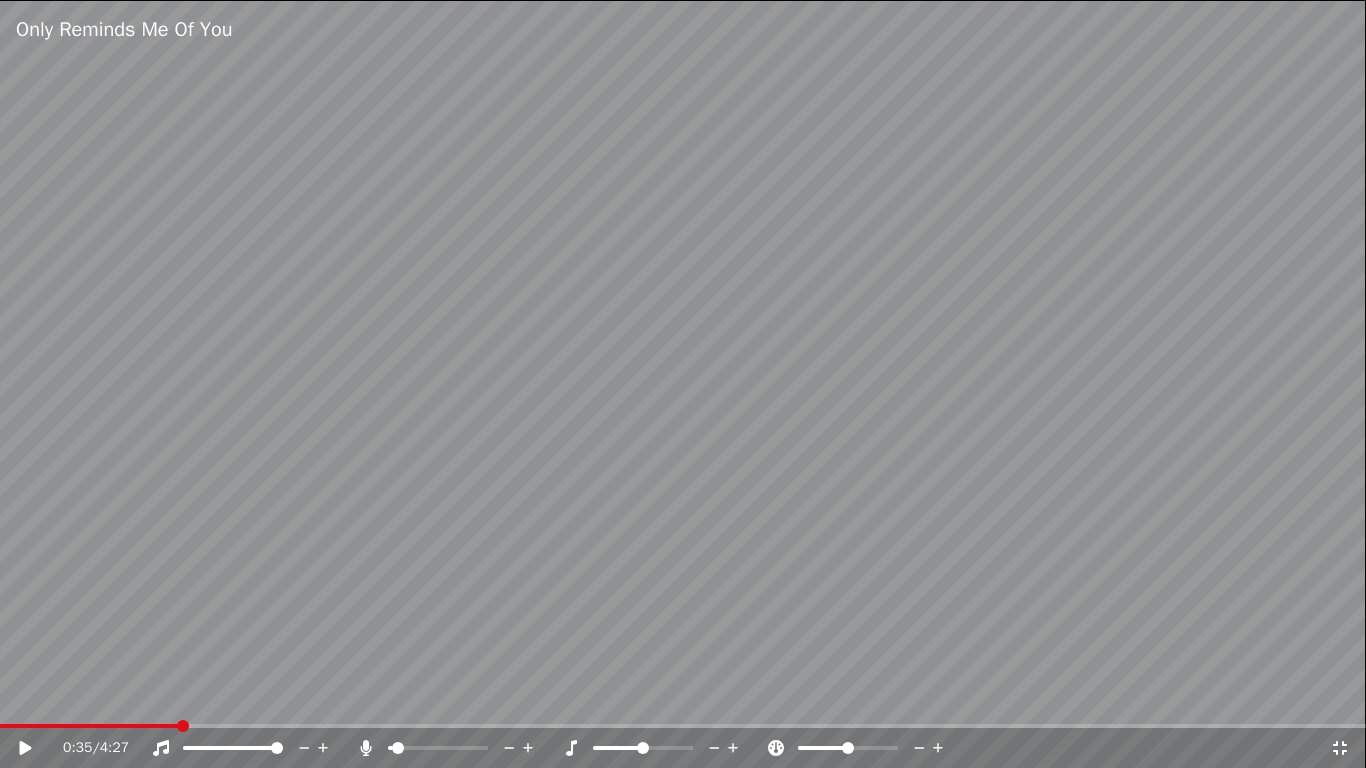 click 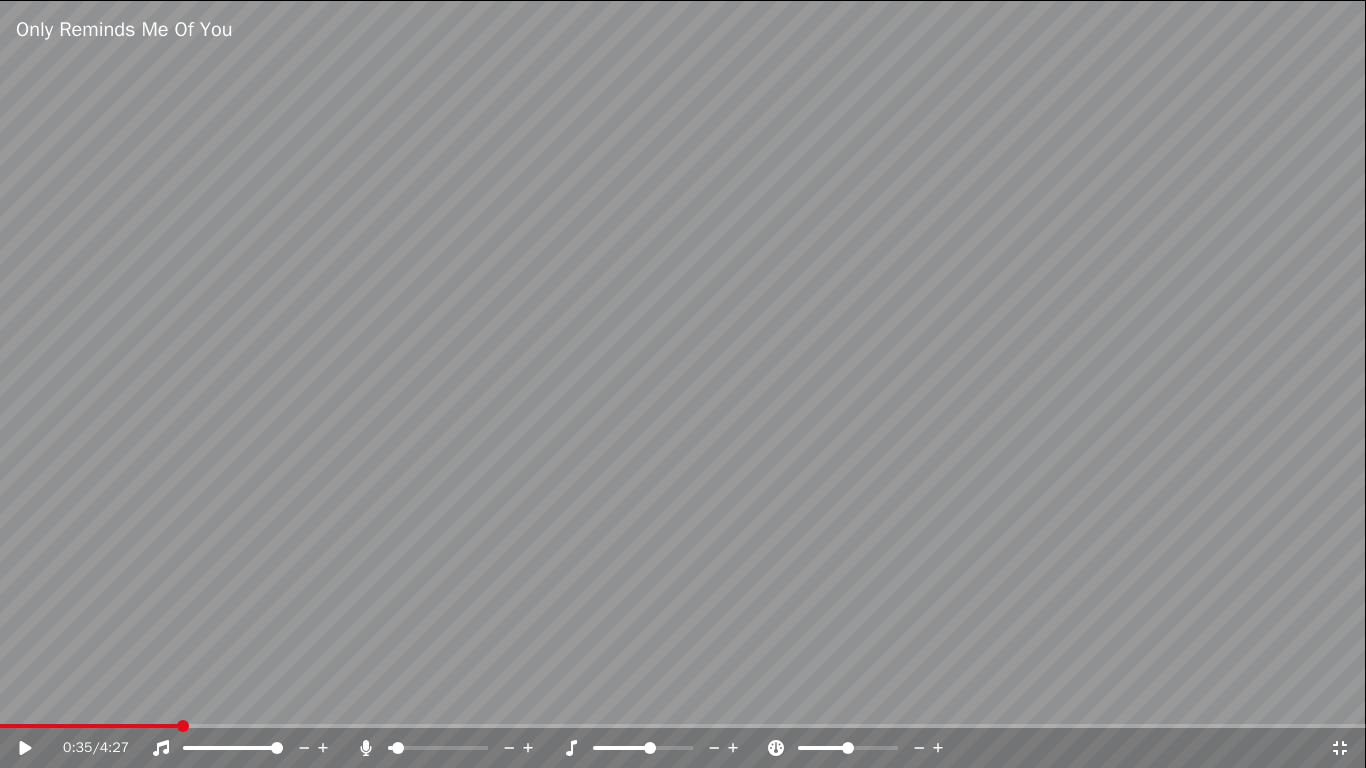 click 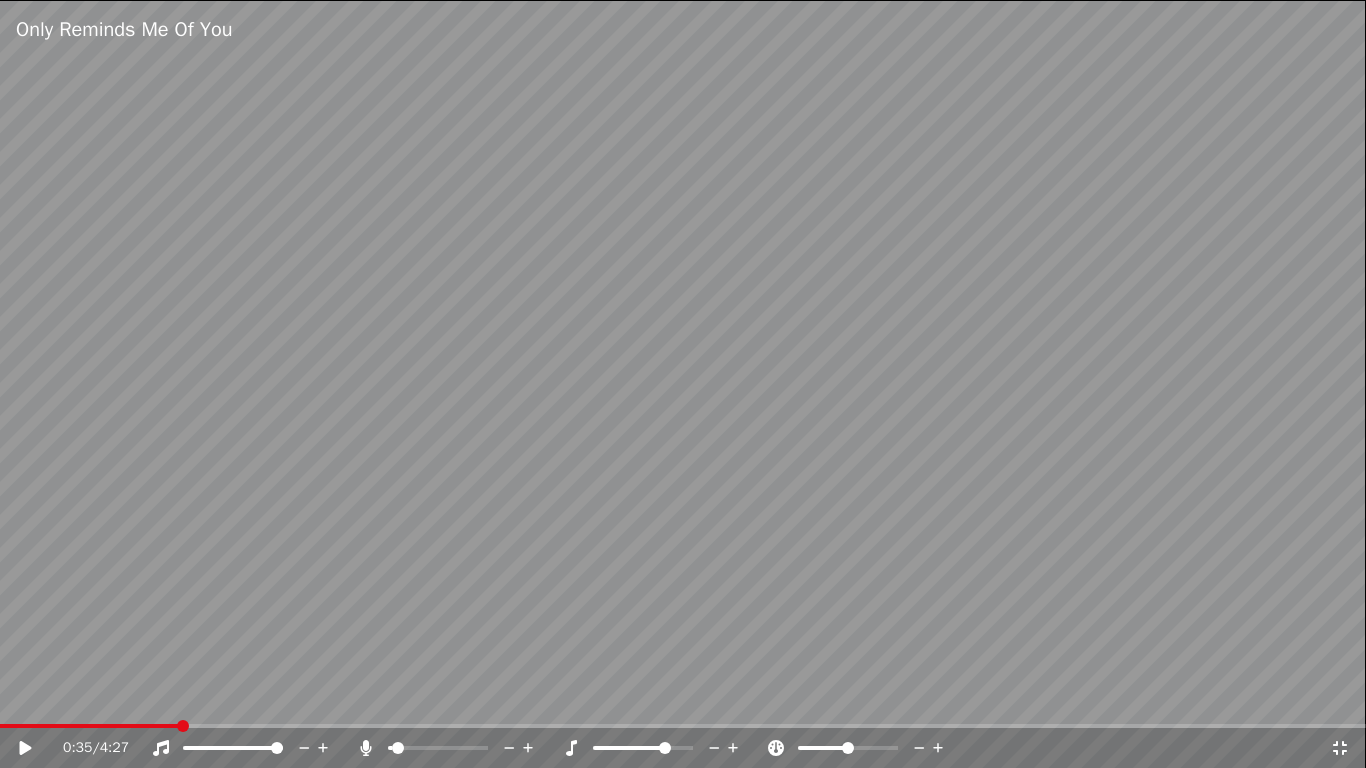 click 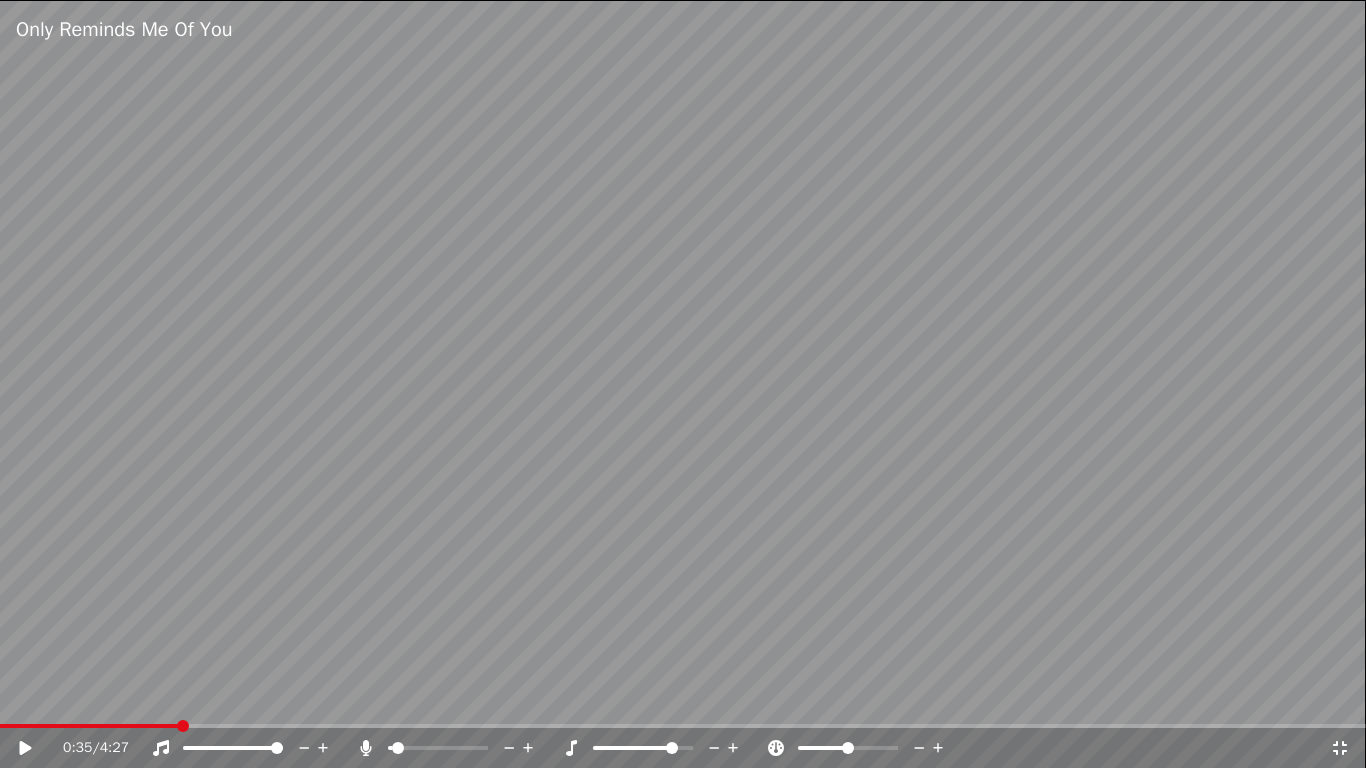 click 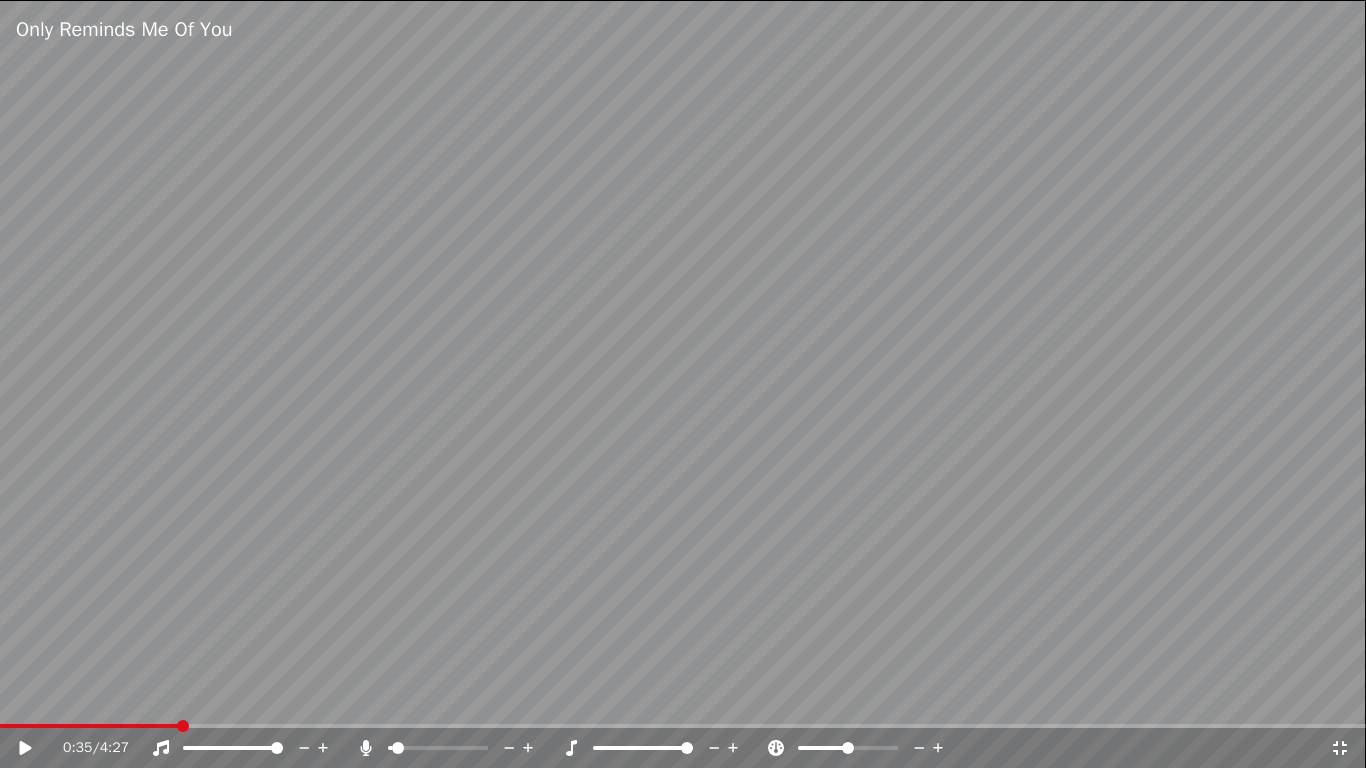 click 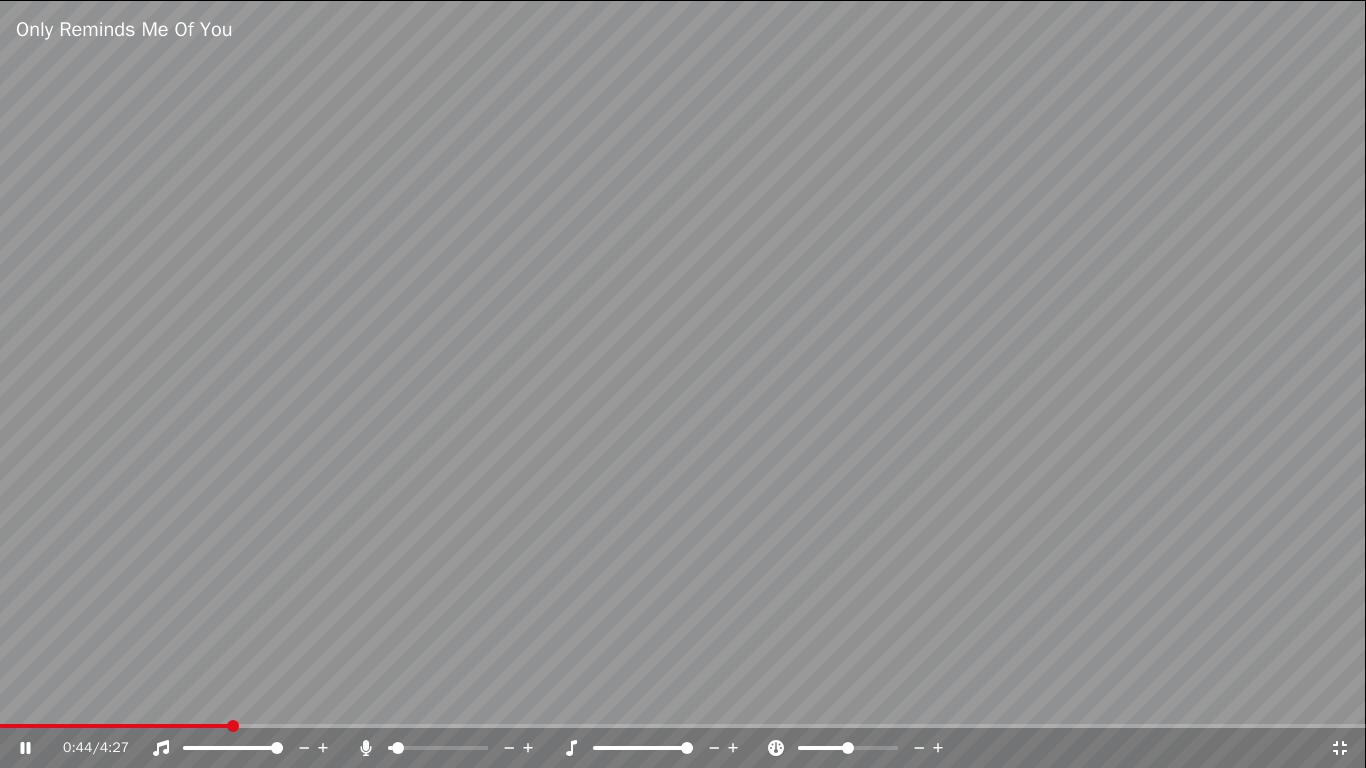 click at bounding box center (683, 384) 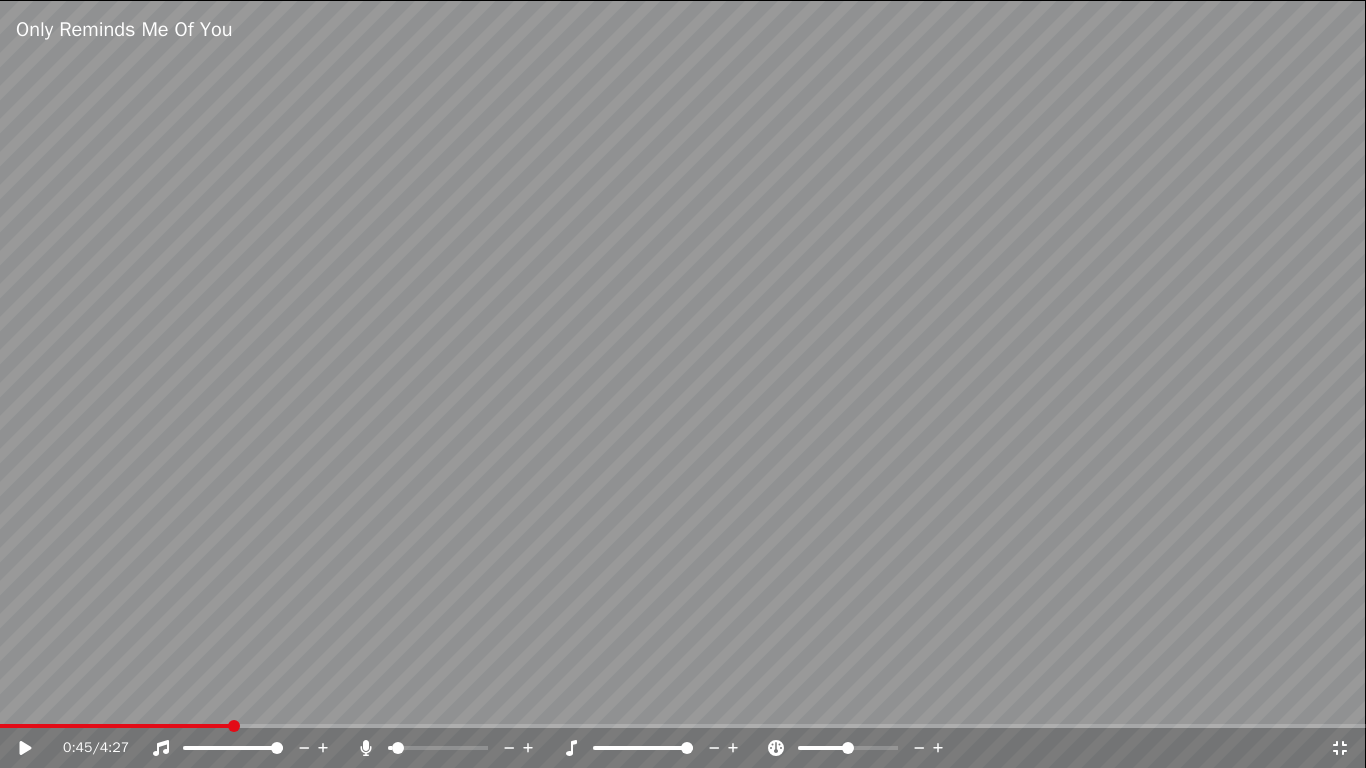 click on "0:45  /  4:27" at bounding box center [683, 748] 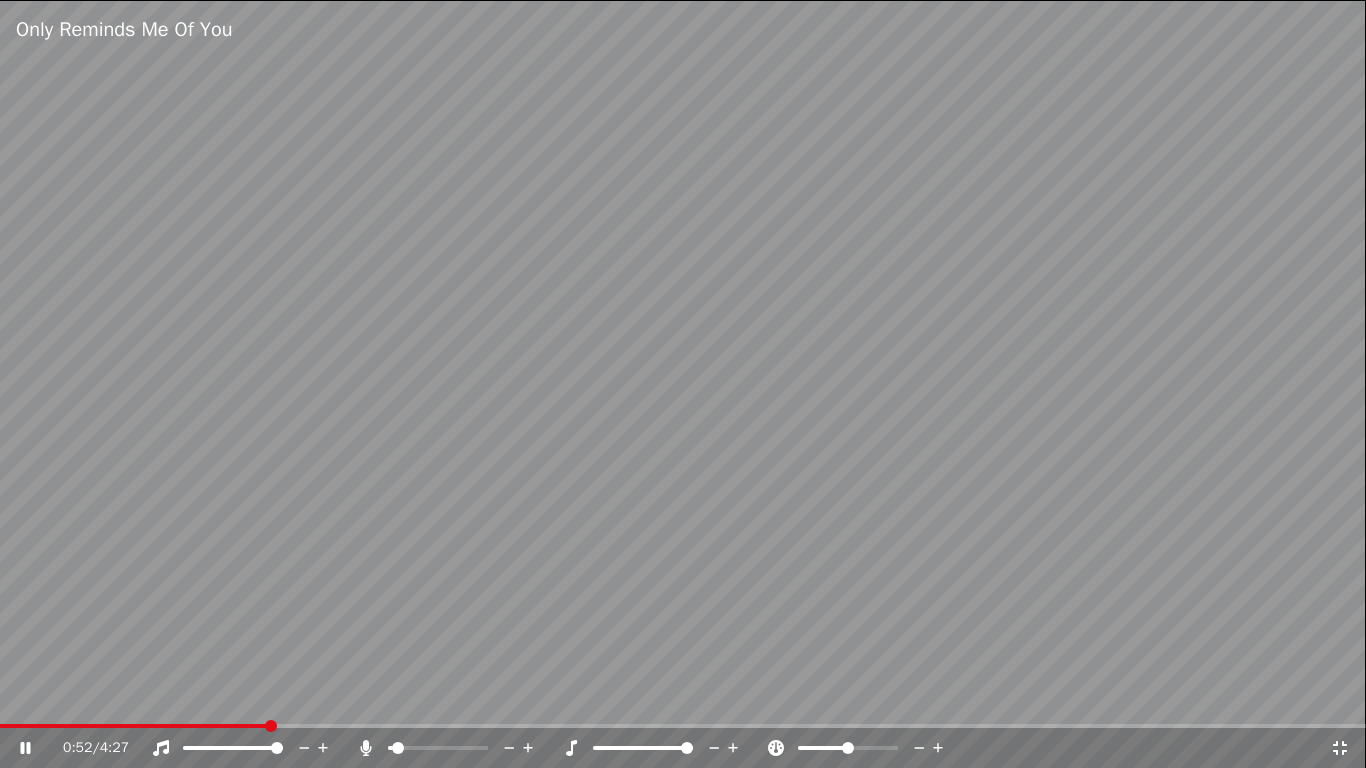 click at bounding box center [866, 748] 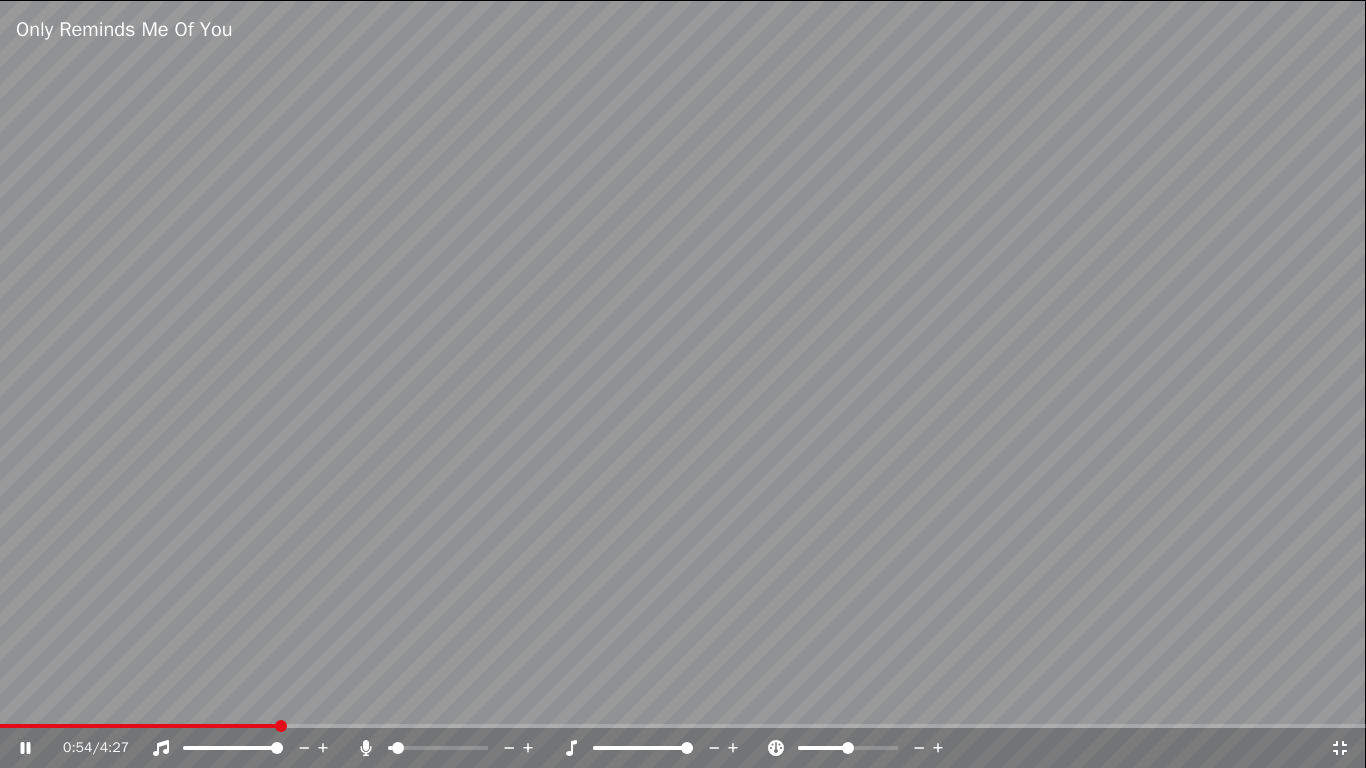 click at bounding box center (643, 748) 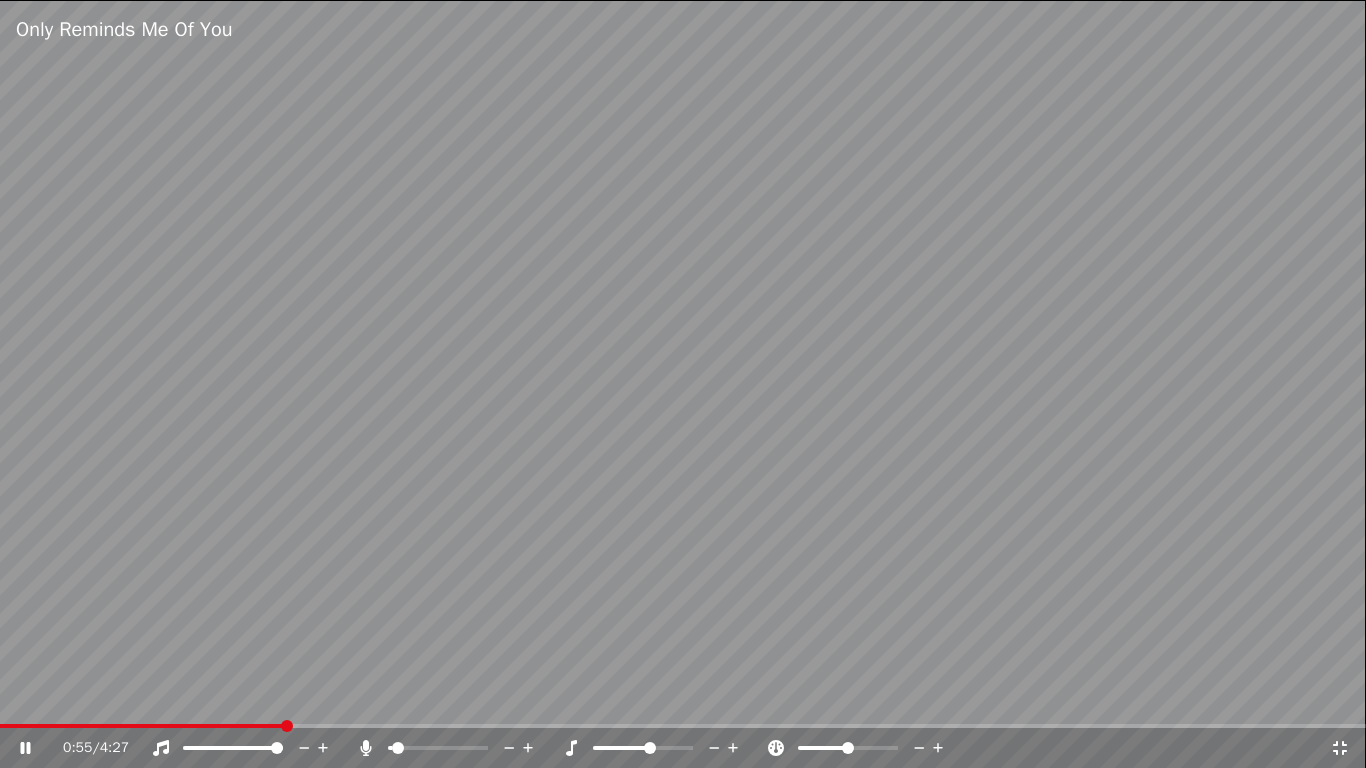 click at bounding box center (661, 748) 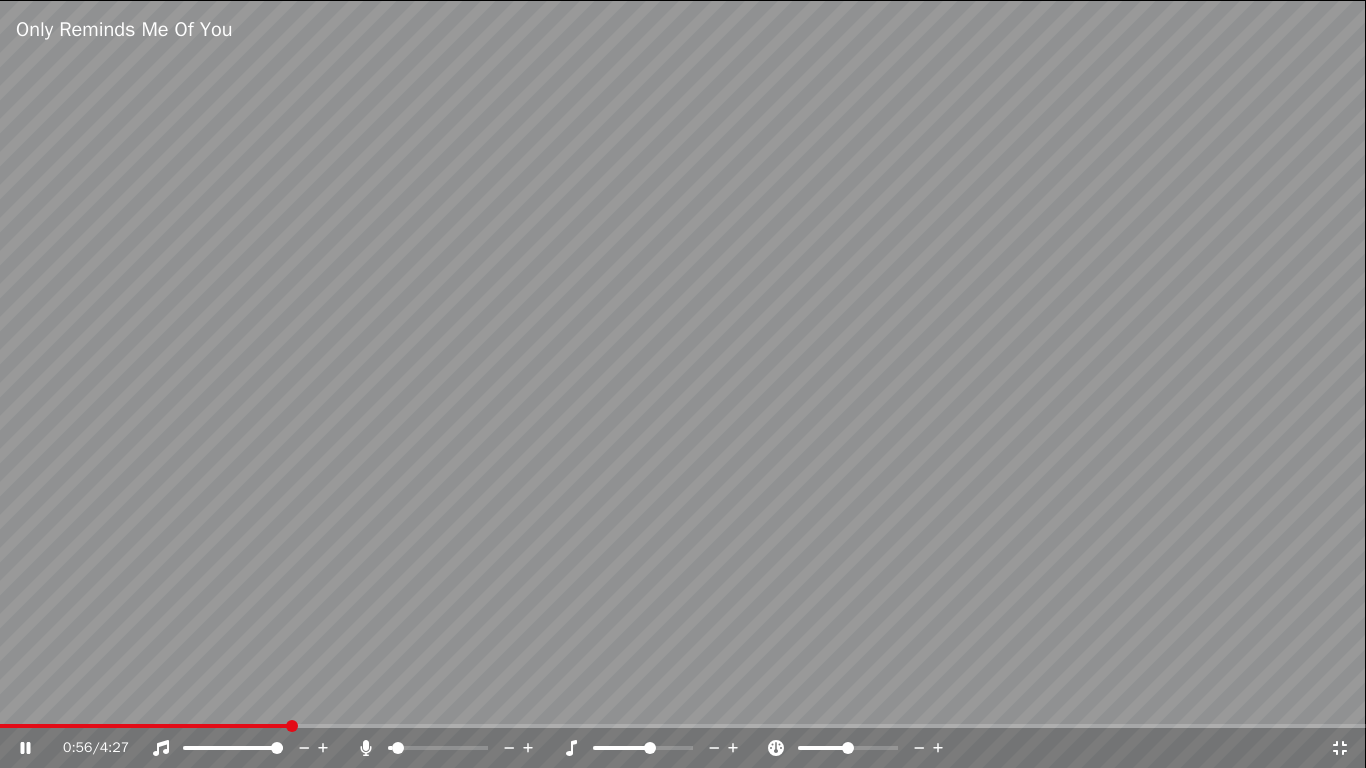 click at bounding box center [661, 748] 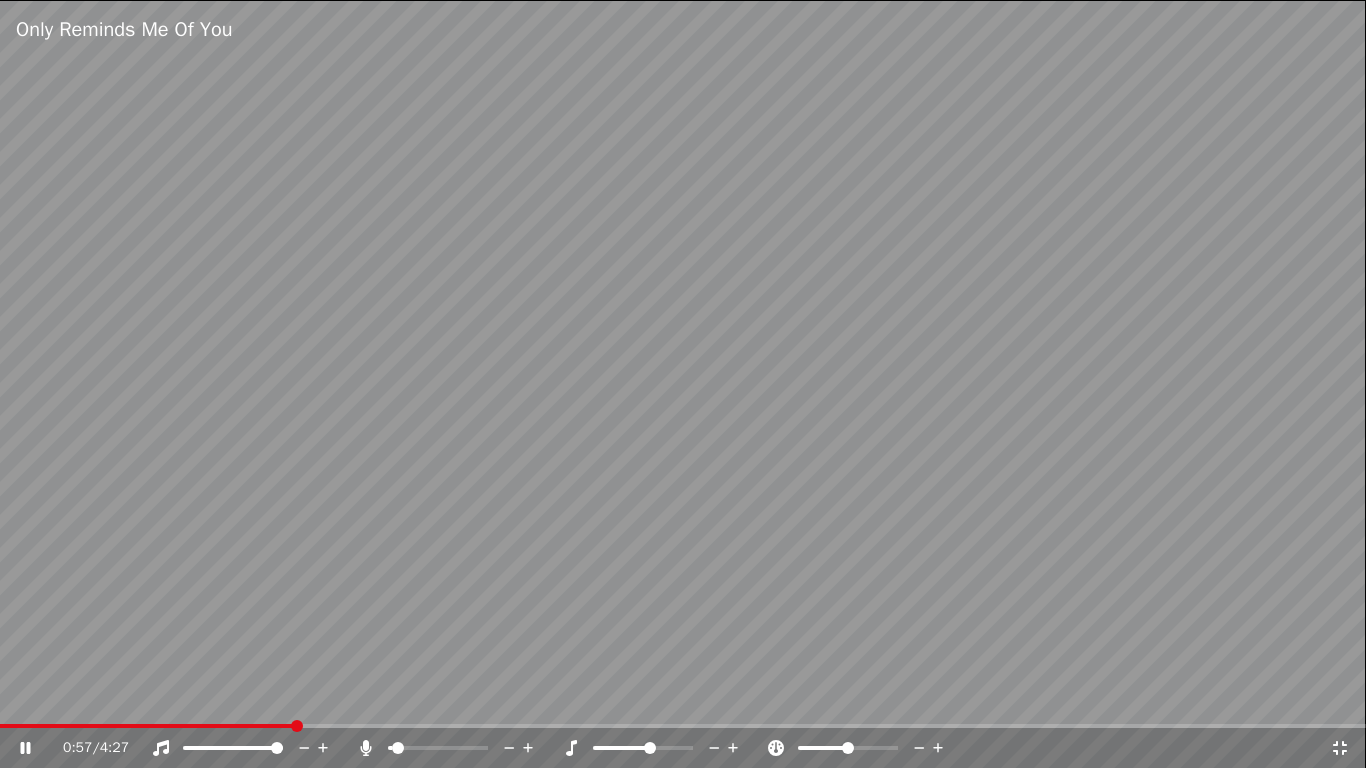 click at bounding box center (661, 748) 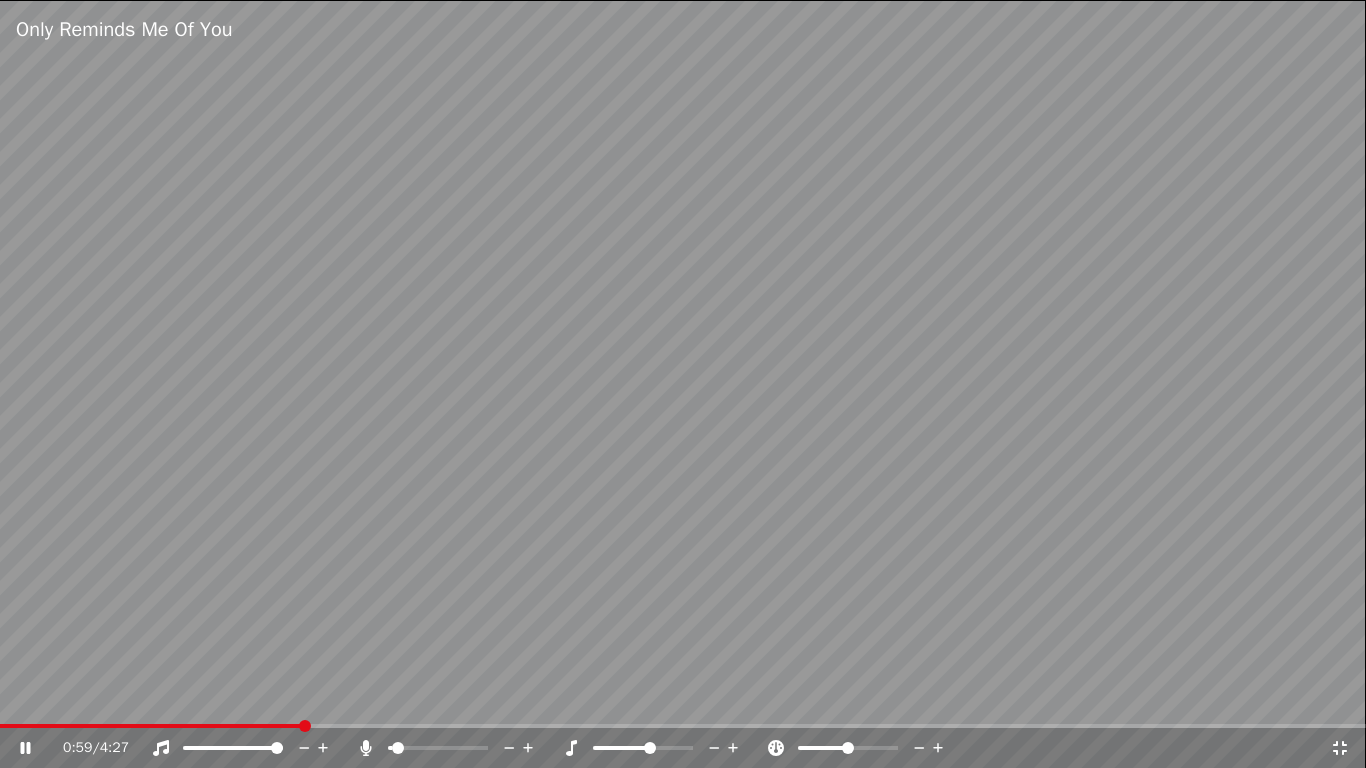 click at bounding box center [866, 748] 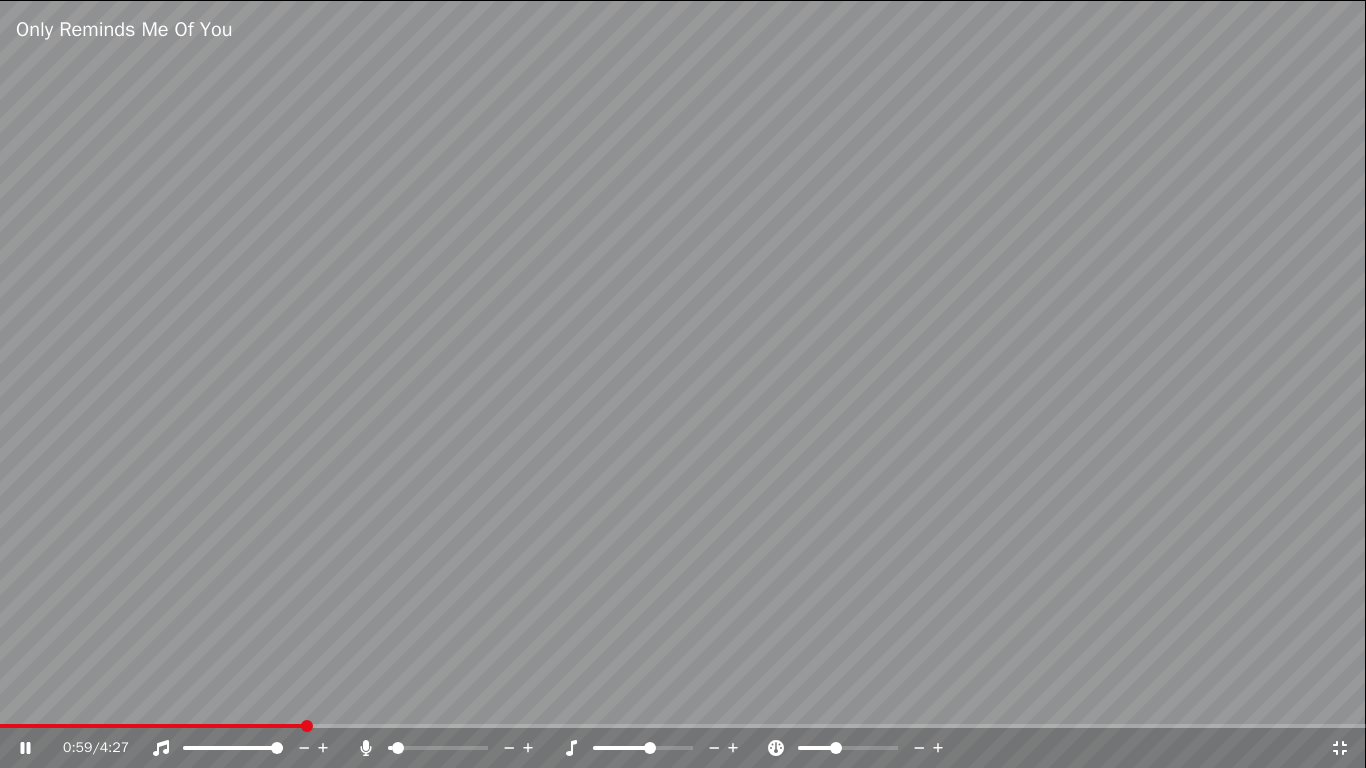 click at bounding box center [816, 748] 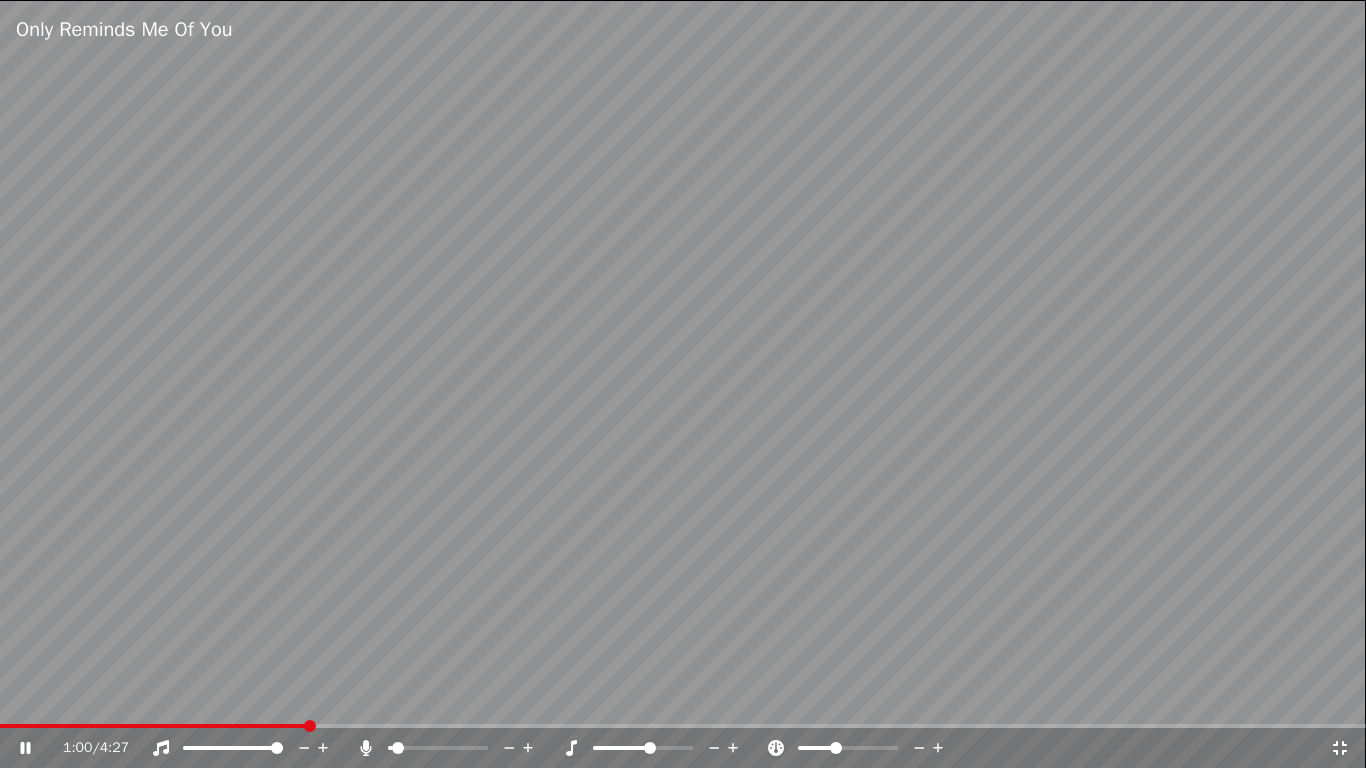 click at bounding box center (836, 748) 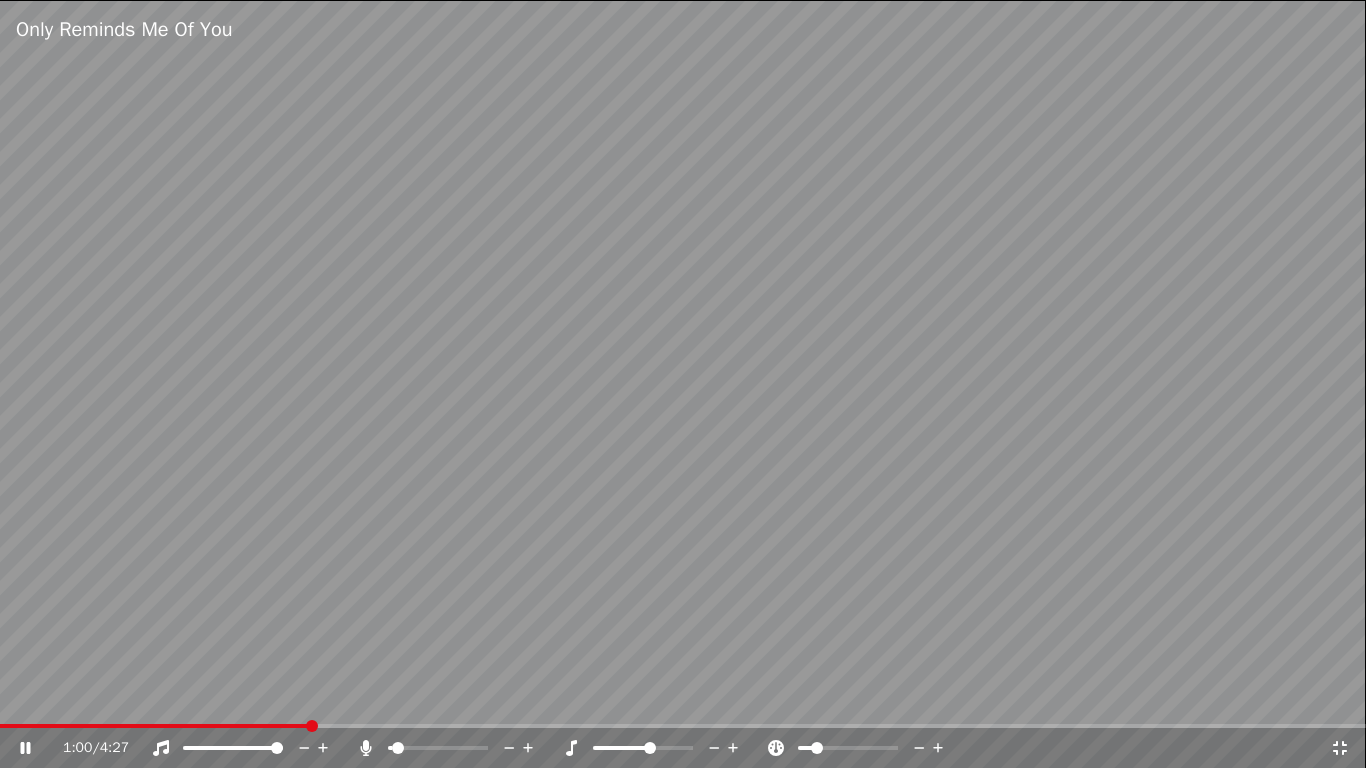 click at bounding box center [817, 748] 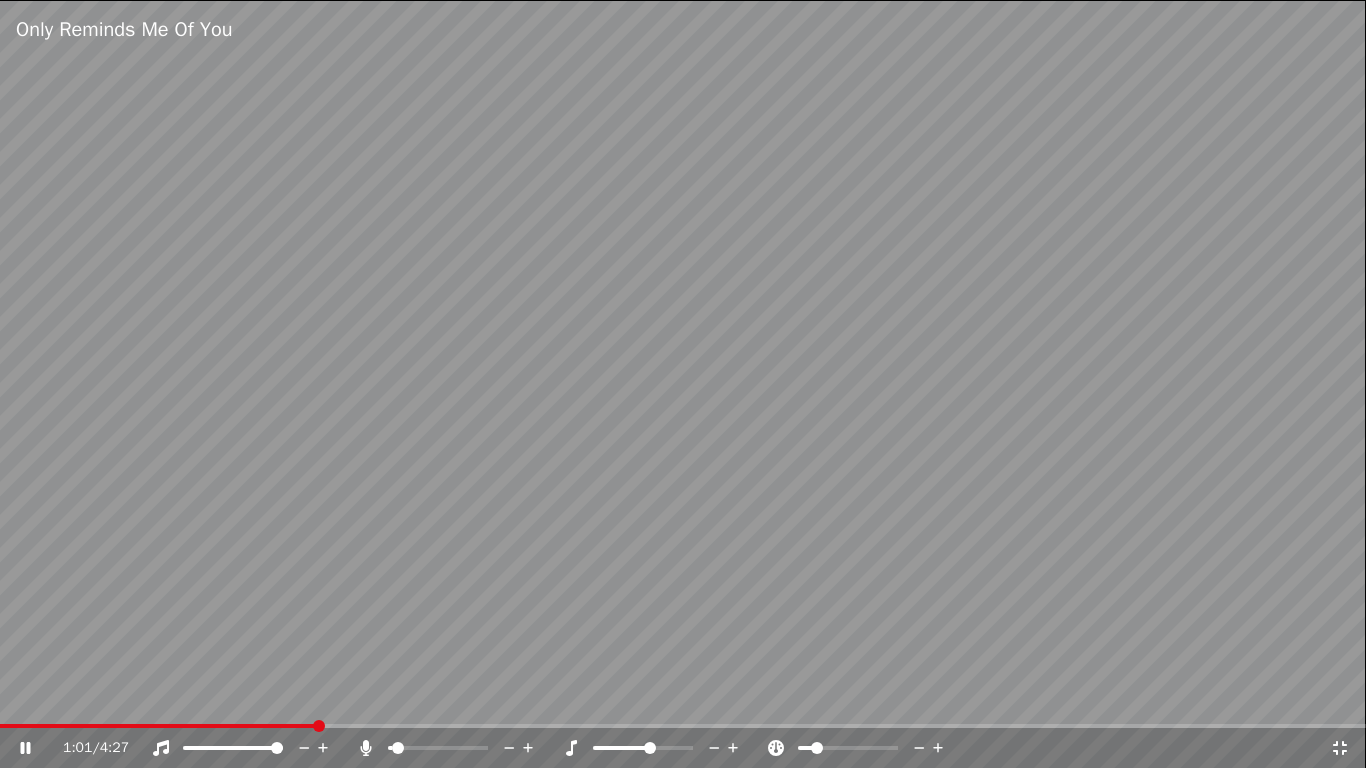 click at bounding box center (683, 384) 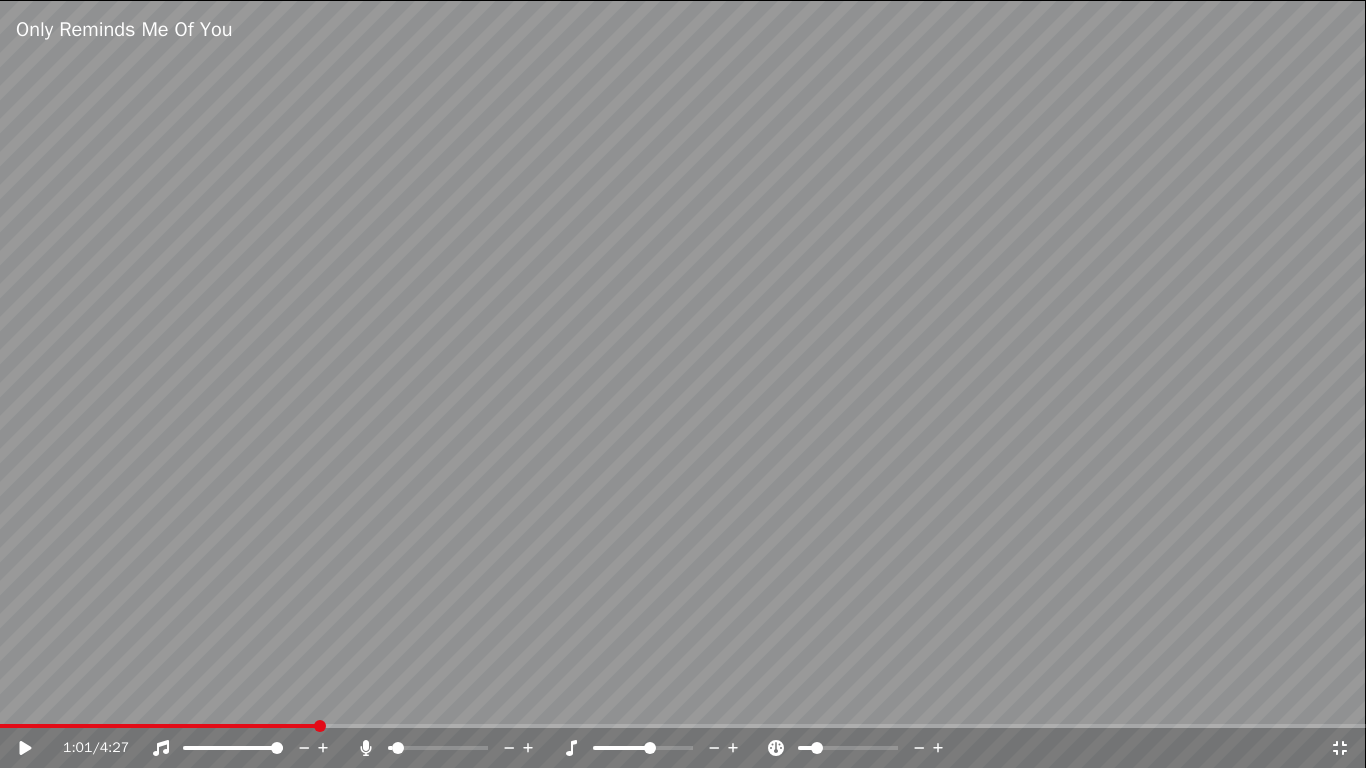 click on "1:01  /  4:27" at bounding box center [683, 748] 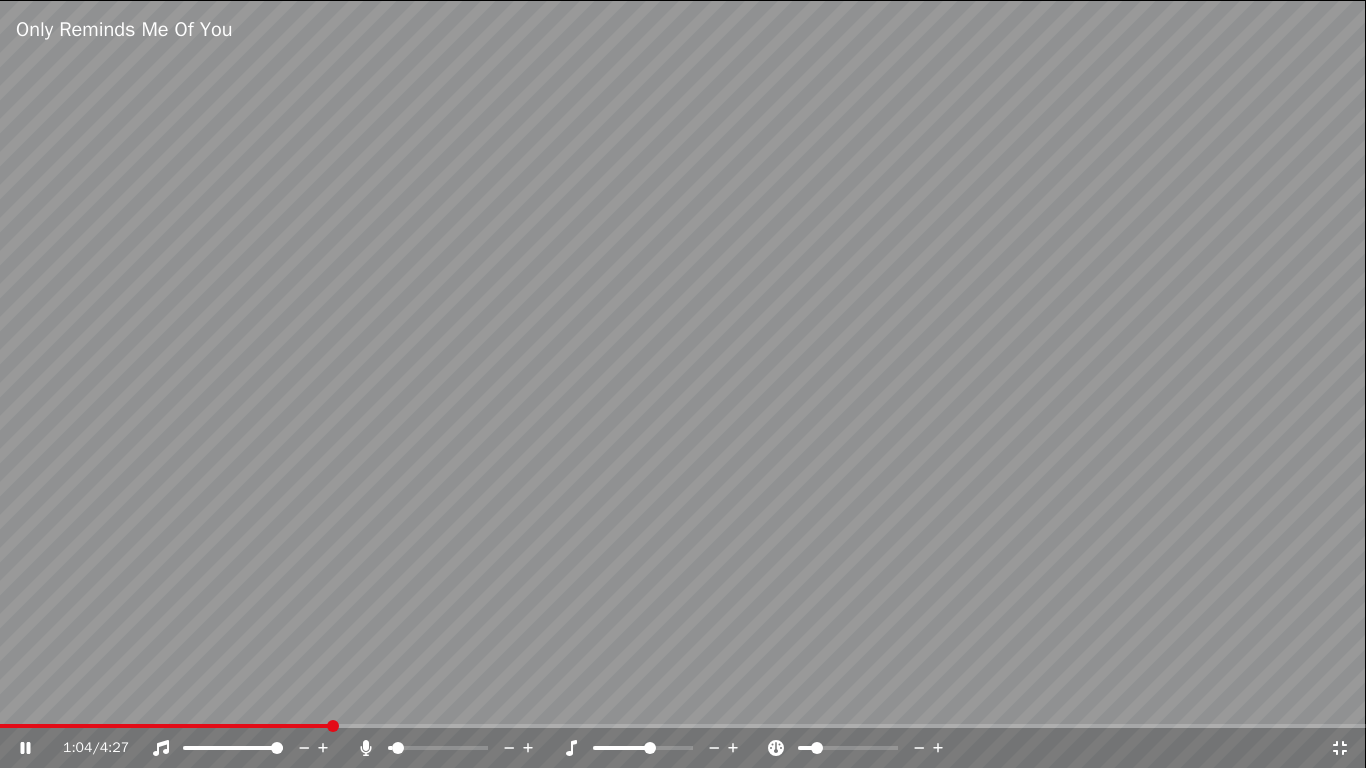 click at bounding box center (866, 748) 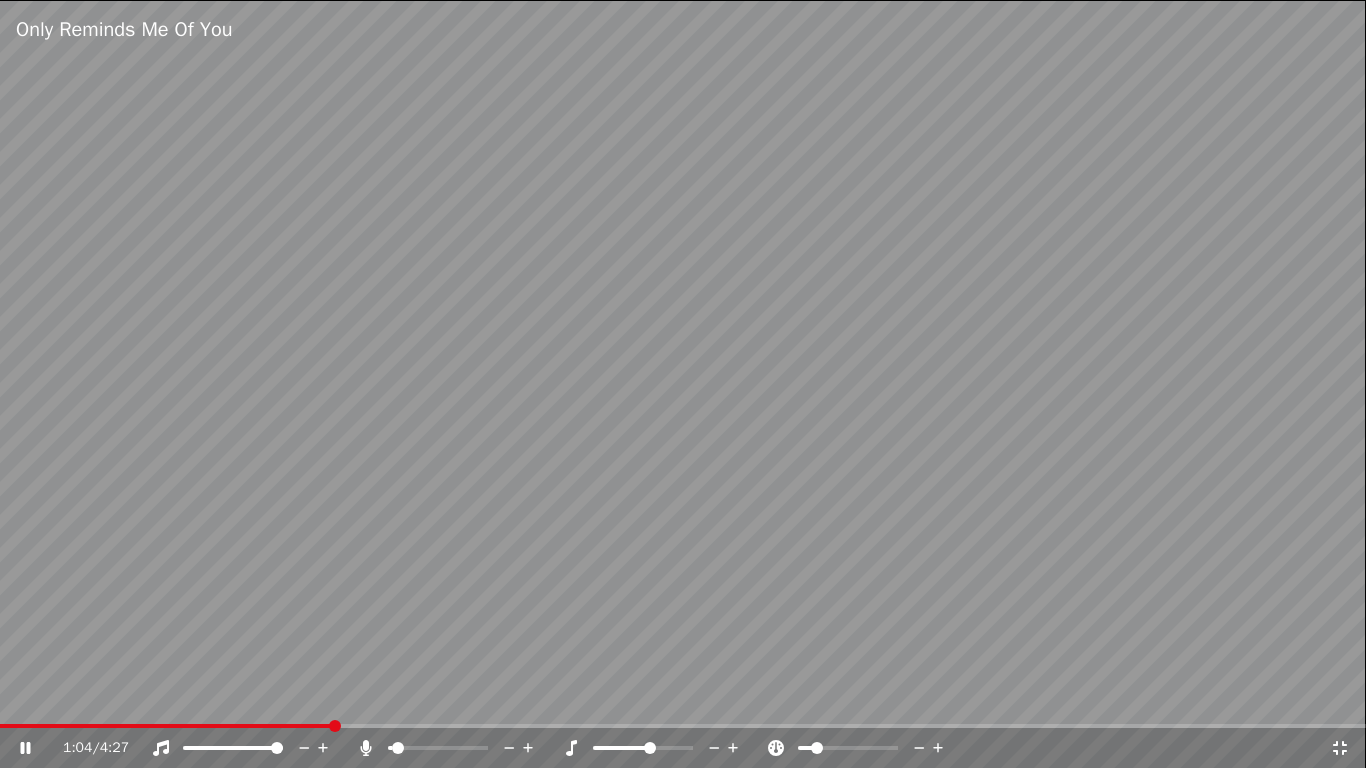 click at bounding box center (866, 748) 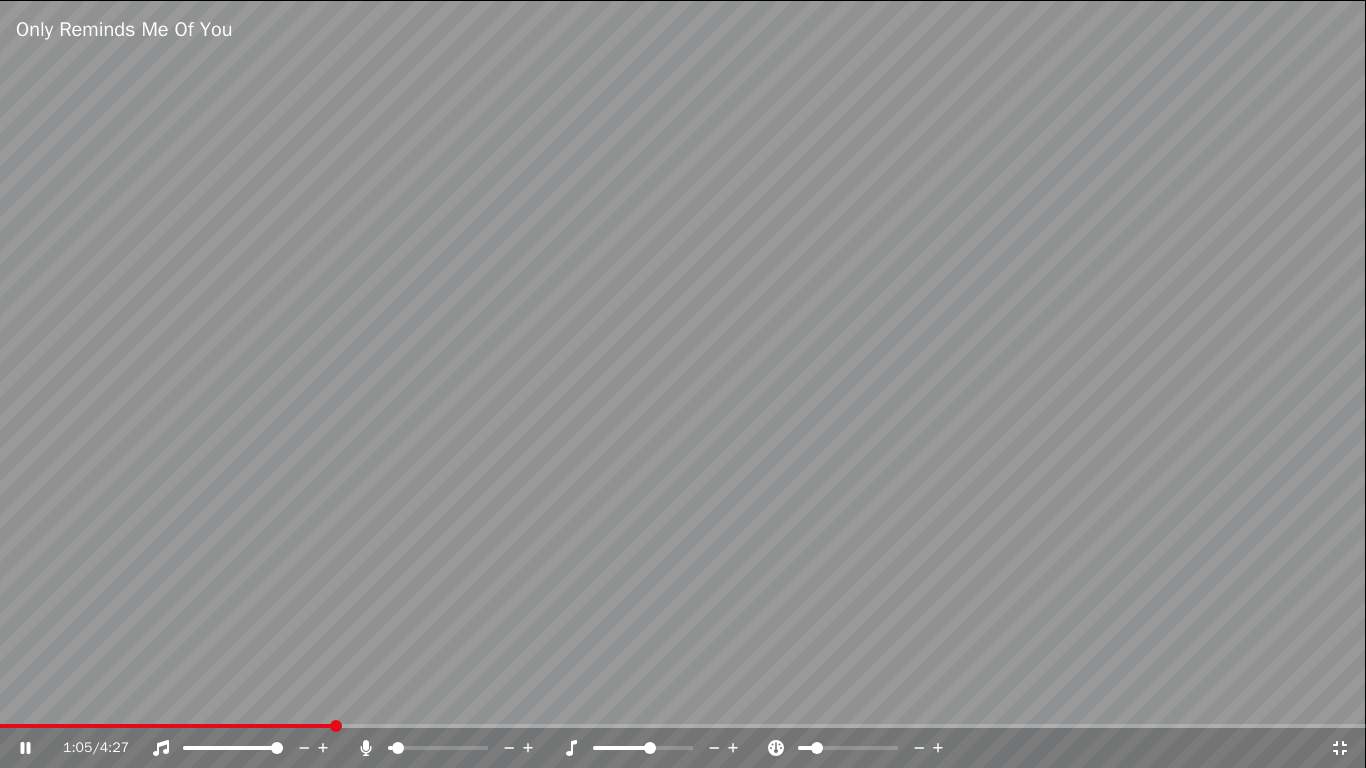 click at bounding box center (866, 748) 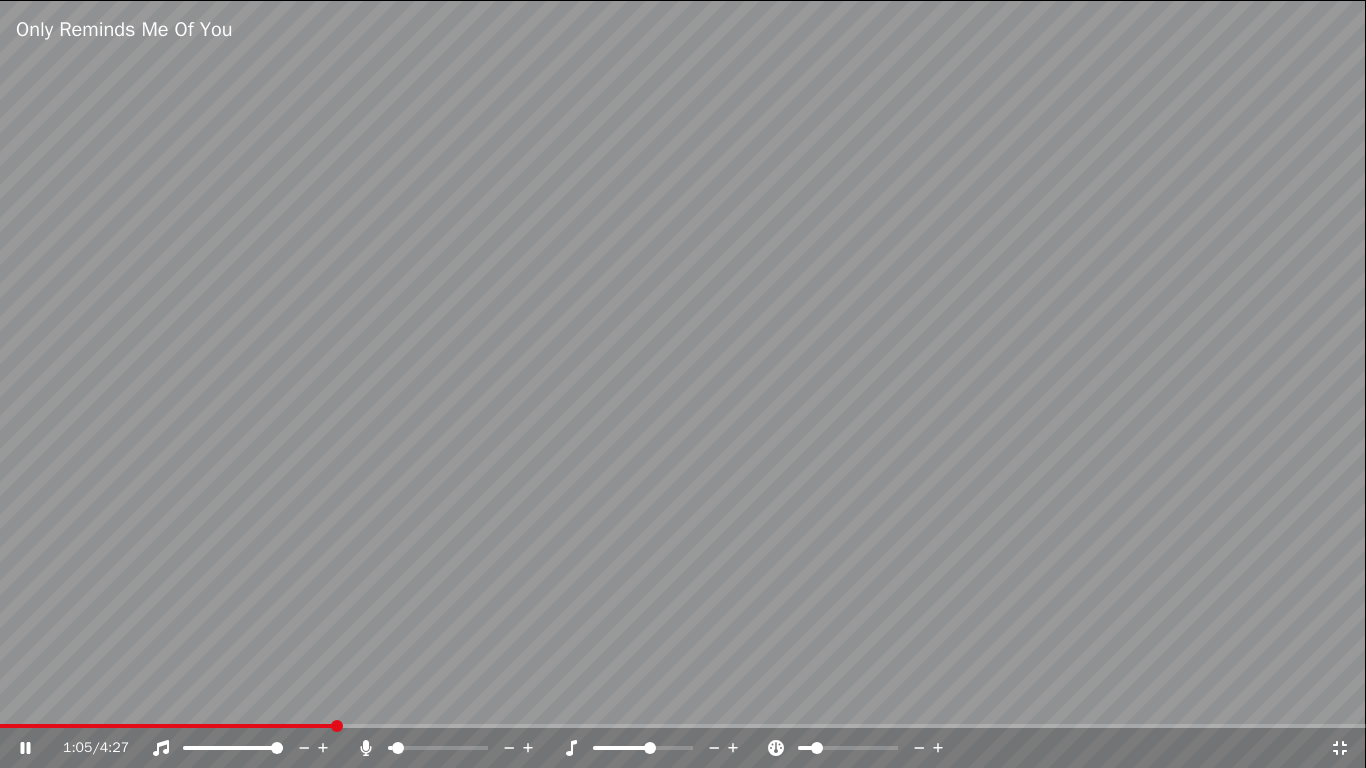 click at bounding box center [866, 748] 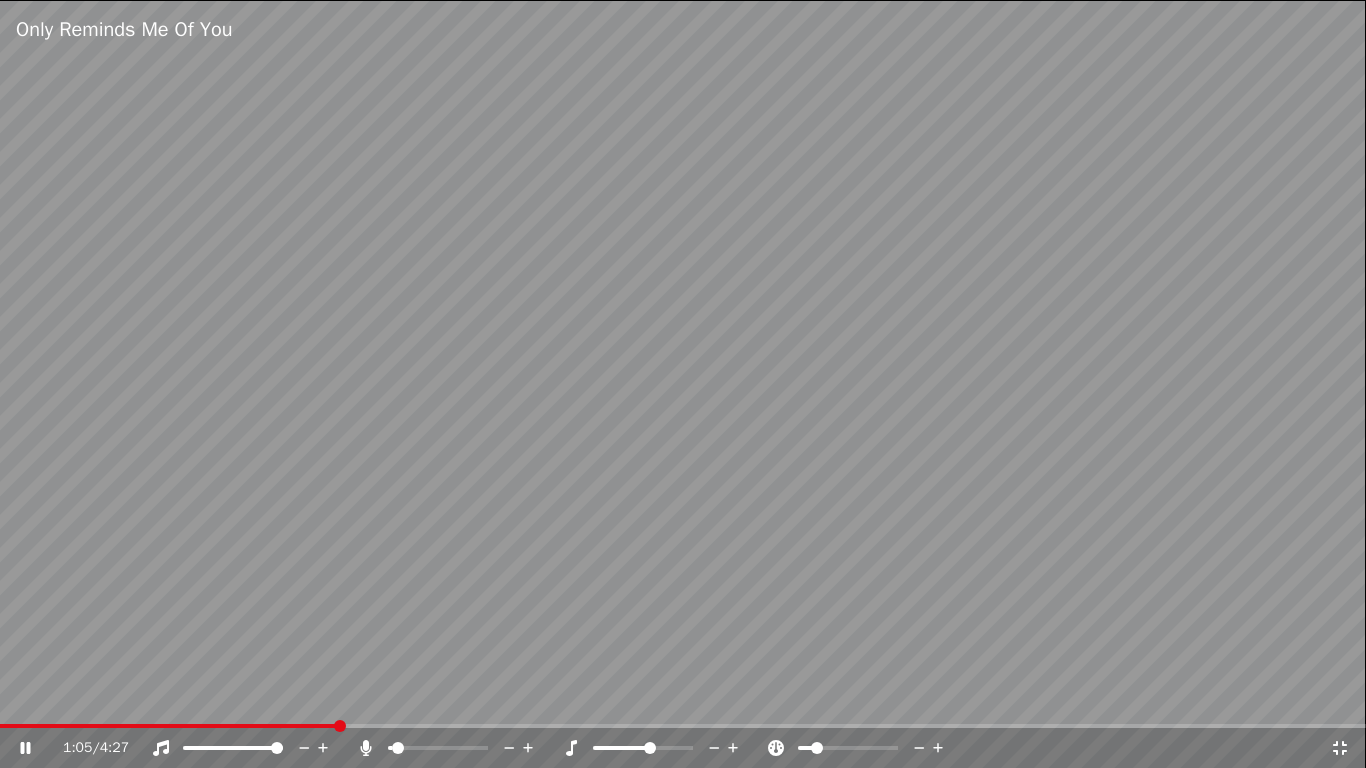 click 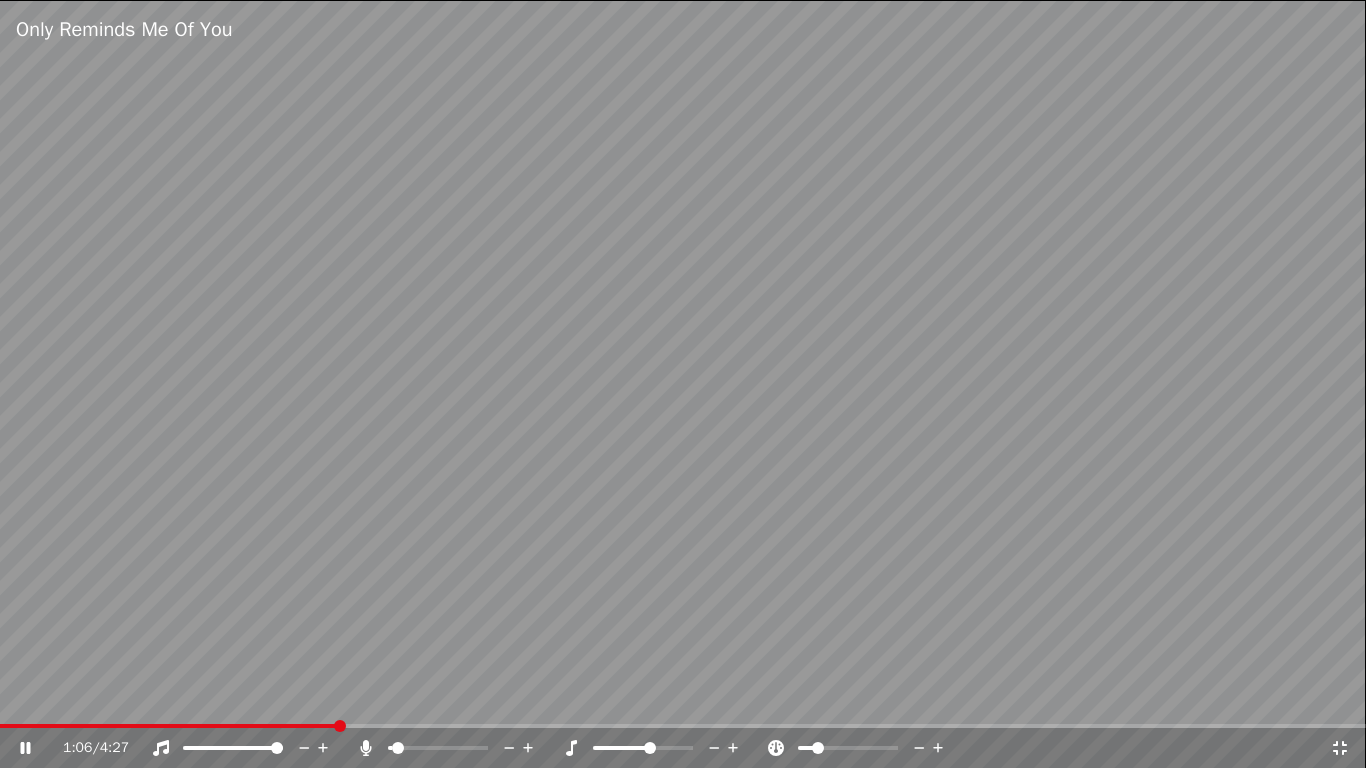 click 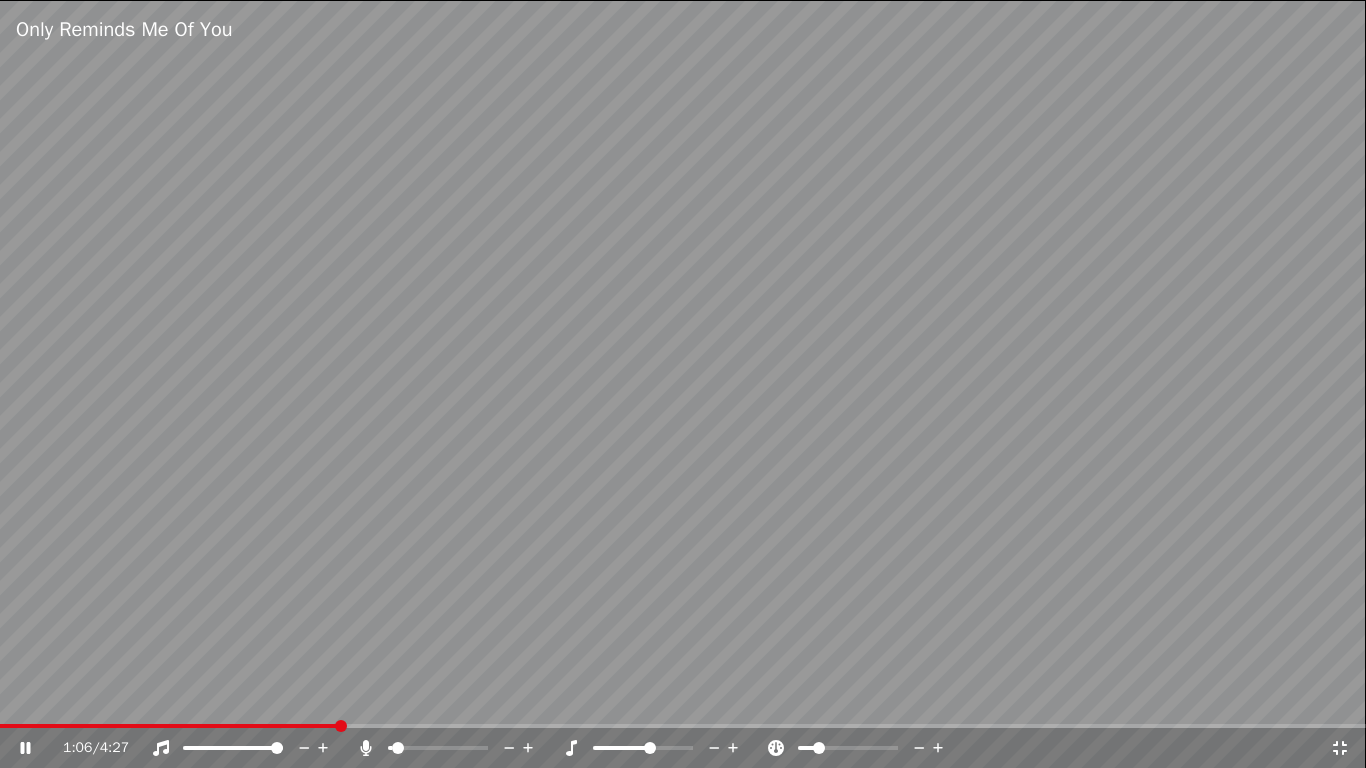 click 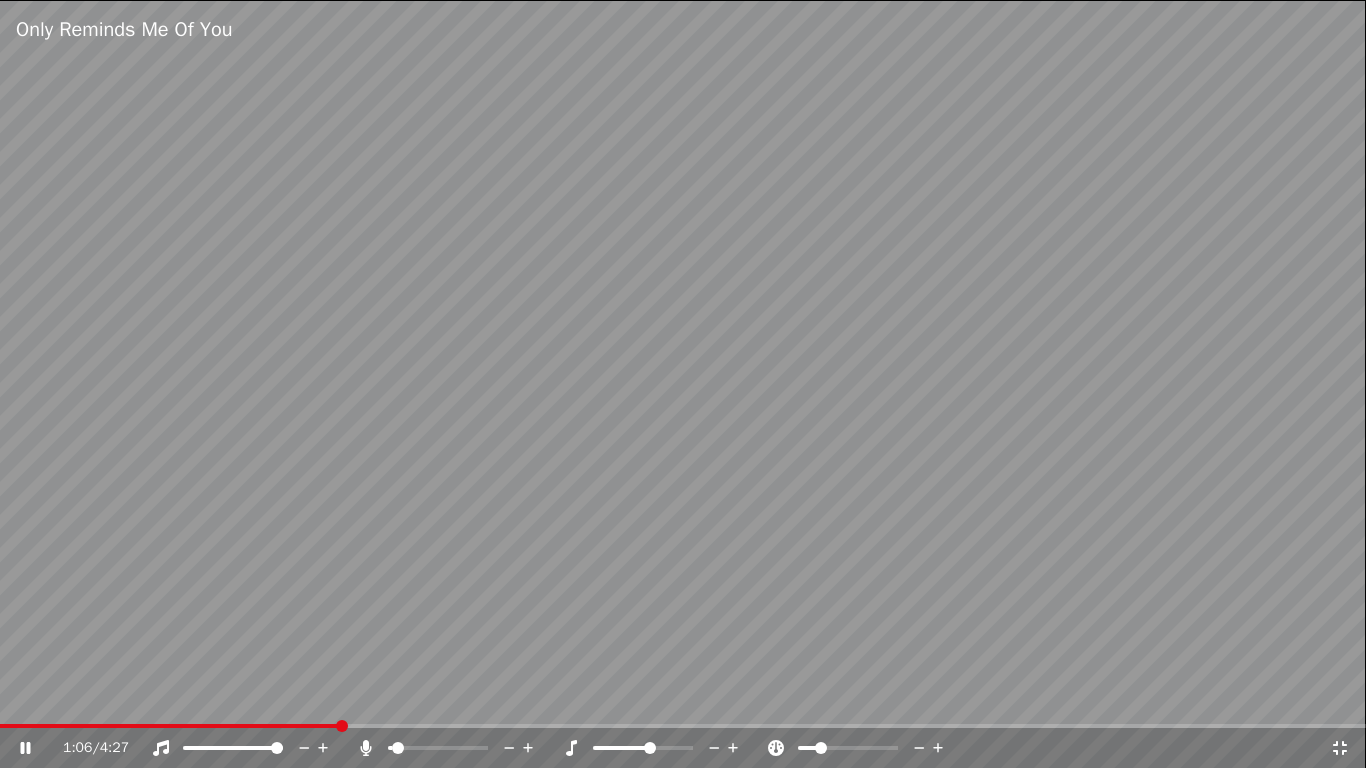 click 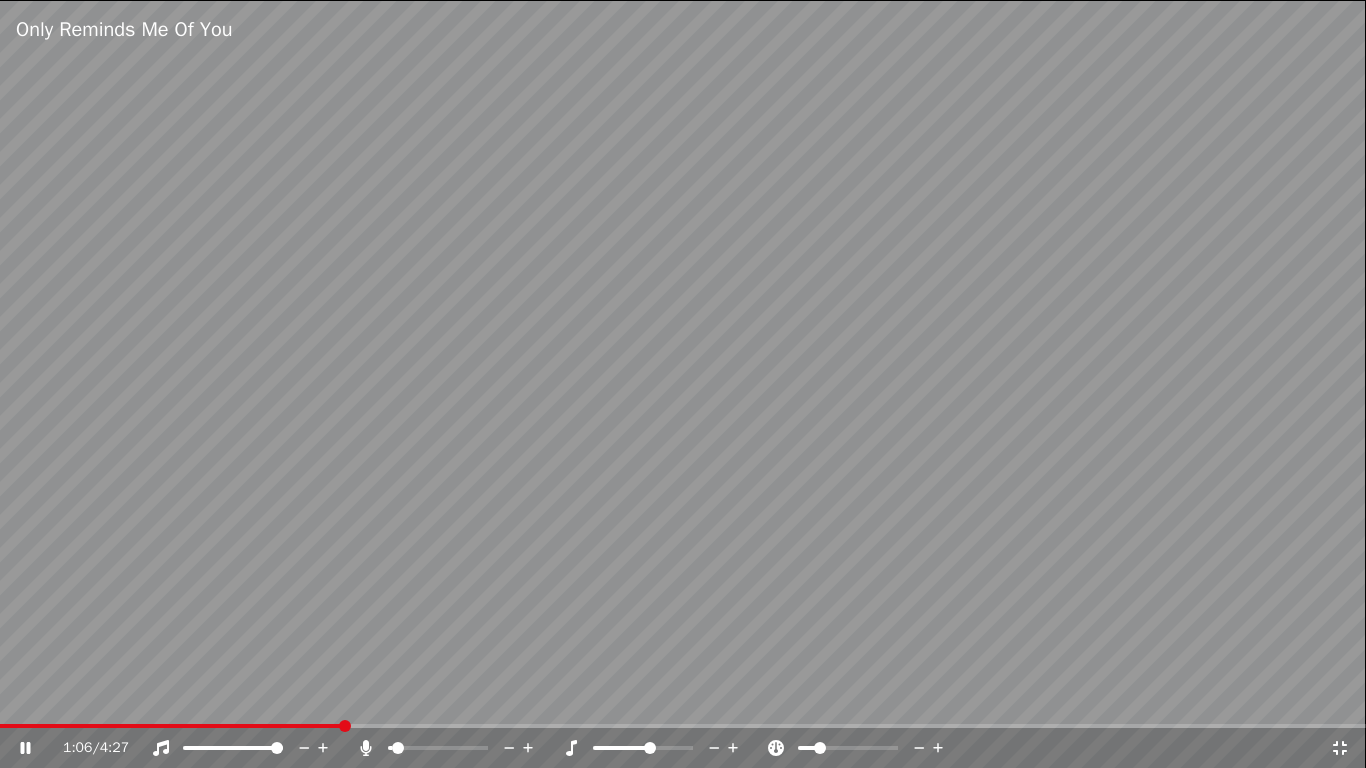 click 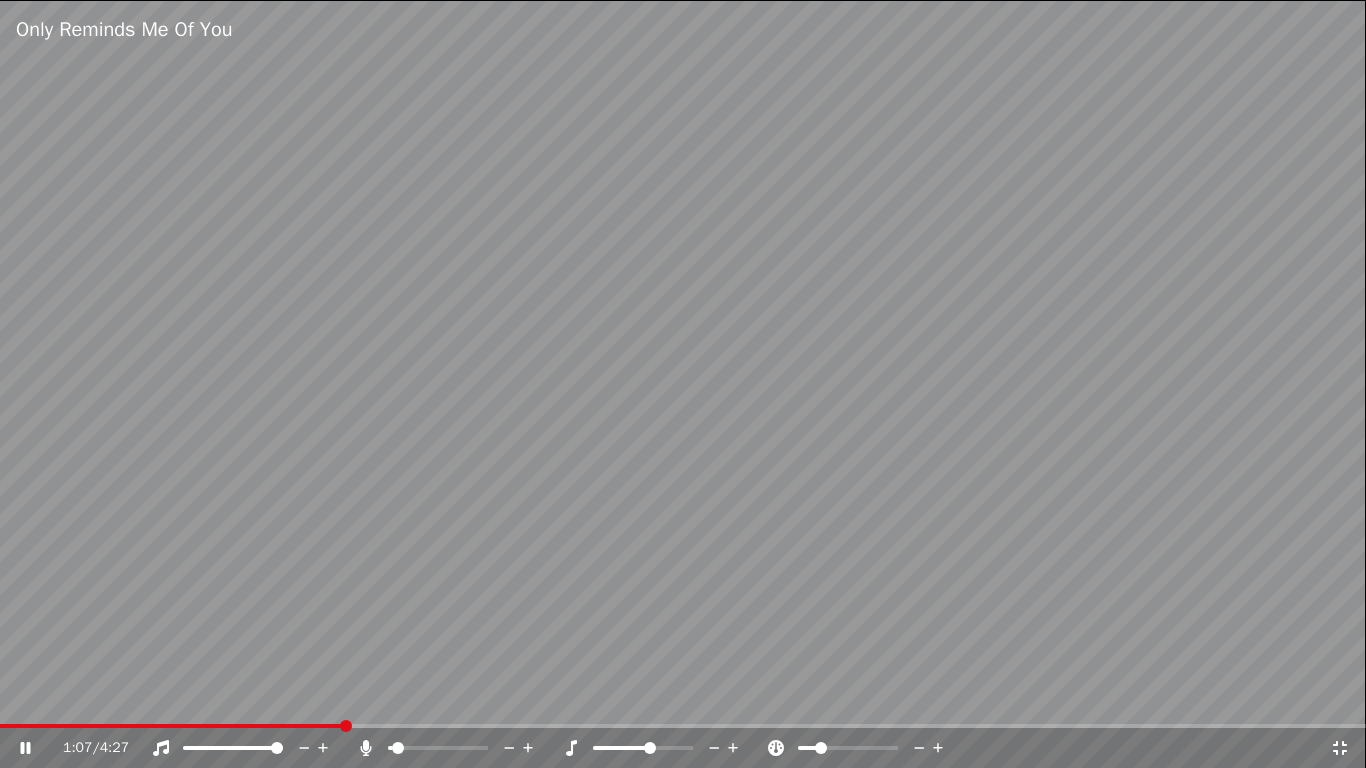 click 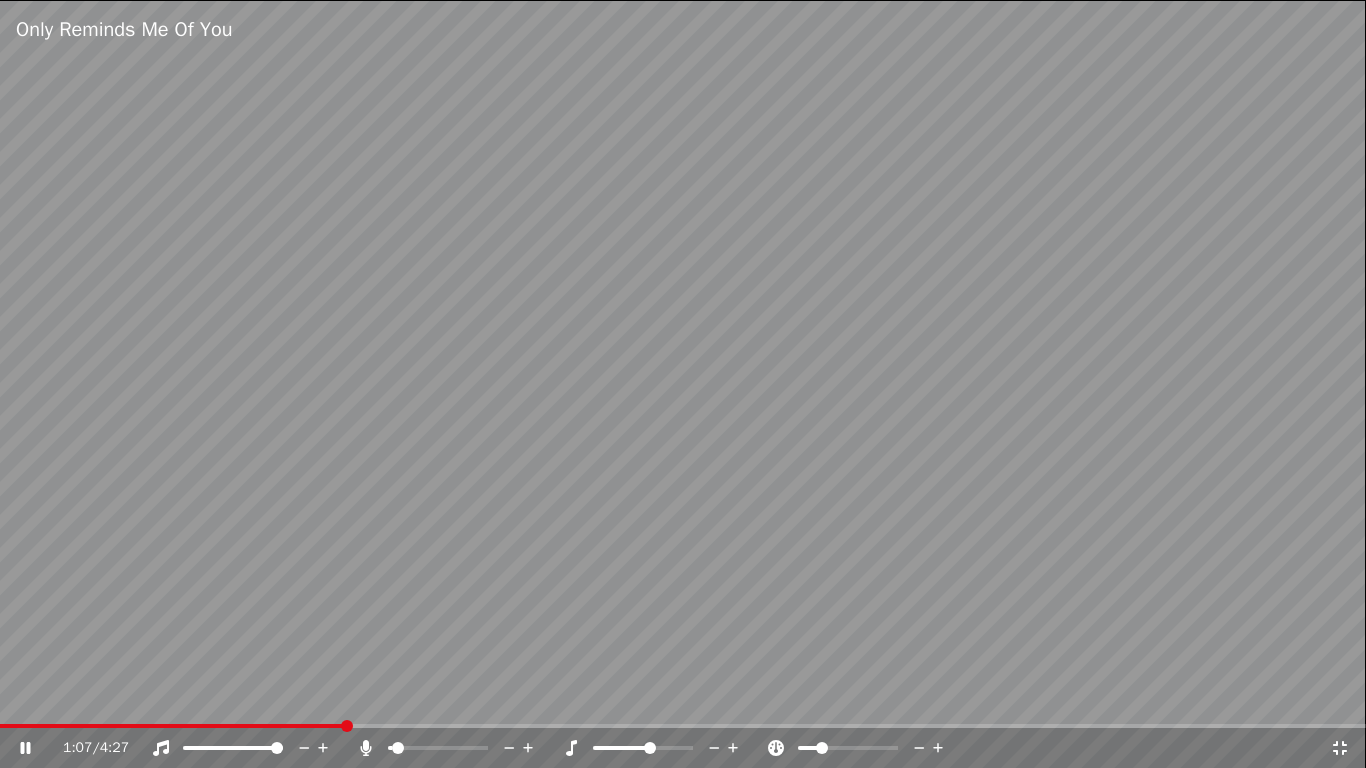 click 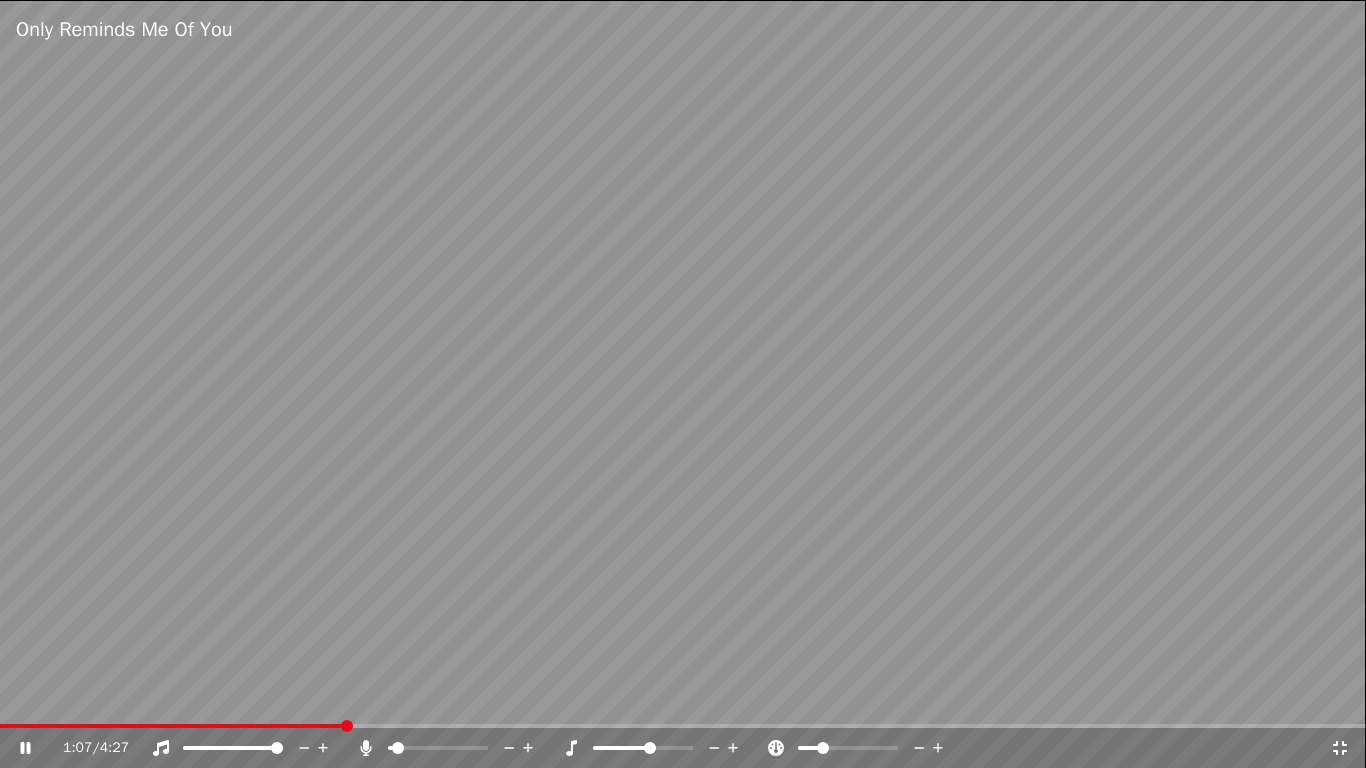 click 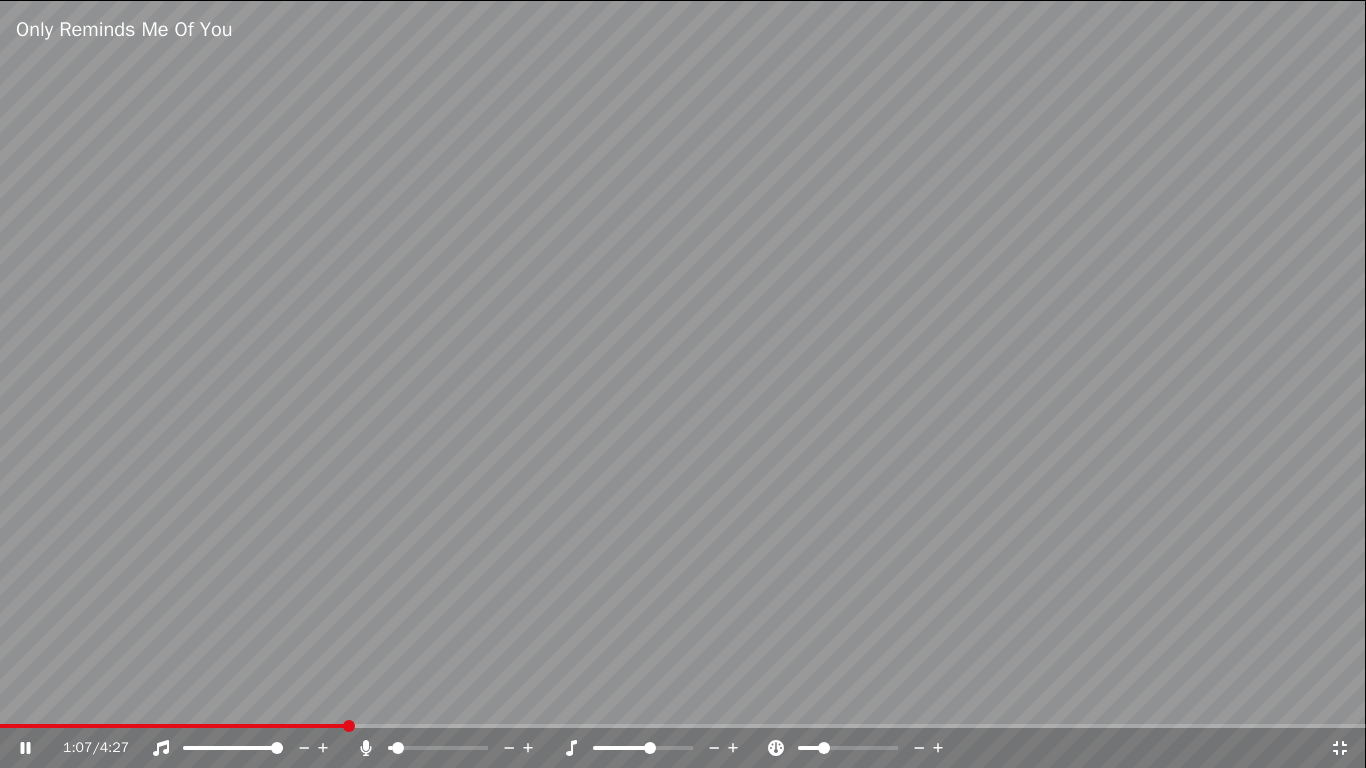 click 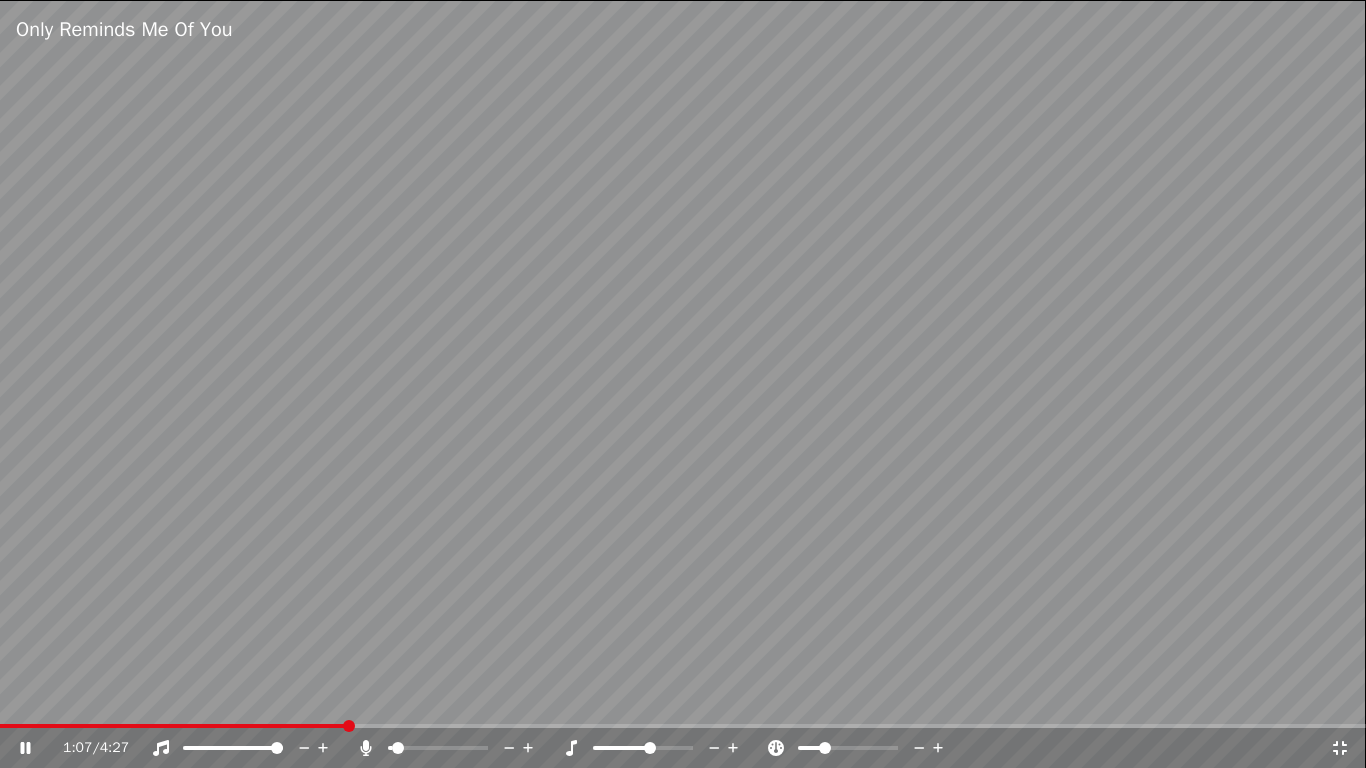 click 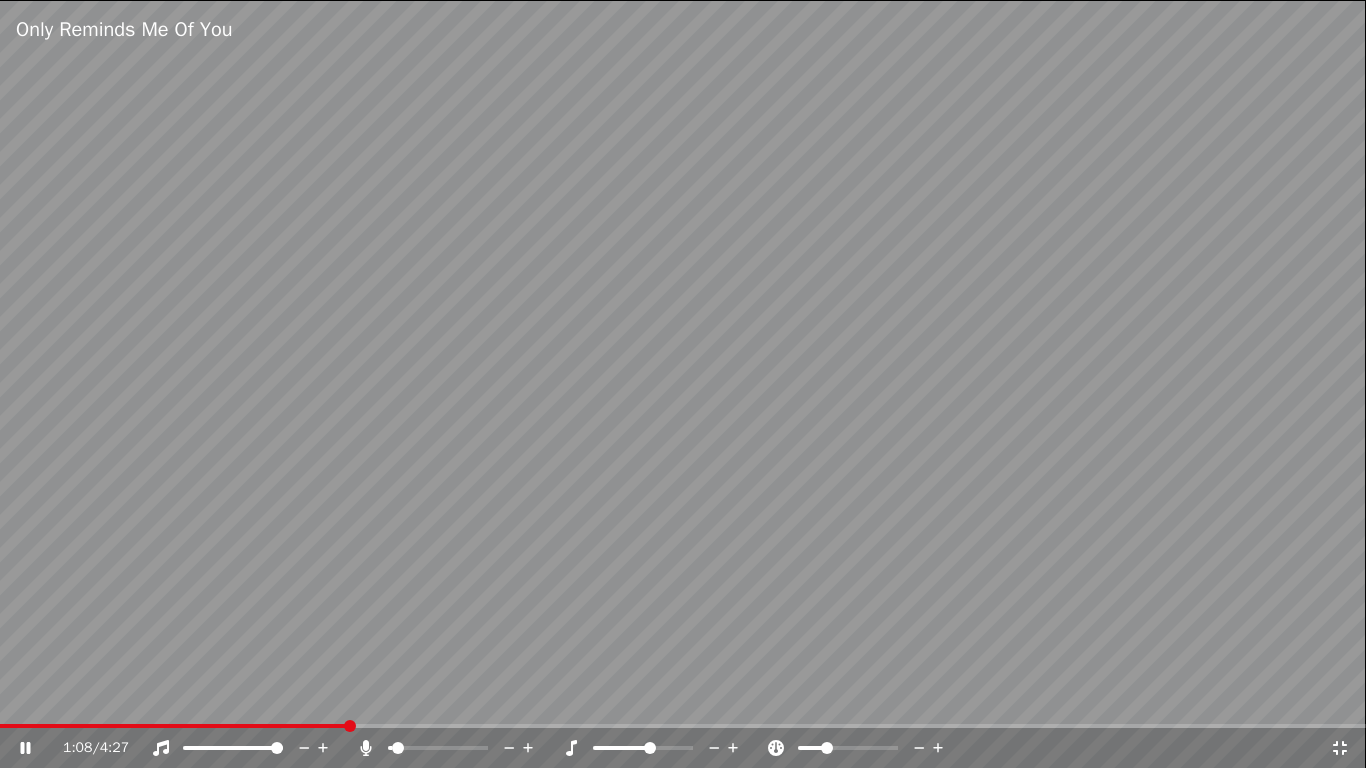 click 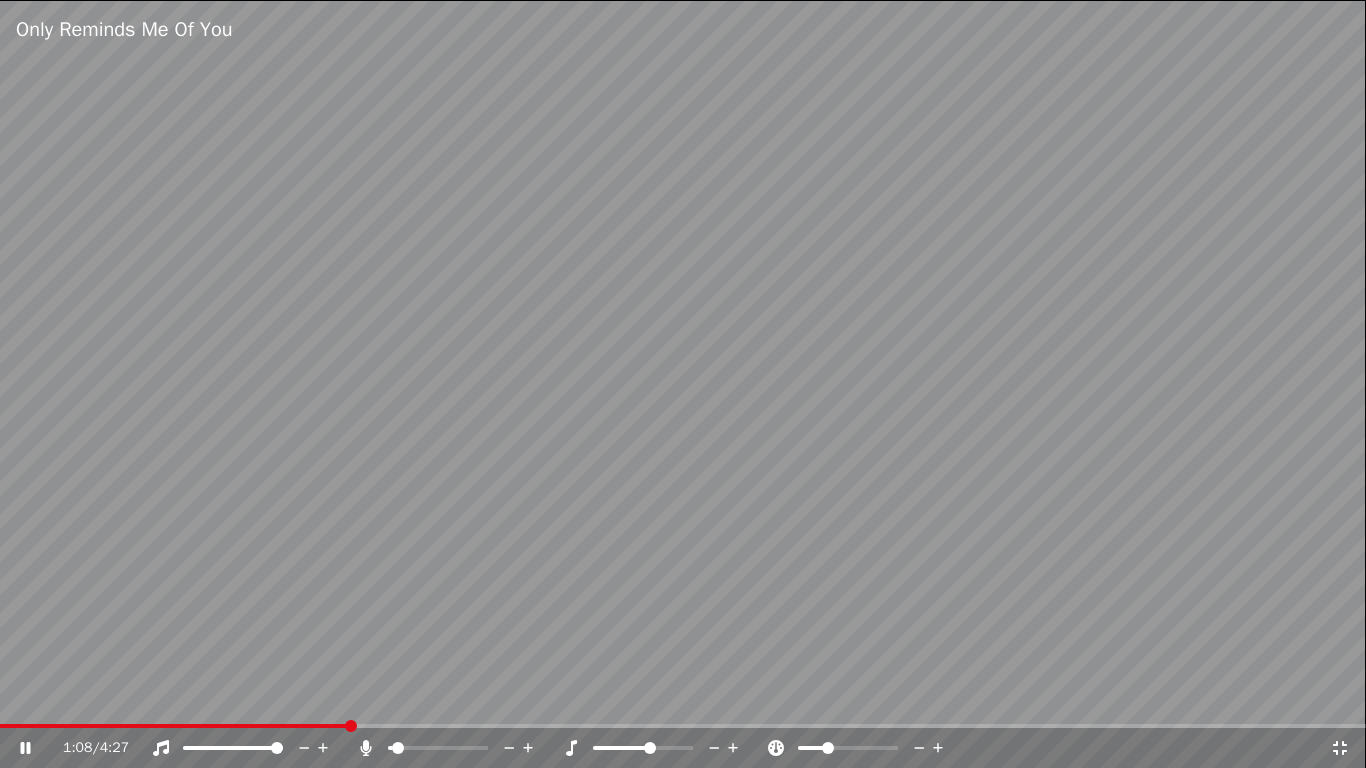 click 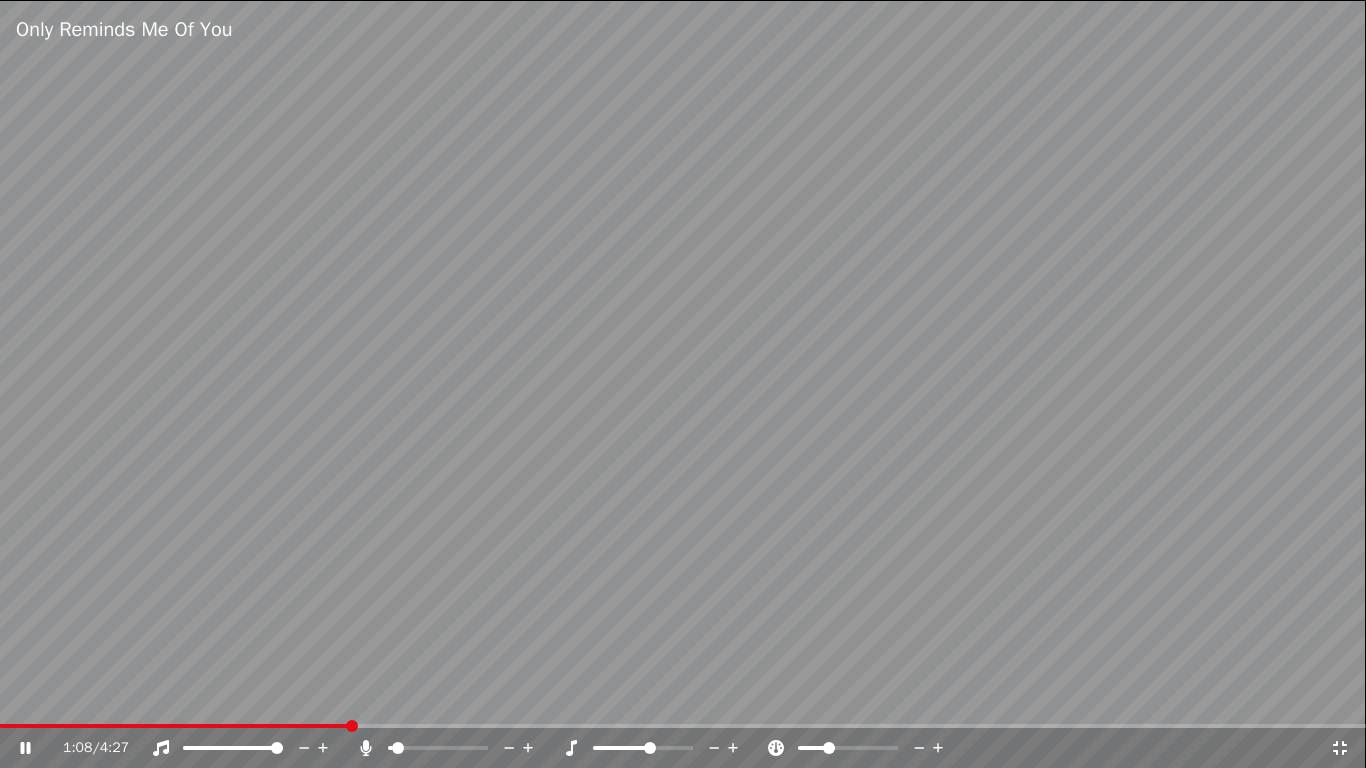 click 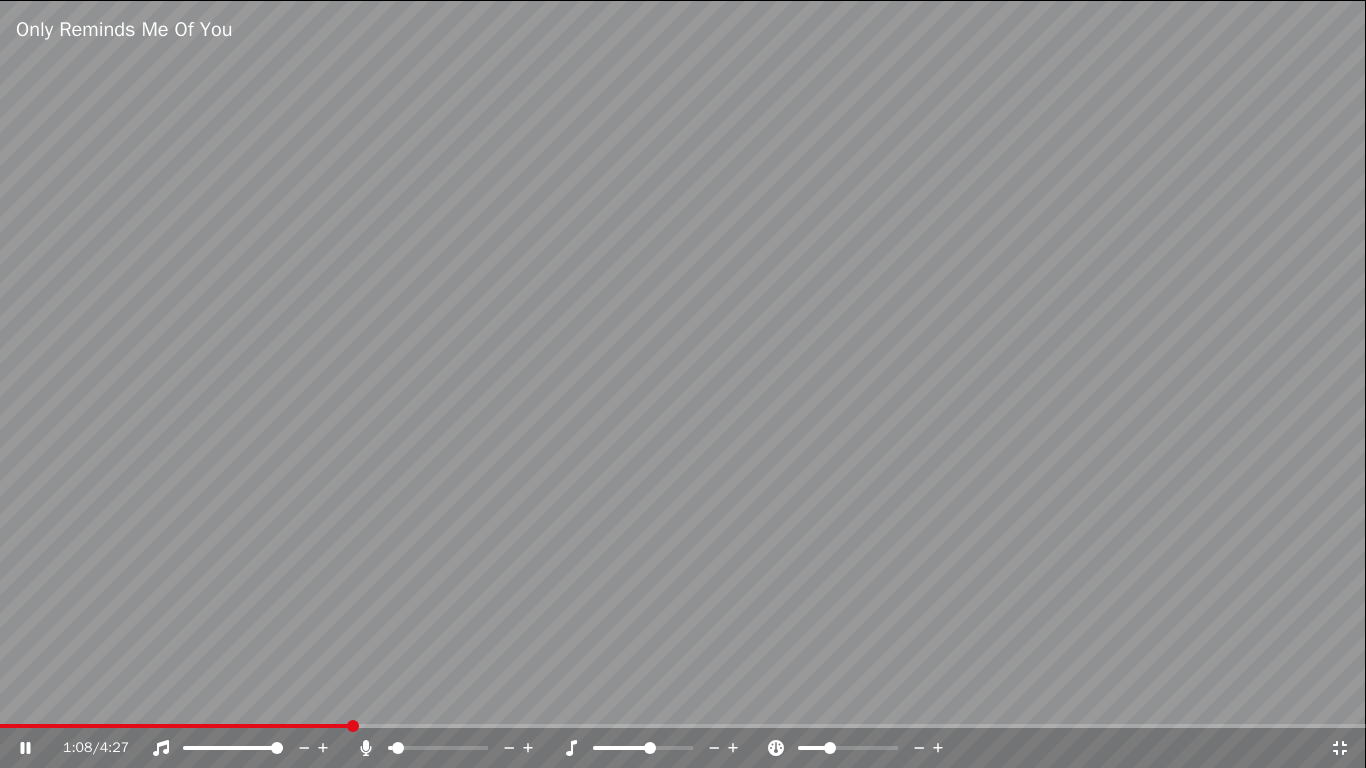 click 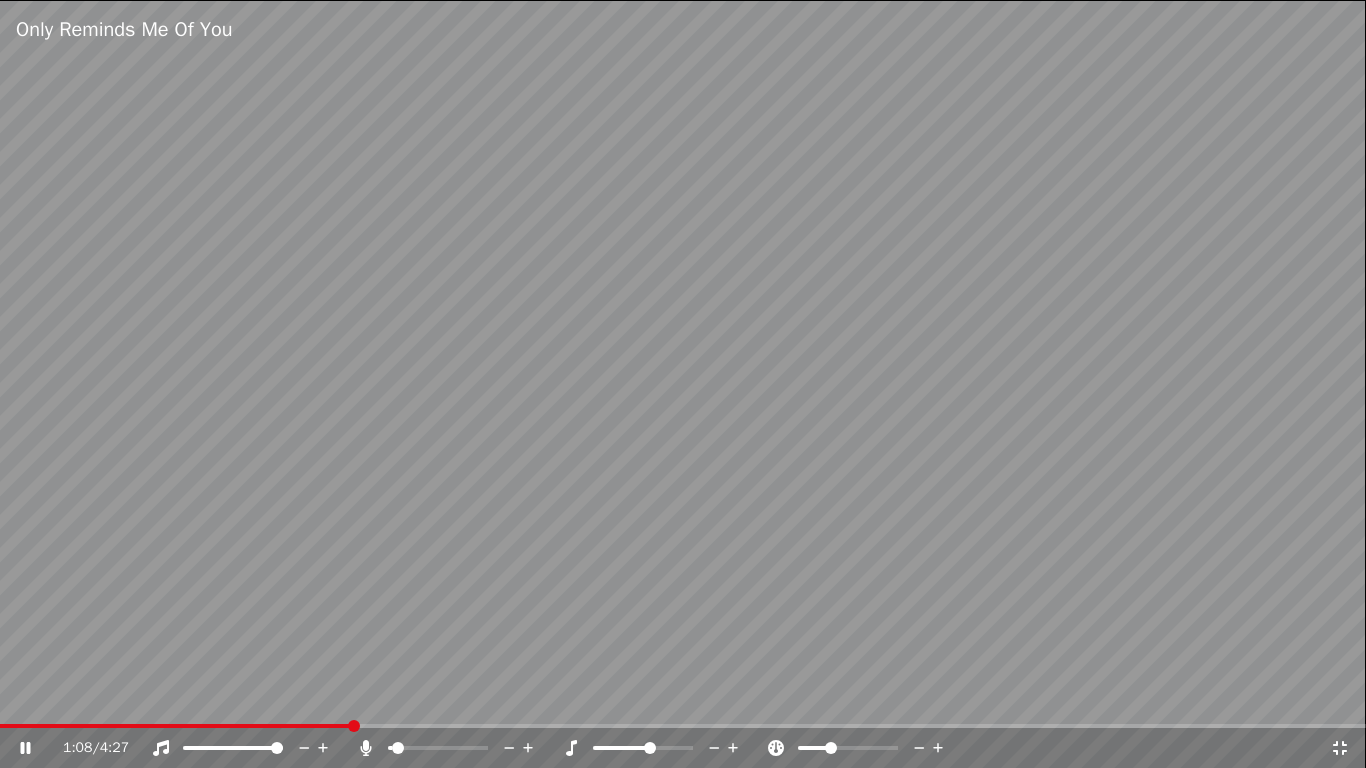 click 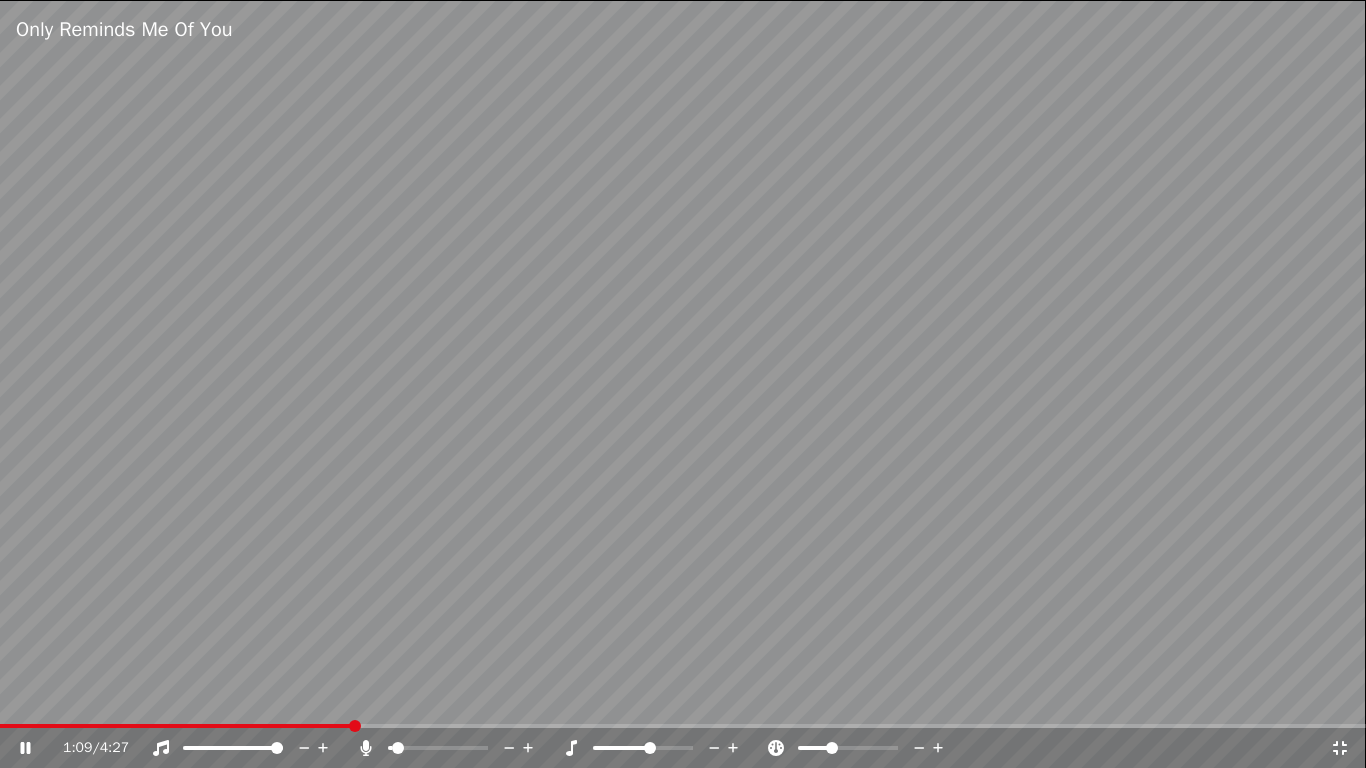 click 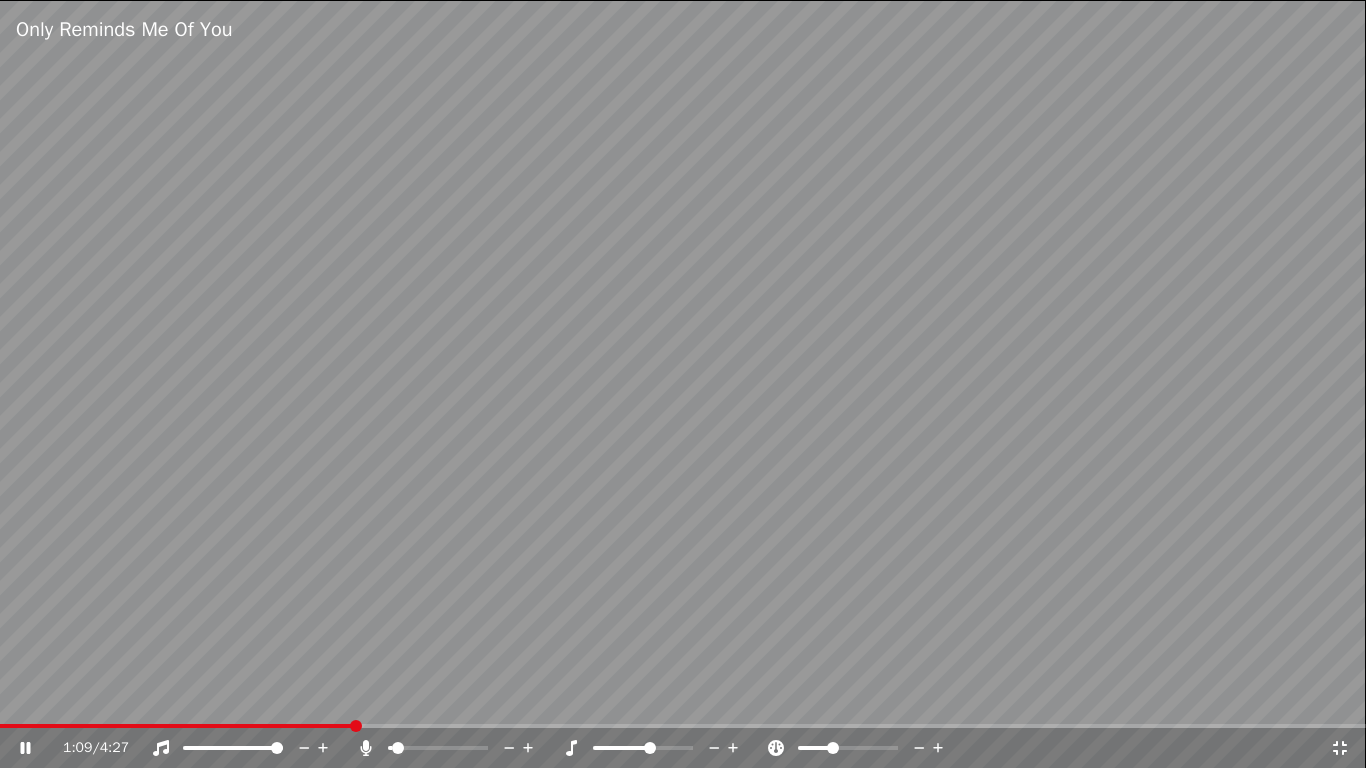 click 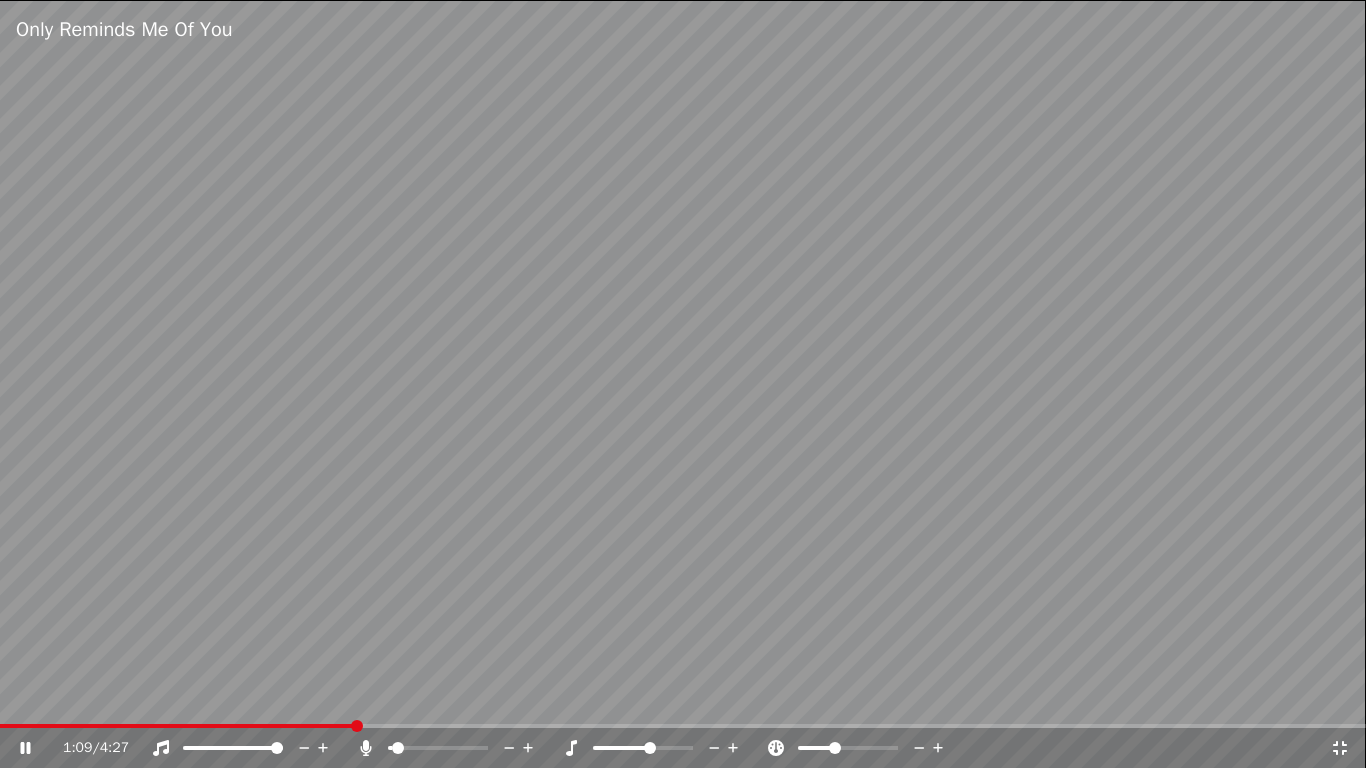 click 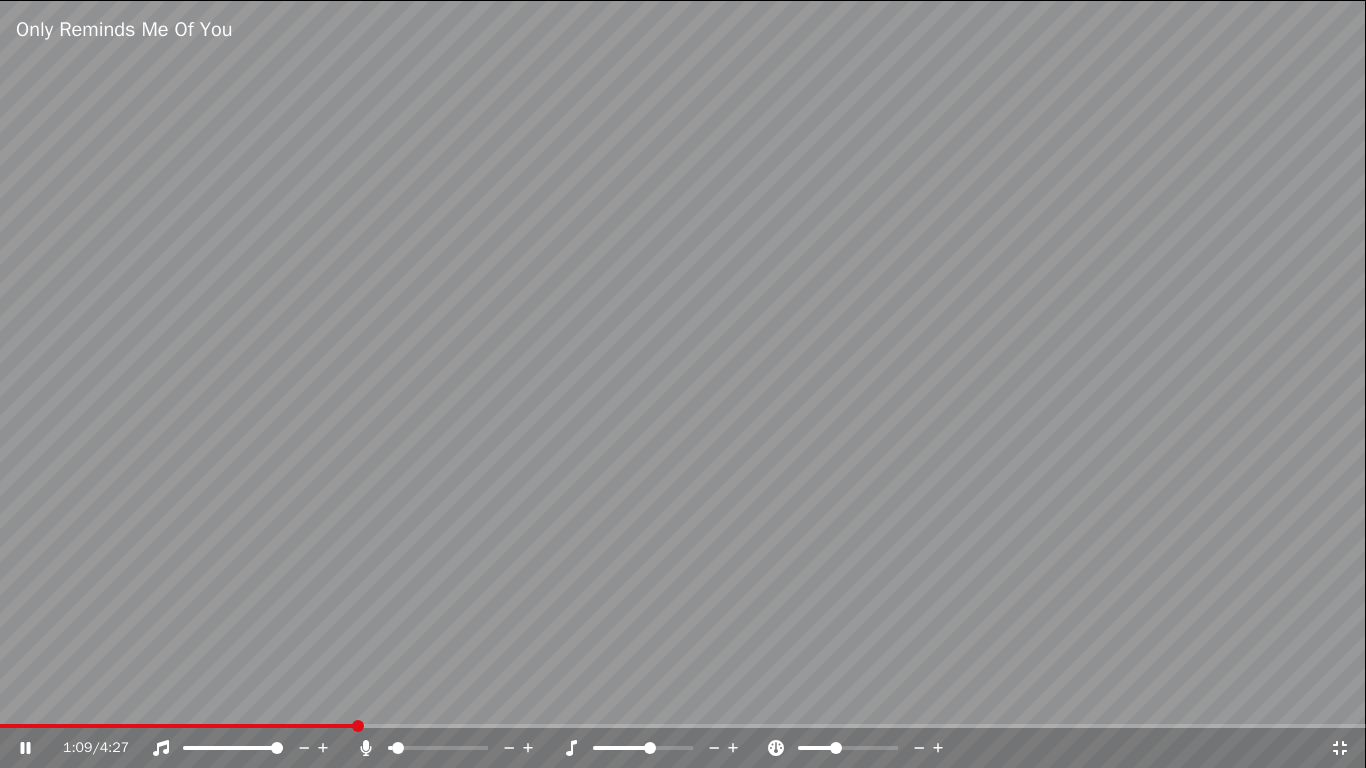 click 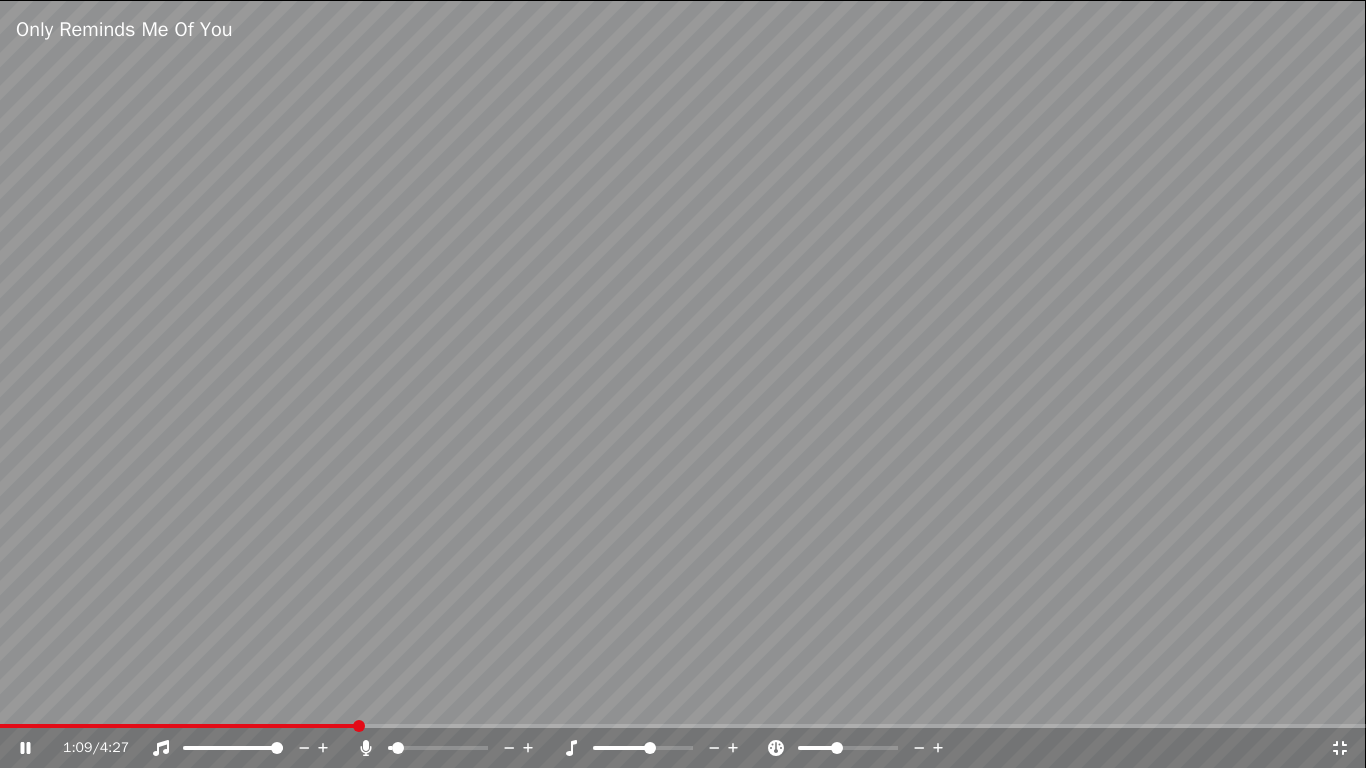 click 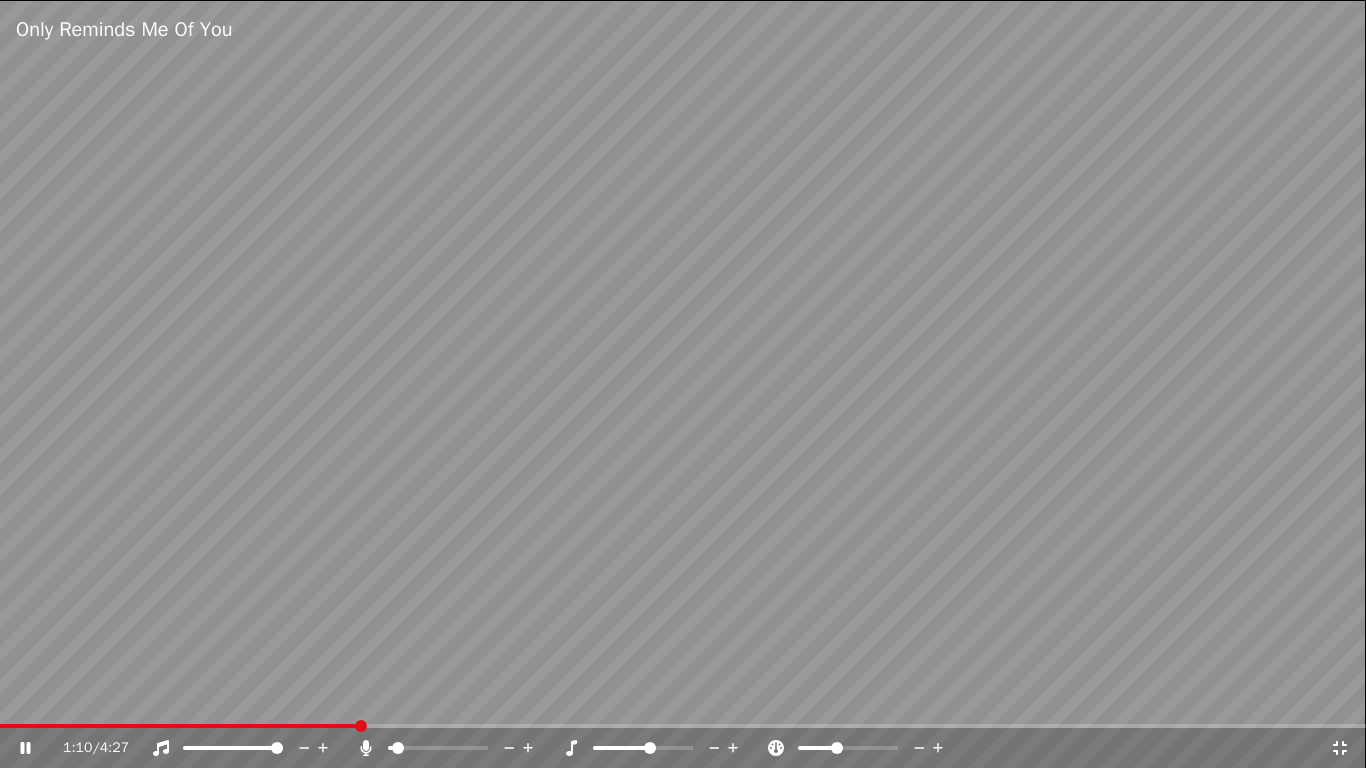 click 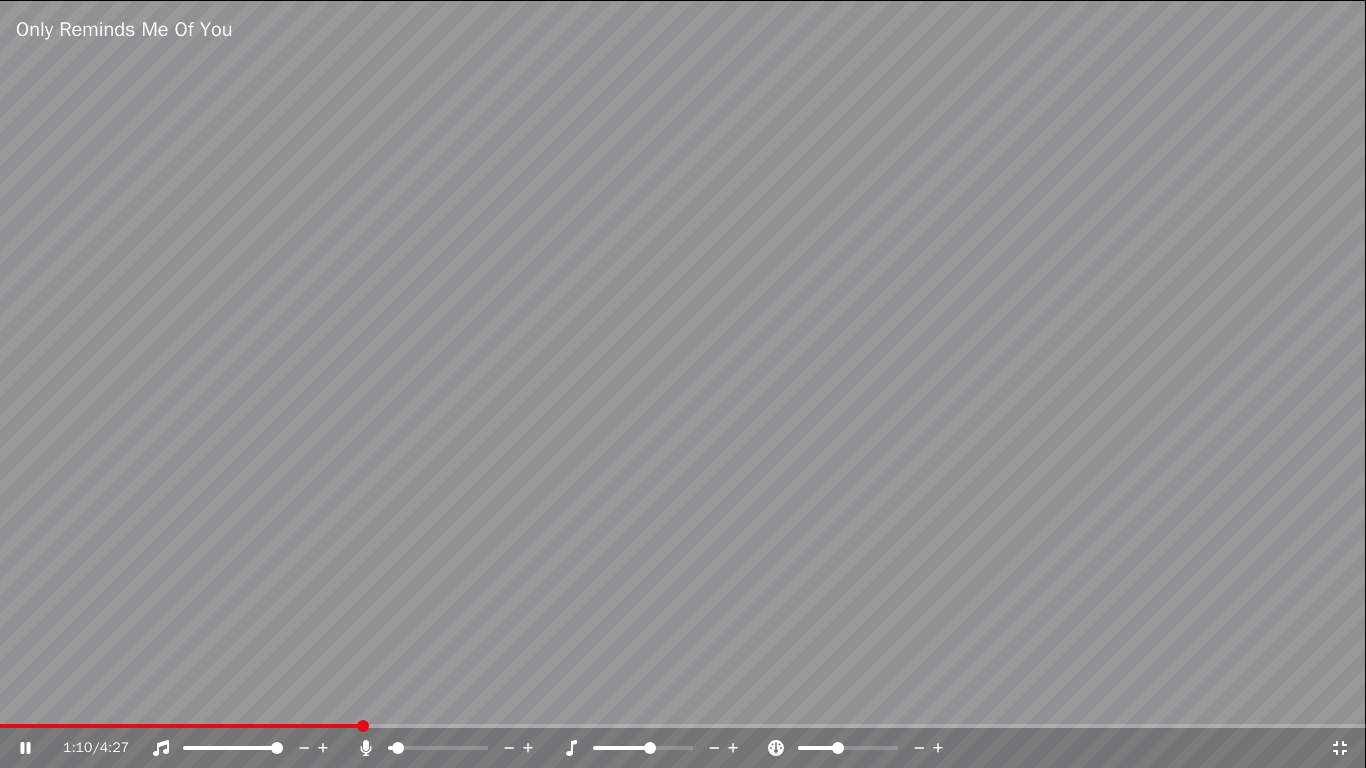 click 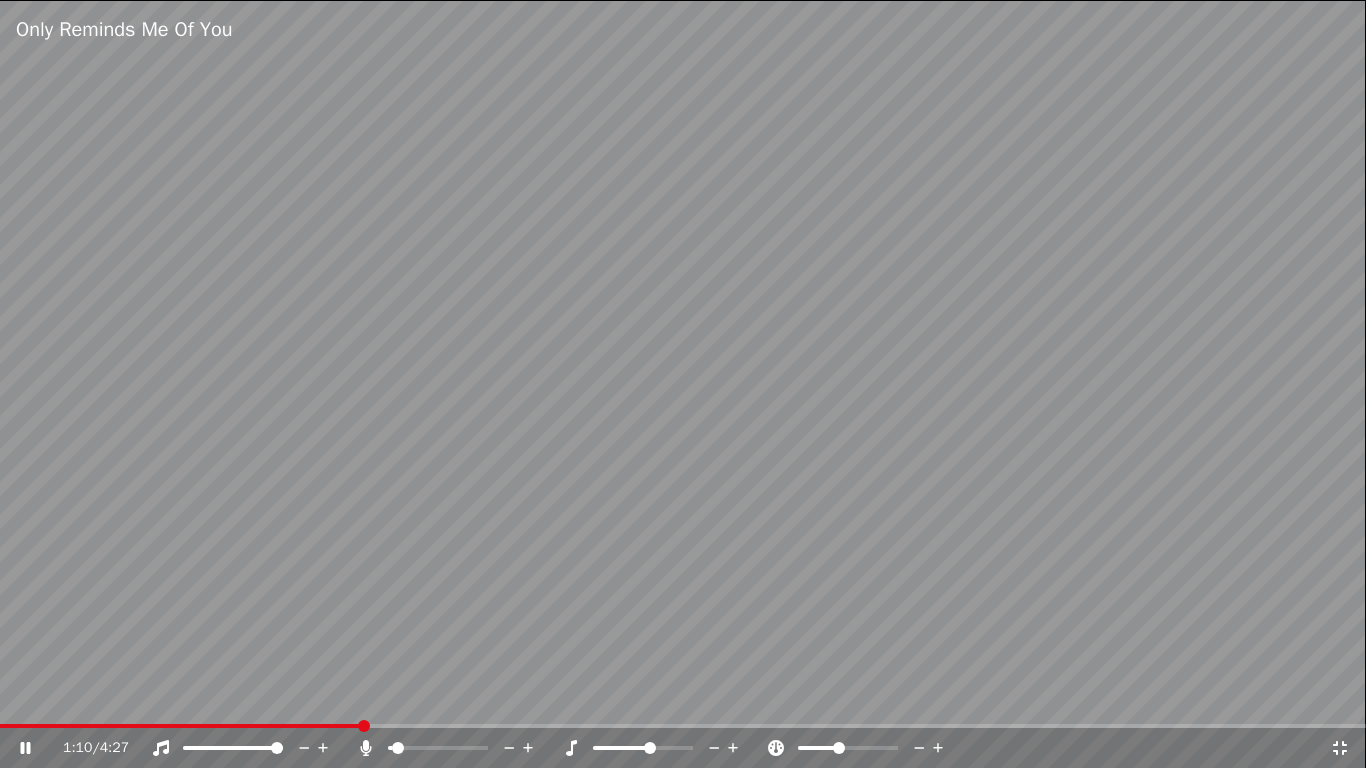 click on "1:10  /  4:27" at bounding box center (683, 748) 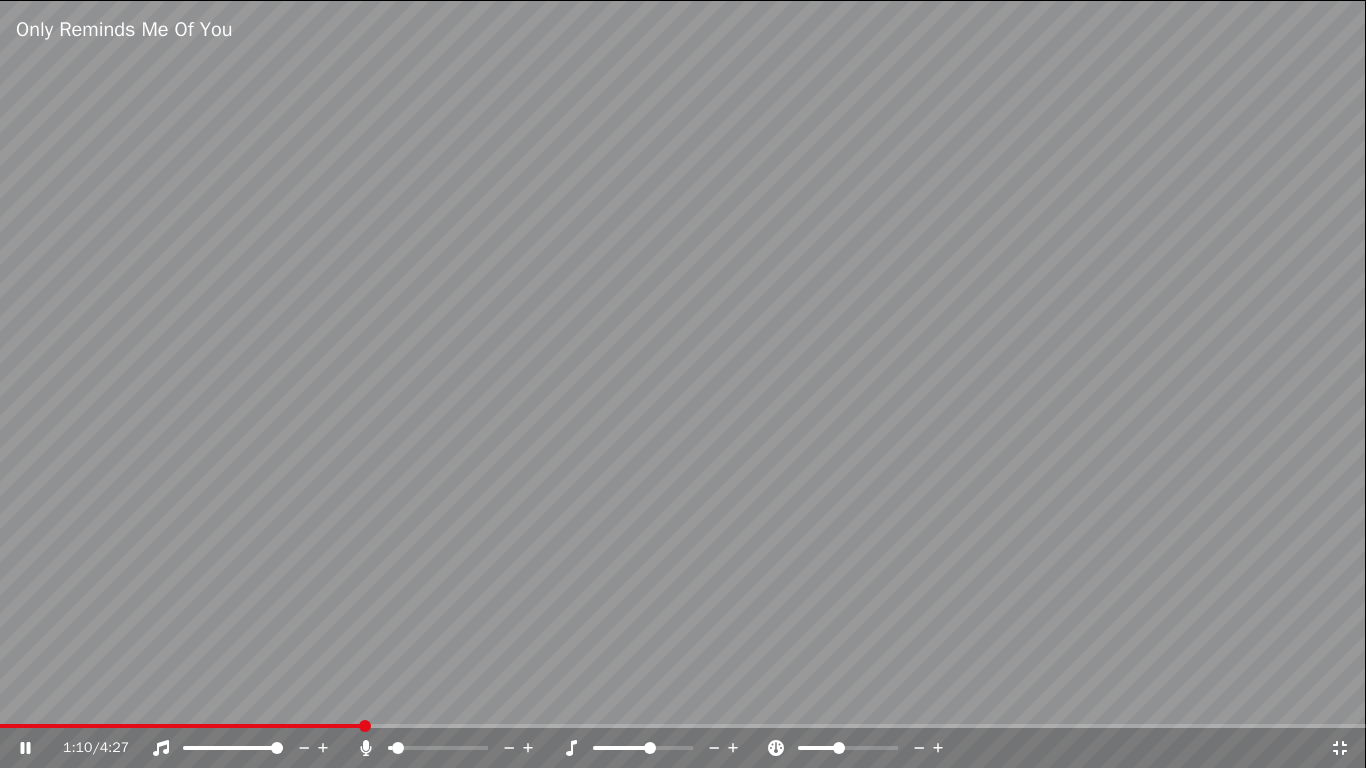 click on "1:10  /  4:27" at bounding box center [683, 748] 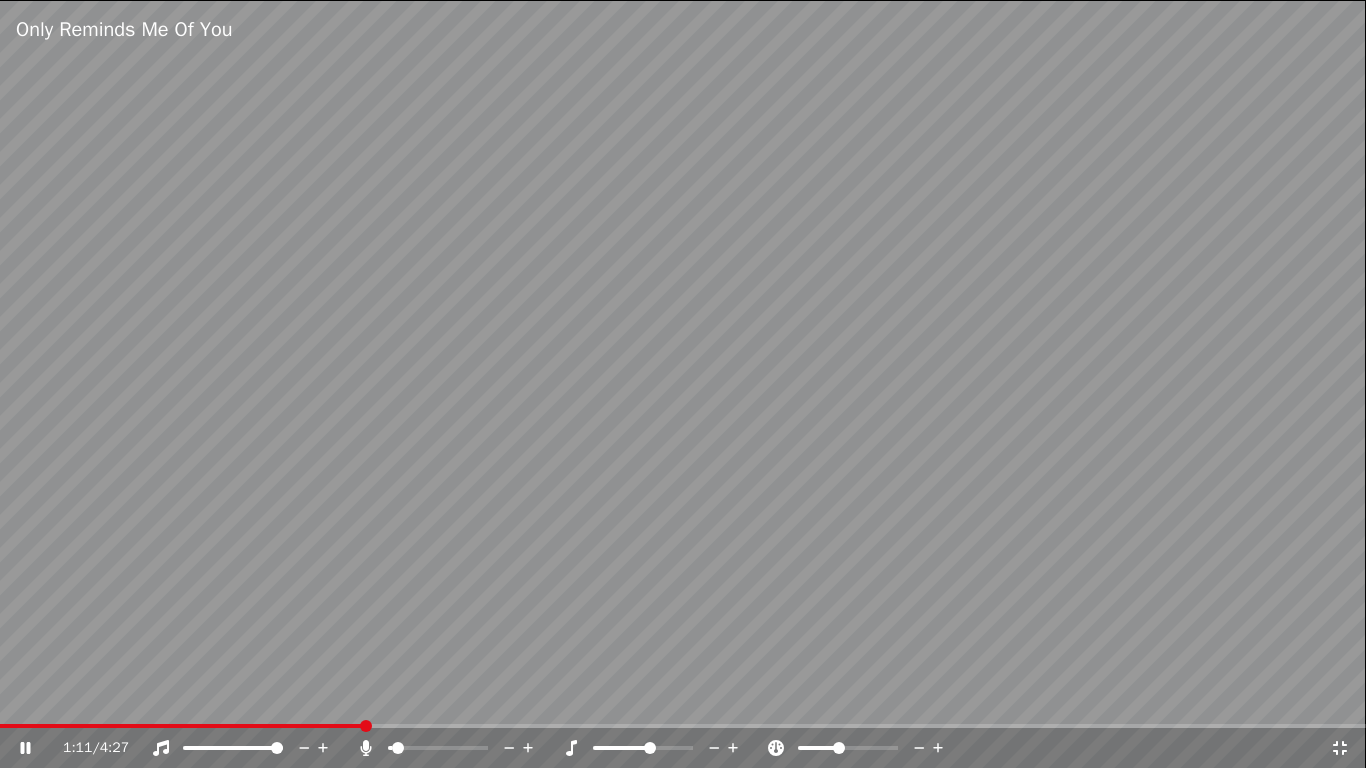 click on "1:11  /  4:27" at bounding box center (683, 748) 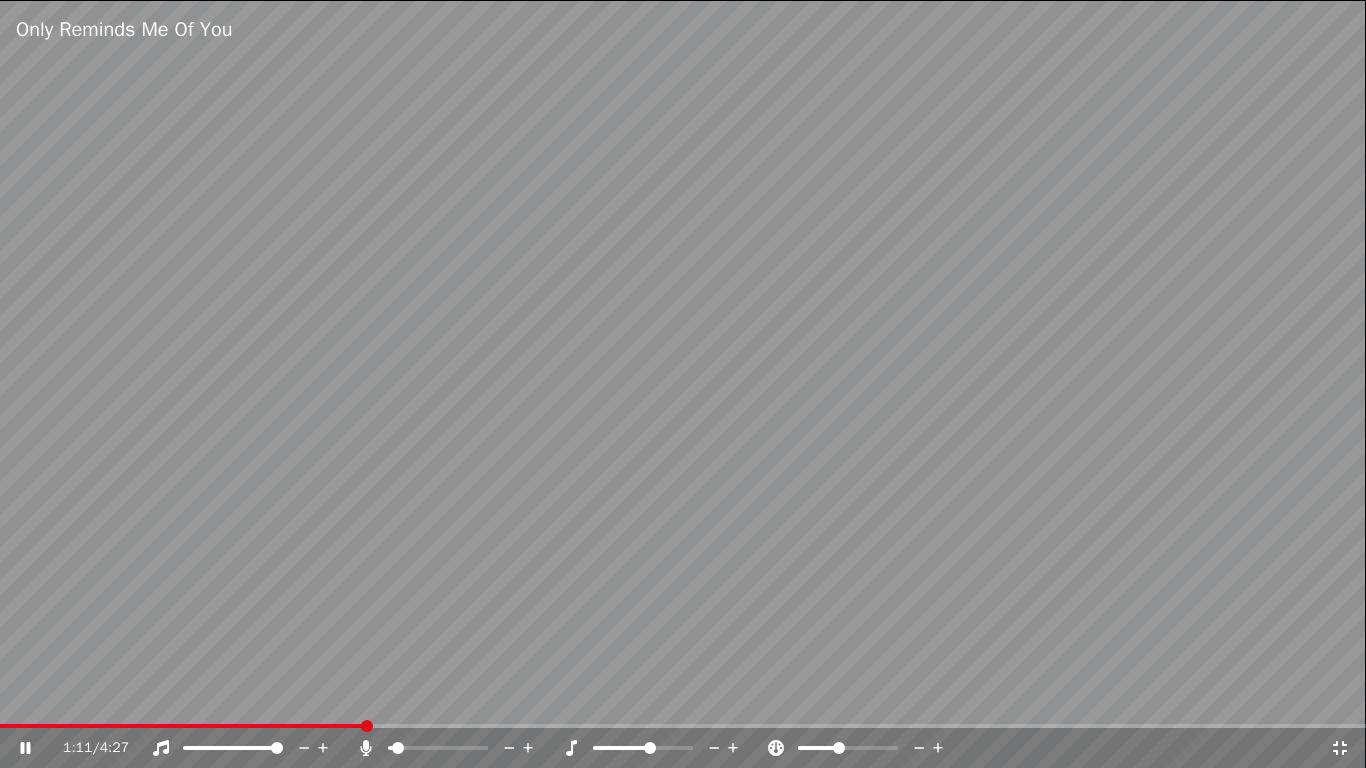 click 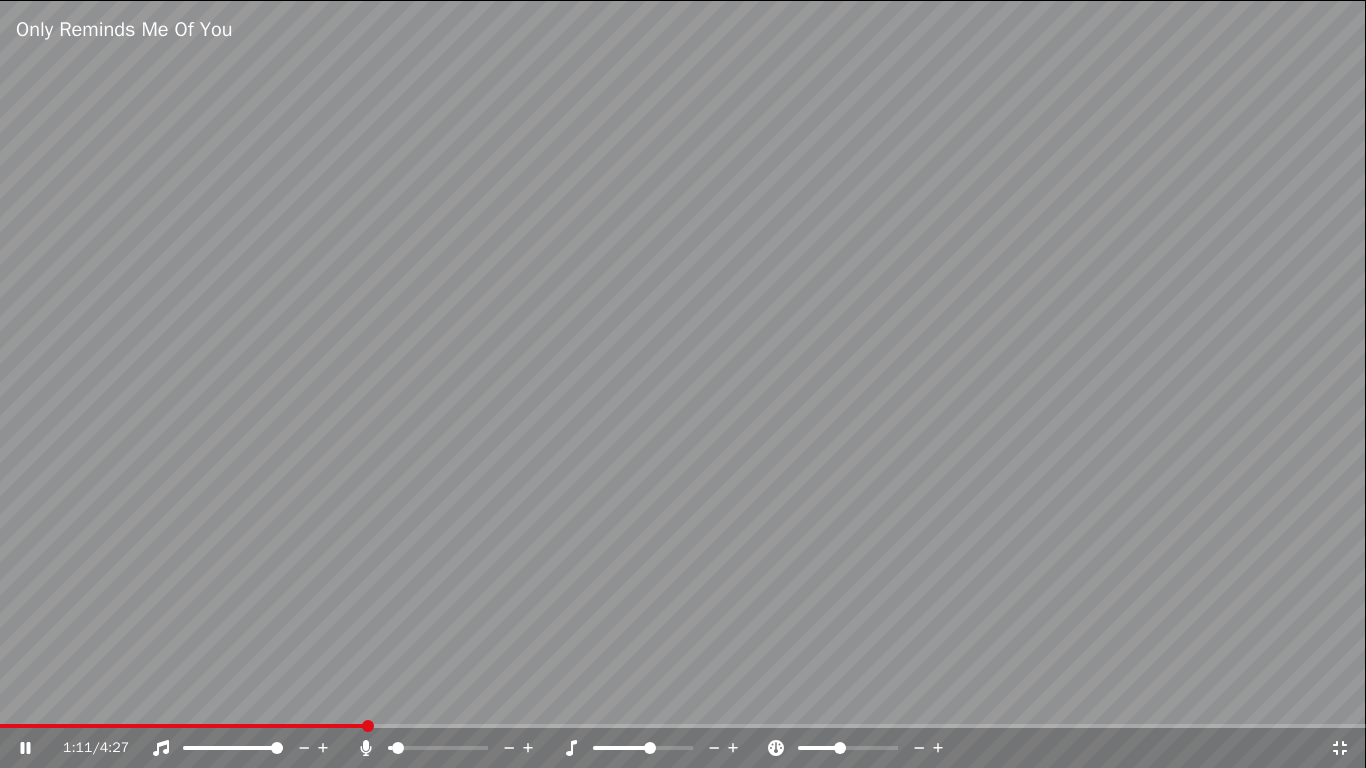 click 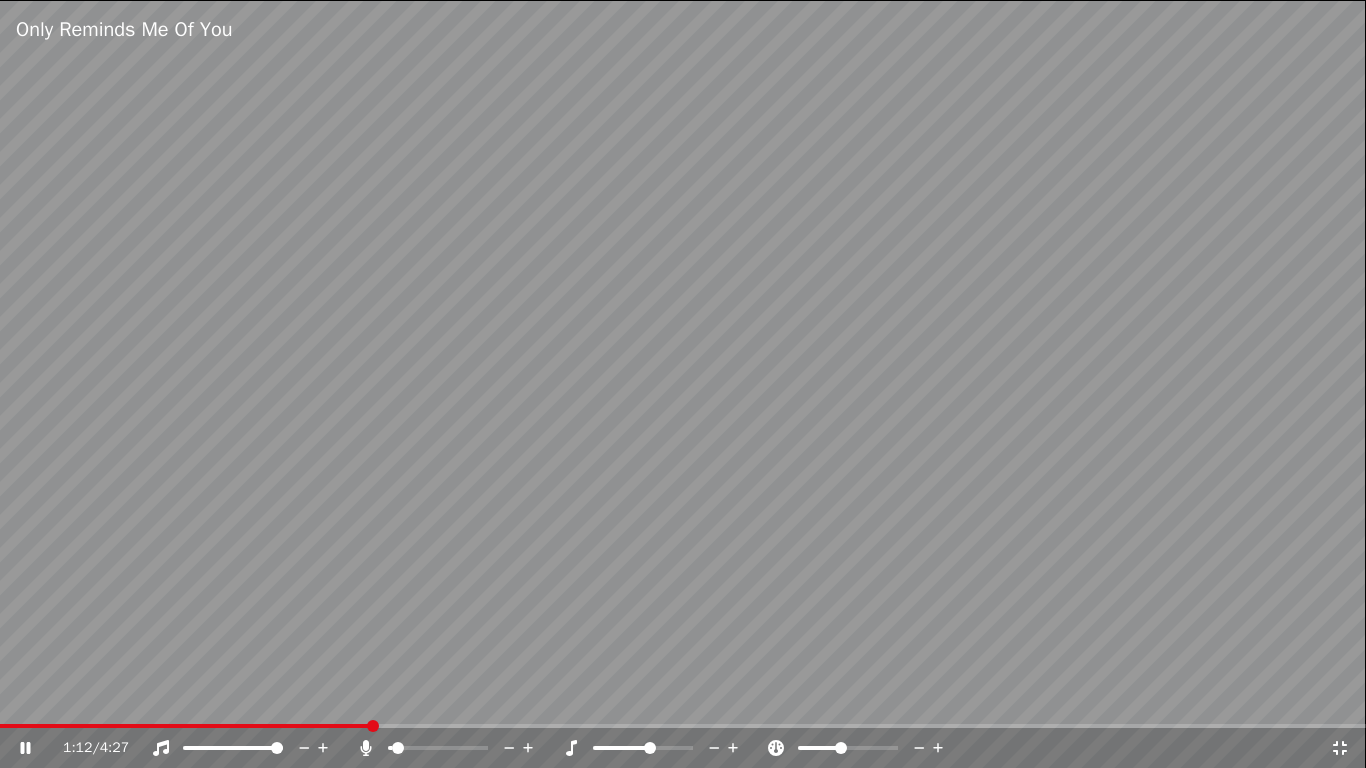 click 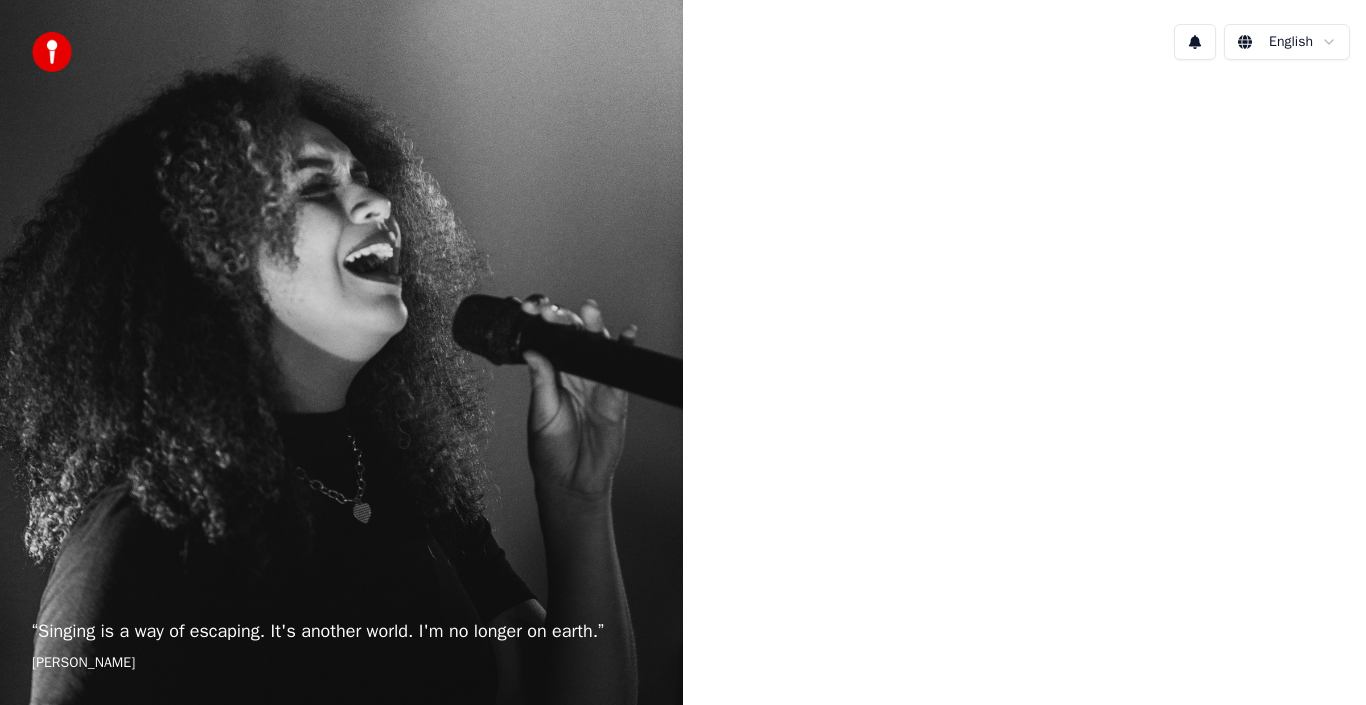 scroll, scrollTop: 0, scrollLeft: 0, axis: both 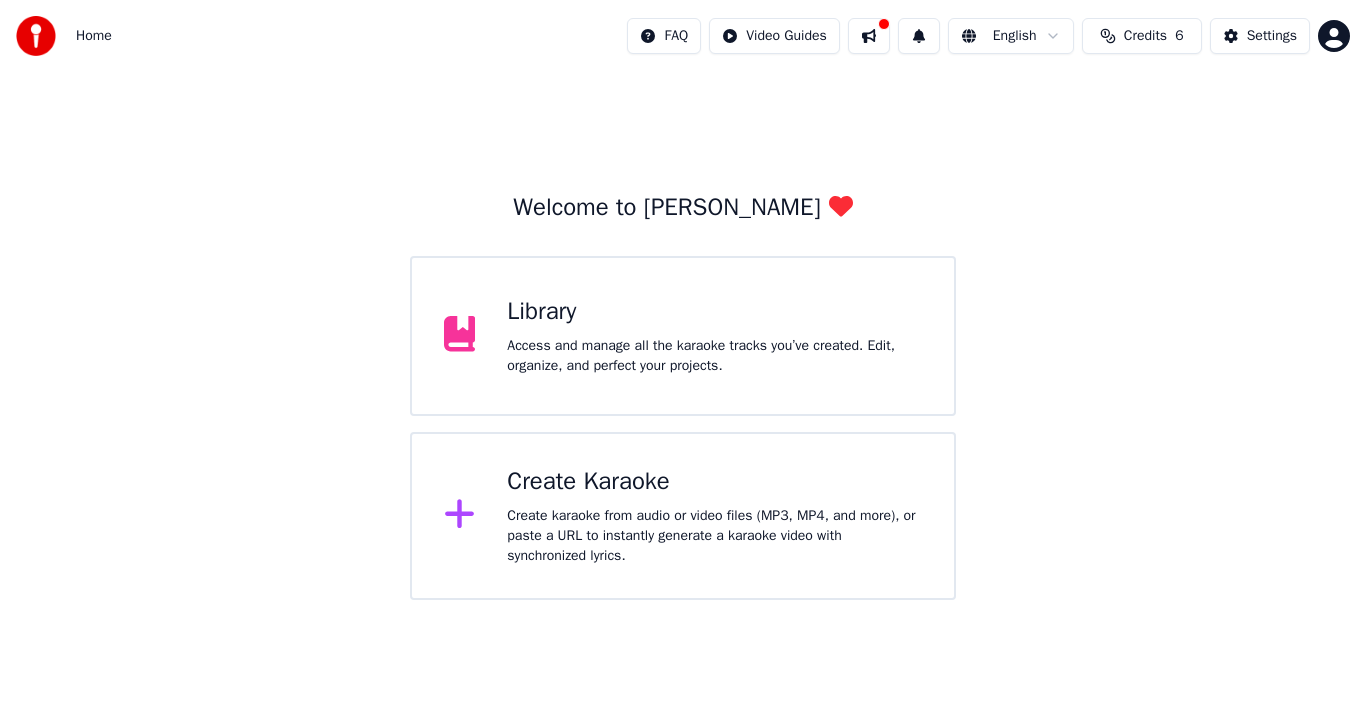 click on "Create Karaoke Create karaoke from audio or video files (MP3, MP4, and more), or paste a URL to instantly generate a karaoke video with synchronized lyrics." at bounding box center [683, 516] 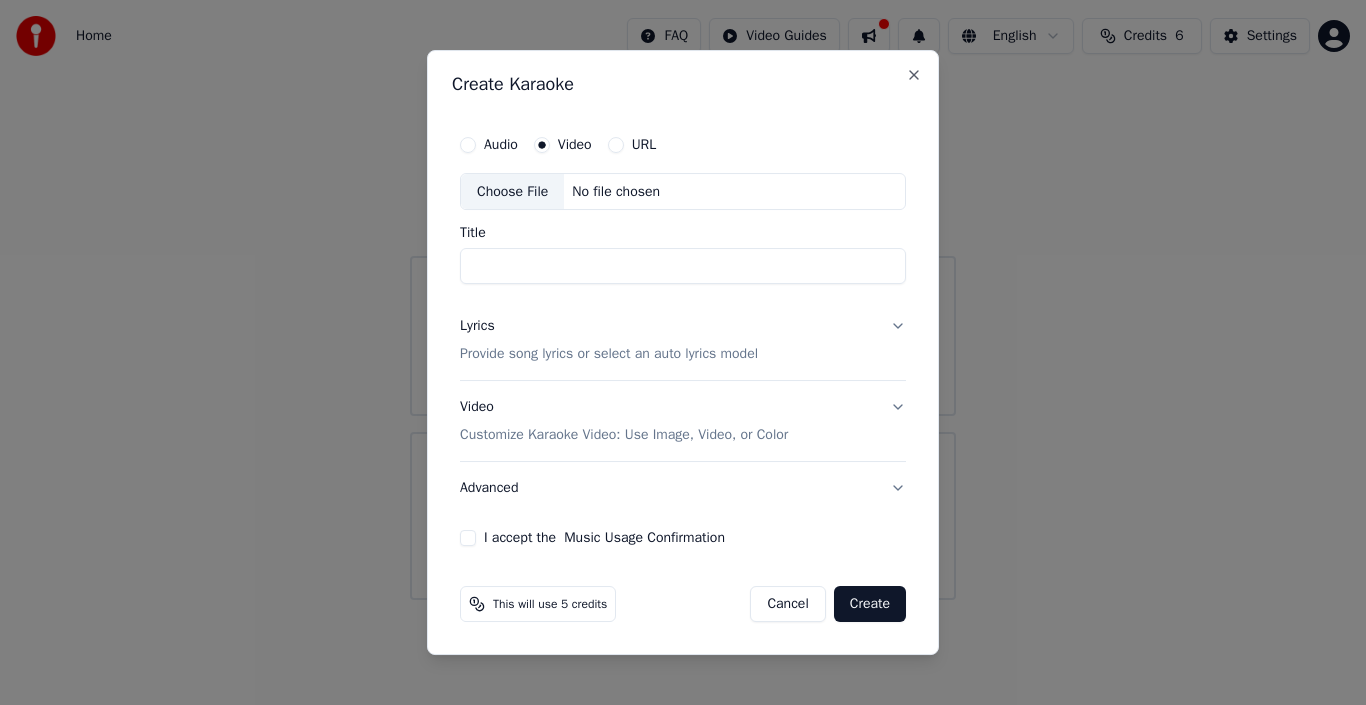 click on "No file chosen" at bounding box center [616, 192] 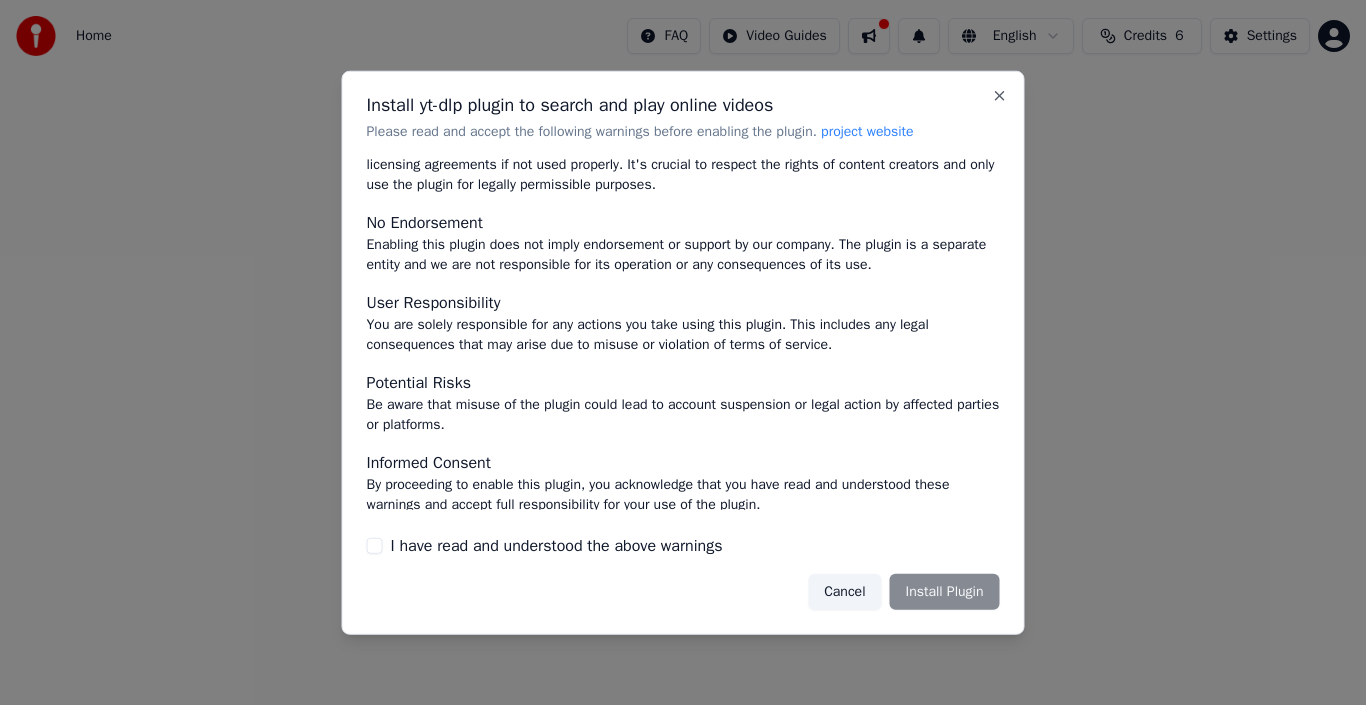scroll, scrollTop: 131, scrollLeft: 0, axis: vertical 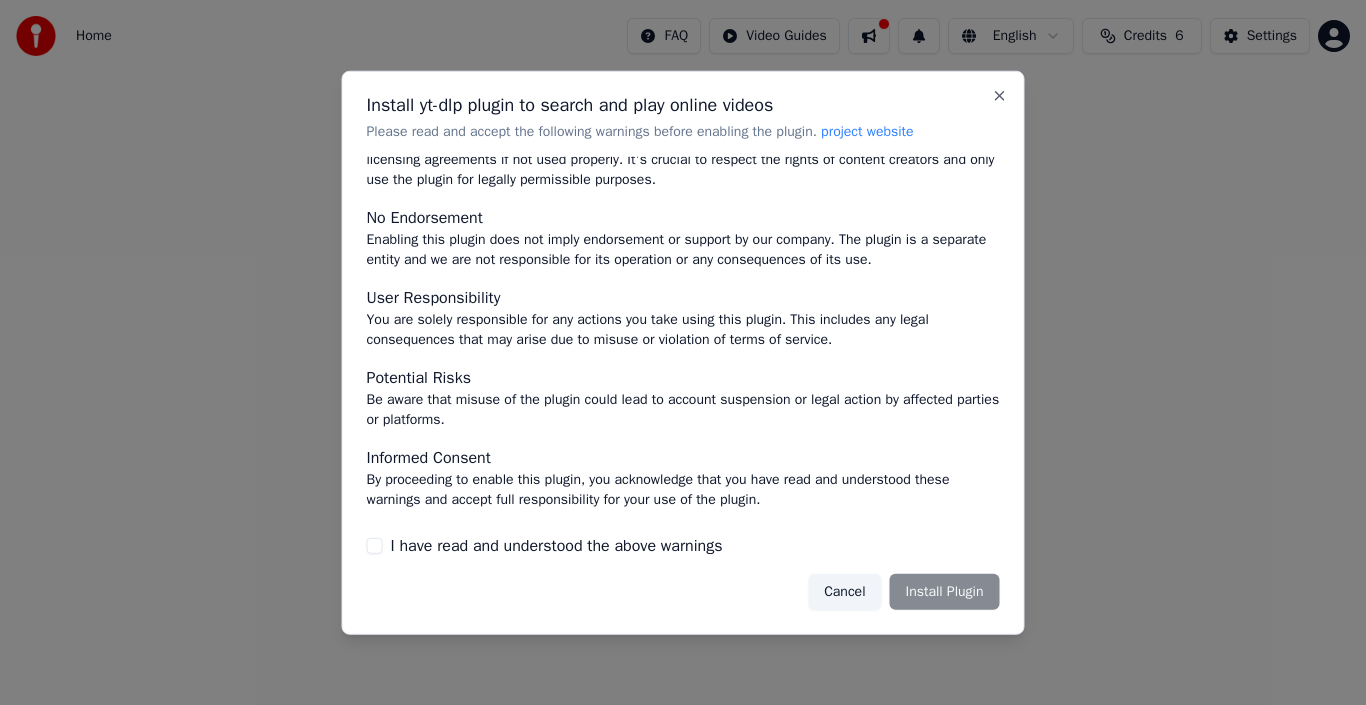 click on "I have read and understood the above warnings" at bounding box center [375, 546] 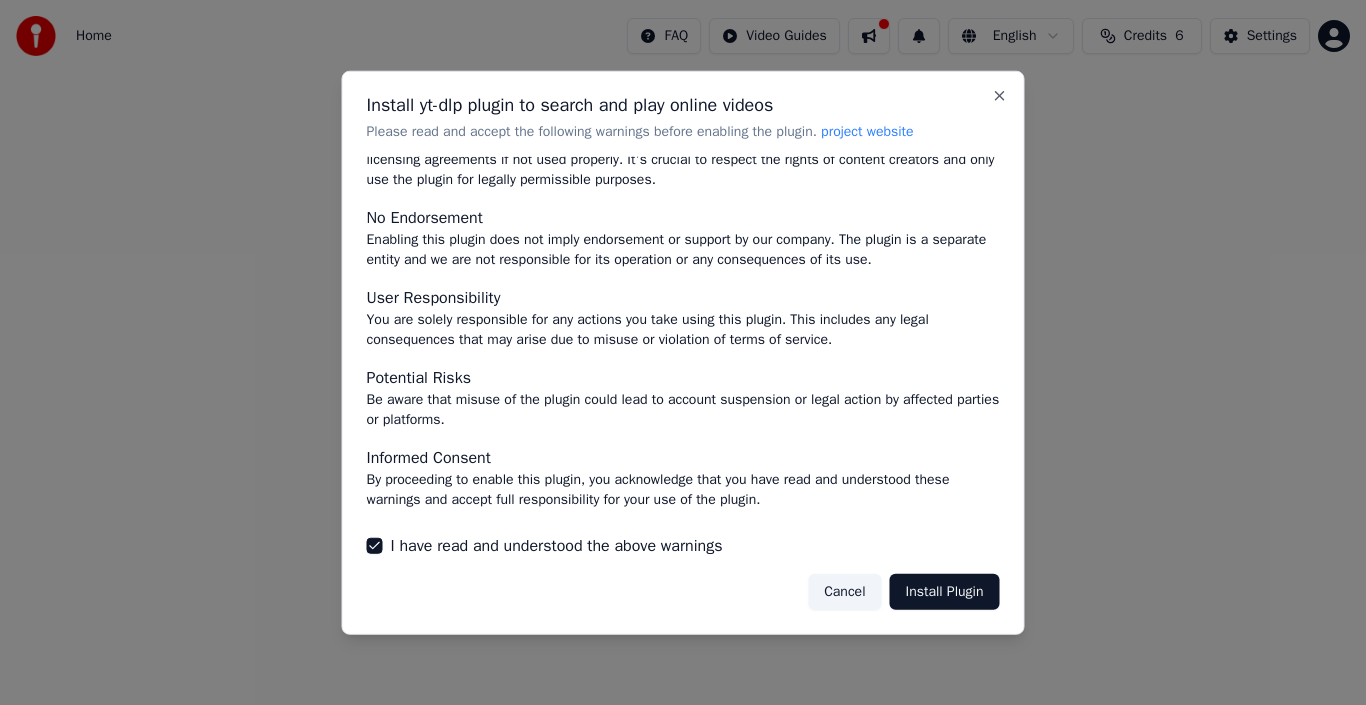 click on "Install Plugin" at bounding box center (945, 592) 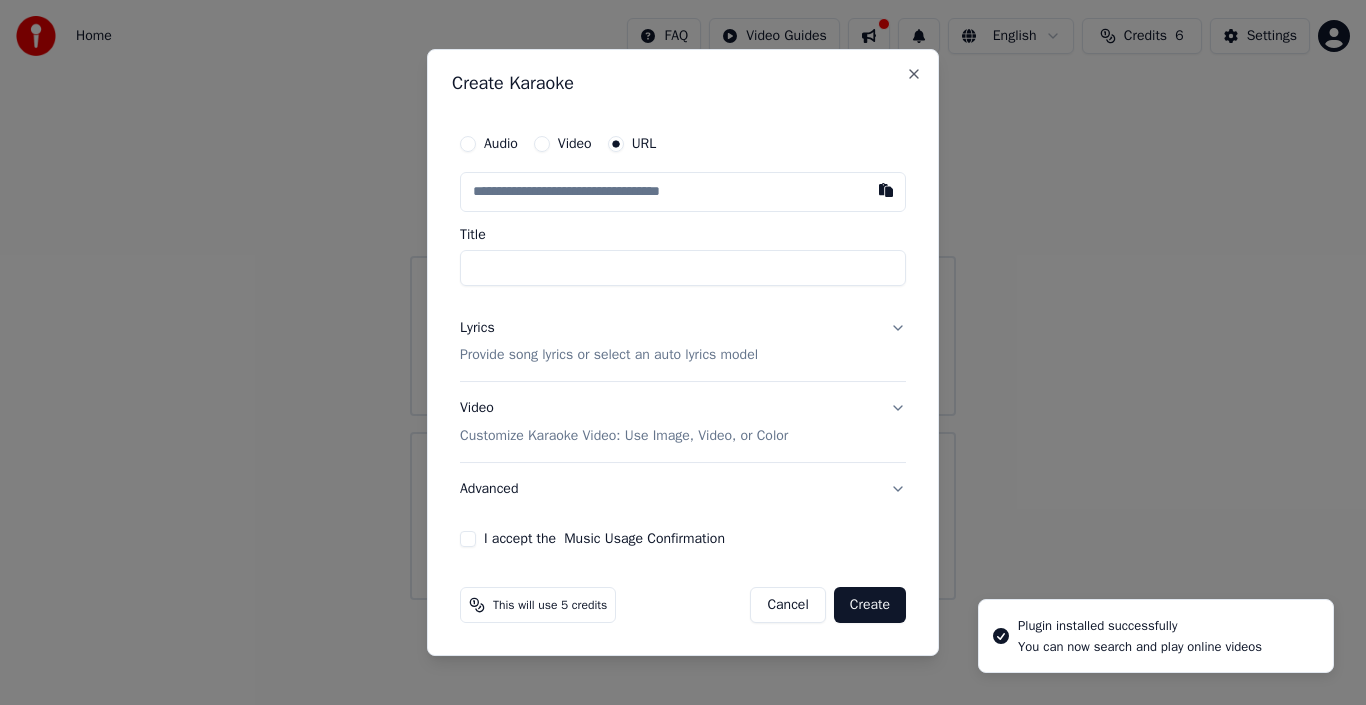 click at bounding box center [683, 192] 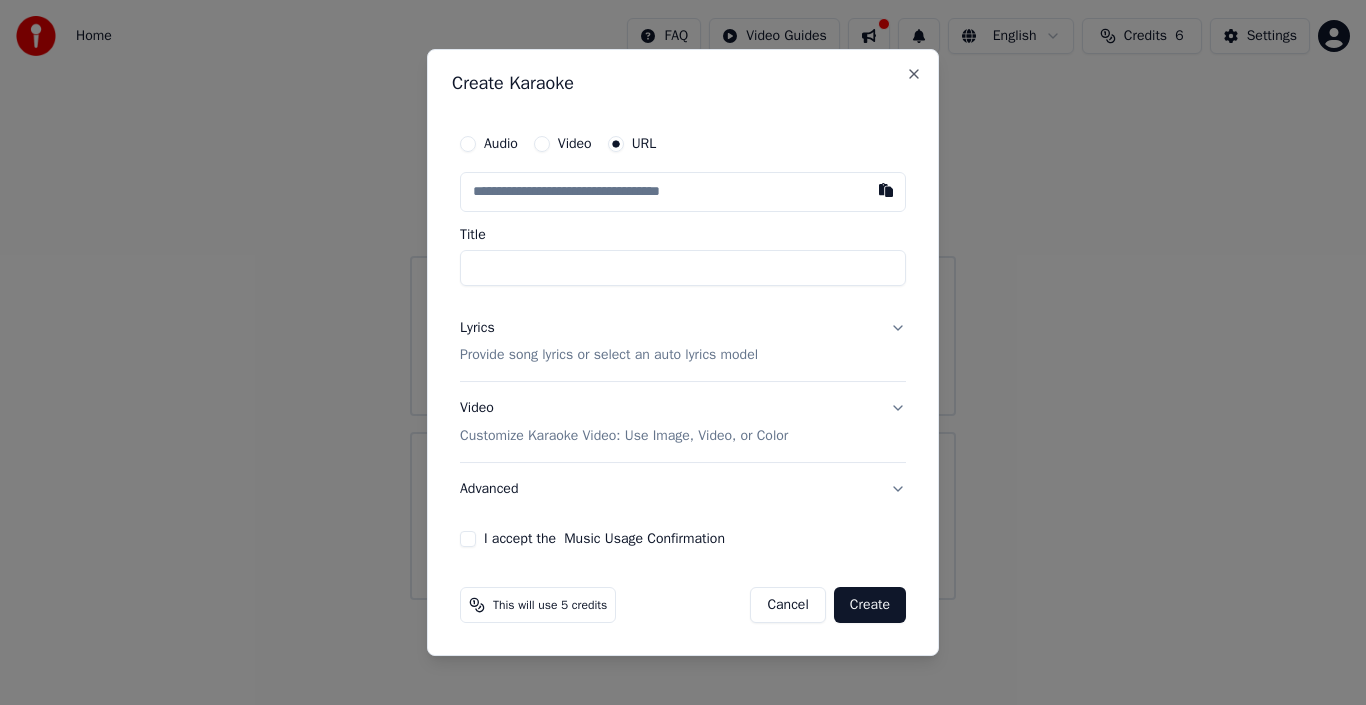 click at bounding box center (683, 192) 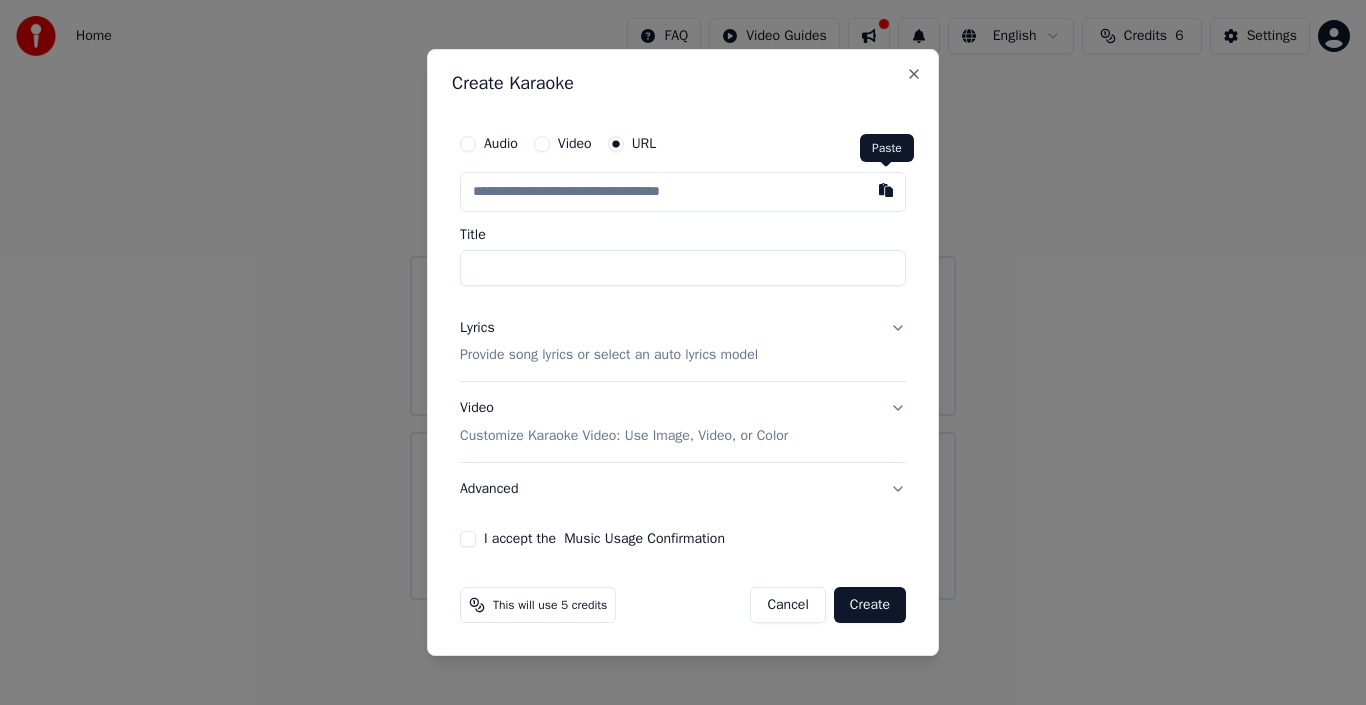 click at bounding box center (886, 190) 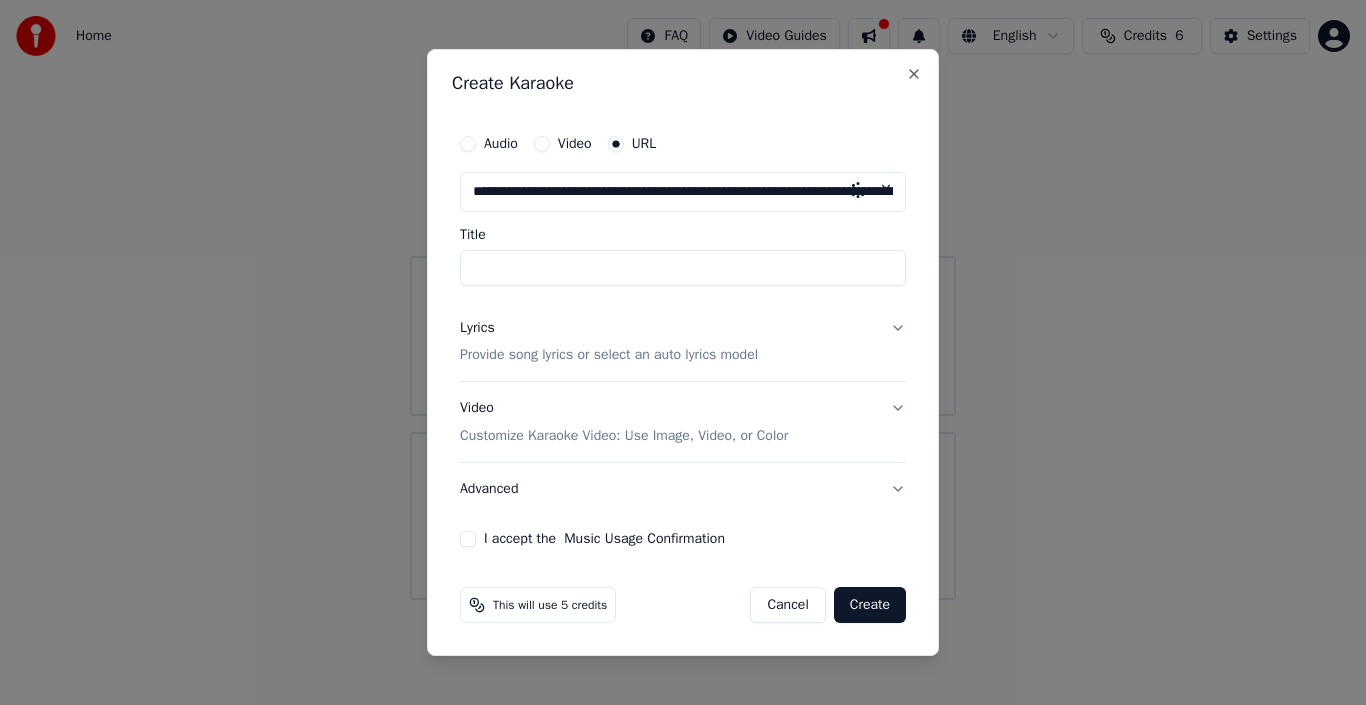 type on "**********" 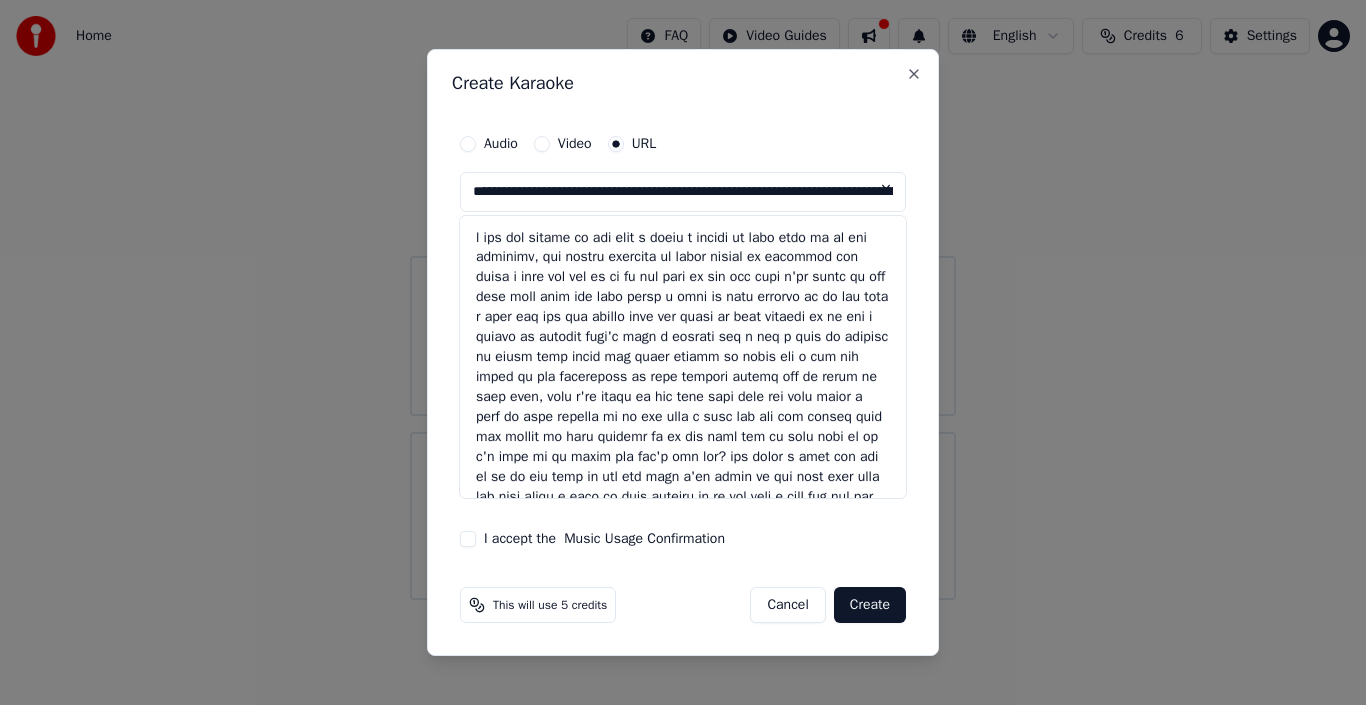 click at bounding box center (886, 190) 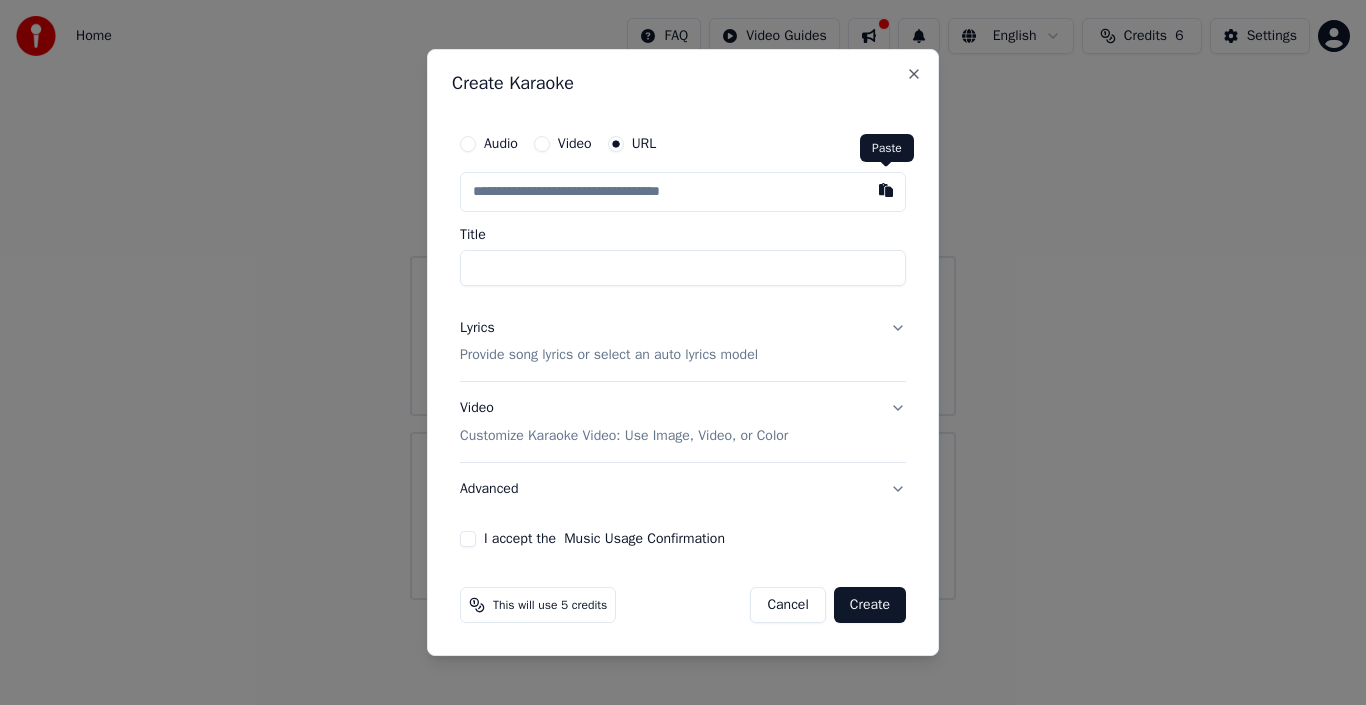 click at bounding box center (886, 190) 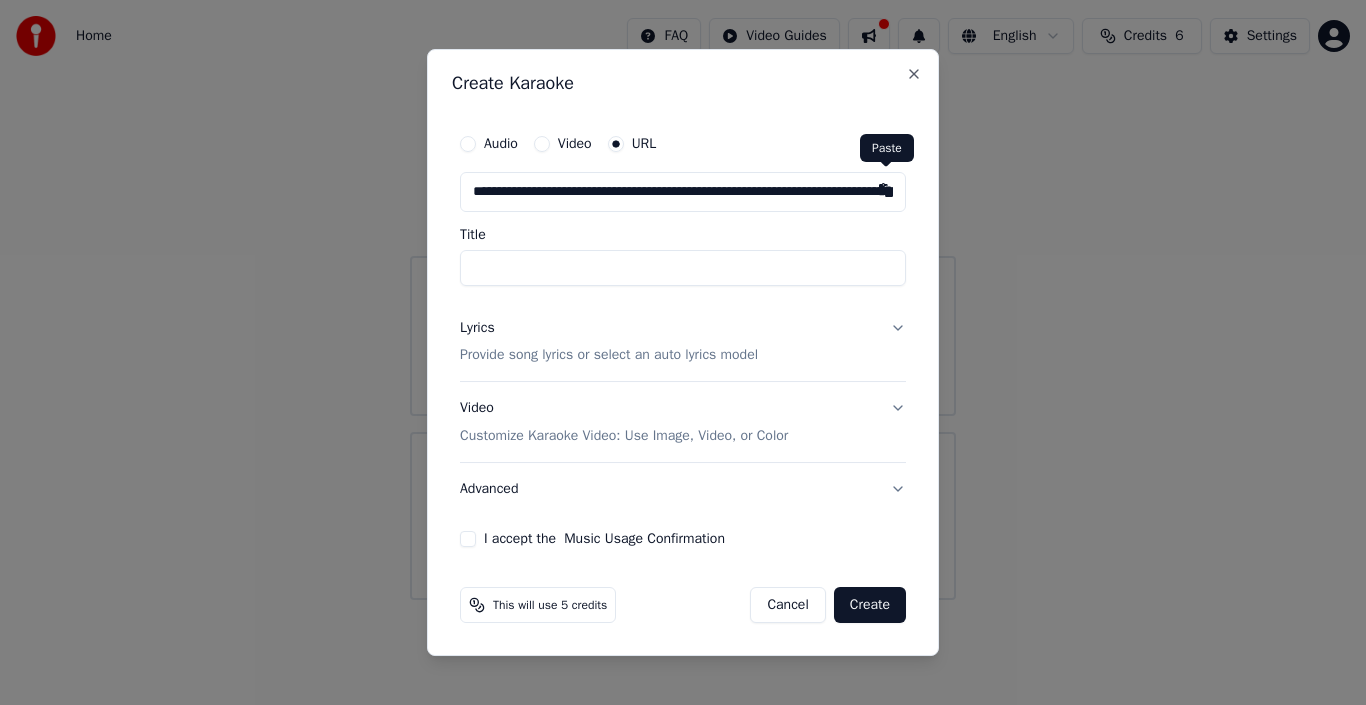 type on "**********" 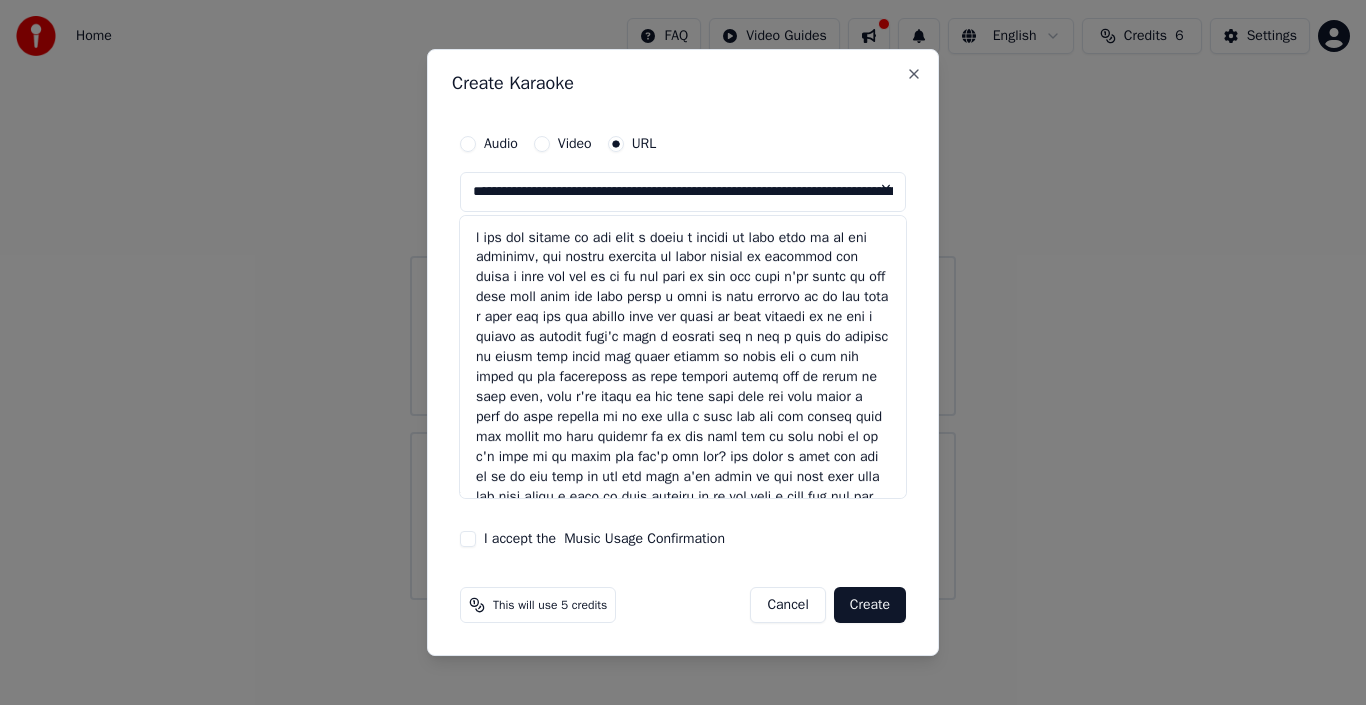click at bounding box center (683, 192) 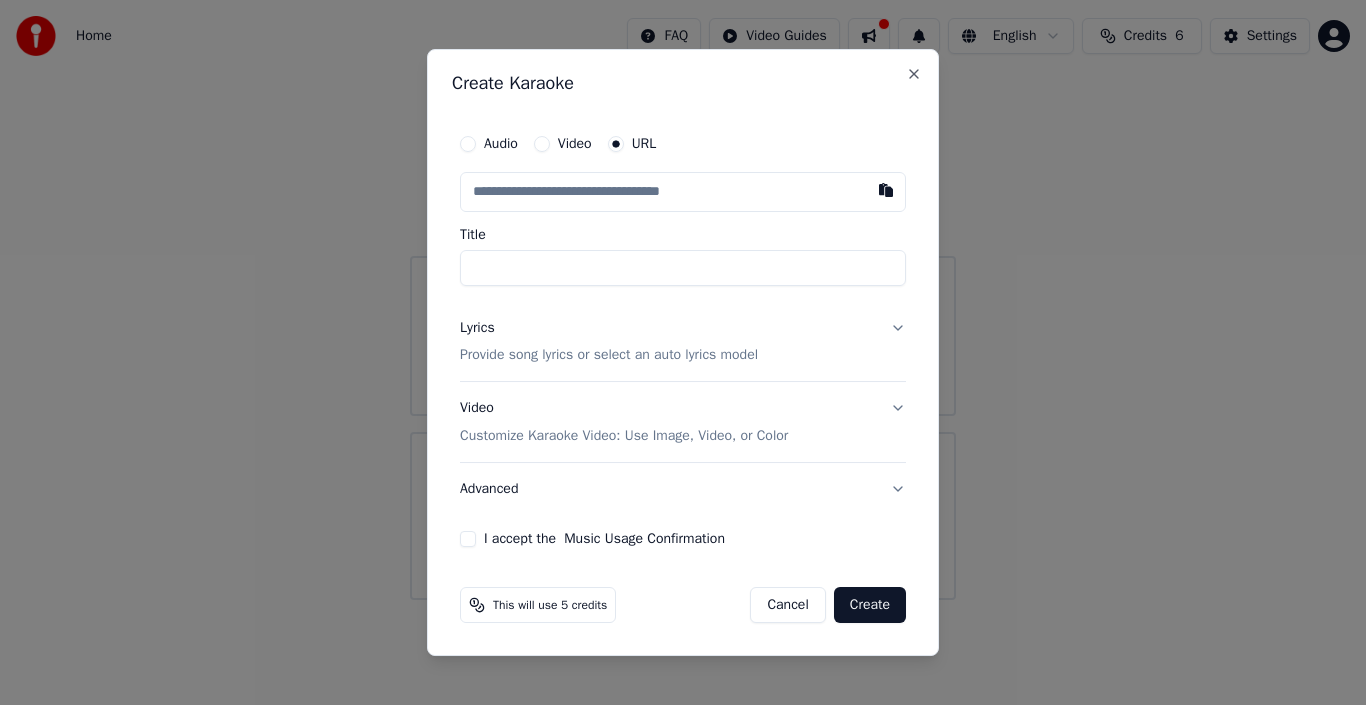 type on "*" 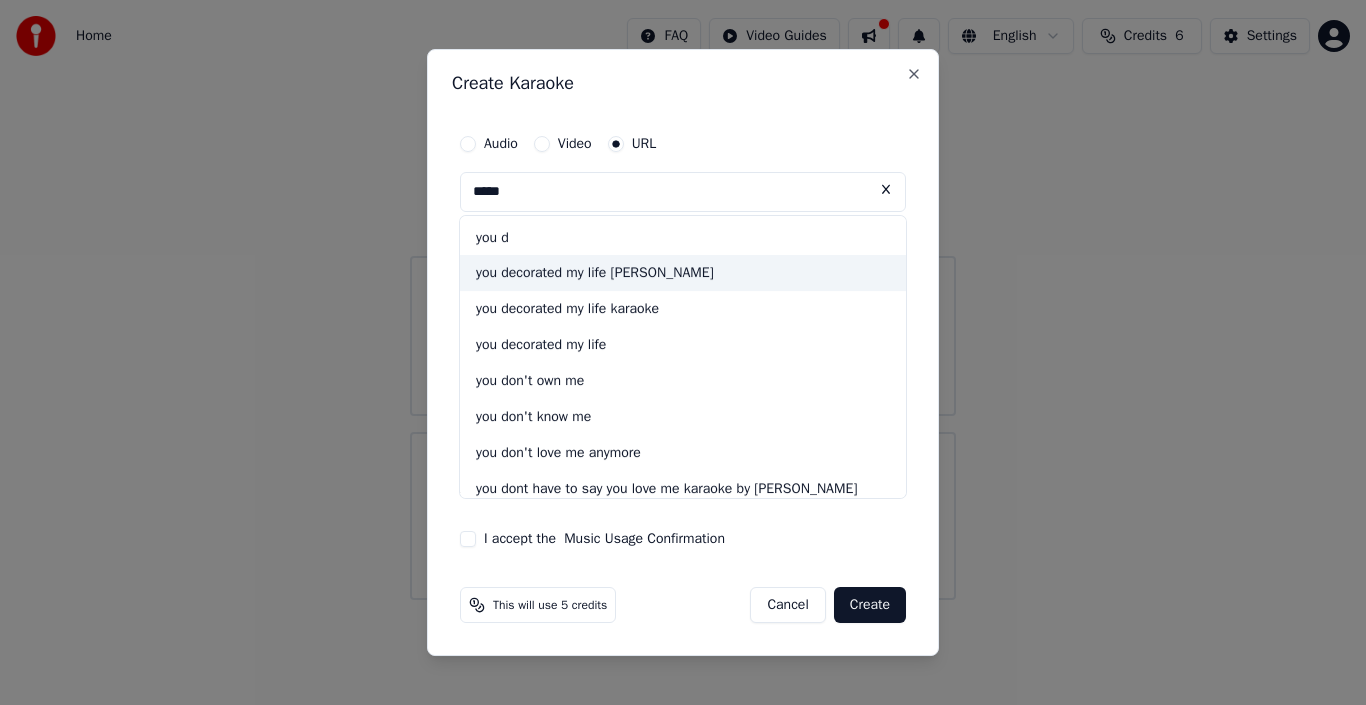 click on "you decorated my life [PERSON_NAME]" at bounding box center [683, 274] 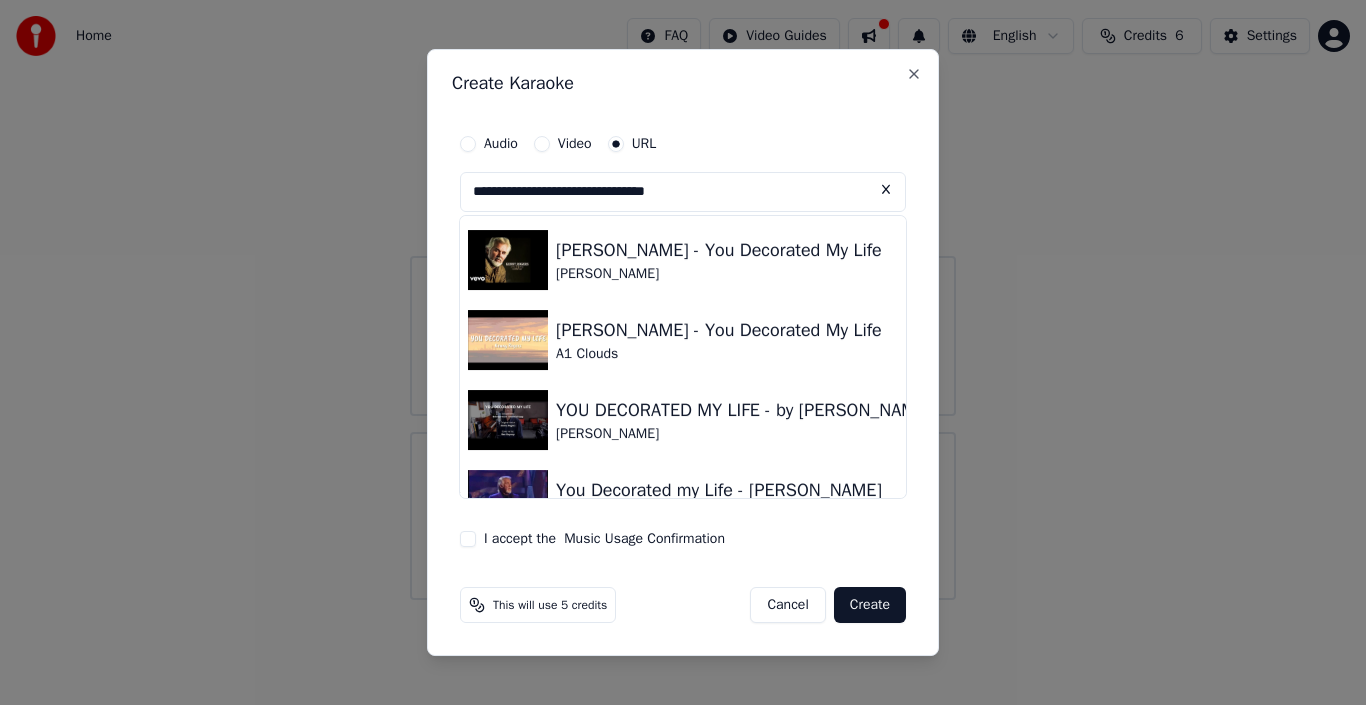 click on "**********" at bounding box center [683, 192] 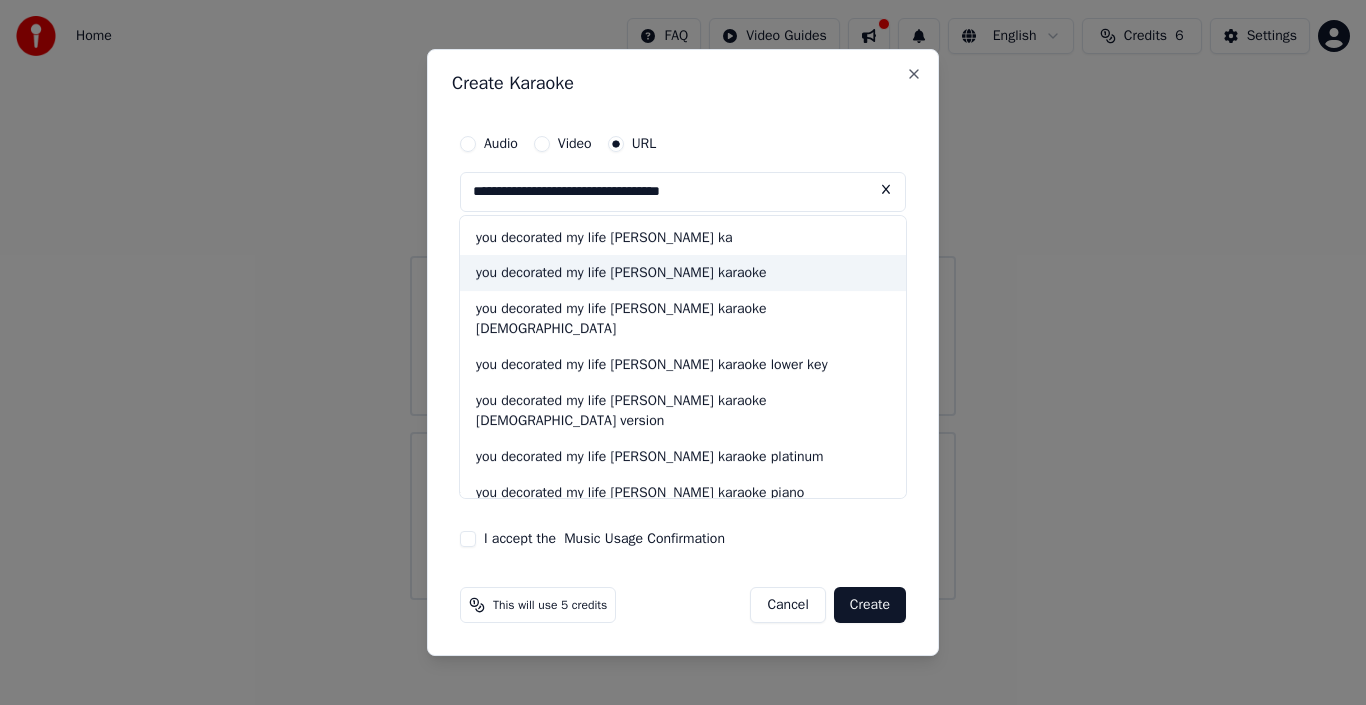 click on "you decorated my life [PERSON_NAME] karaoke" at bounding box center [683, 274] 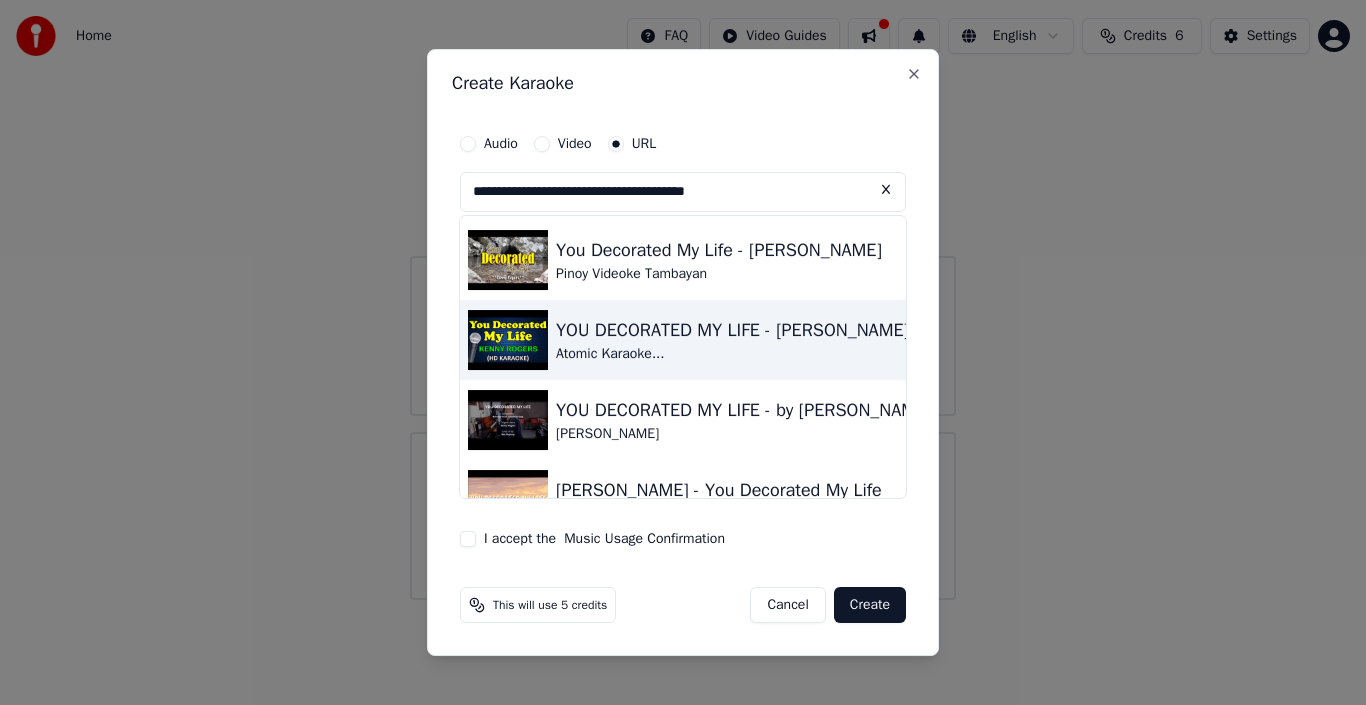 click on "YOU DECORATED MY LIFE - [PERSON_NAME]" at bounding box center (732, 330) 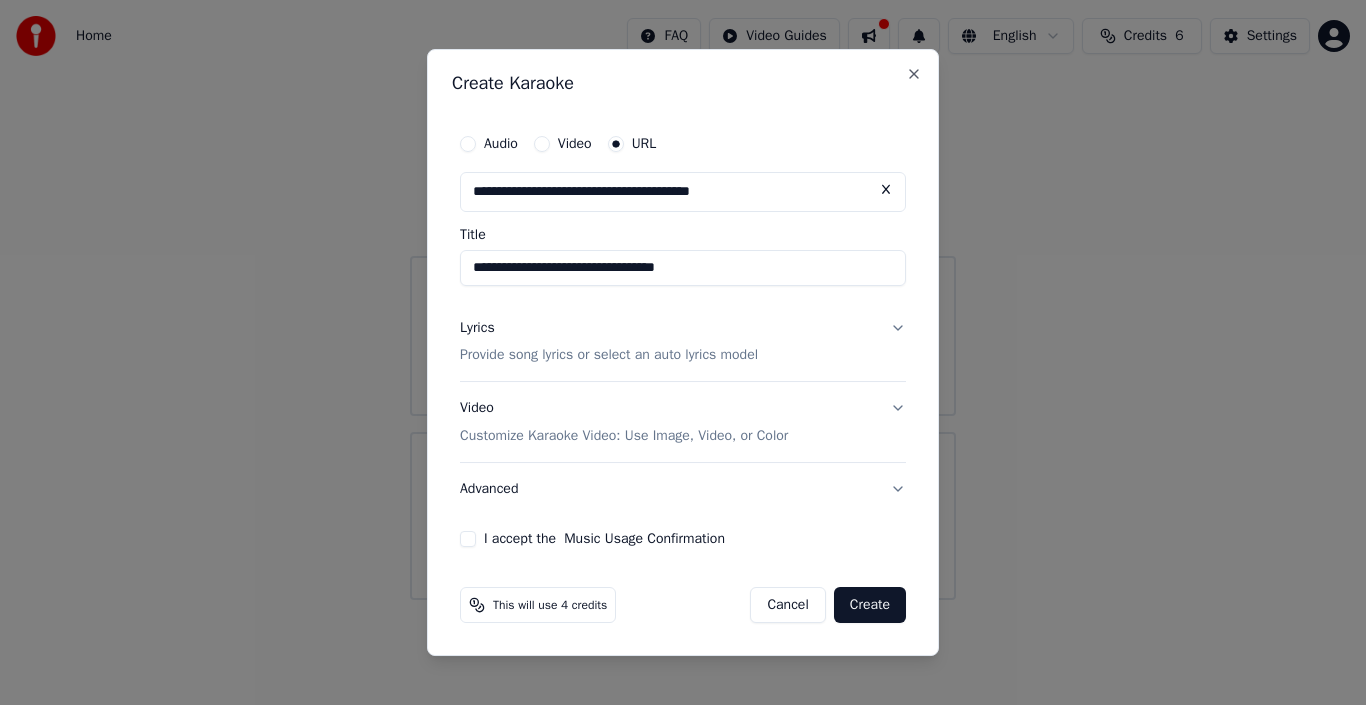 click on "Provide song lyrics or select an auto lyrics model" at bounding box center (609, 356) 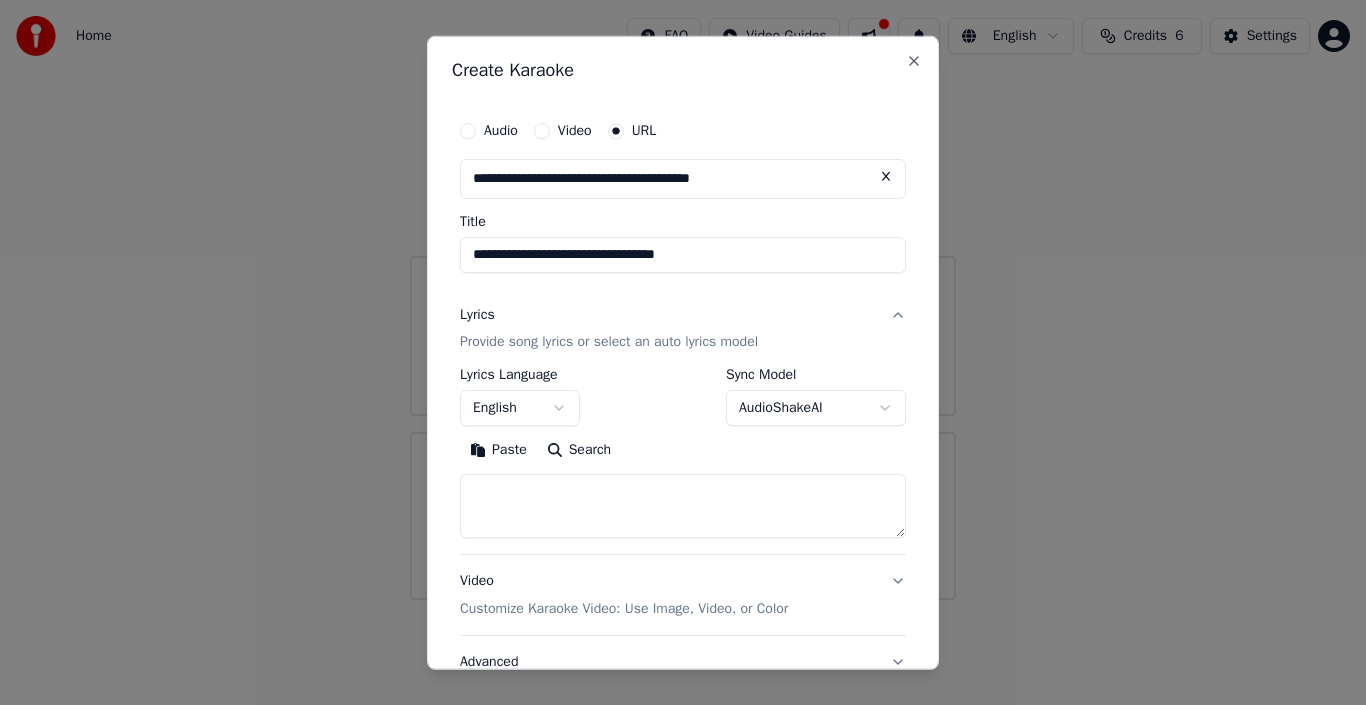 click on "Paste" at bounding box center (498, 450) 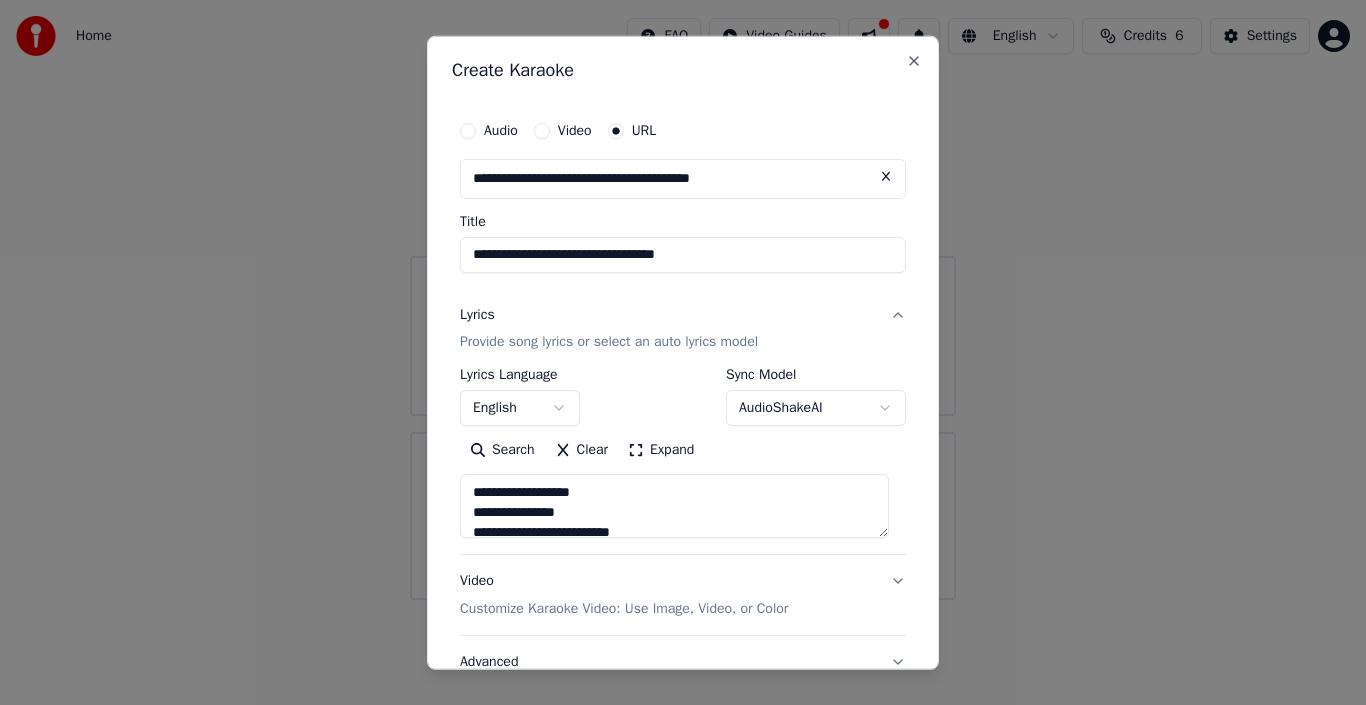 click at bounding box center (674, 506) 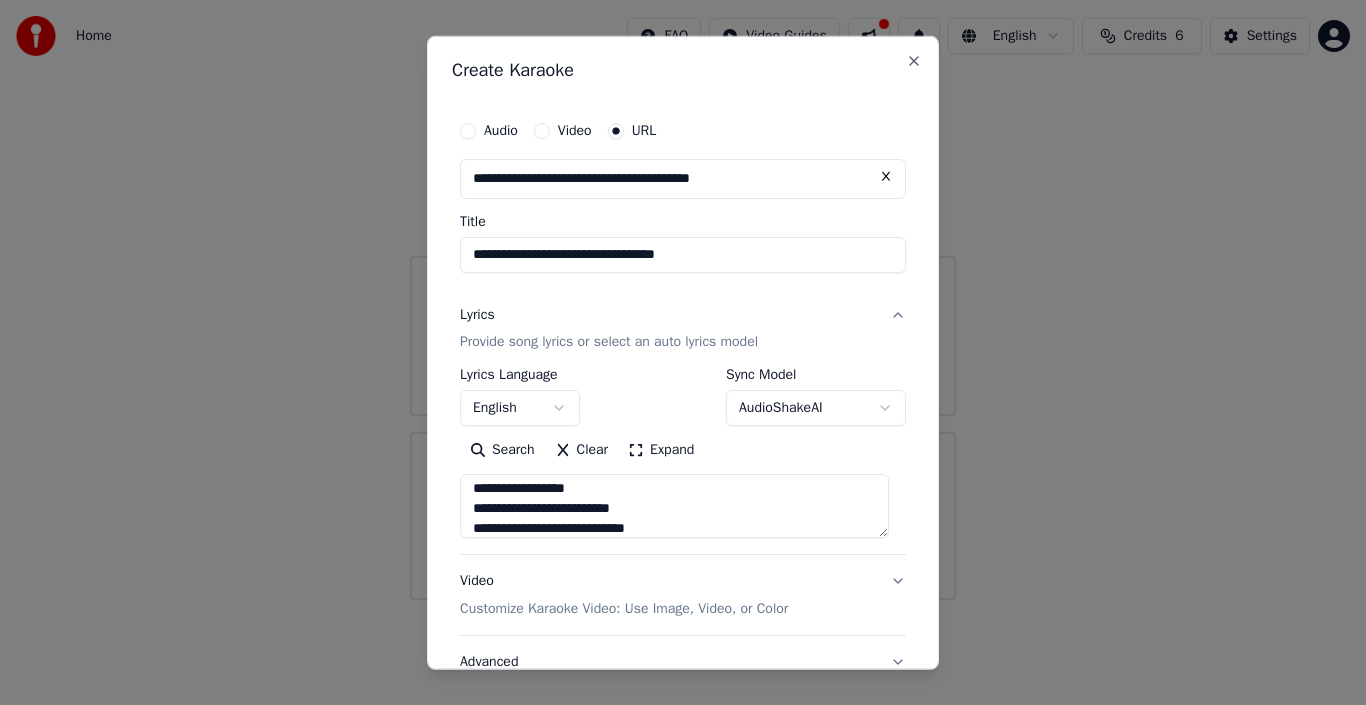 scroll, scrollTop: 913, scrollLeft: 0, axis: vertical 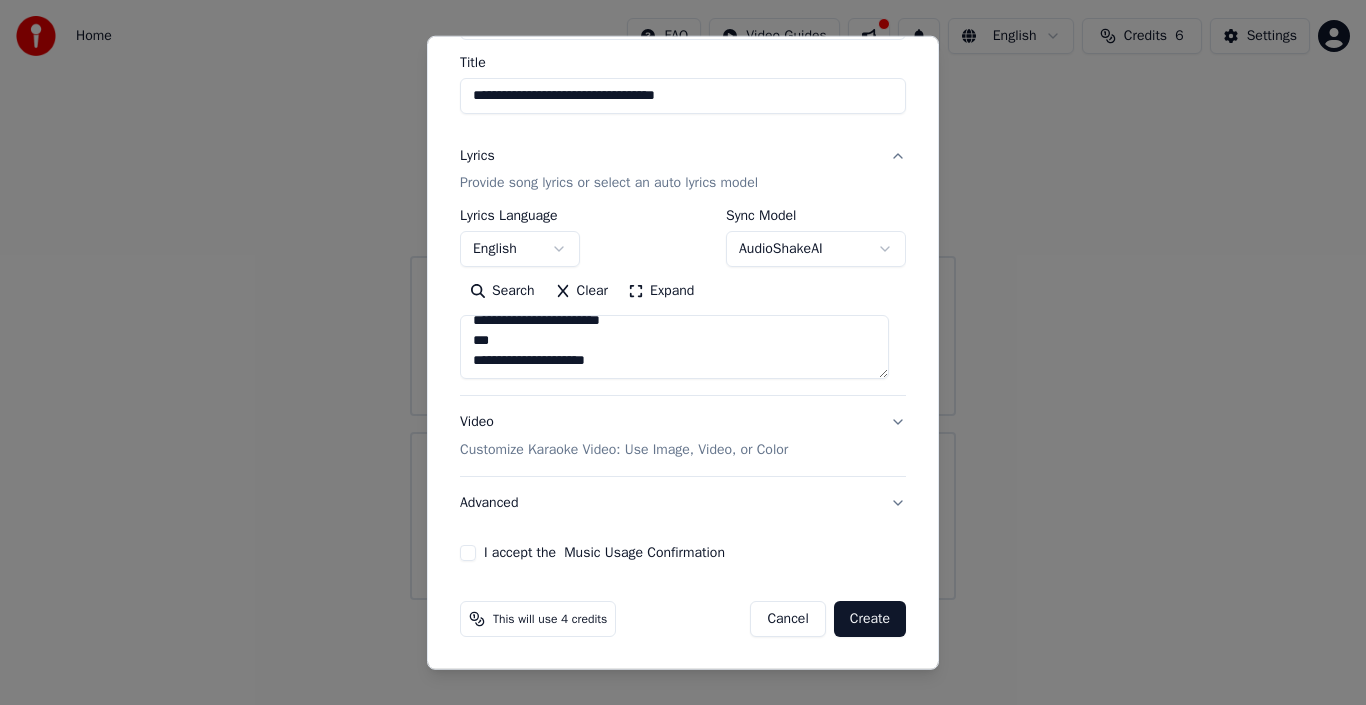 drag, startPoint x: 471, startPoint y: 481, endPoint x: 709, endPoint y: 380, distance: 258.544 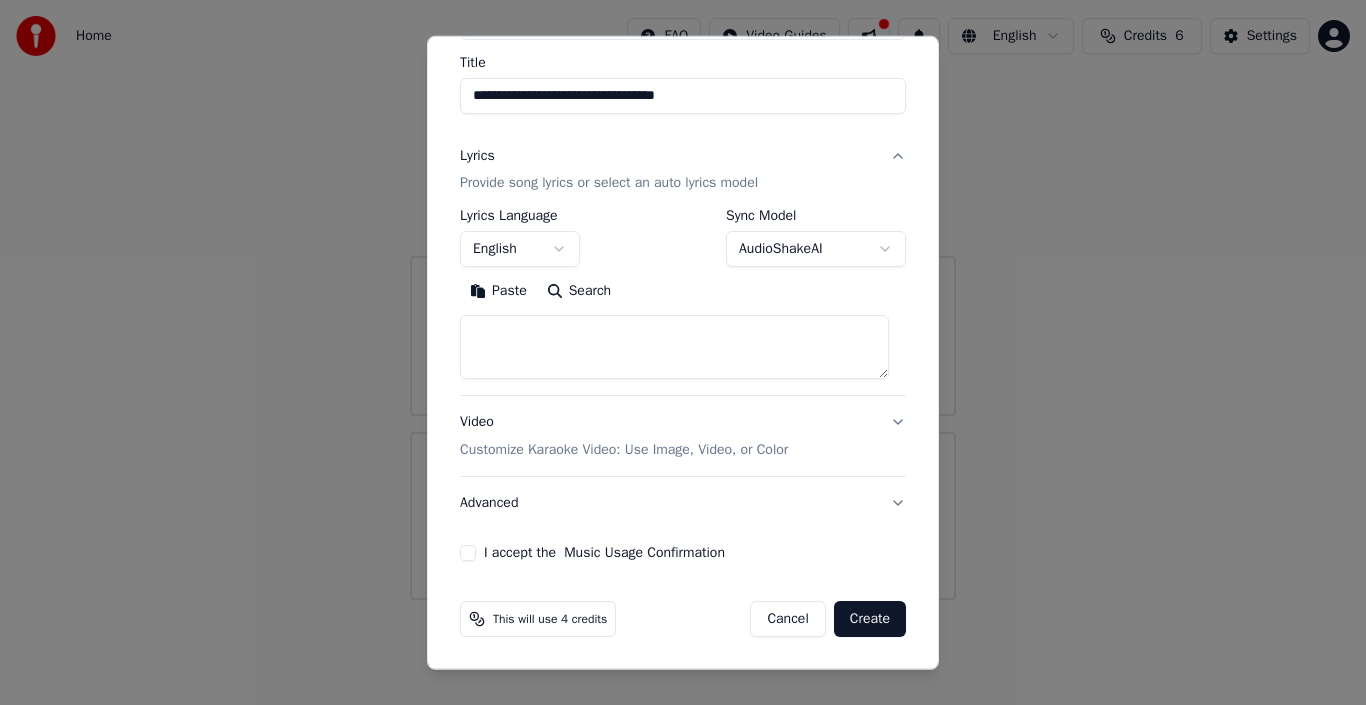 scroll, scrollTop: 0, scrollLeft: 0, axis: both 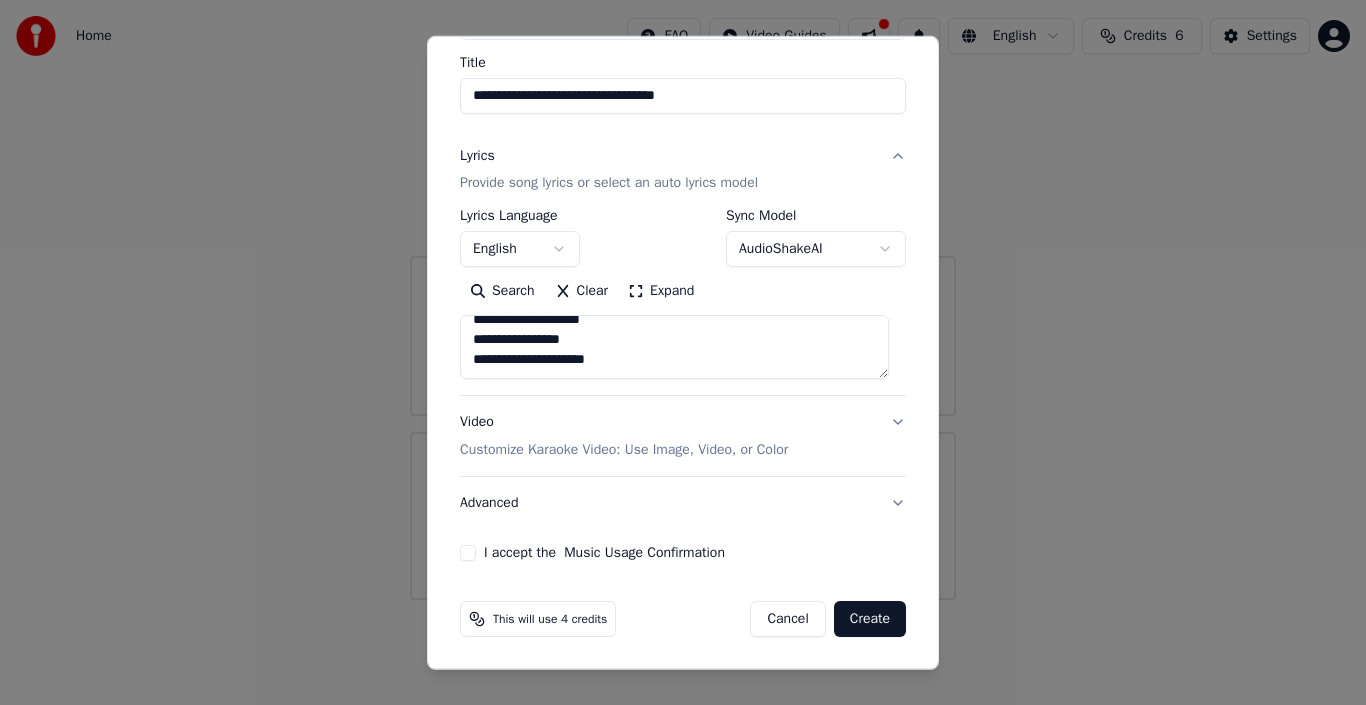 click on "Customize Karaoke Video: Use Image, Video, or Color" at bounding box center [624, 450] 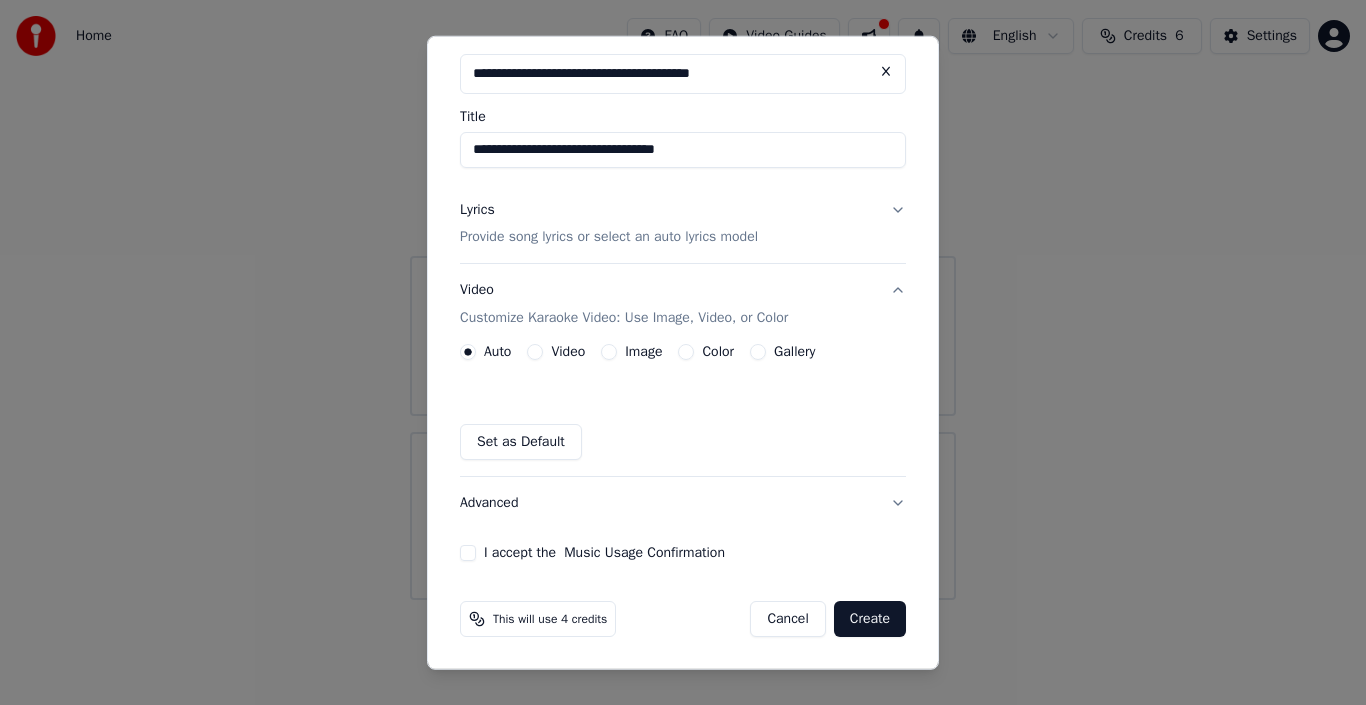 scroll, scrollTop: 105, scrollLeft: 0, axis: vertical 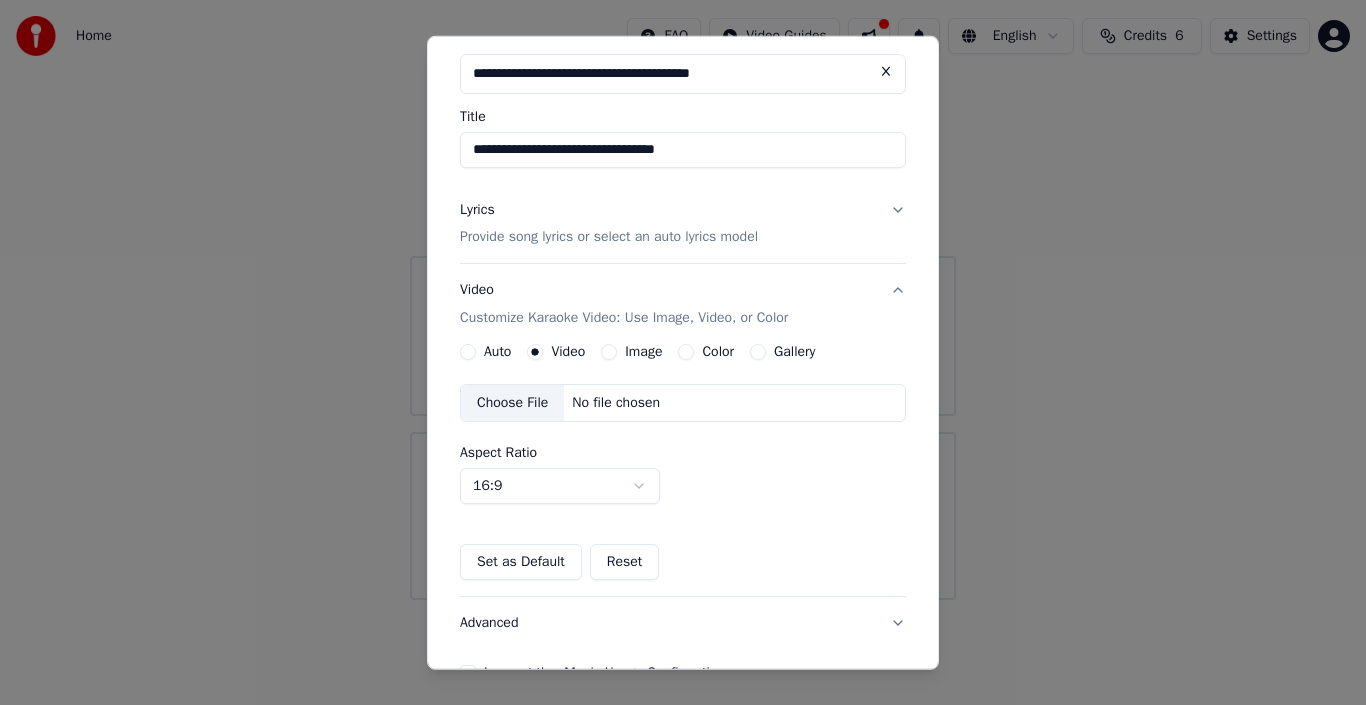 click on "Image" at bounding box center (643, 352) 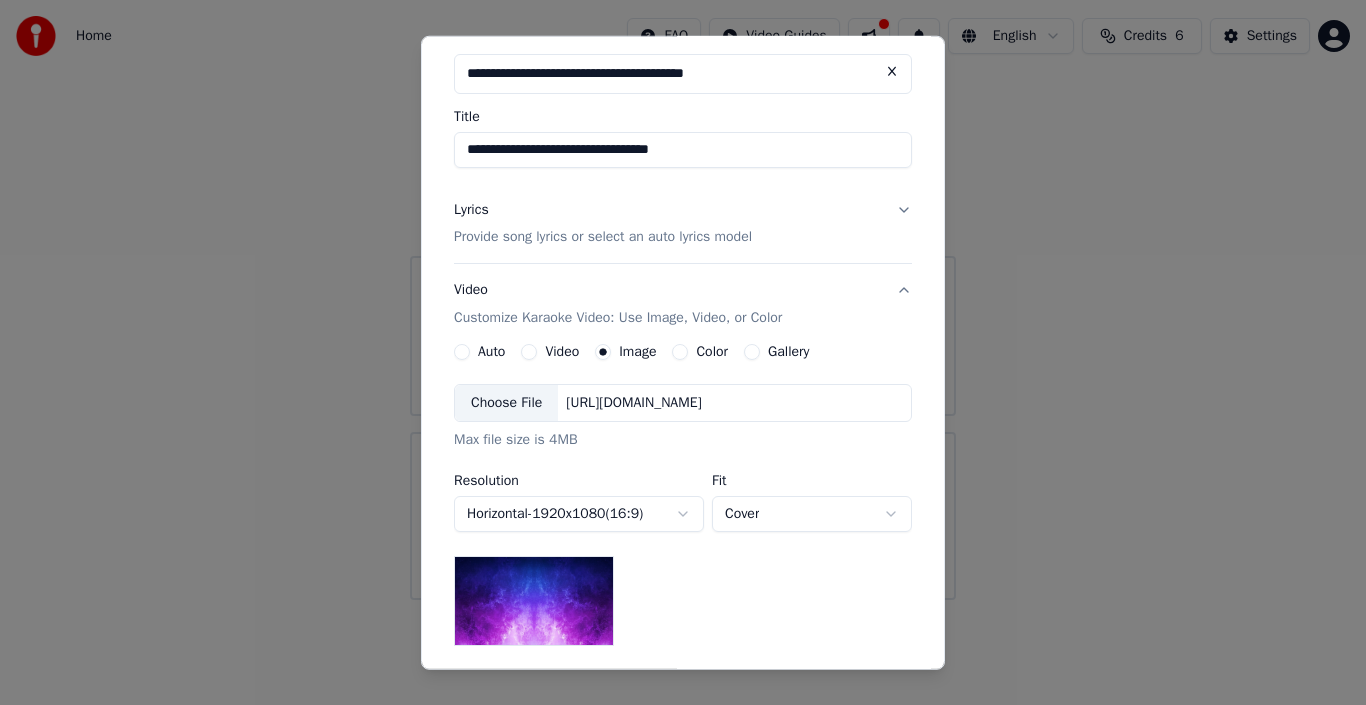 click on "https://imagedelivery.net/jkI57_JBx8hWPzcSI-uF5w/c7639807-3f76-4ea5-9112-66e75e03d200/16x9" at bounding box center (633, 403) 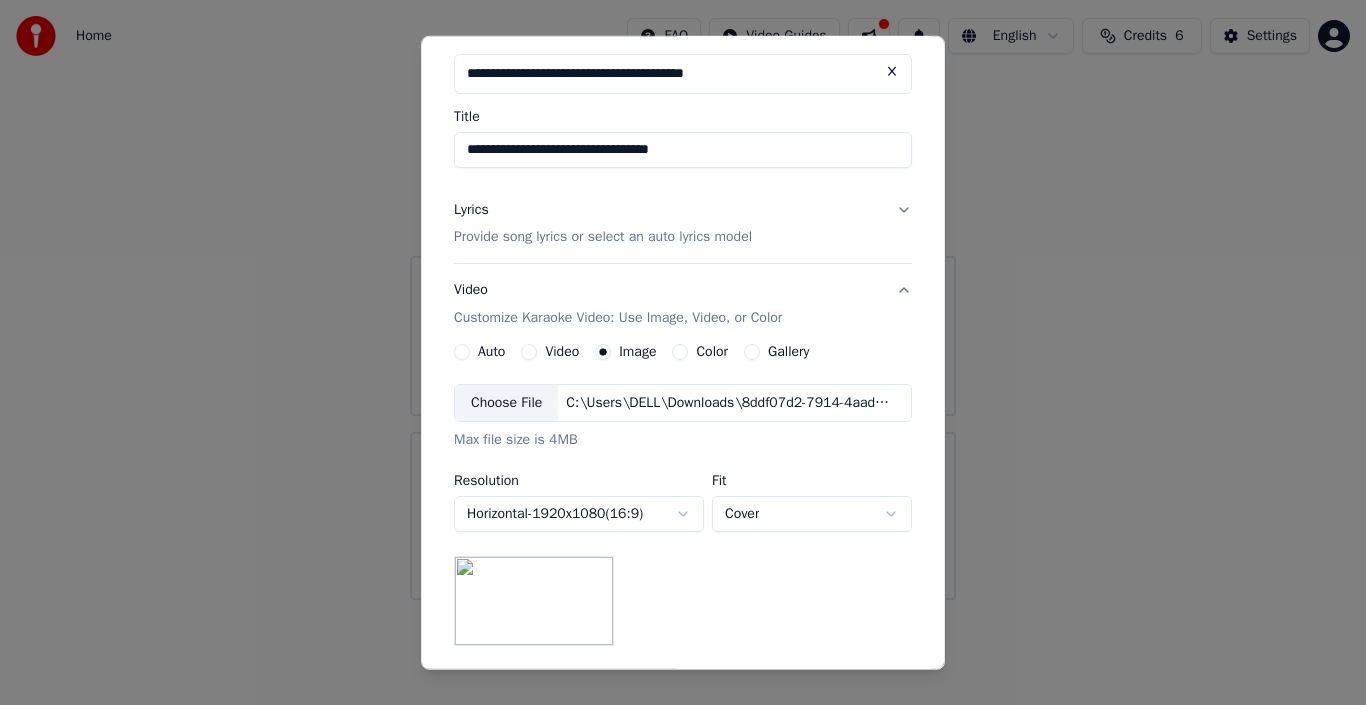 scroll, scrollTop: 205, scrollLeft: 0, axis: vertical 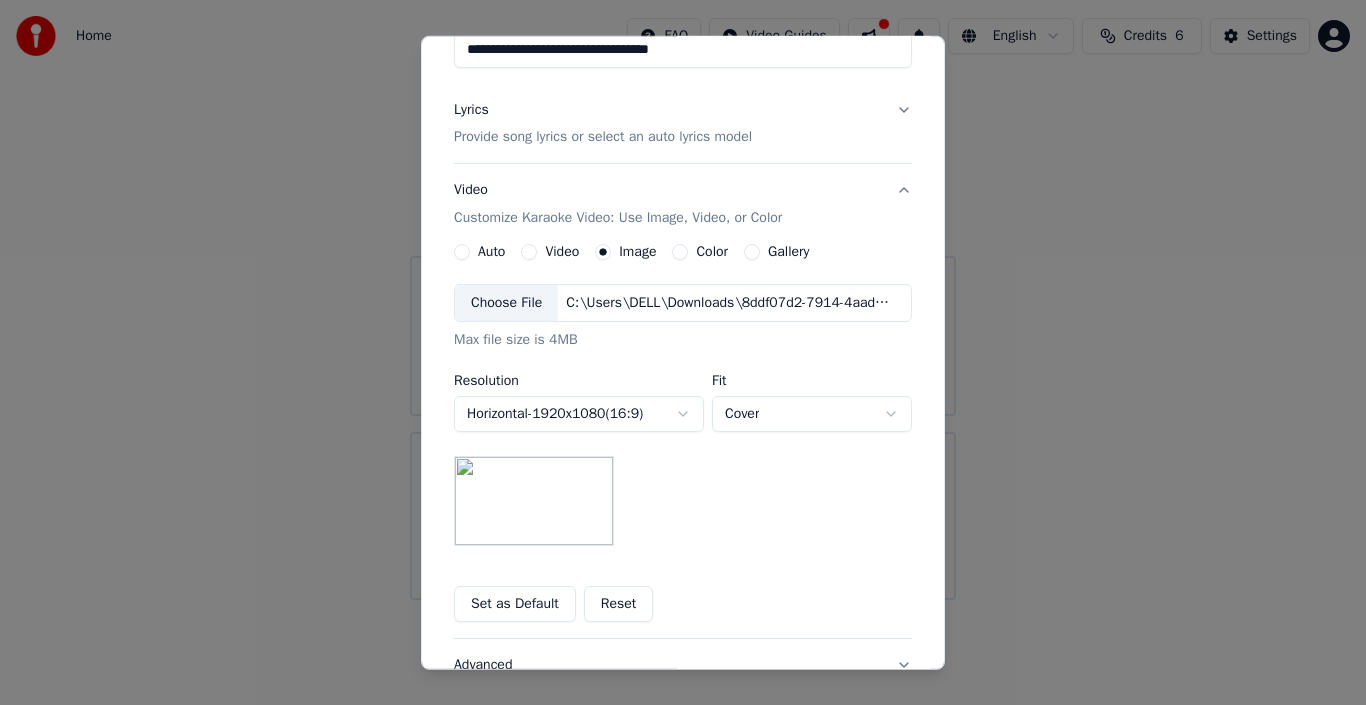 click on "**********" at bounding box center (683, 300) 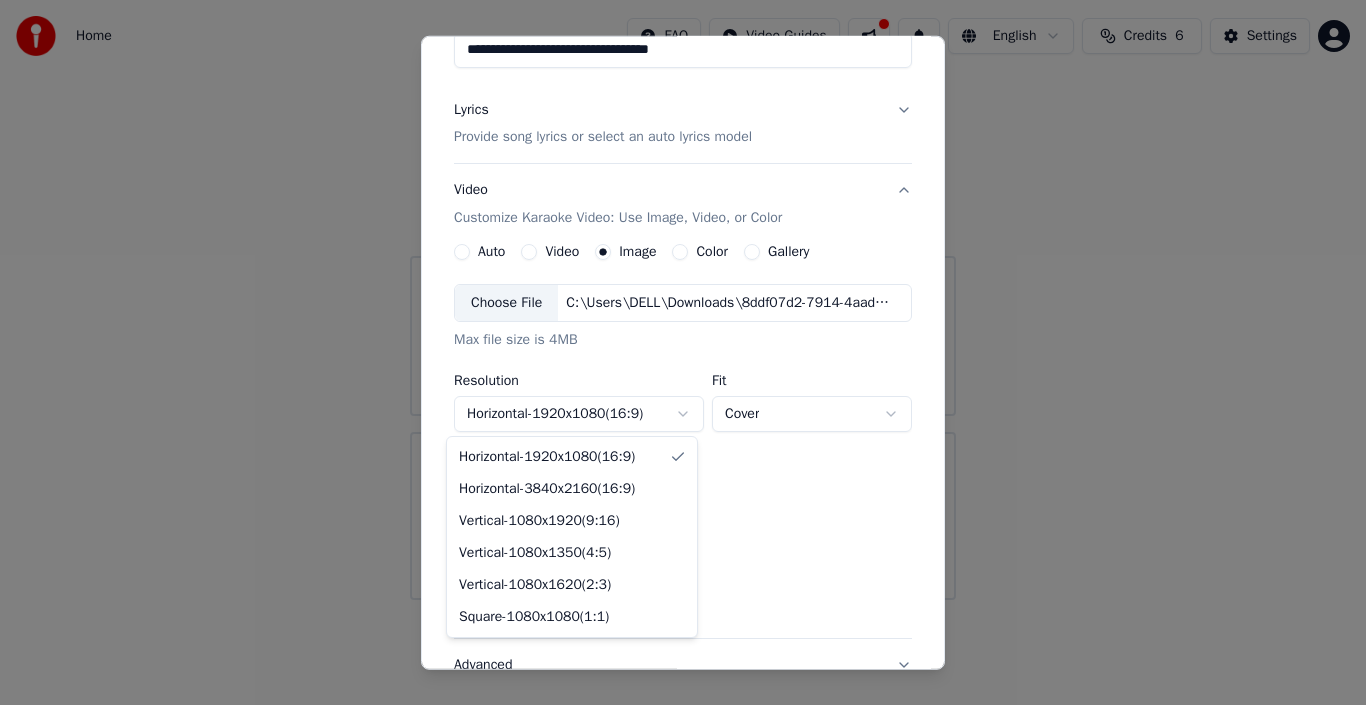 click on "**********" at bounding box center [683, 300] 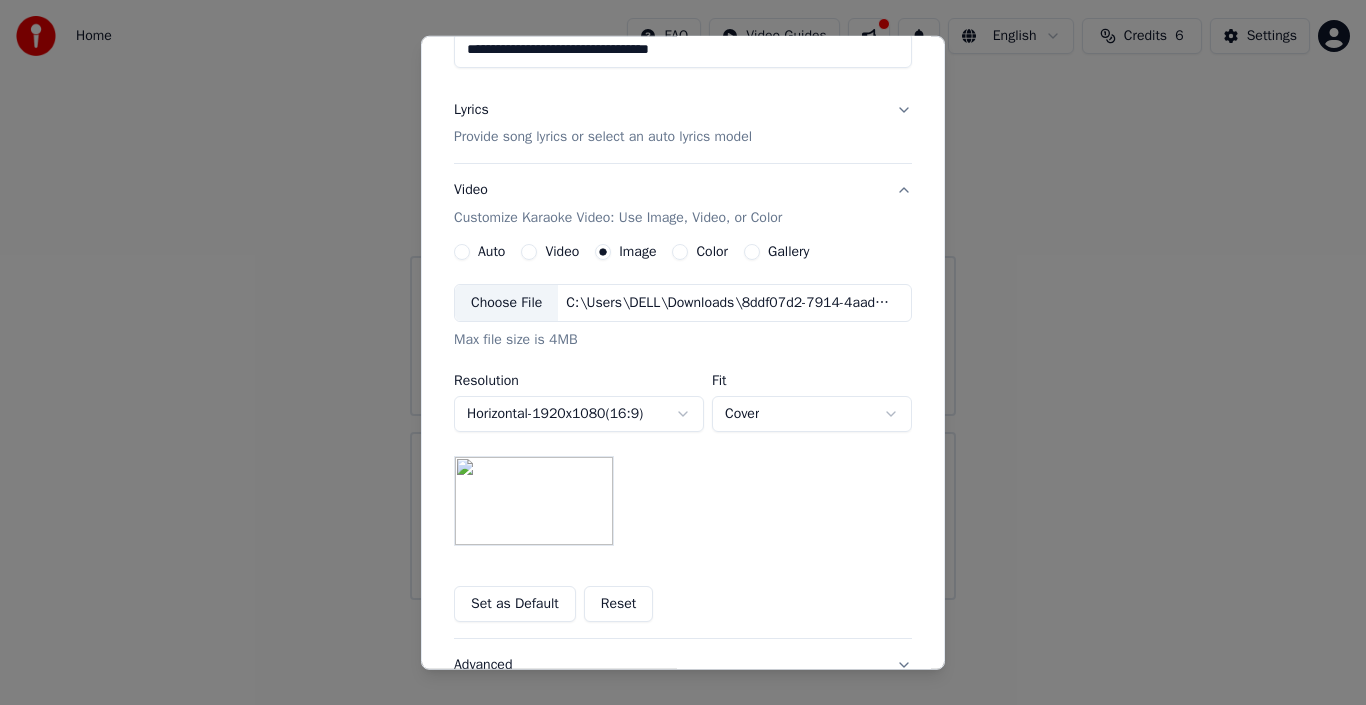 click on "**********" at bounding box center (683, 300) 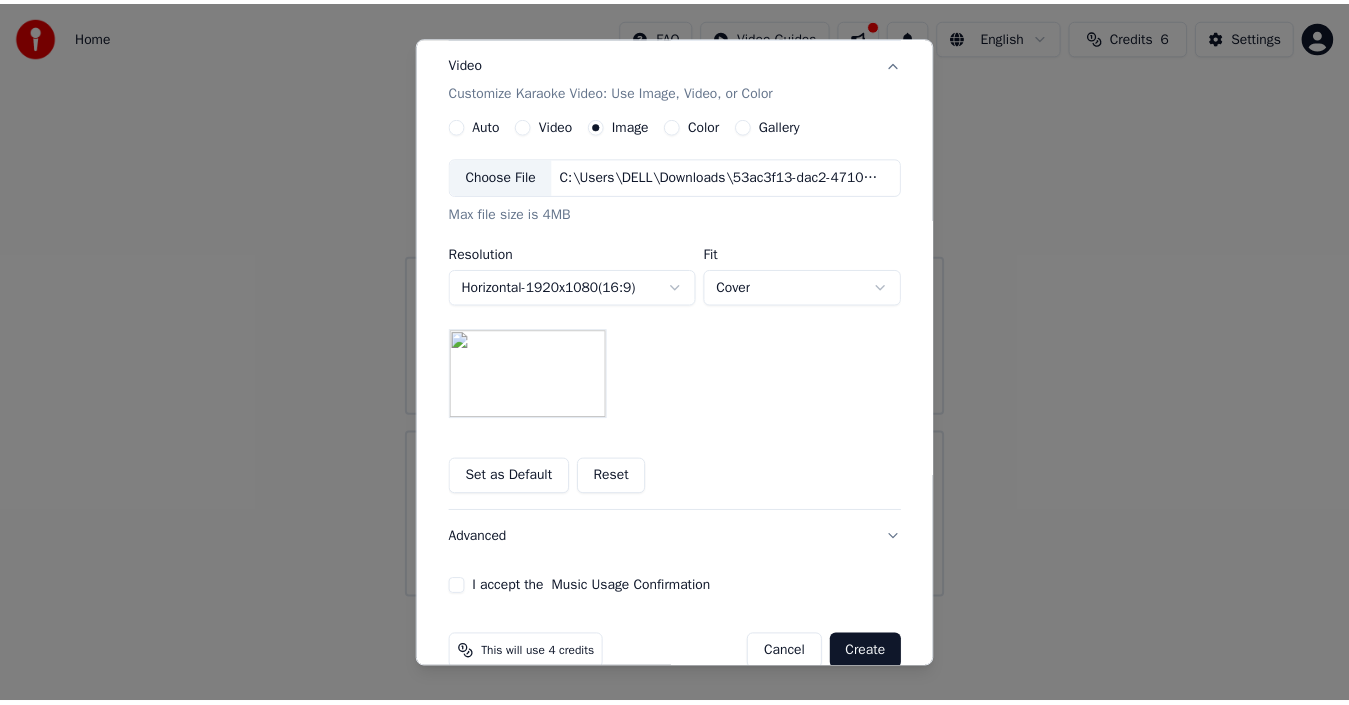 scroll, scrollTop: 367, scrollLeft: 0, axis: vertical 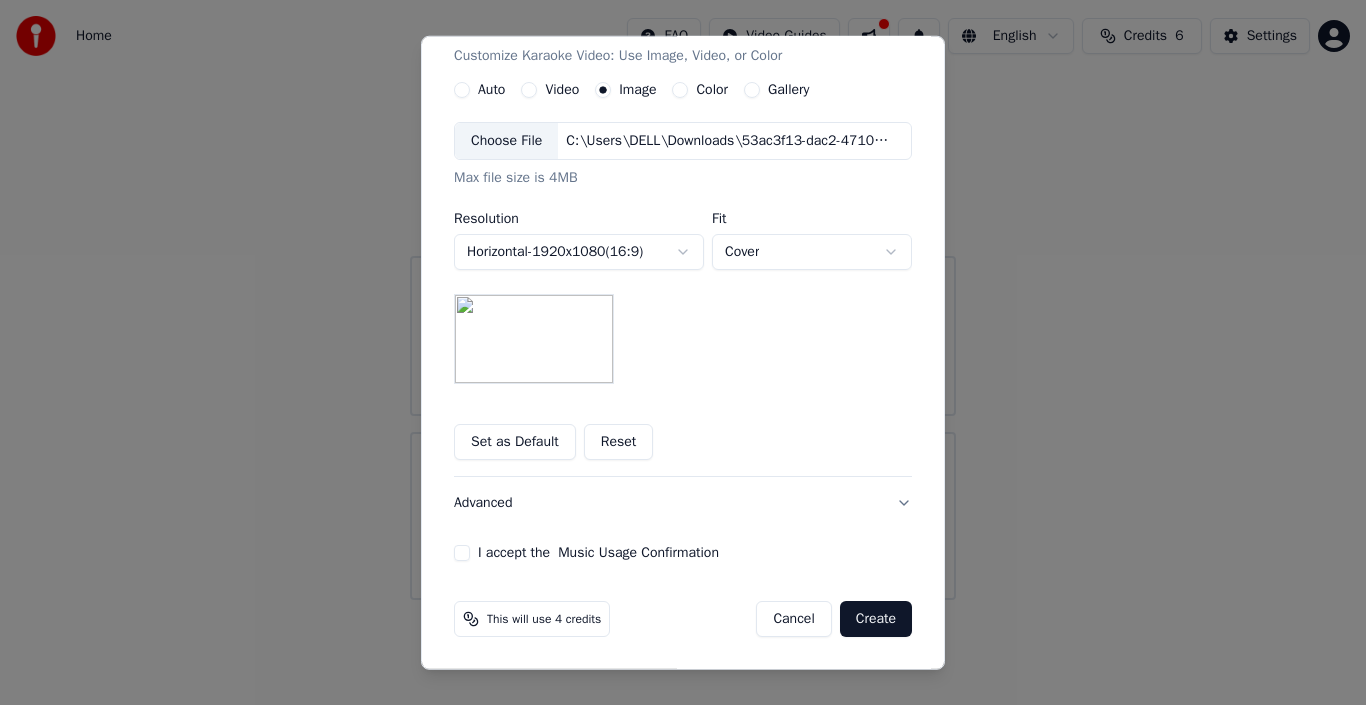 click on "Create" at bounding box center (876, 619) 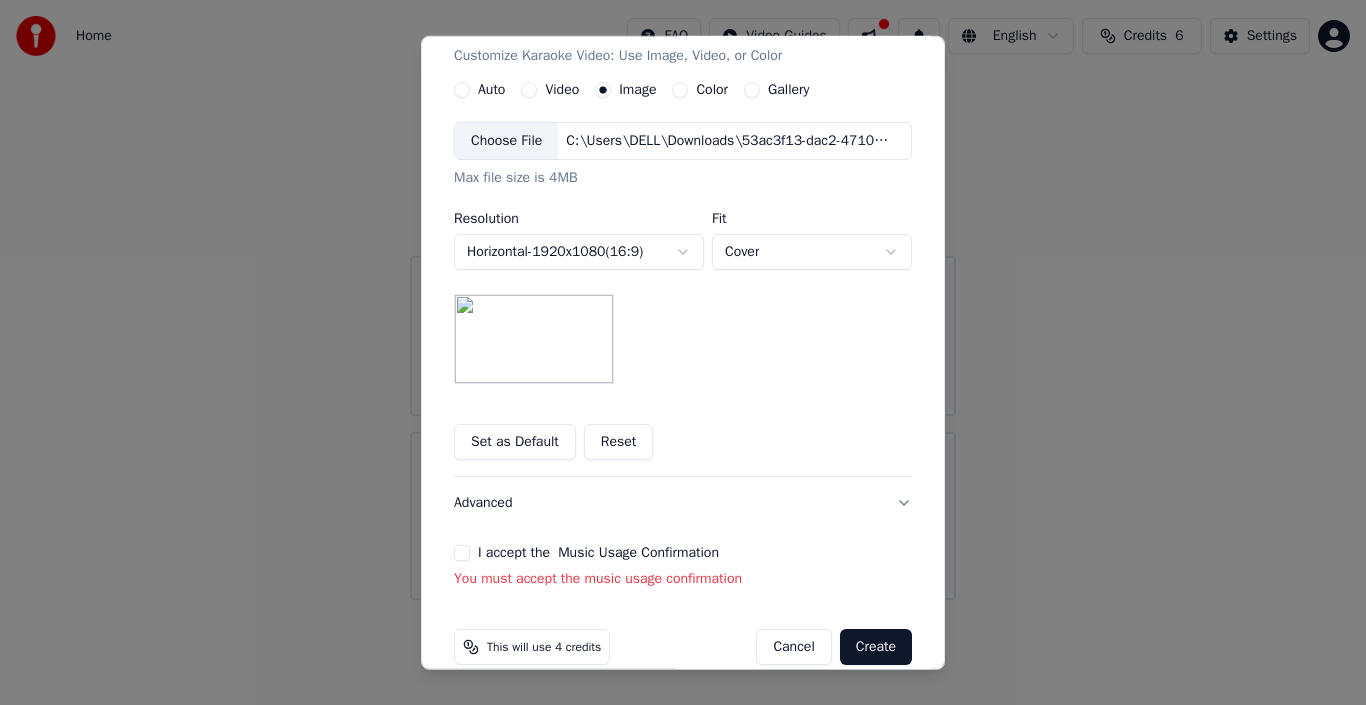 click on "I accept the   Music Usage Confirmation" at bounding box center [683, 553] 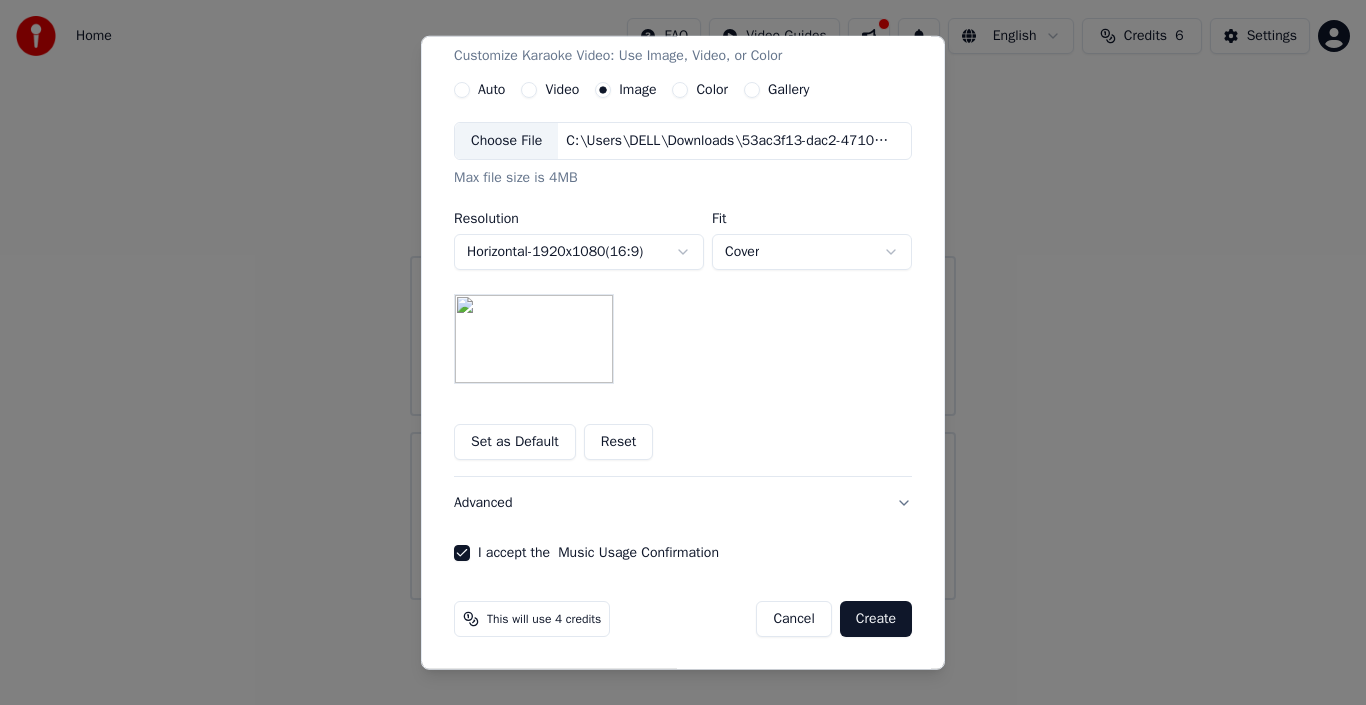 click on "Create" at bounding box center [876, 619] 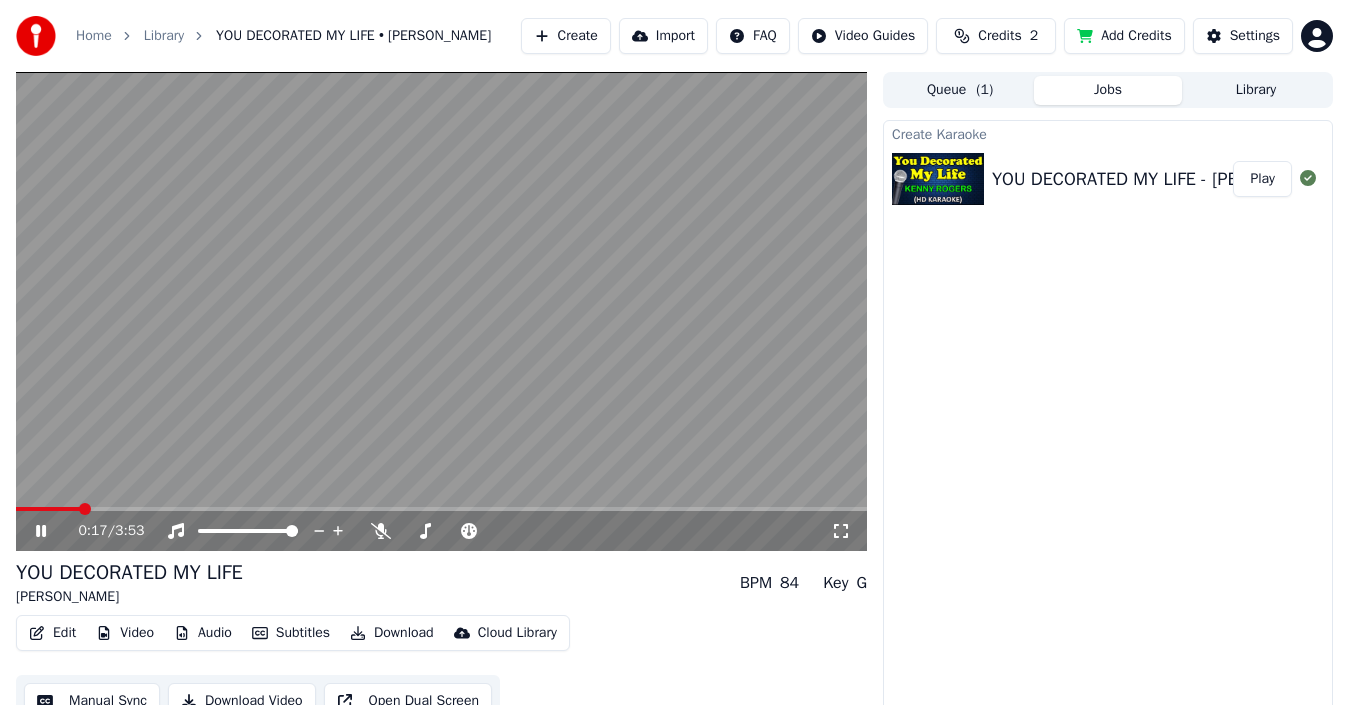 click 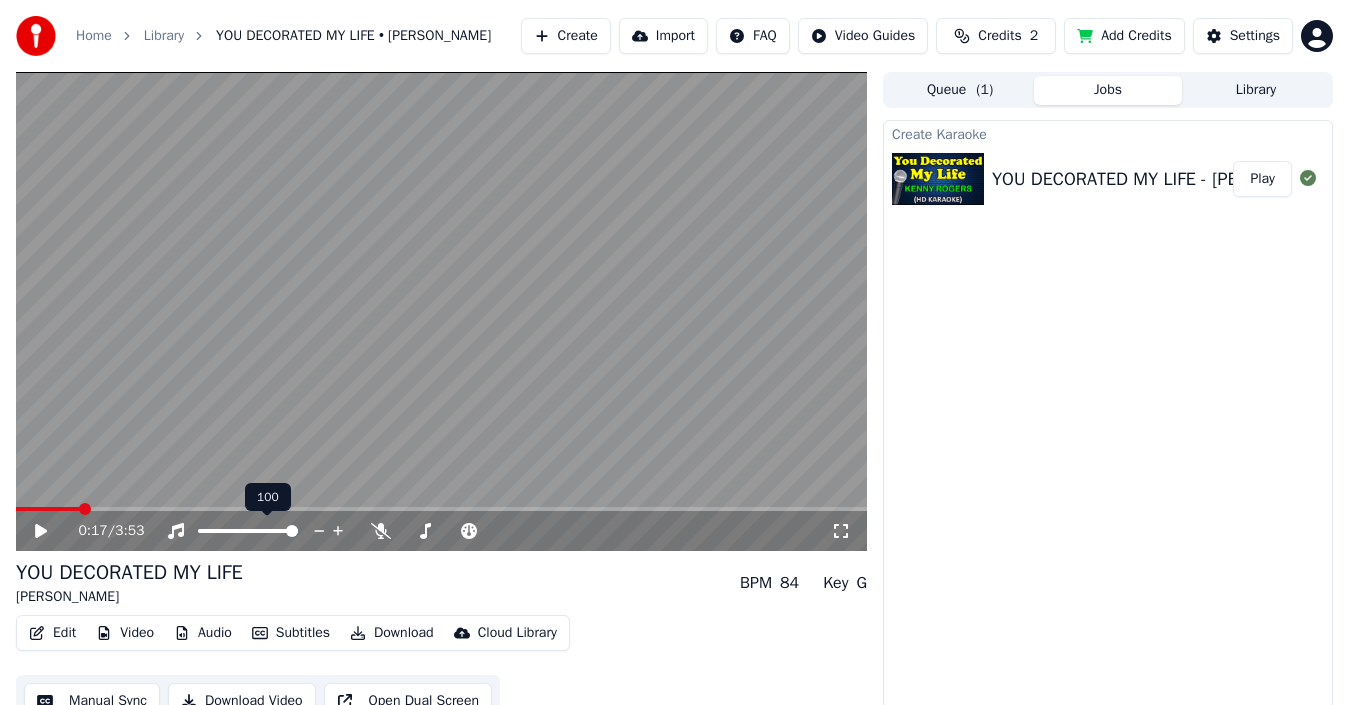 drag, startPoint x: 279, startPoint y: 525, endPoint x: 254, endPoint y: 532, distance: 25.96151 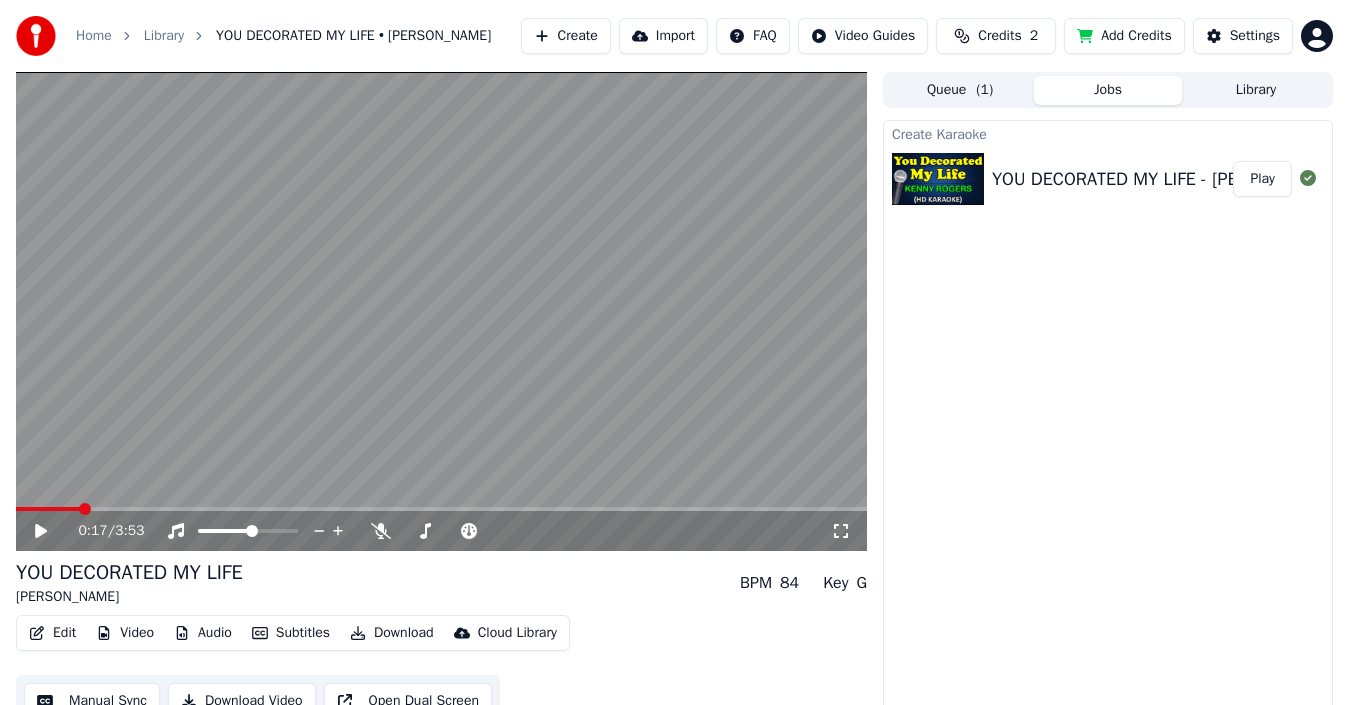 click 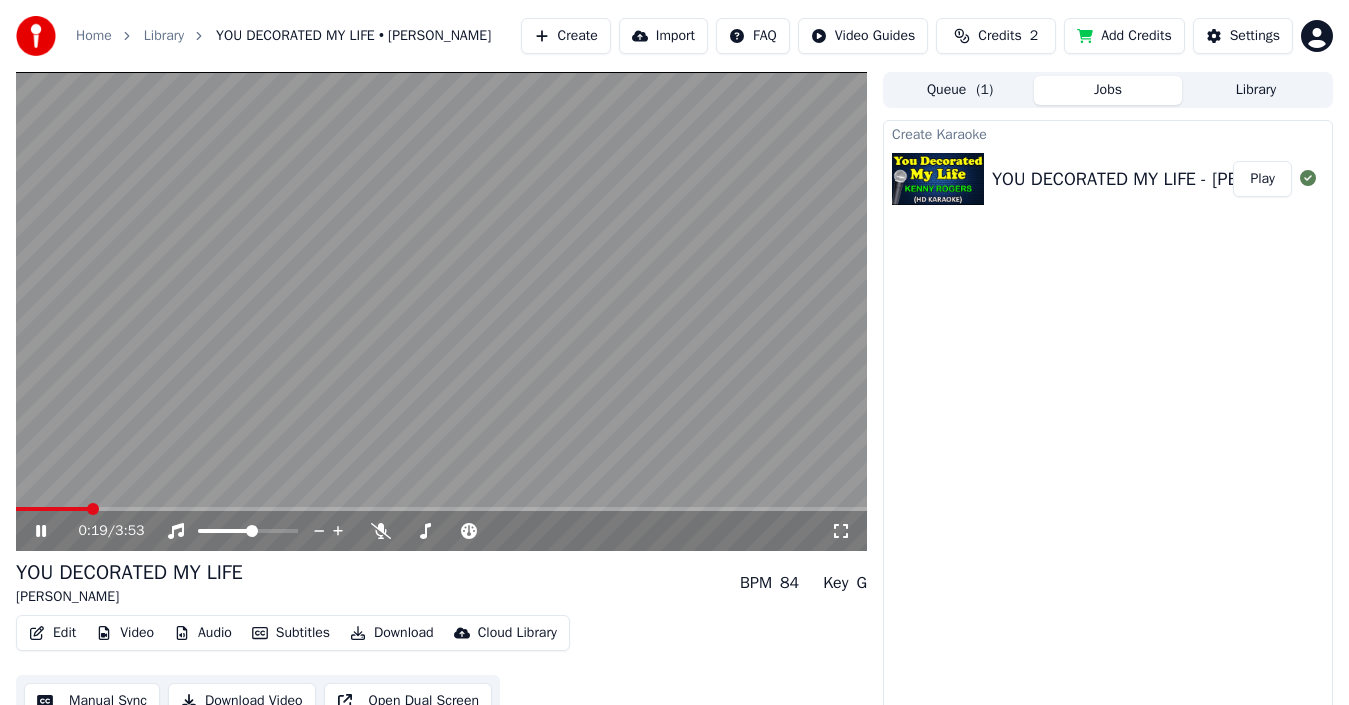 click on "0:19  /  3:53" at bounding box center (441, 531) 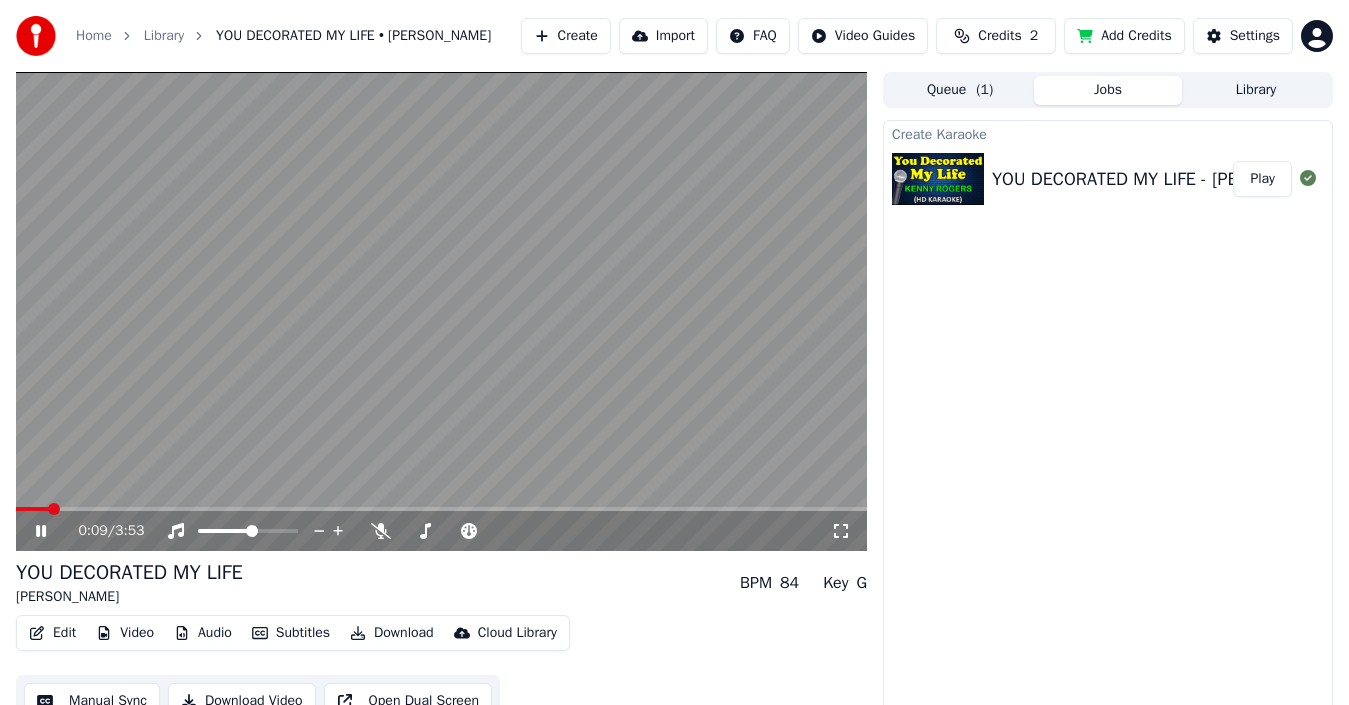 click at bounding box center [32, 509] 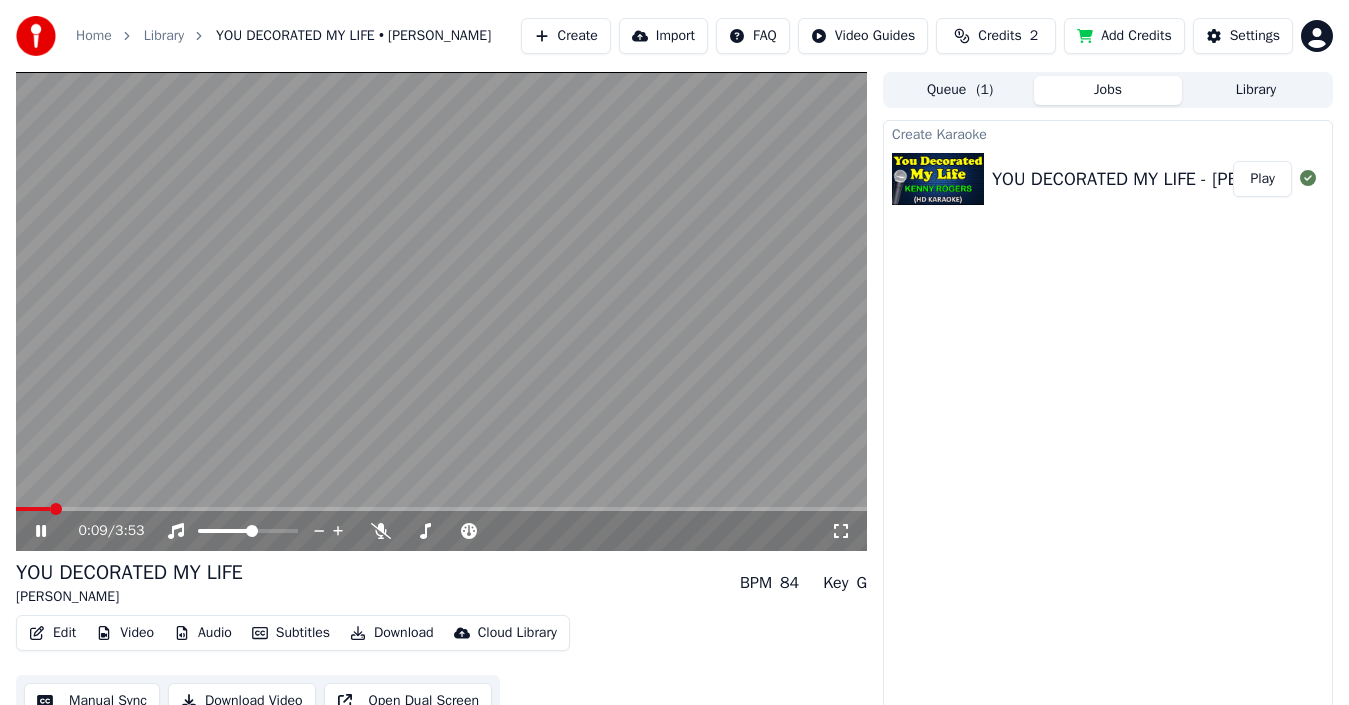 click at bounding box center (441, 311) 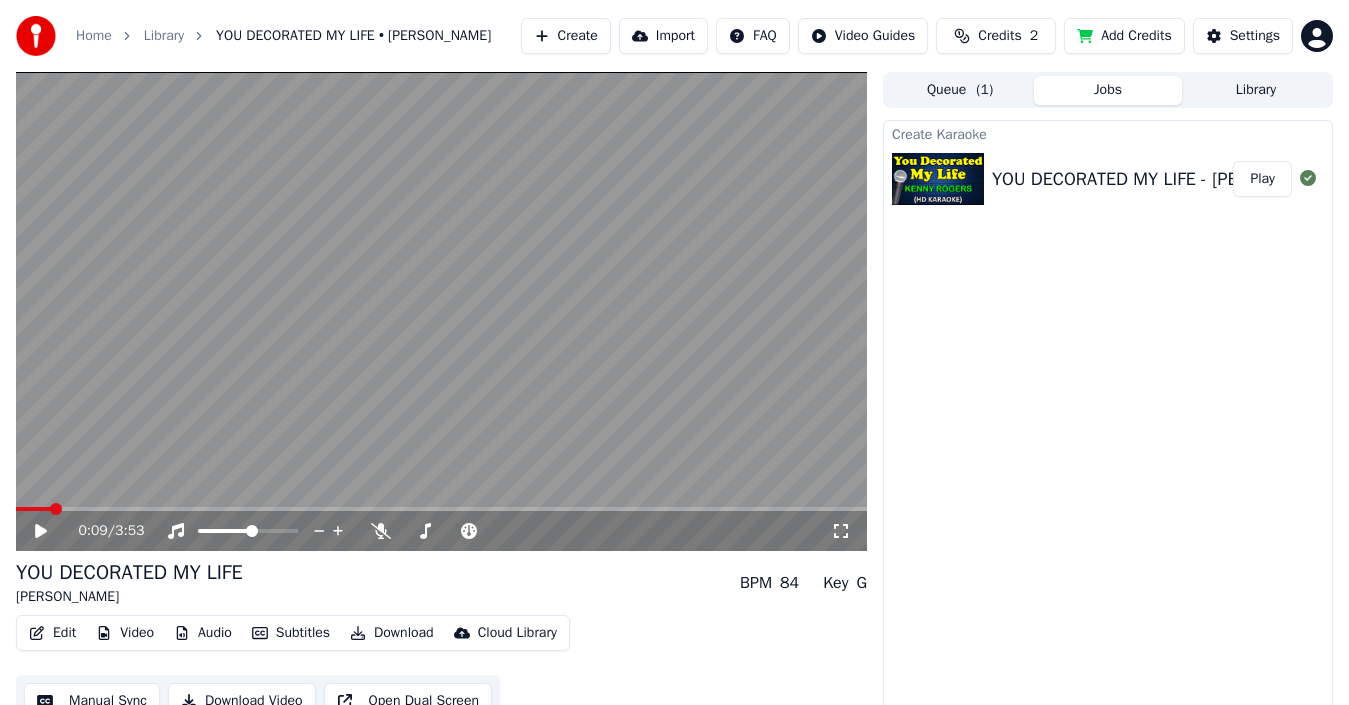 click at bounding box center (441, 311) 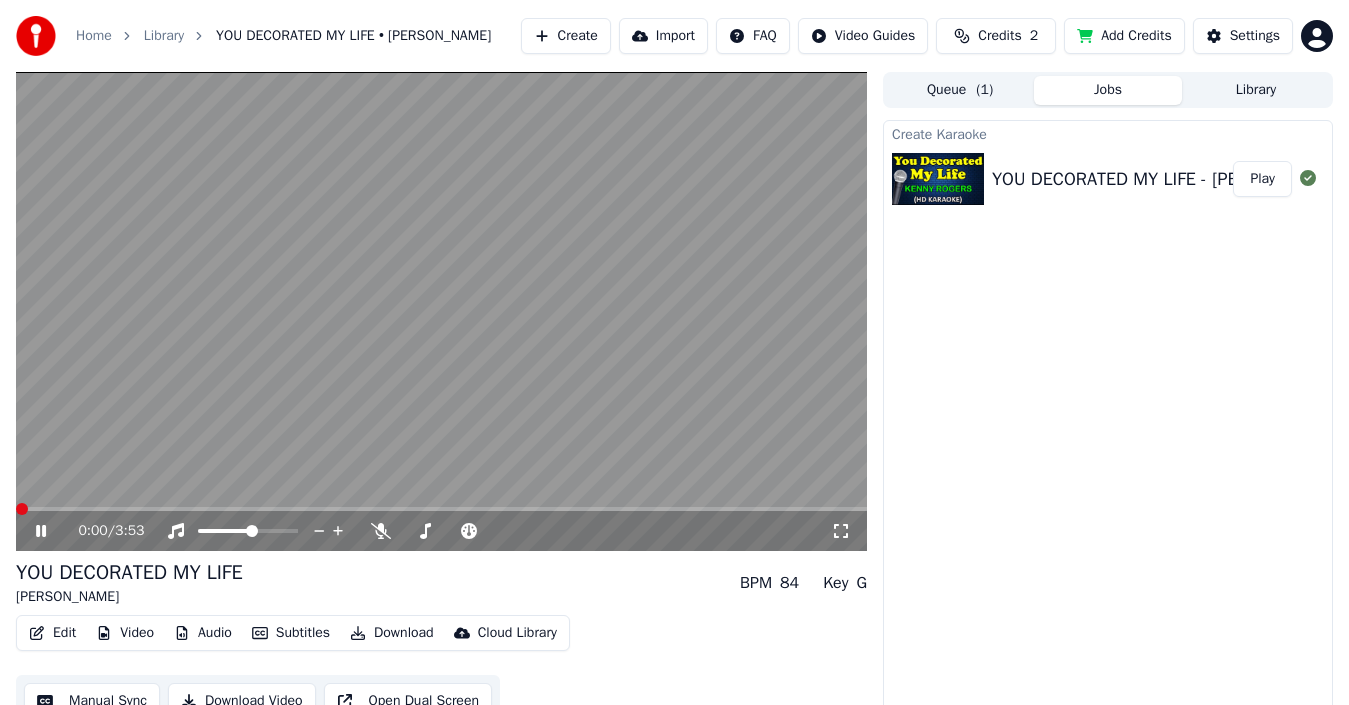 click at bounding box center [16, 509] 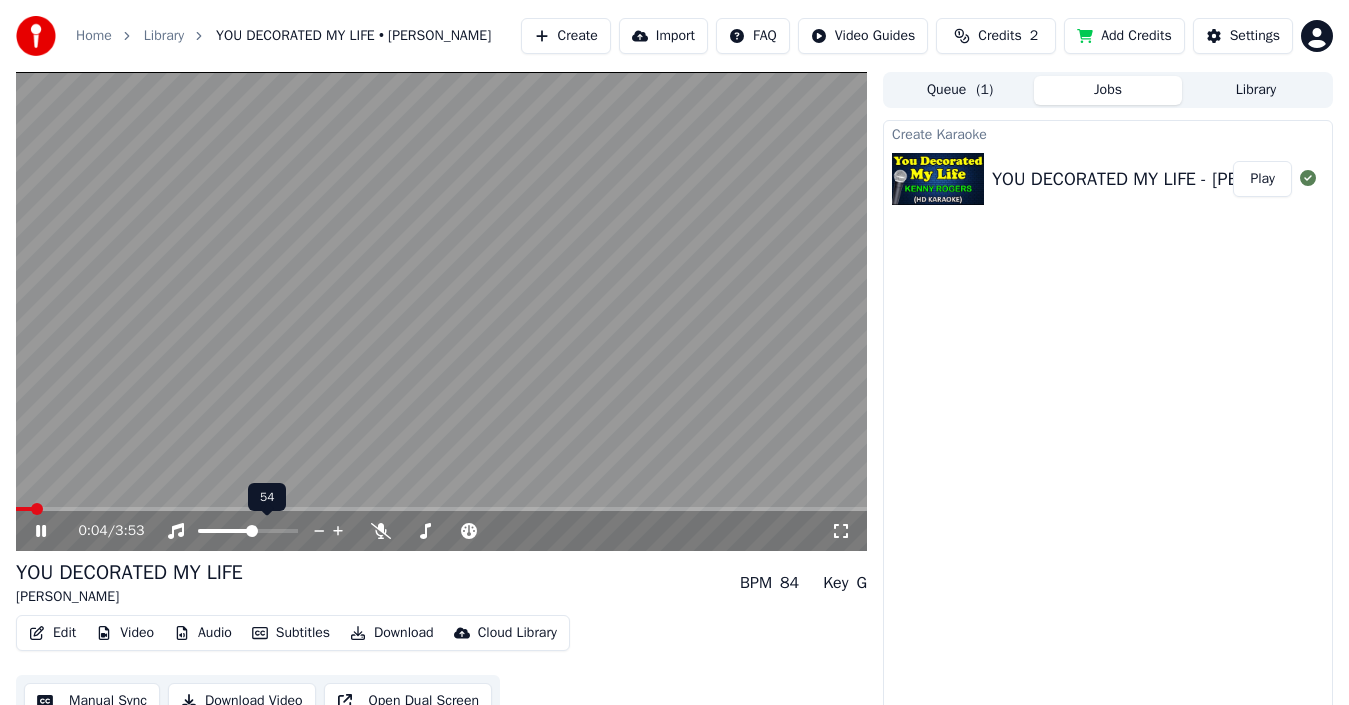 click at bounding box center (266, 531) 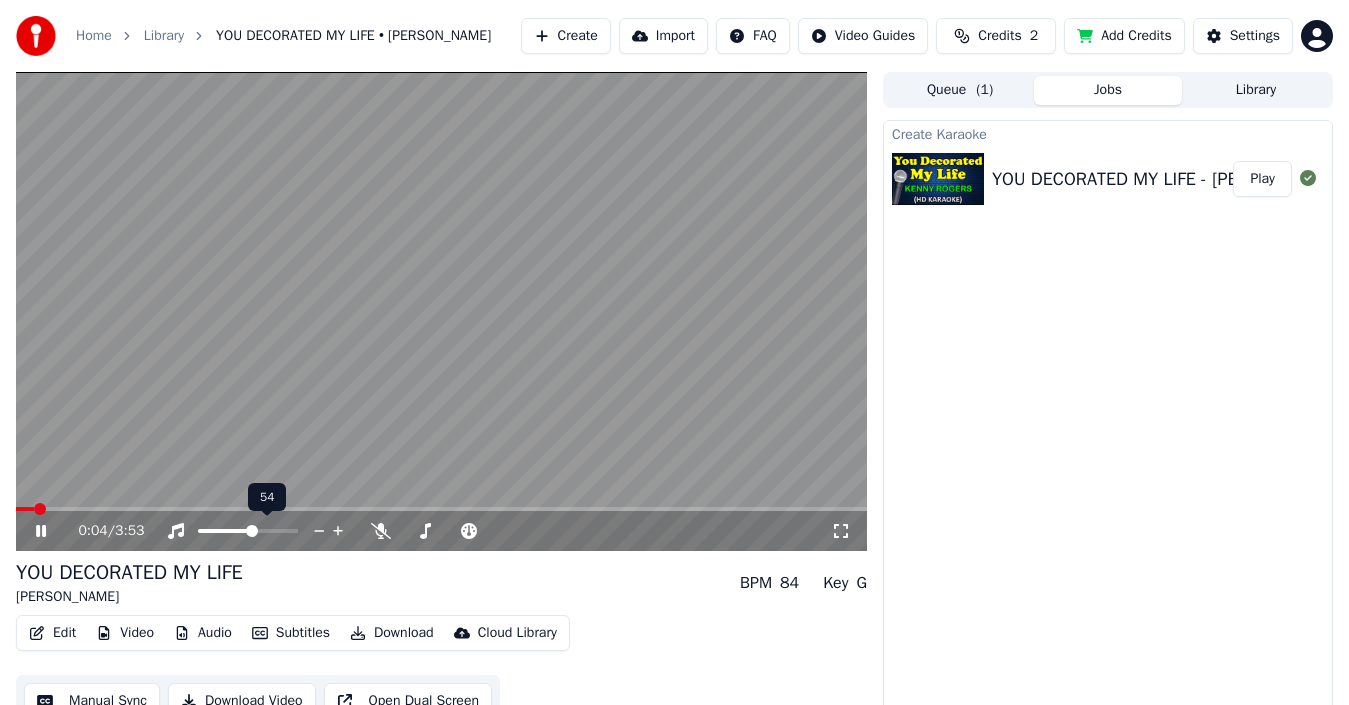 click at bounding box center (266, 531) 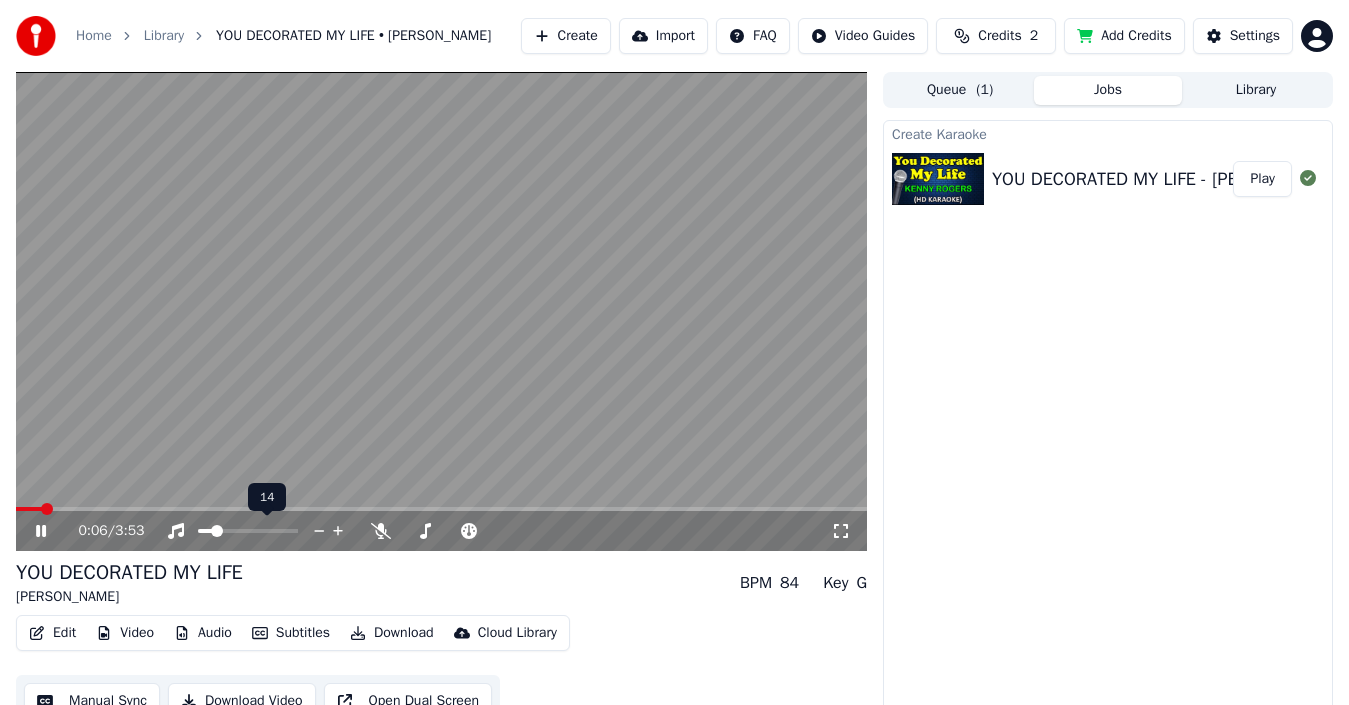 click at bounding box center (217, 531) 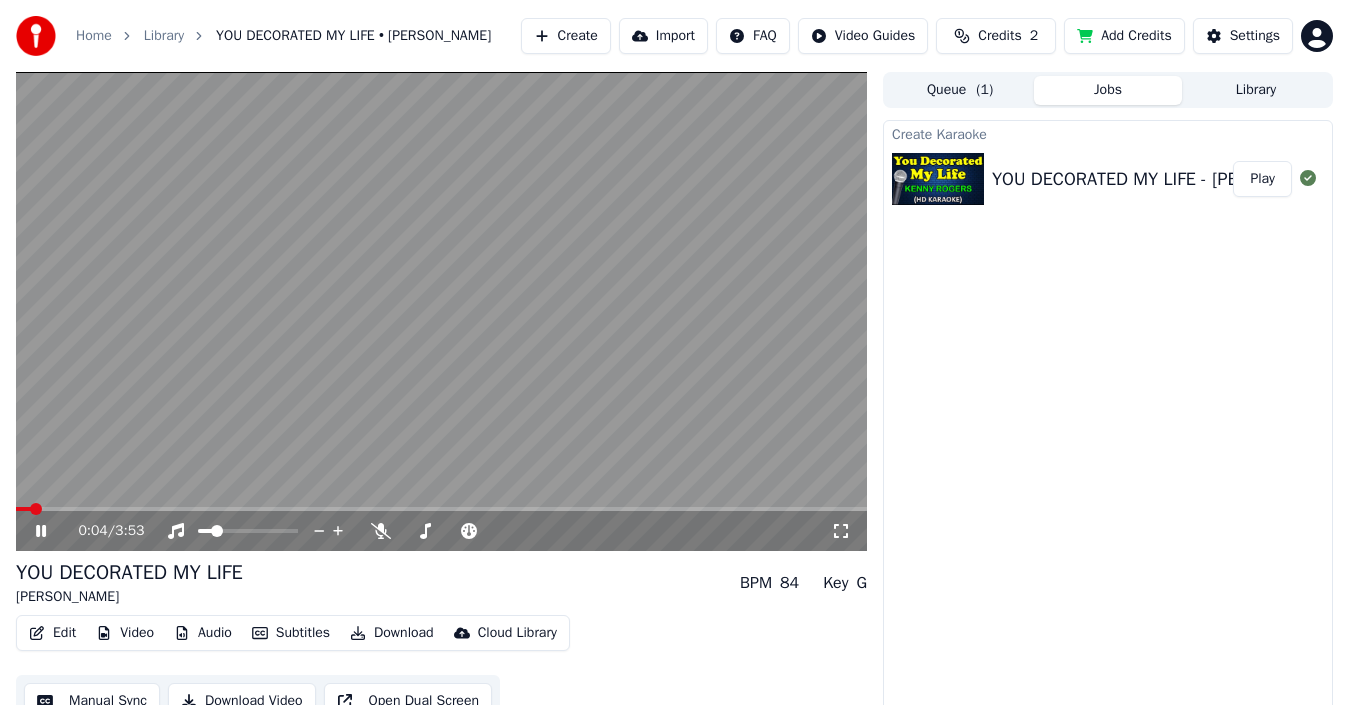 click at bounding box center (36, 509) 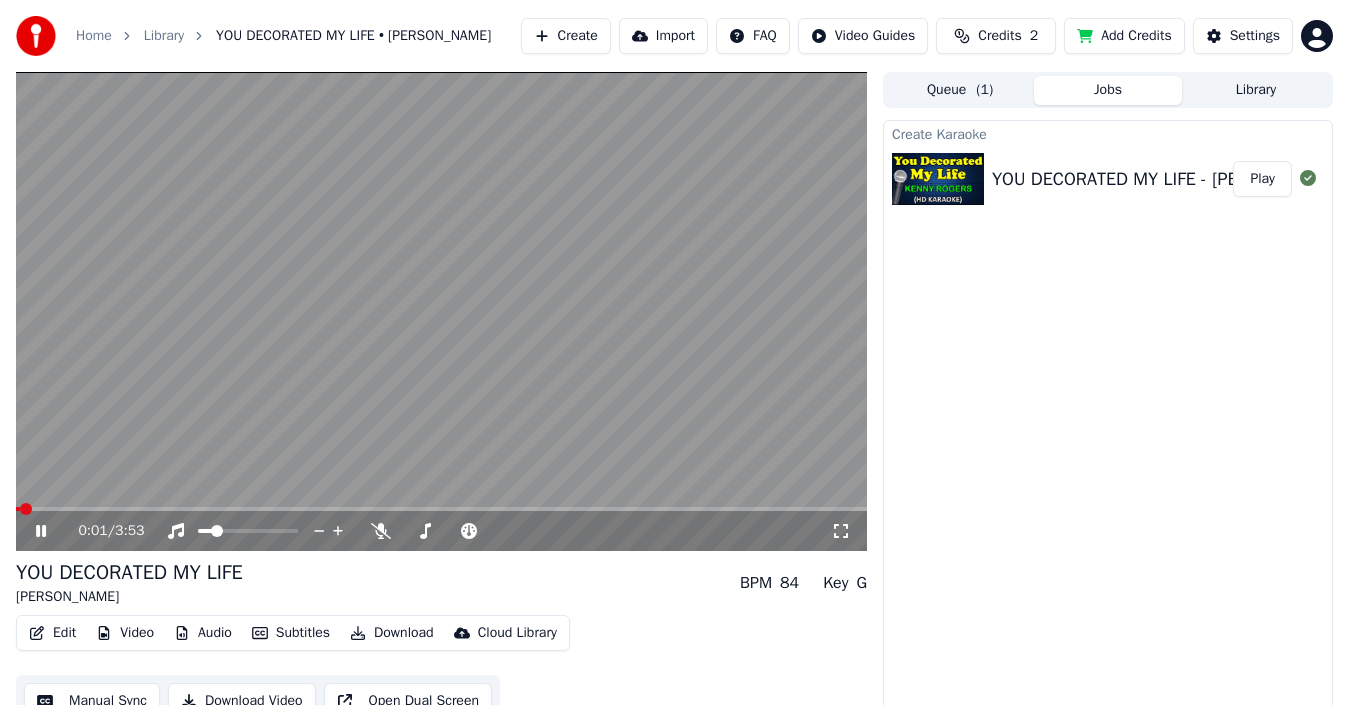 click at bounding box center (18, 509) 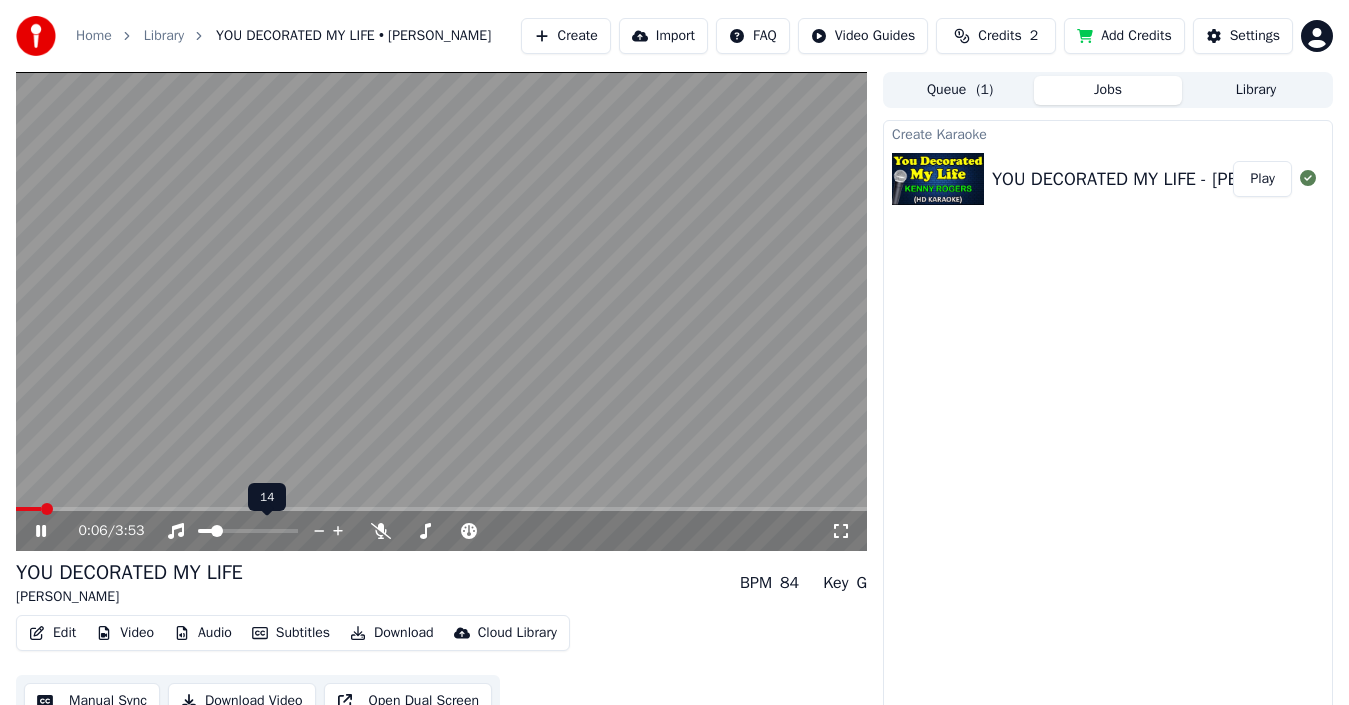 click at bounding box center (266, 531) 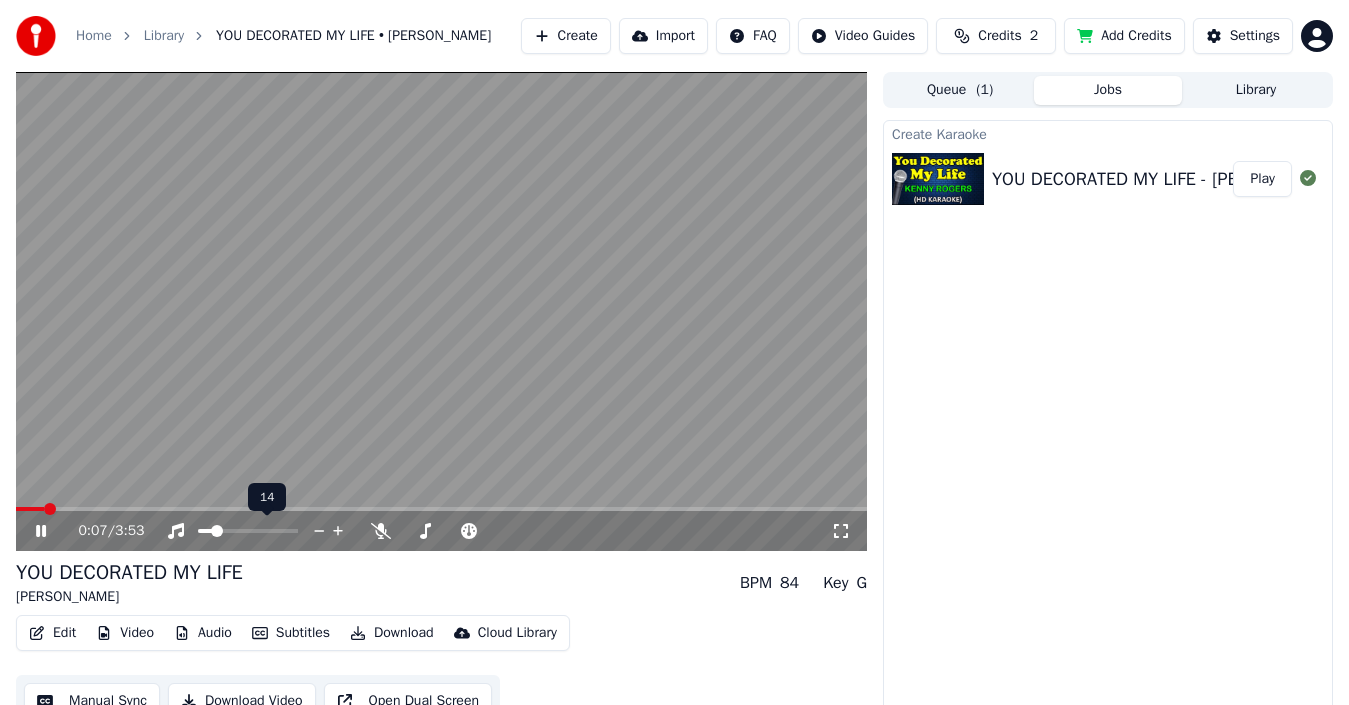 click at bounding box center [248, 531] 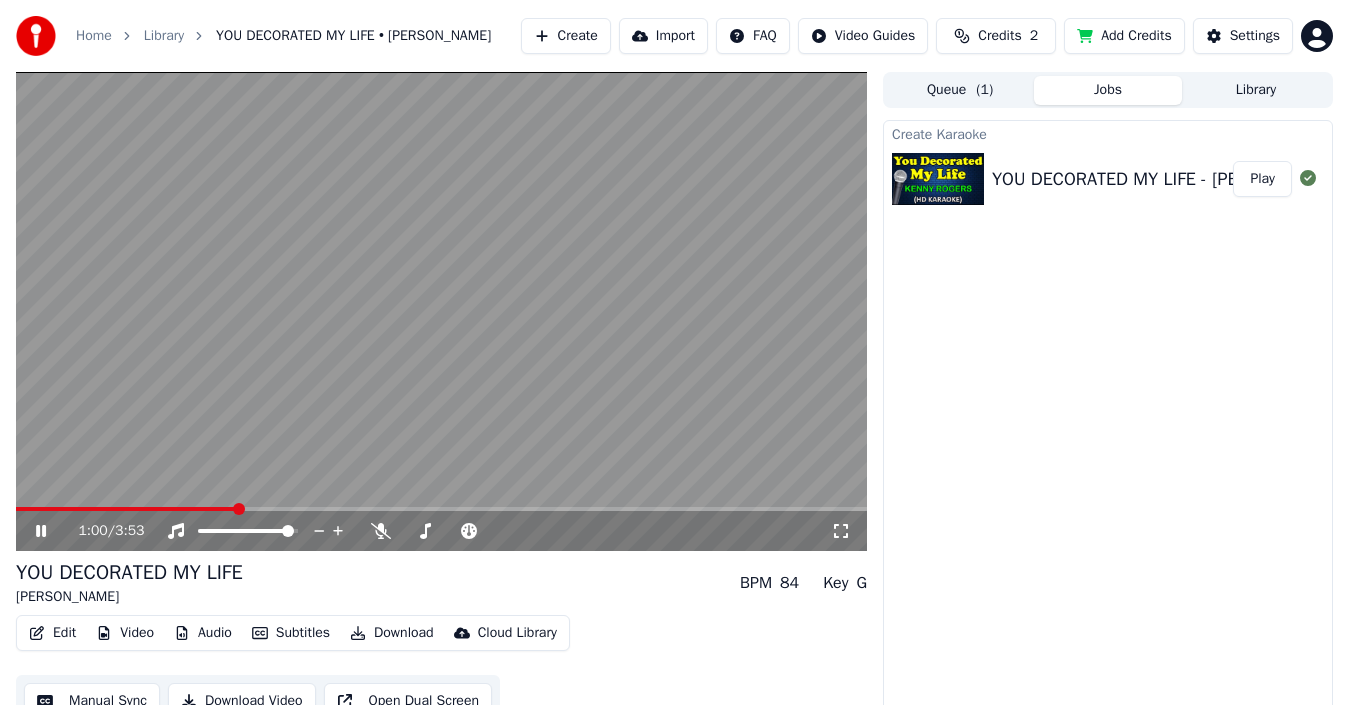click 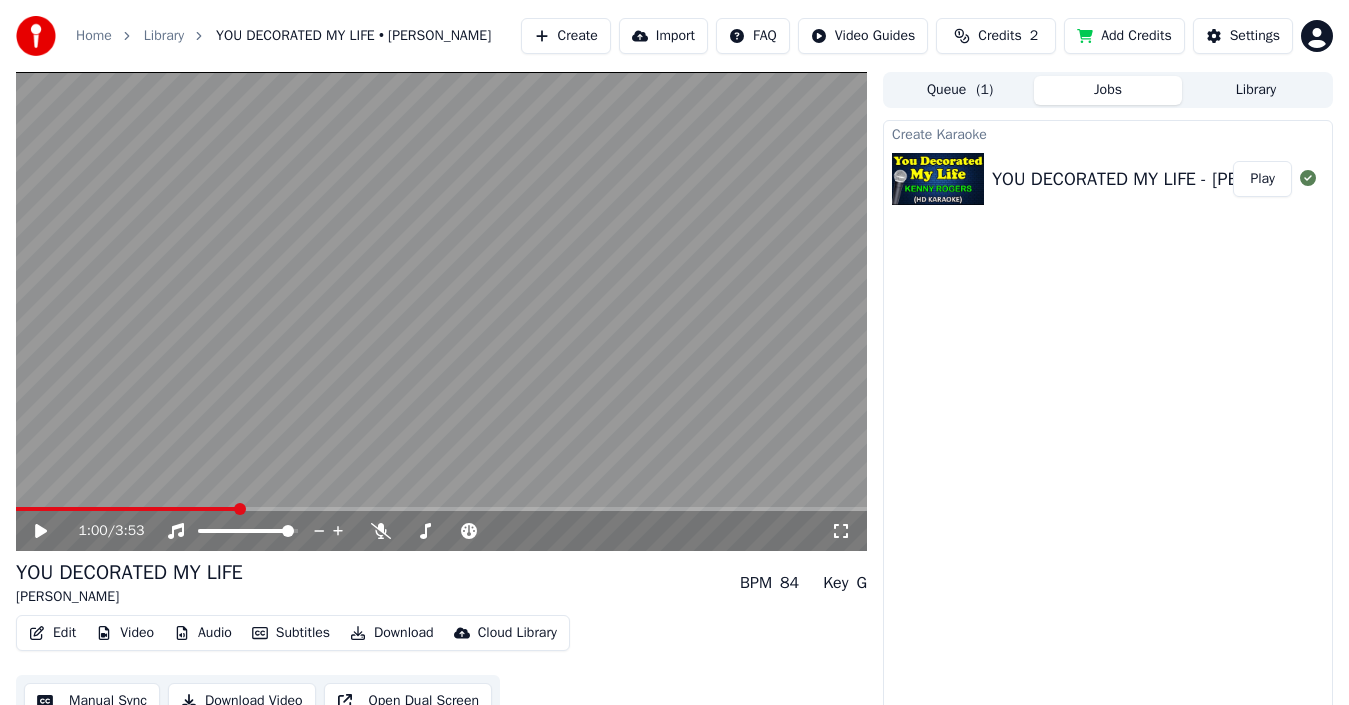 click on "Edit" at bounding box center [52, 633] 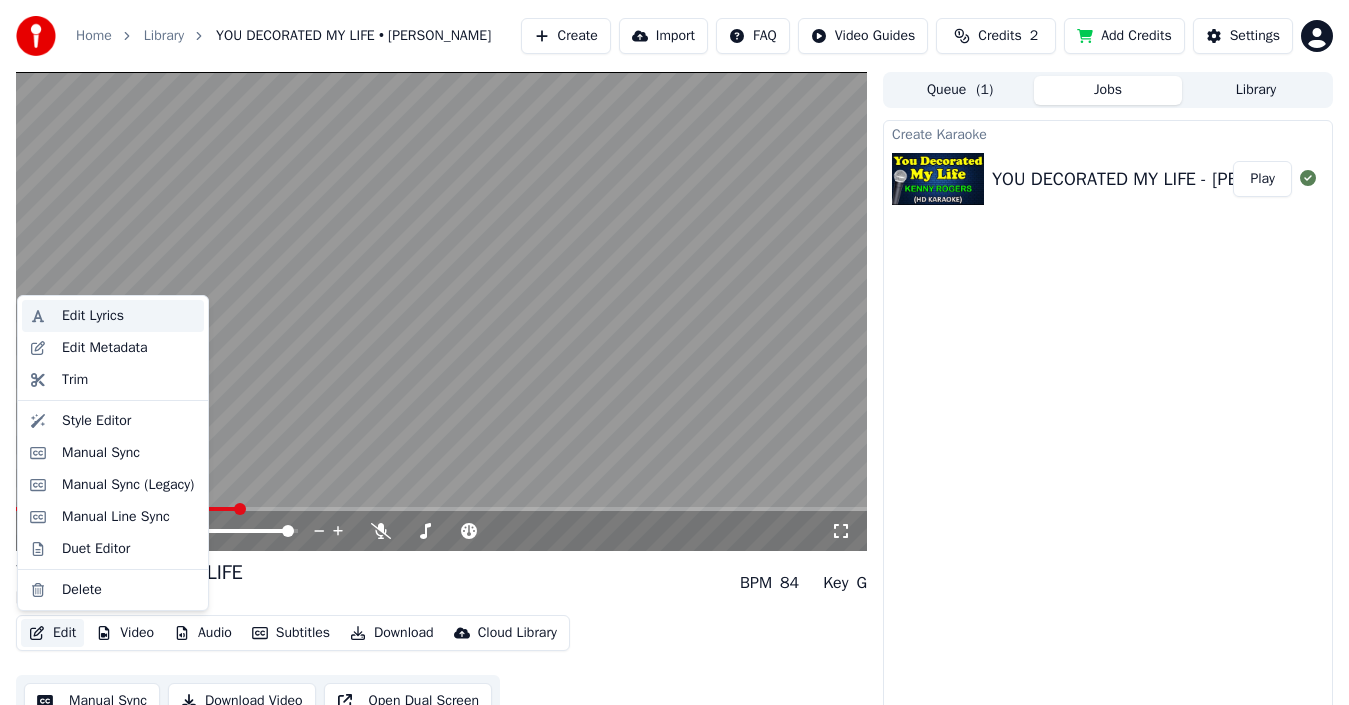 click on "Edit Lyrics" at bounding box center (113, 316) 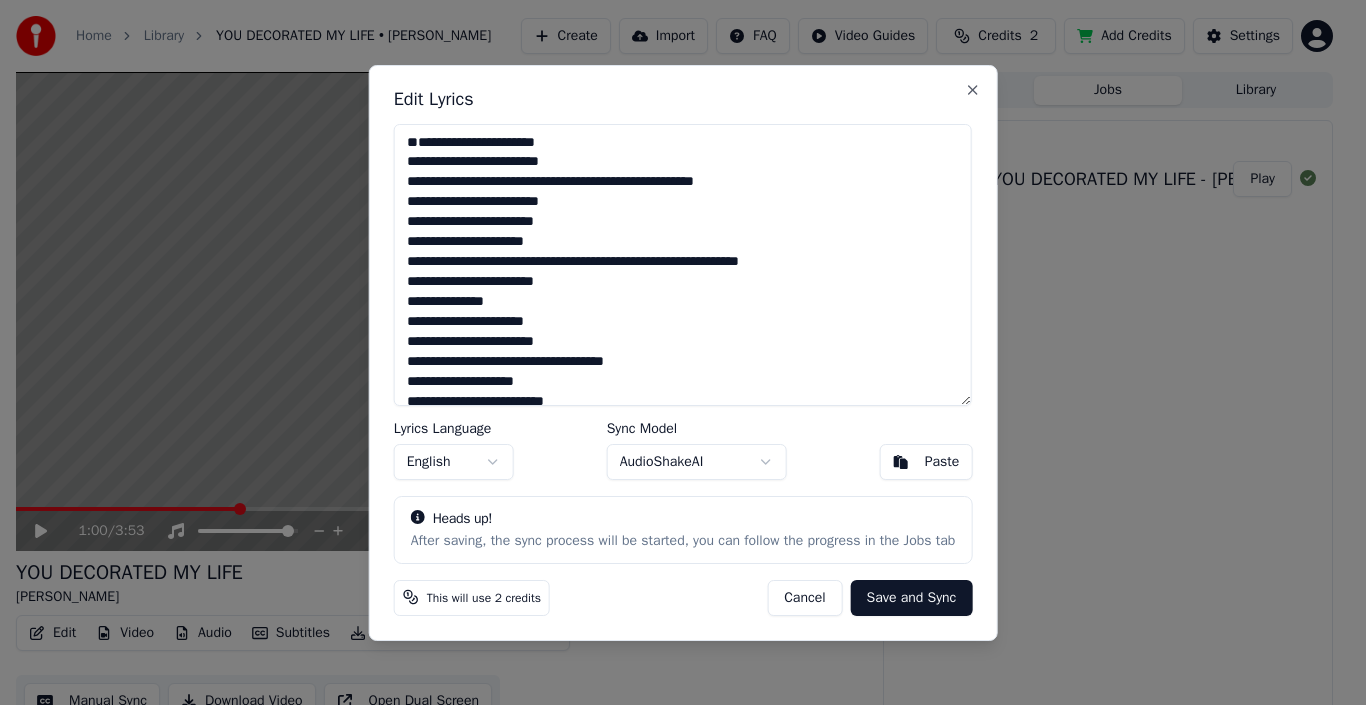 click on "Save and Sync" at bounding box center [912, 597] 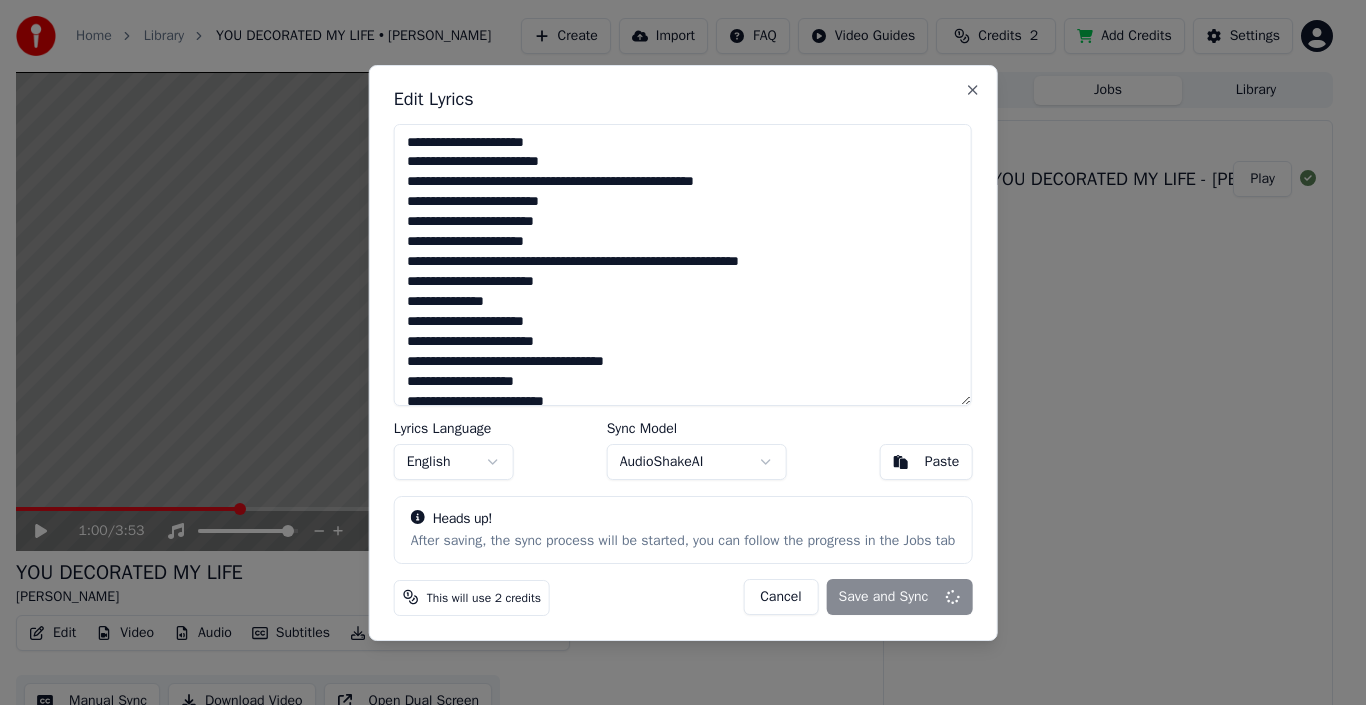 type on "**********" 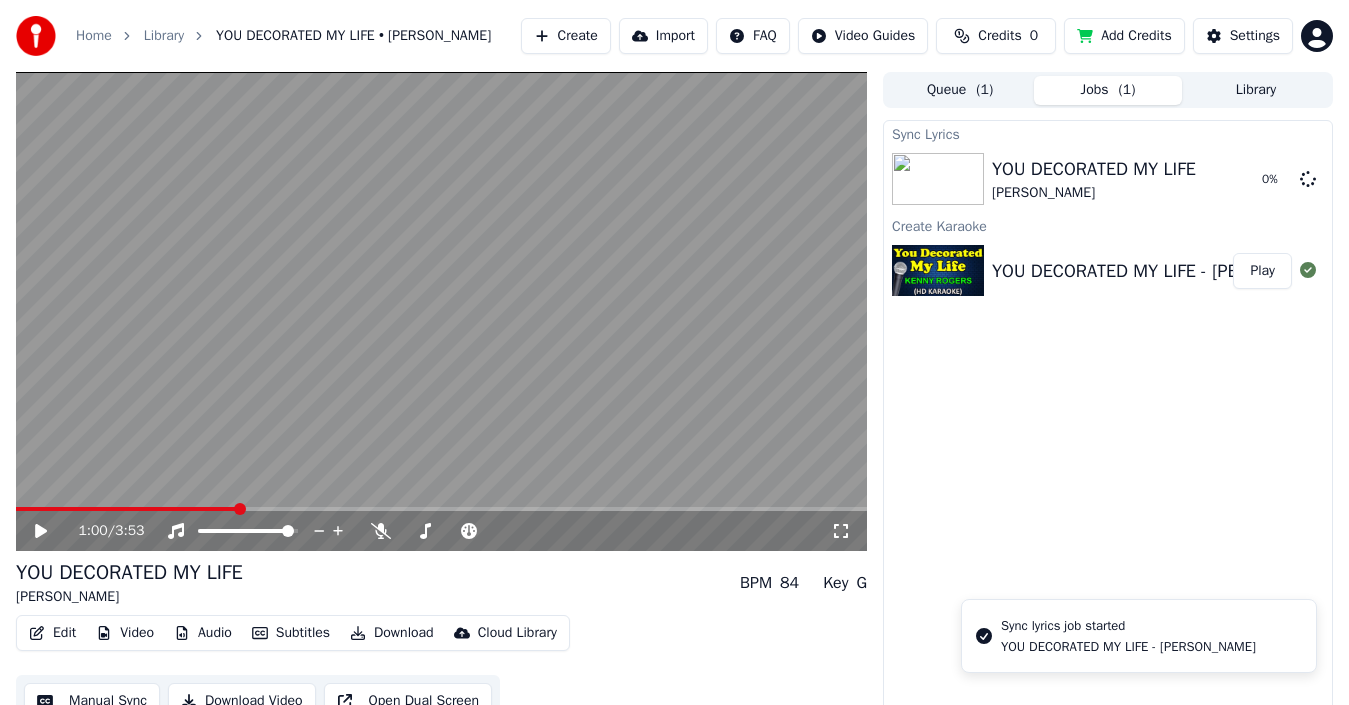 click at bounding box center [441, 311] 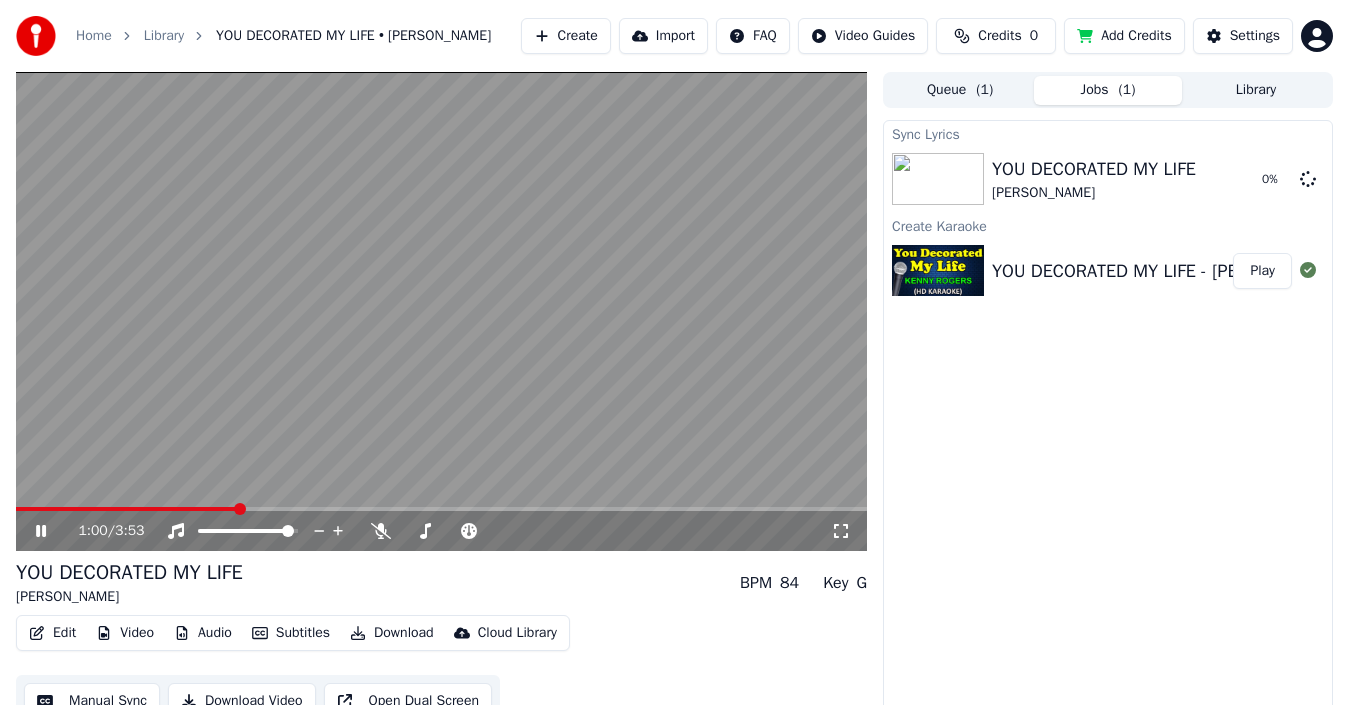 click at bounding box center [441, 311] 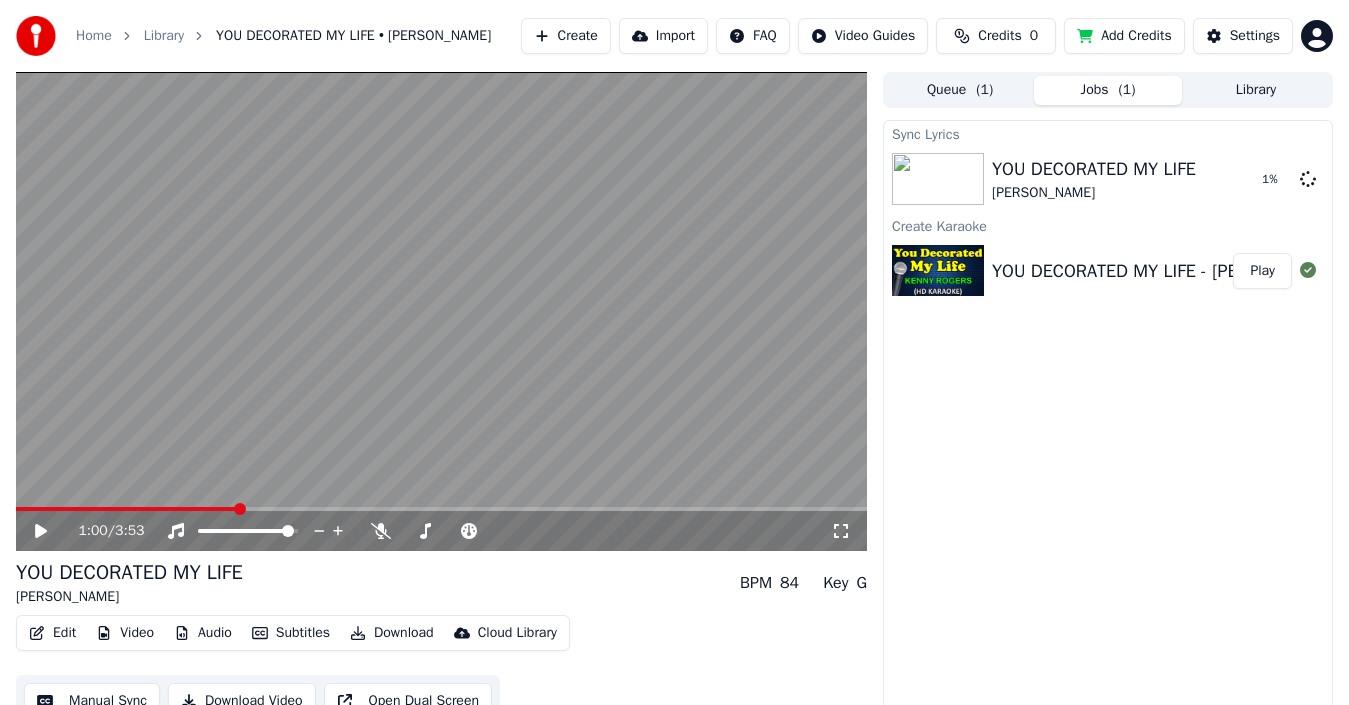 click at bounding box center [441, 311] 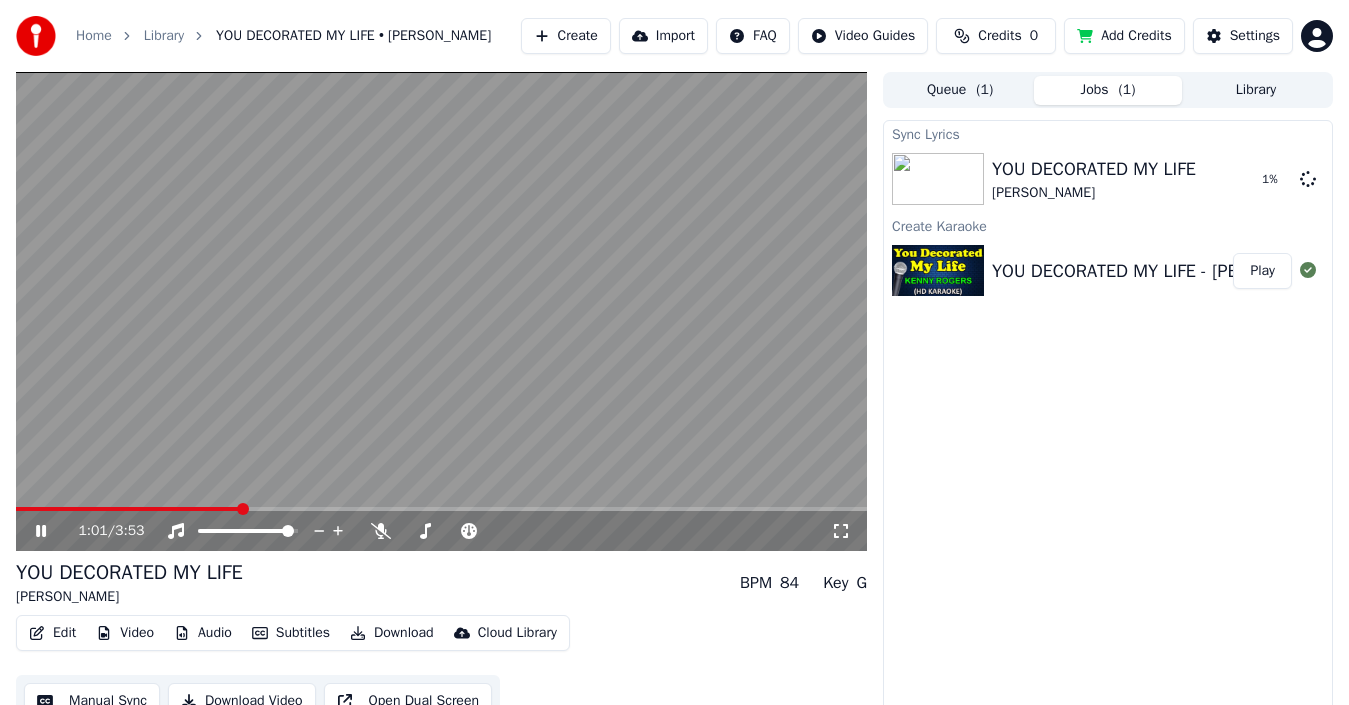 click at bounding box center [441, 311] 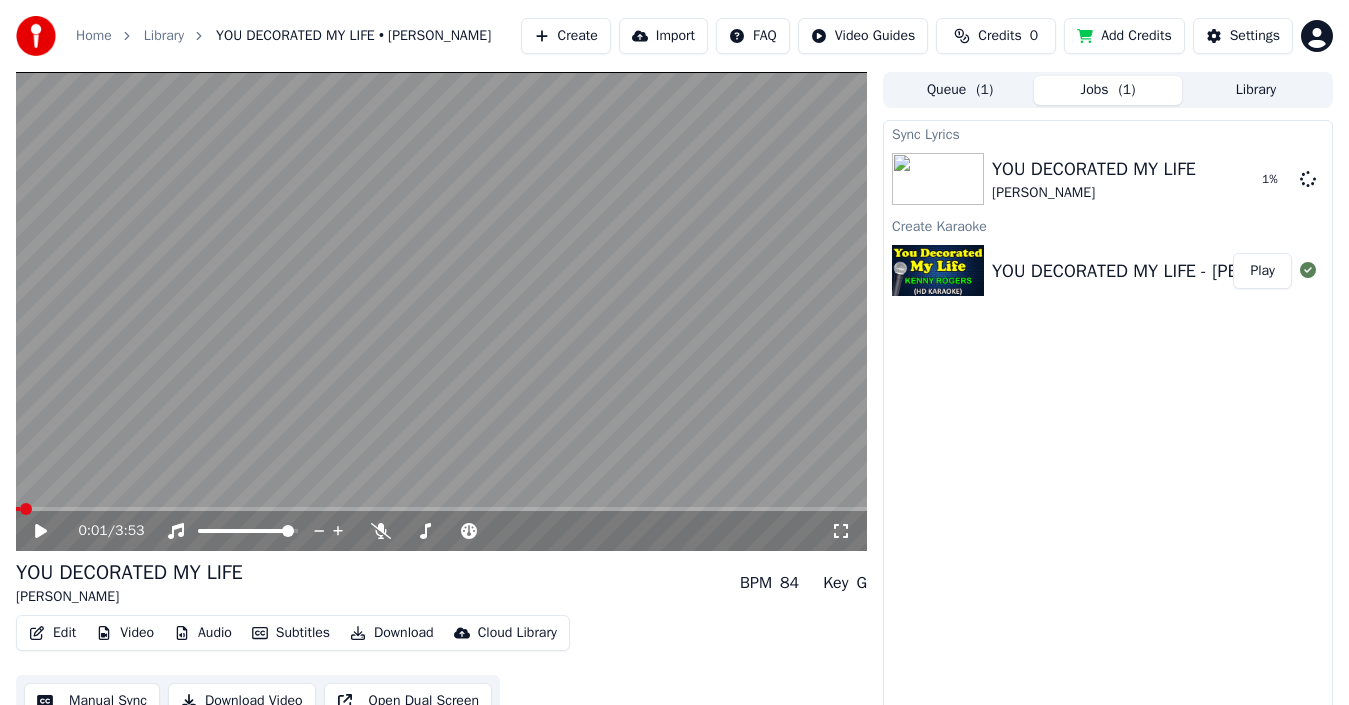click at bounding box center (18, 509) 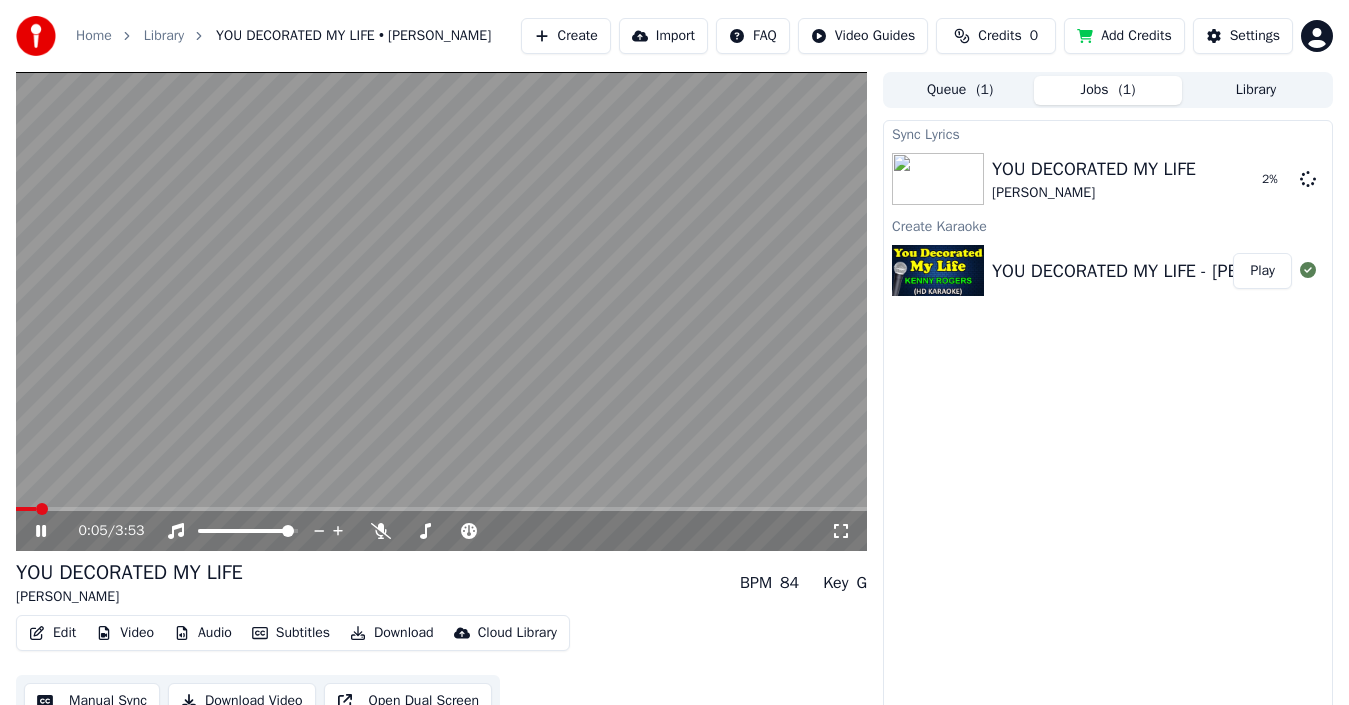 click 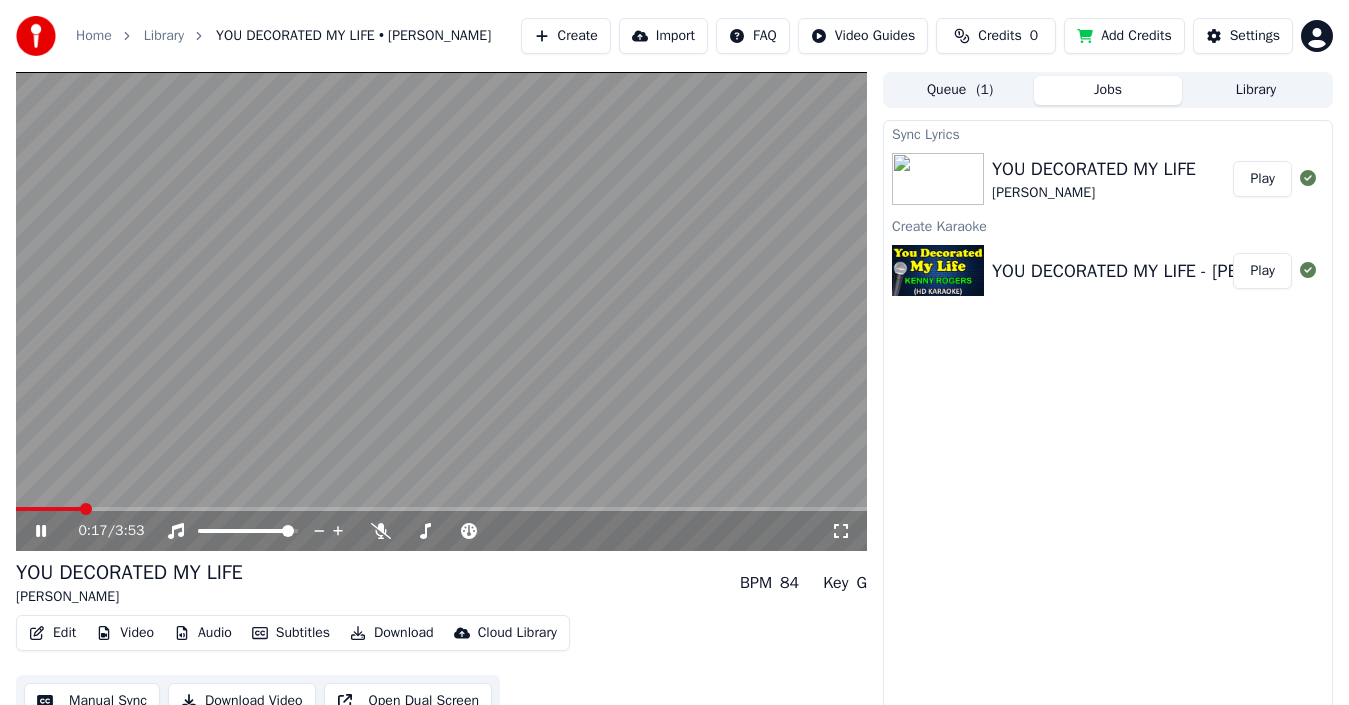 click 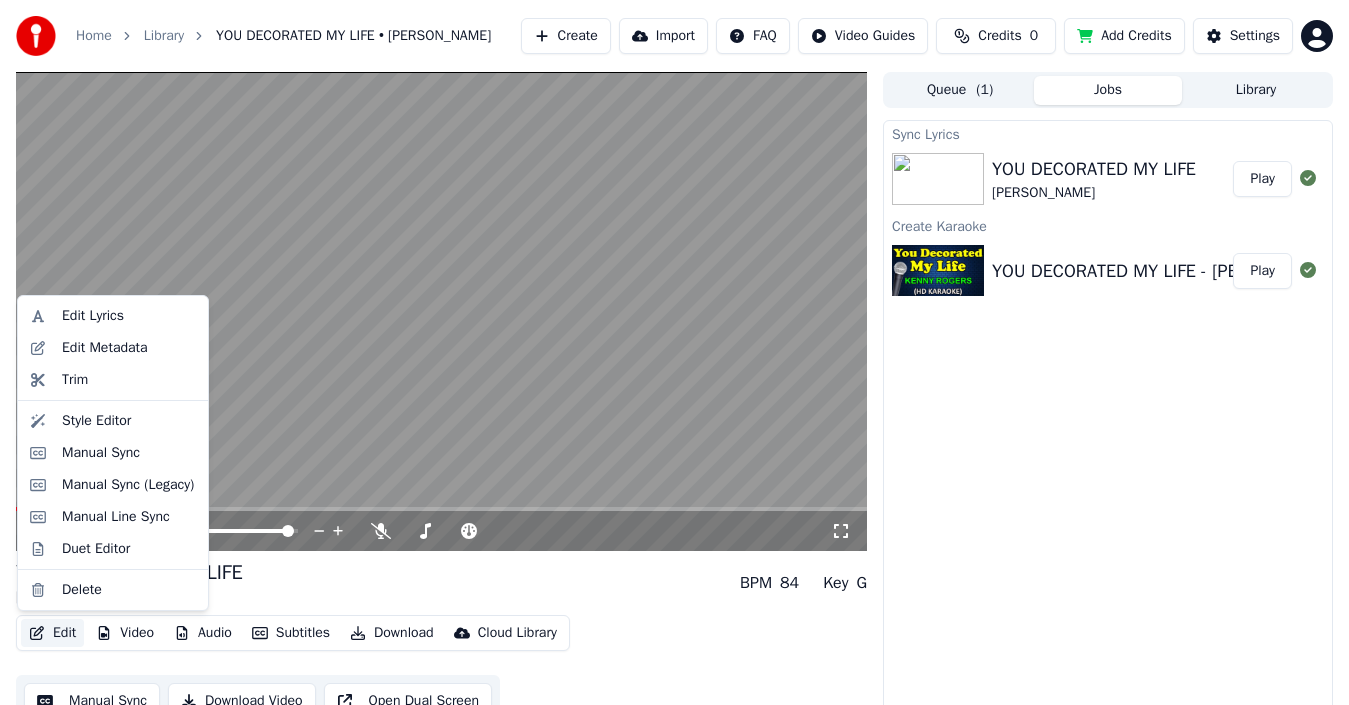 click 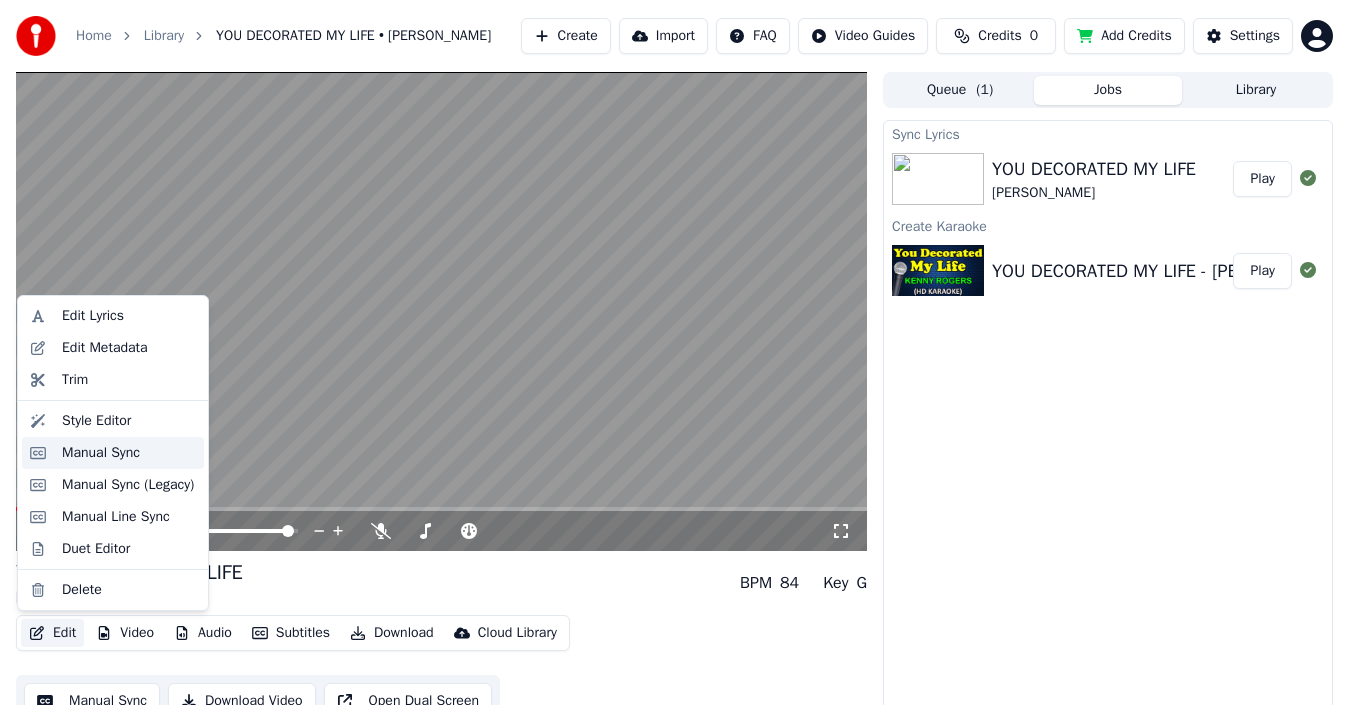 click on "Manual Sync" at bounding box center (101, 453) 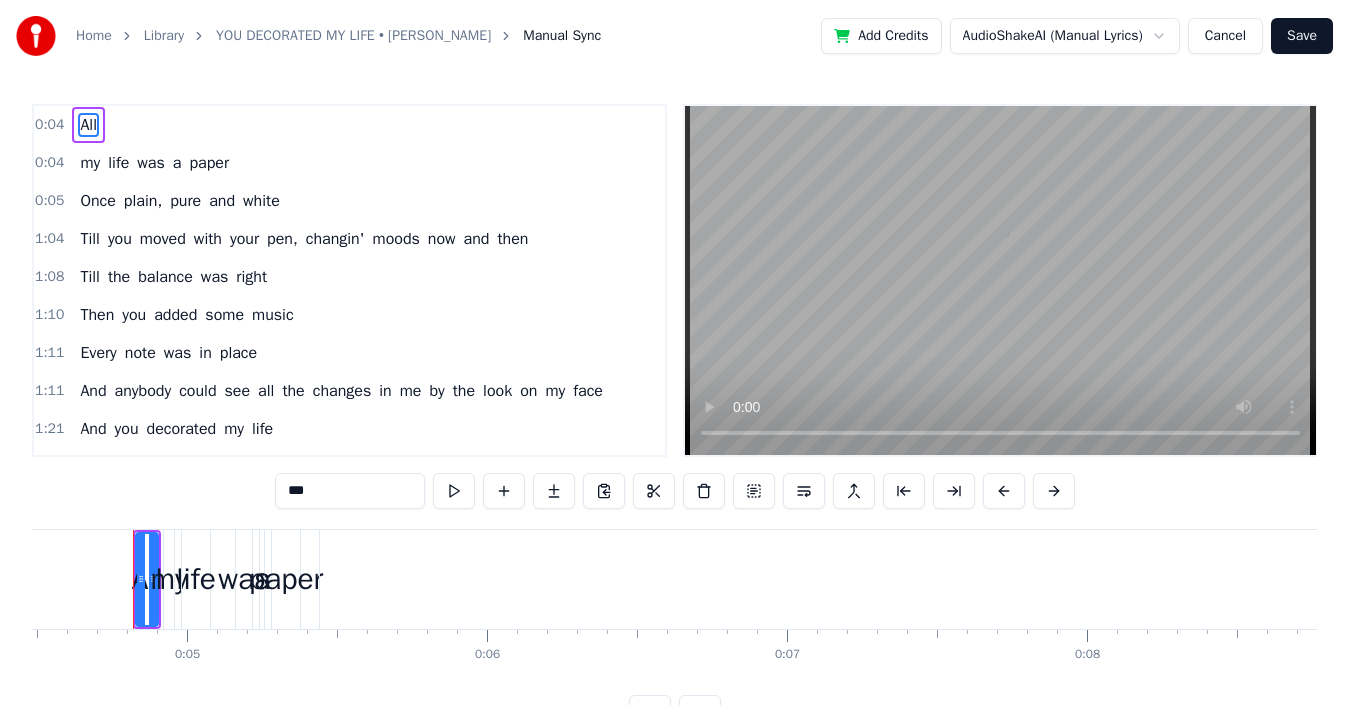 scroll, scrollTop: 0, scrollLeft: 1346, axis: horizontal 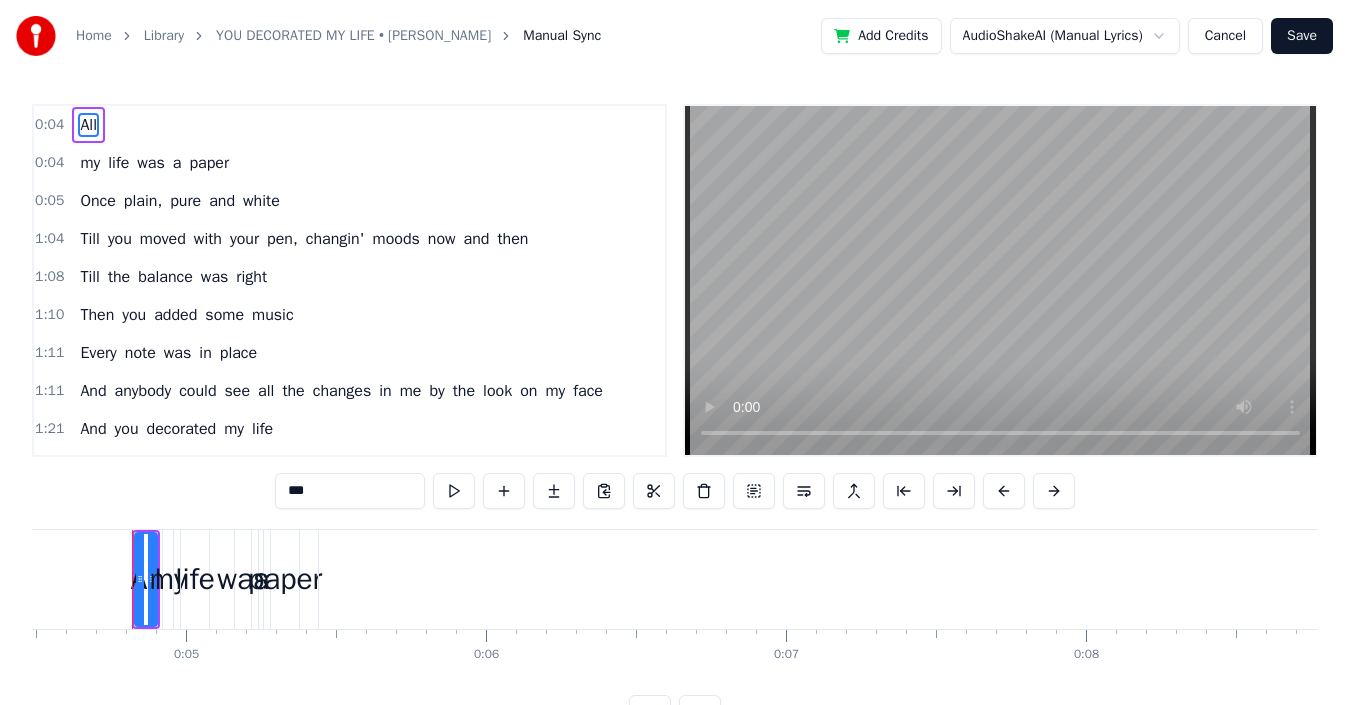 click on "All" at bounding box center [88, 125] 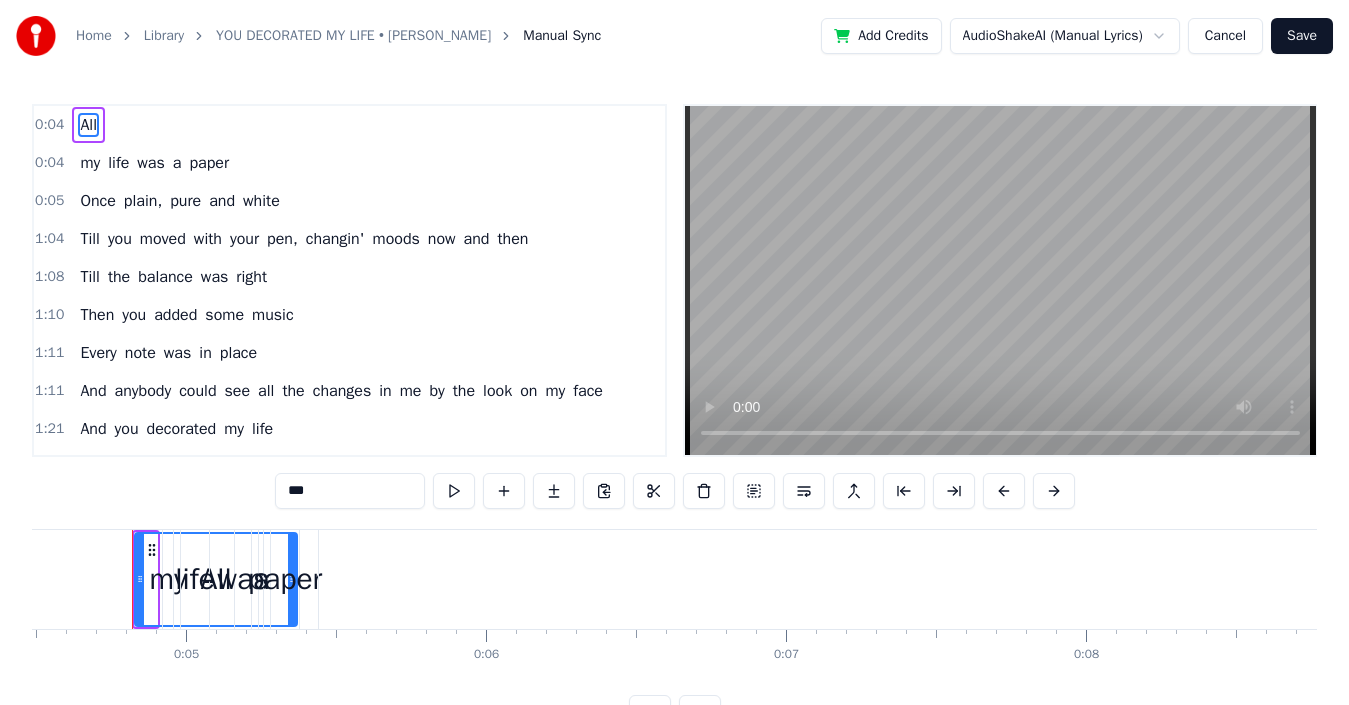 drag, startPoint x: 150, startPoint y: 553, endPoint x: 293, endPoint y: 582, distance: 145.91093 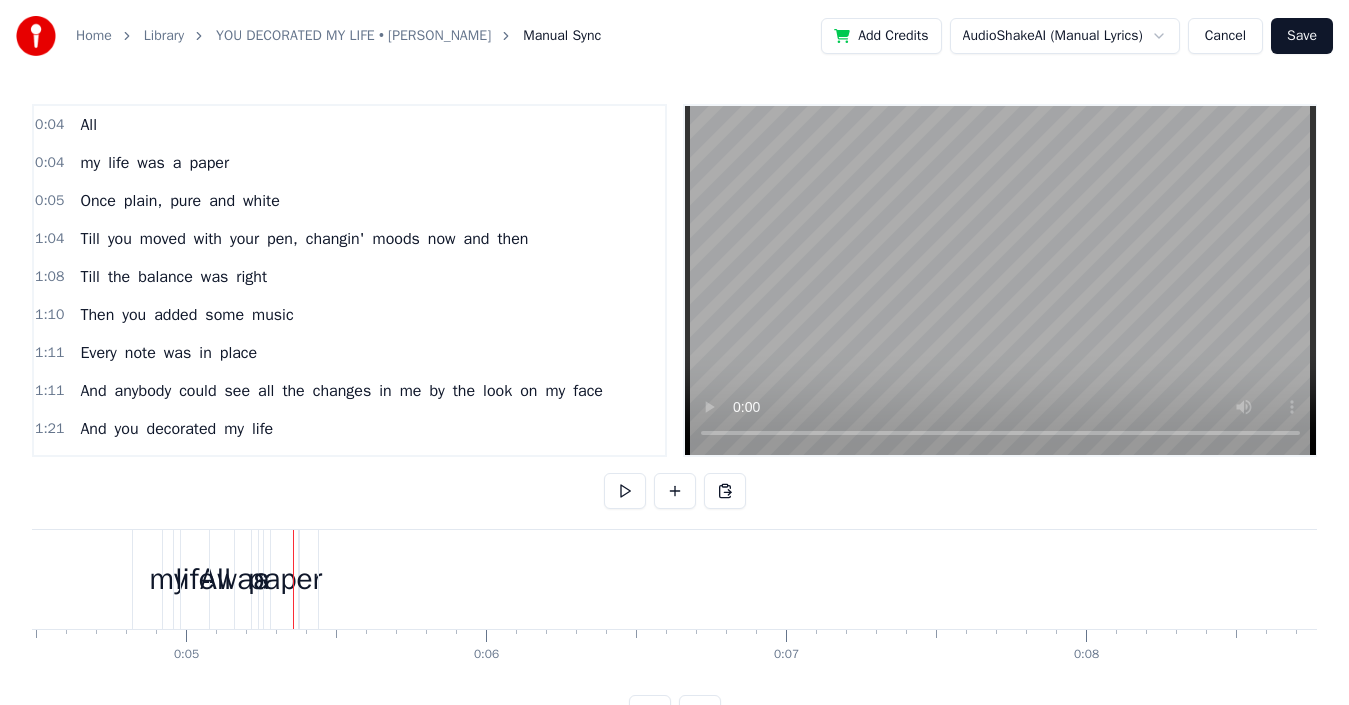 click on "paper" at bounding box center [285, 579] 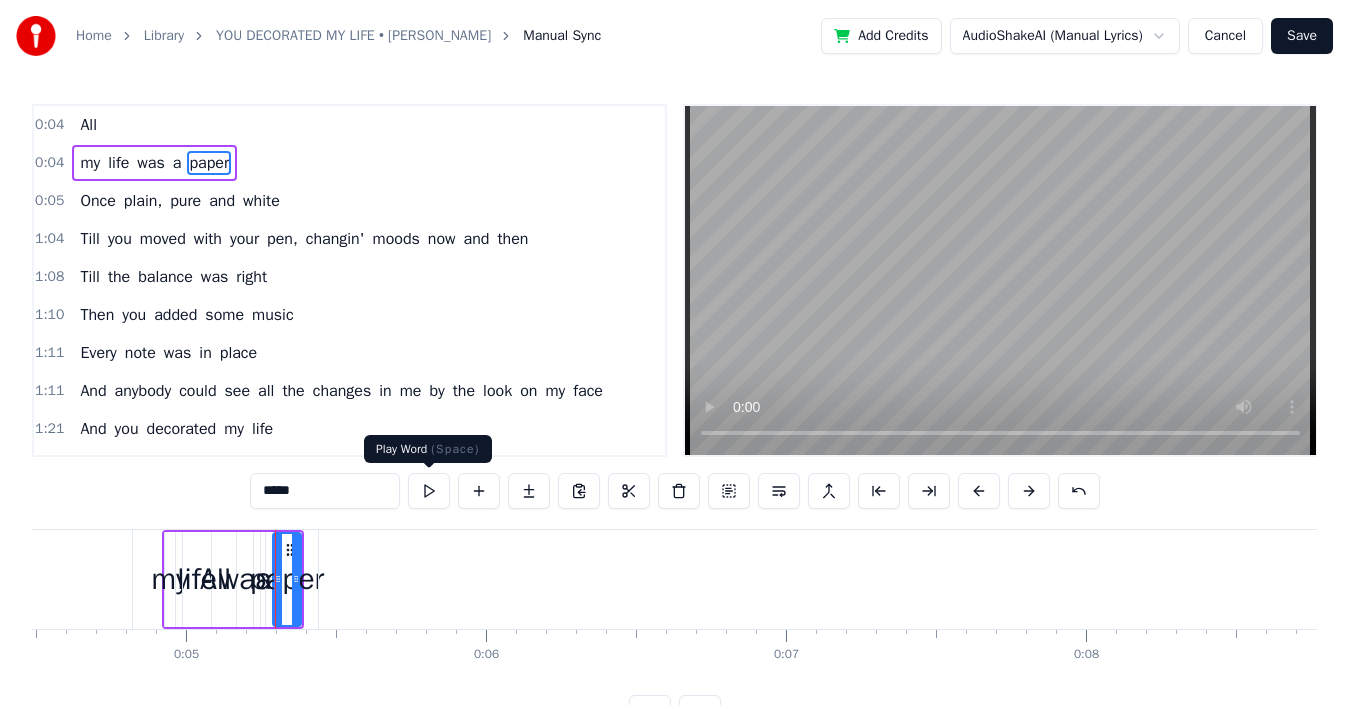 click at bounding box center [429, 491] 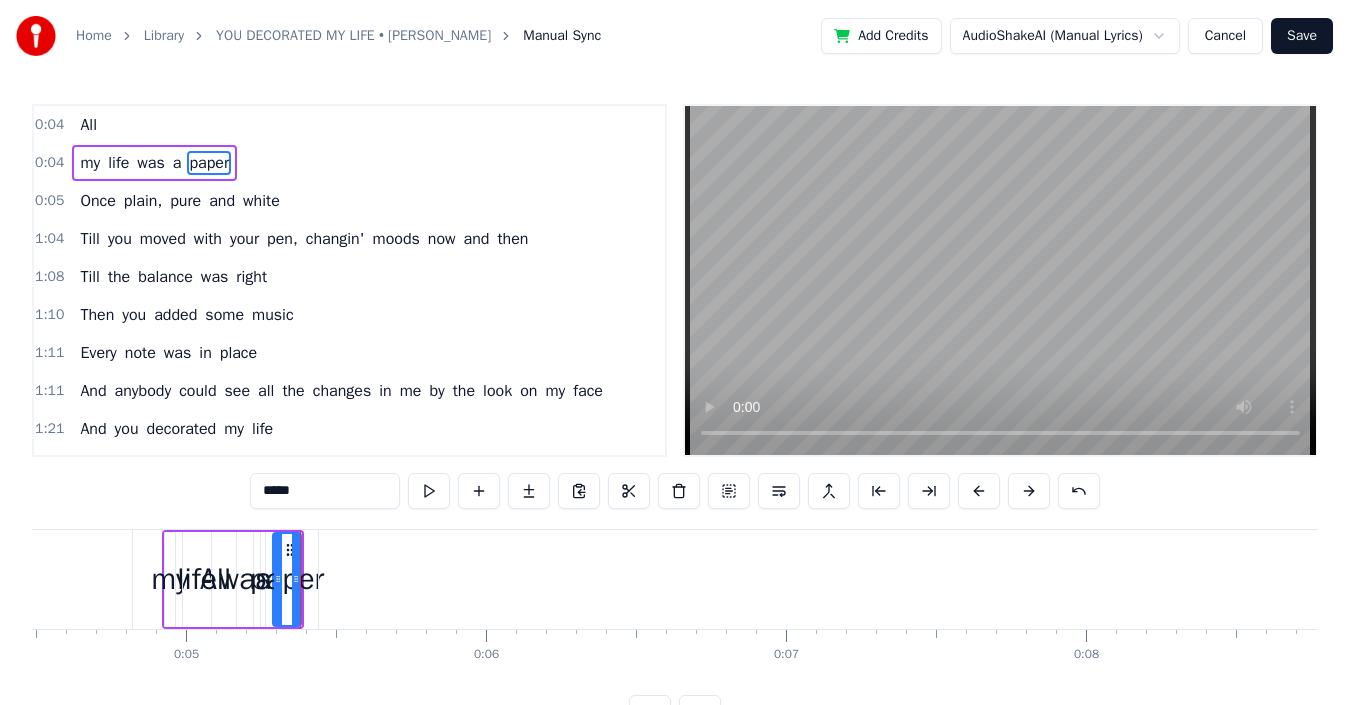 click at bounding box center [429, 491] 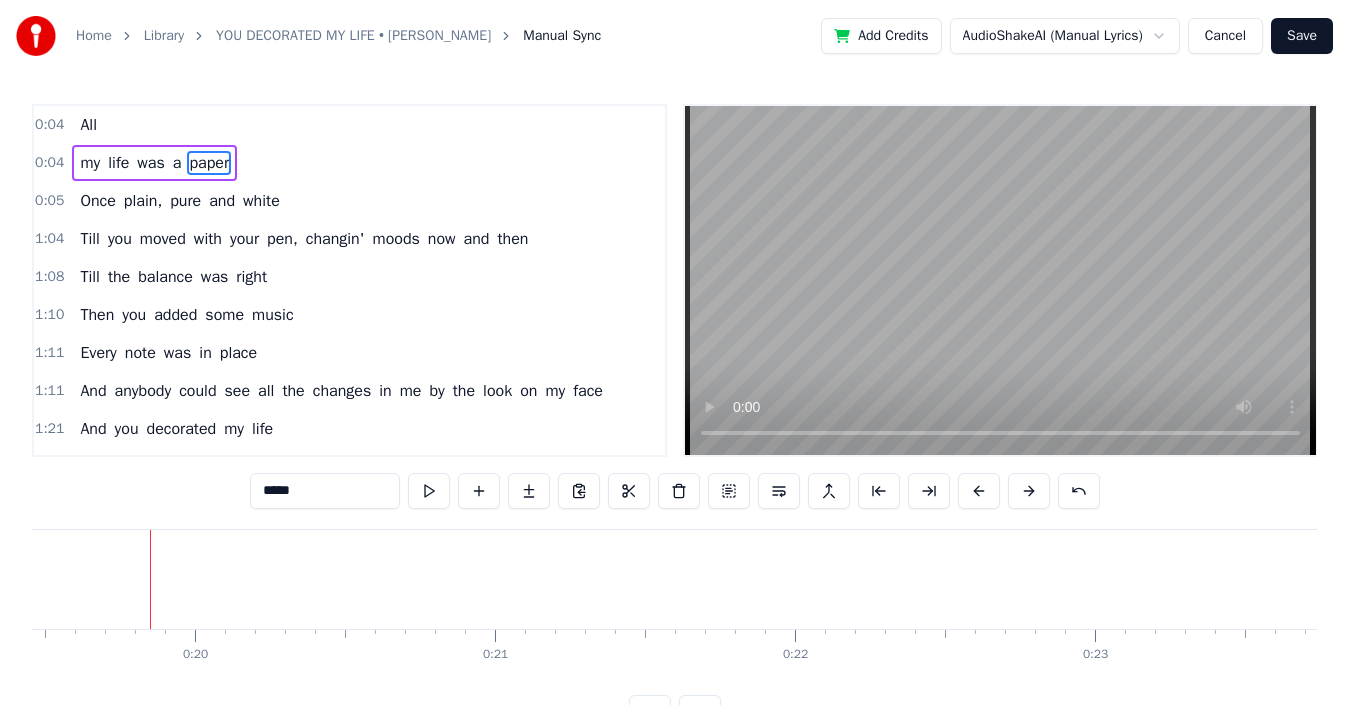 scroll, scrollTop: 0, scrollLeft: 5854, axis: horizontal 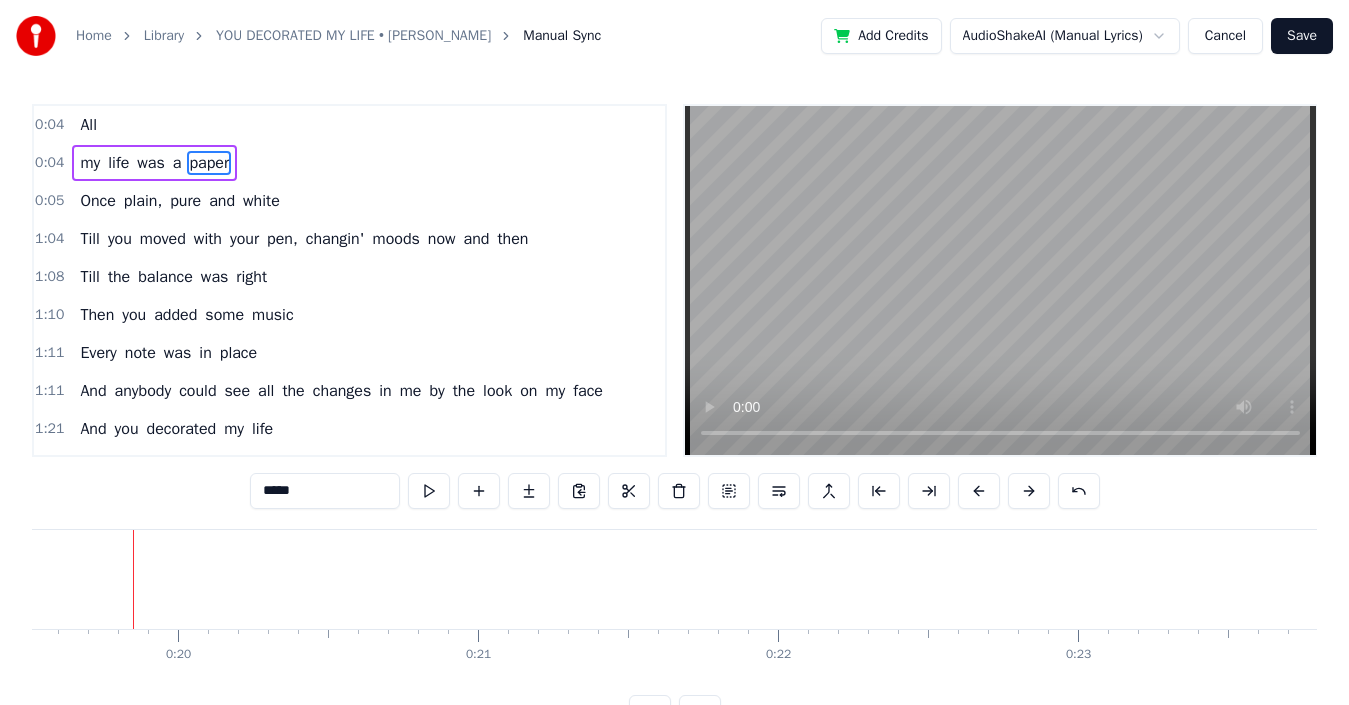 type 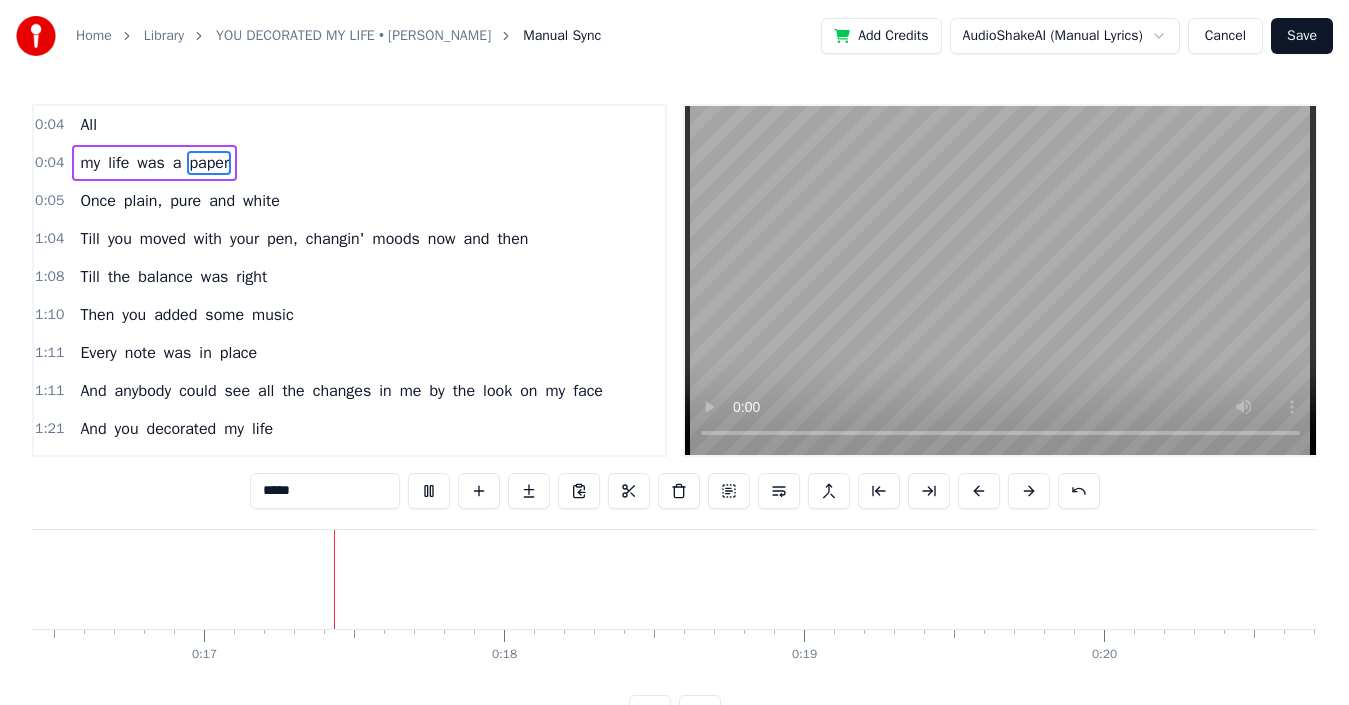 scroll, scrollTop: 0, scrollLeft: 4982, axis: horizontal 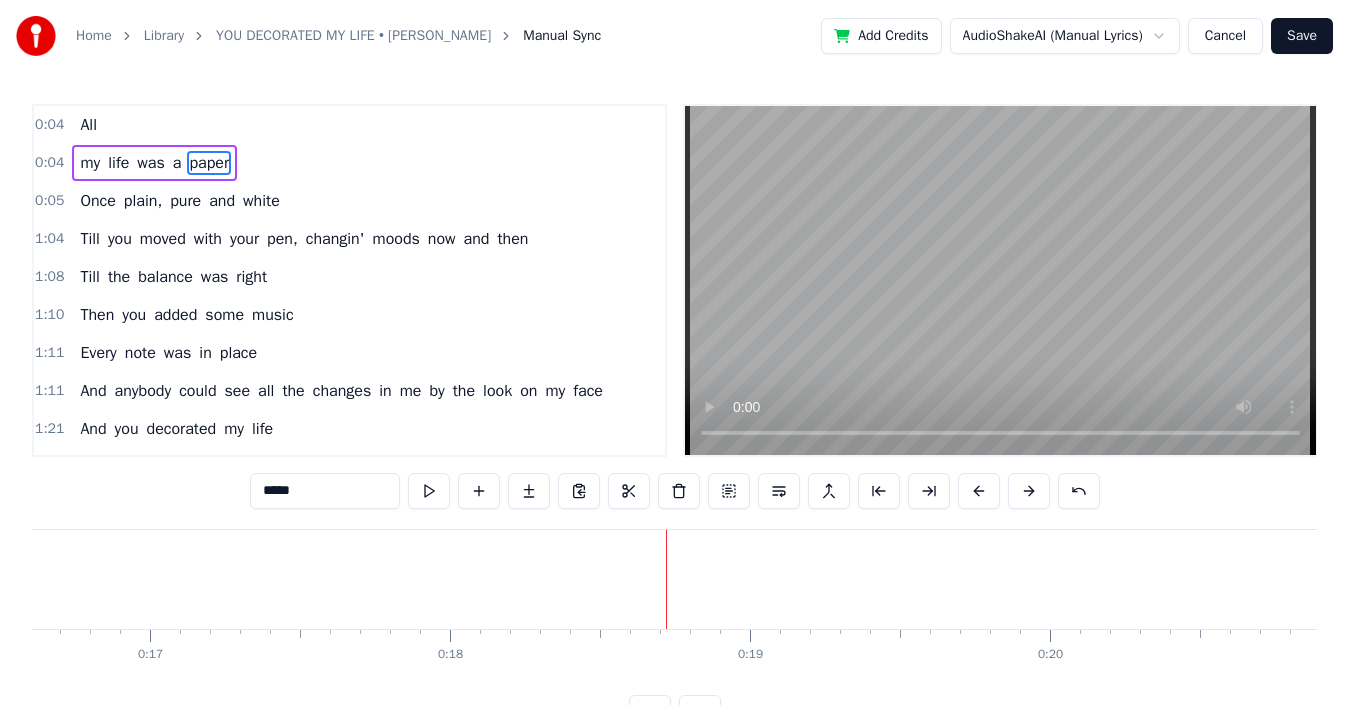 click on "Once" at bounding box center [5481, 579] 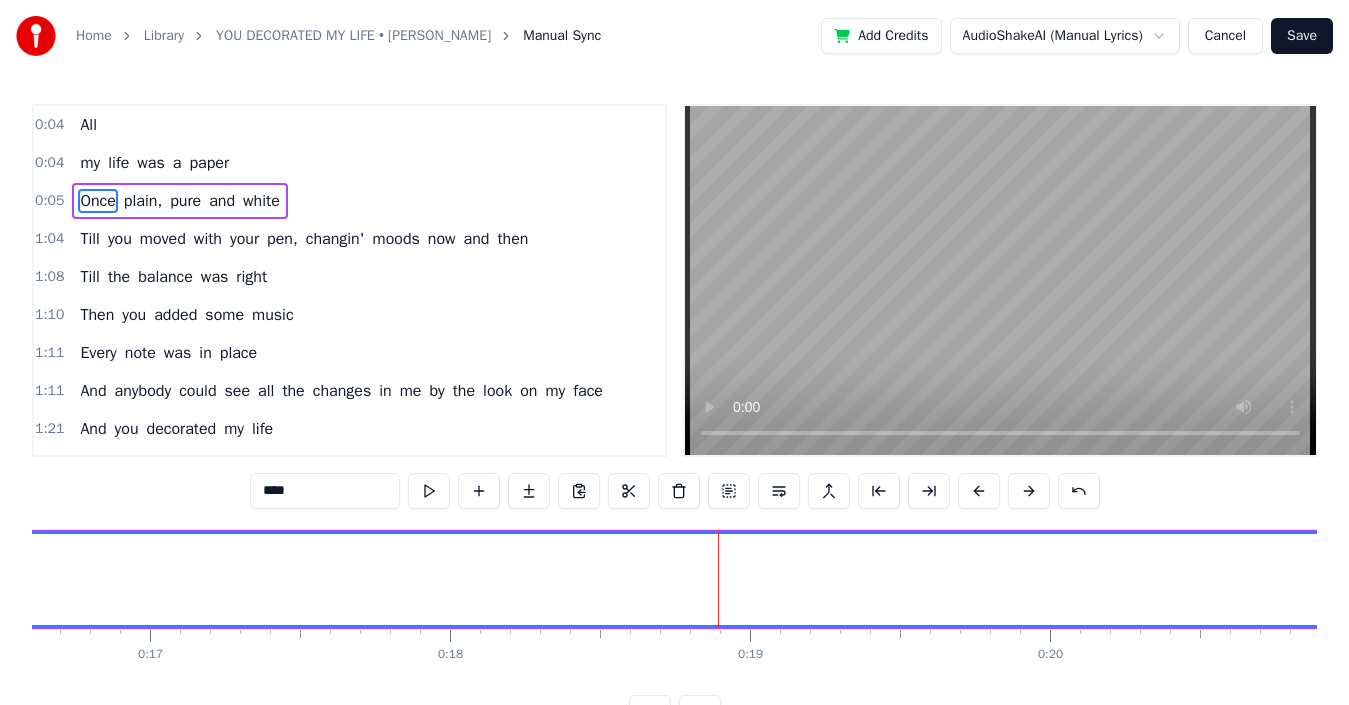click on "All" at bounding box center [88, 125] 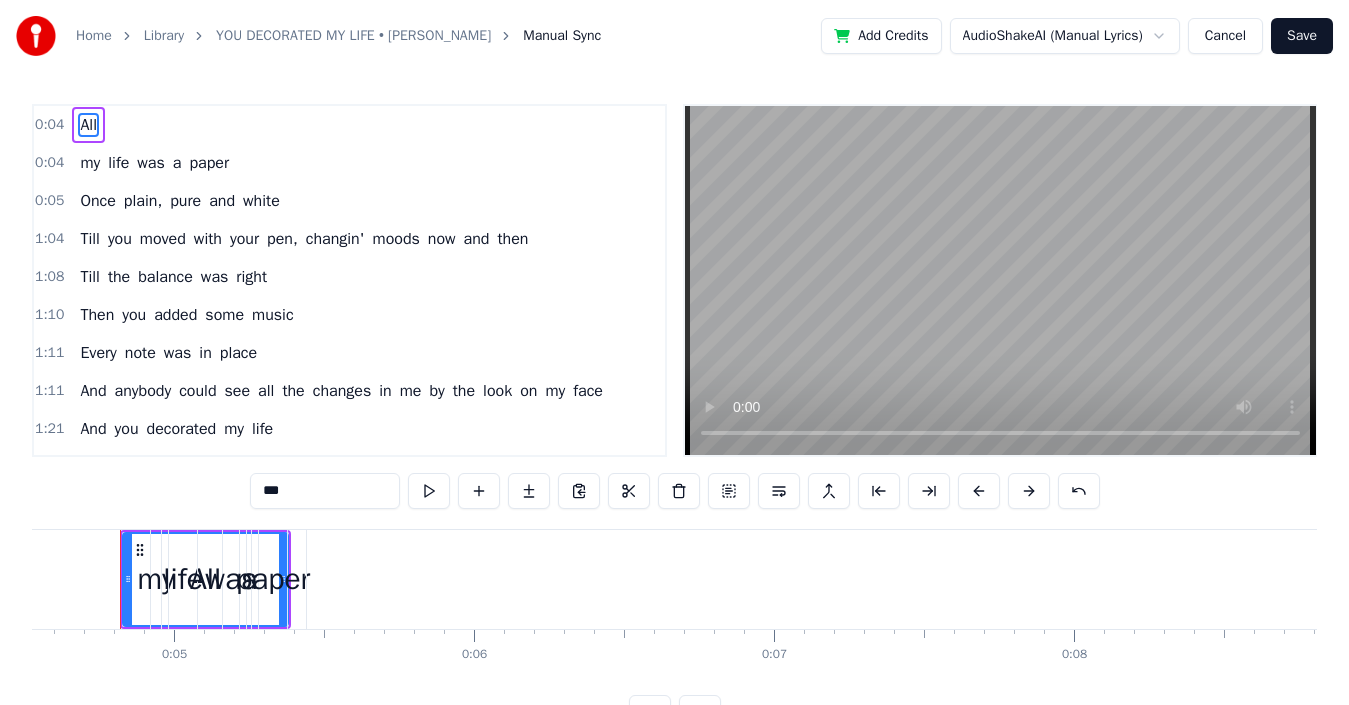 scroll, scrollTop: 0, scrollLeft: 1346, axis: horizontal 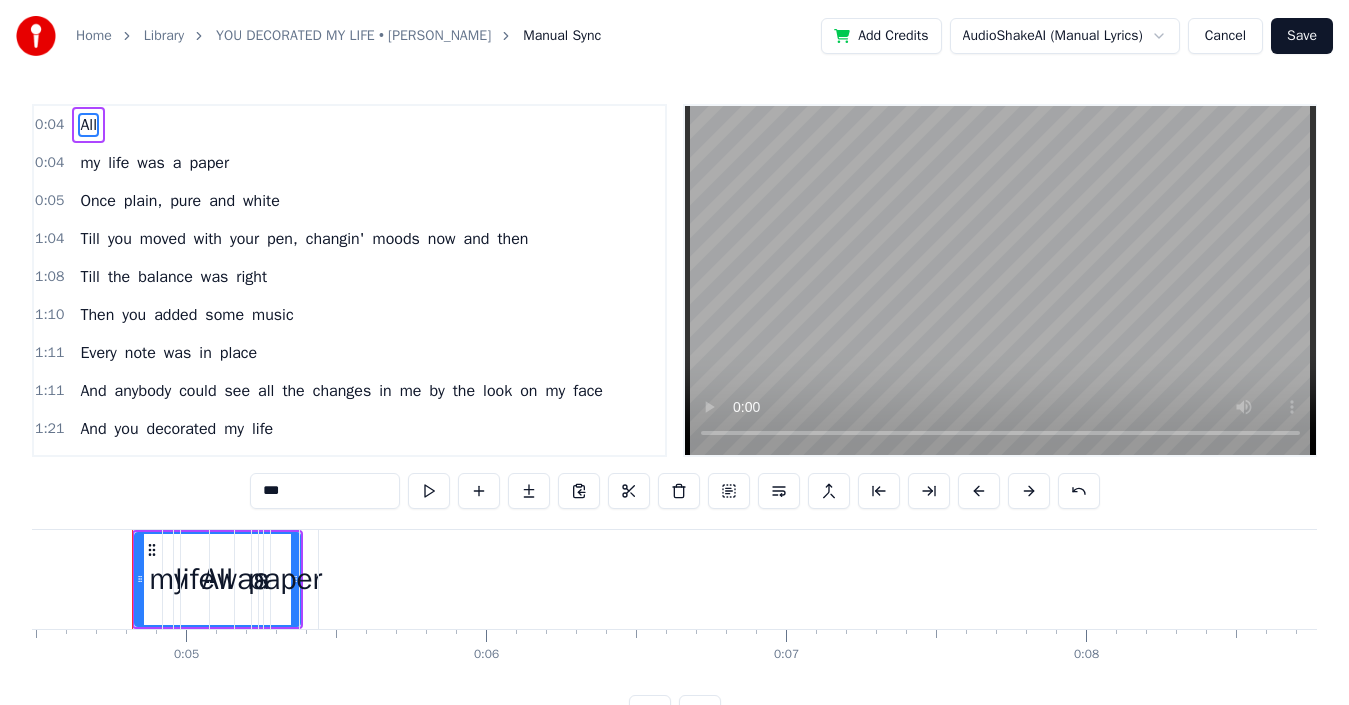 drag, startPoint x: 297, startPoint y: 573, endPoint x: 334, endPoint y: 586, distance: 39.217342 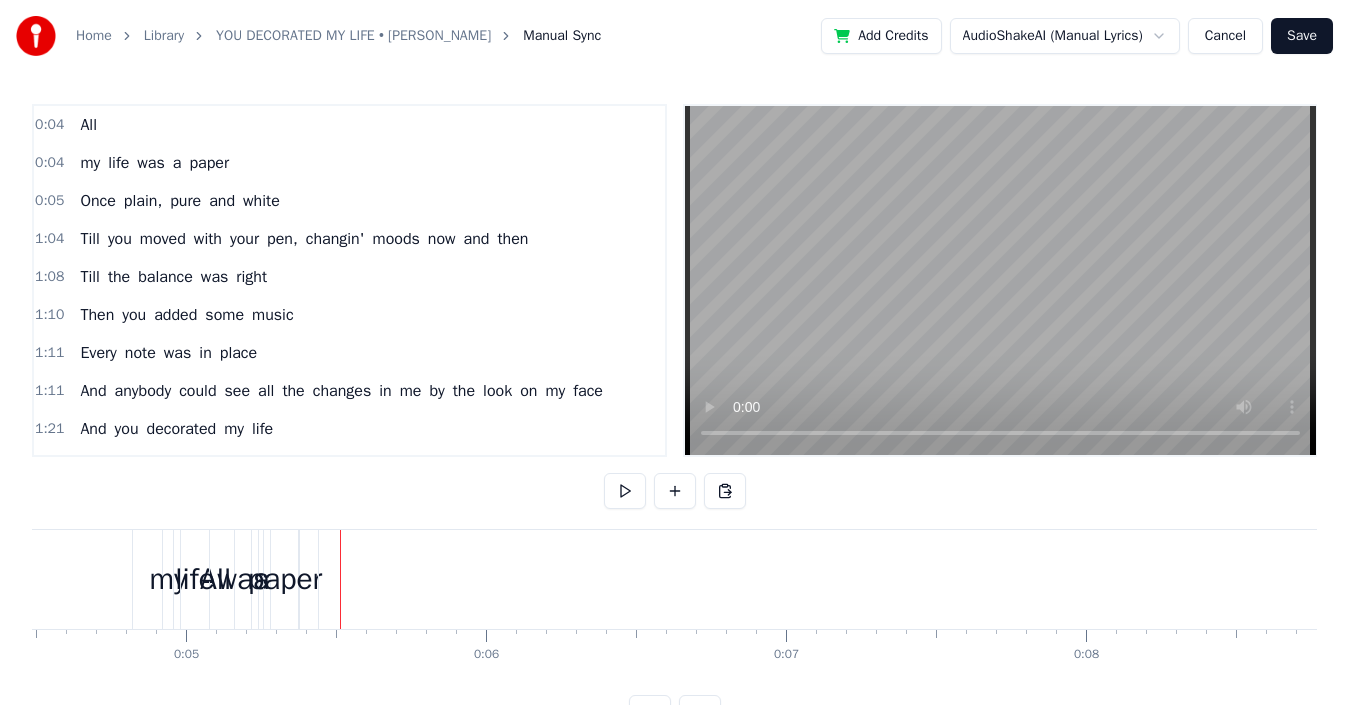 click on "was" at bounding box center (243, 579) 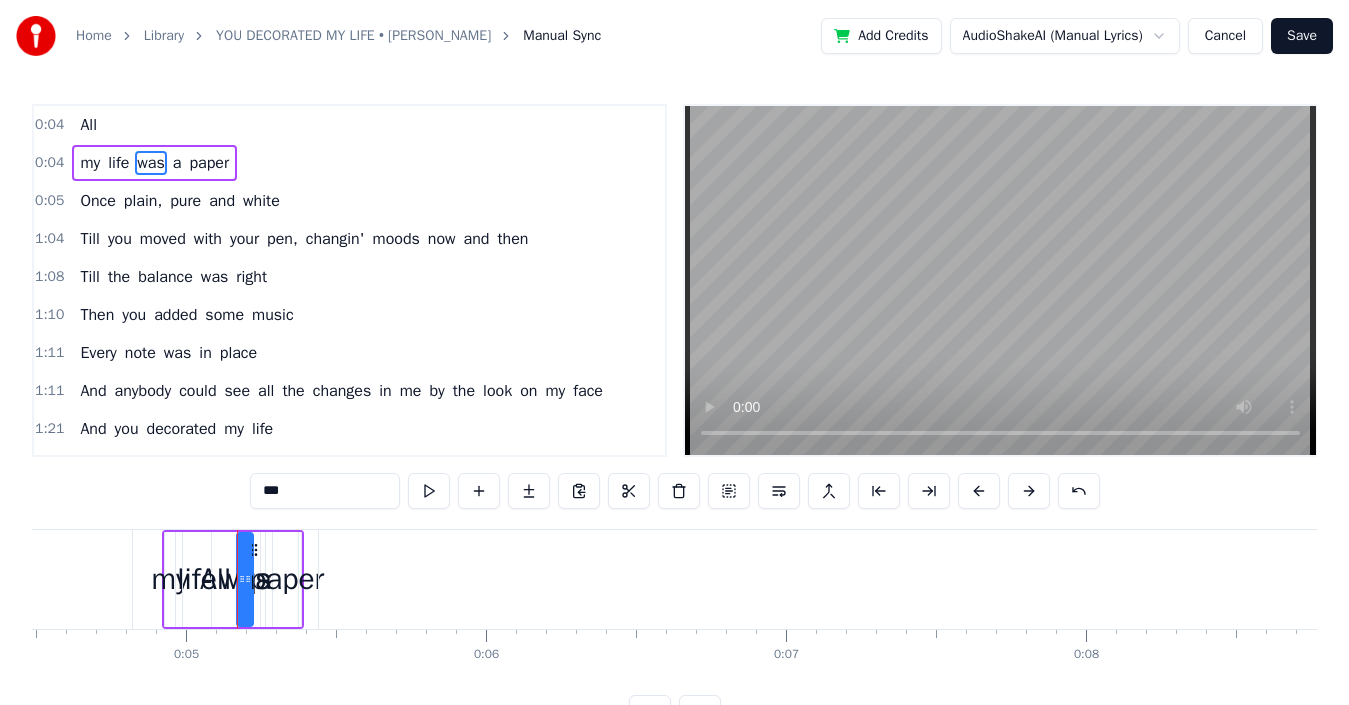 click on "All" at bounding box center [215, 579] 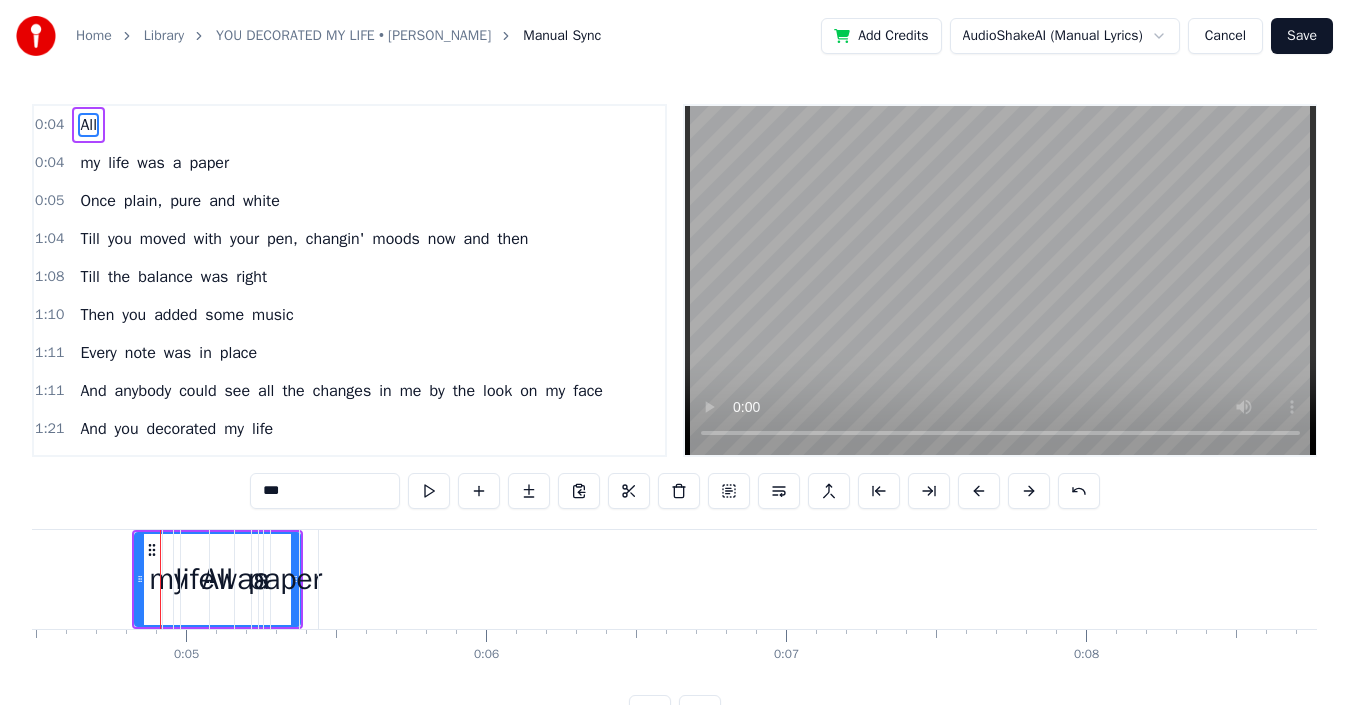 drag, startPoint x: 293, startPoint y: 582, endPoint x: 305, endPoint y: 592, distance: 15.6205 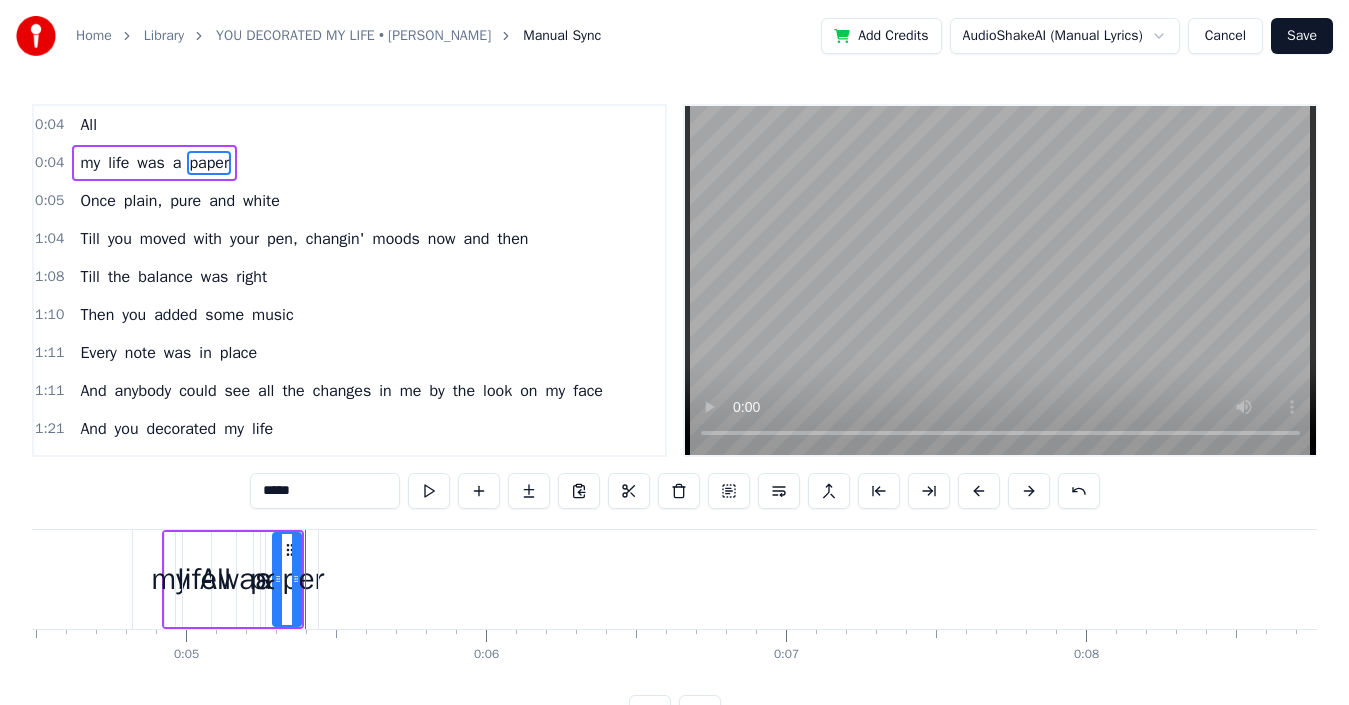 drag, startPoint x: 305, startPoint y: 592, endPoint x: 689, endPoint y: 625, distance: 385.41537 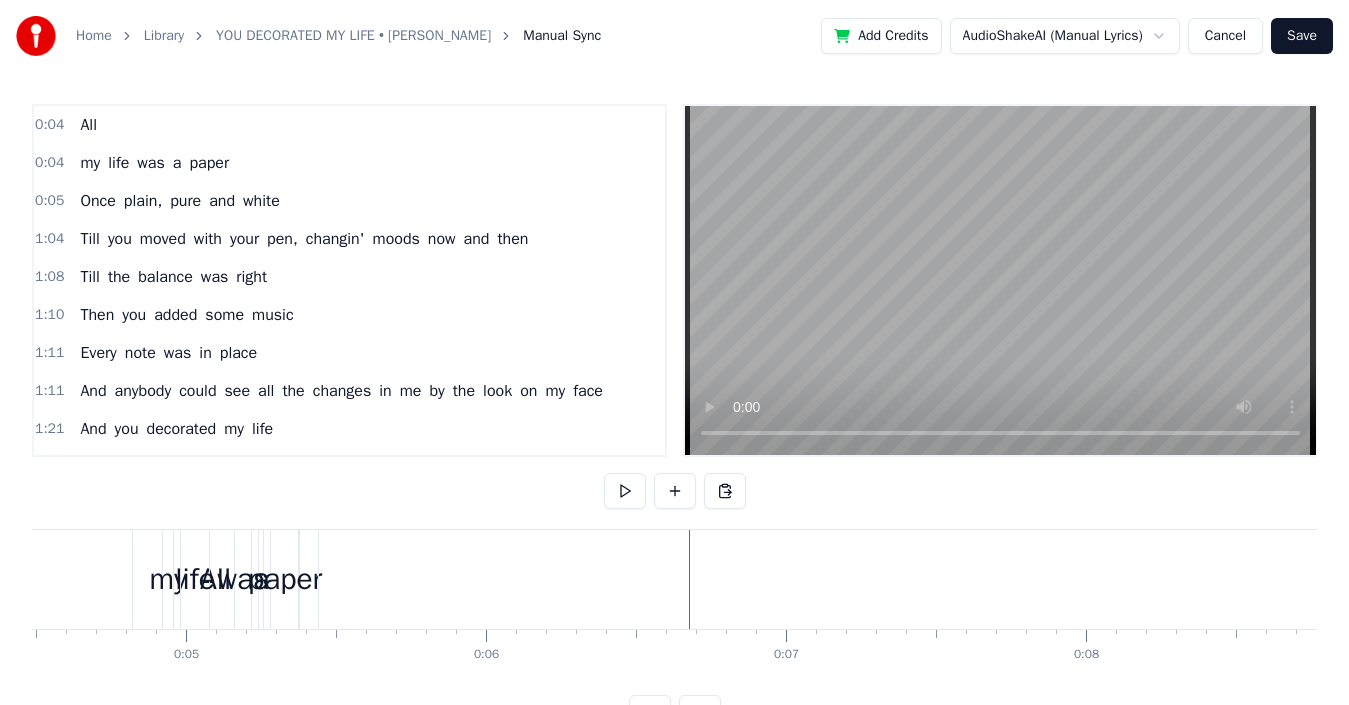 click on "my" at bounding box center [167, 579] 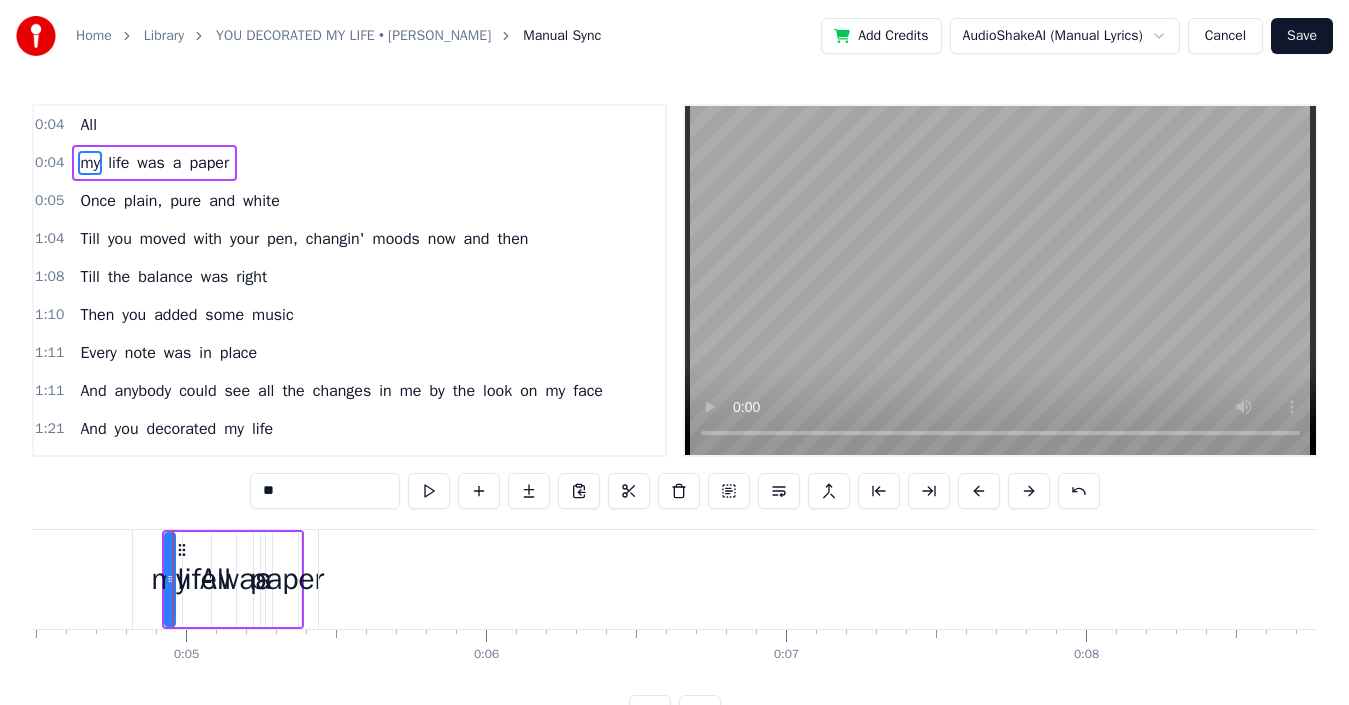 click on "Home Library YOU DECORATED MY LIFE • Kenny Rogers Manual Sync Add Credits AudioShakeAI (Manual Lyrics) Cancel Save 0:04 All 0:04 my life was a paper 0:05 Once plain, pure and white 1:04 Till you moved with your pen, changin' moods now and then 1:08 Till the balance was right 1:10 Then you added some music 1:11 Every note was in place 1:11 And anybody could see all the changes in me by the look on my face 1:21 And you decorated my life 1:23 Created a world 1:24 Where dreams are a part 1:24 And you decorated my life 1:25 By paintin' your love all over my heart 1:30 You decorated my life 1:31 Like a rhyme with no reason 1:32 In an unfinished song 1:33 There was no harmony, life meant nothin' to me until you came along 1:37 And you brought out the colors 1:44 What a gentle surprise 1:45 Now I'm able to see all the things life can be, shinin' soft in your eyes 1:48 And you decorated my life 1:53 Created a world 1:59 Where dreams are a part 2:04 And you decorated my life 2:07 By paintin' your love 2:17 All over a" at bounding box center [674, 365] 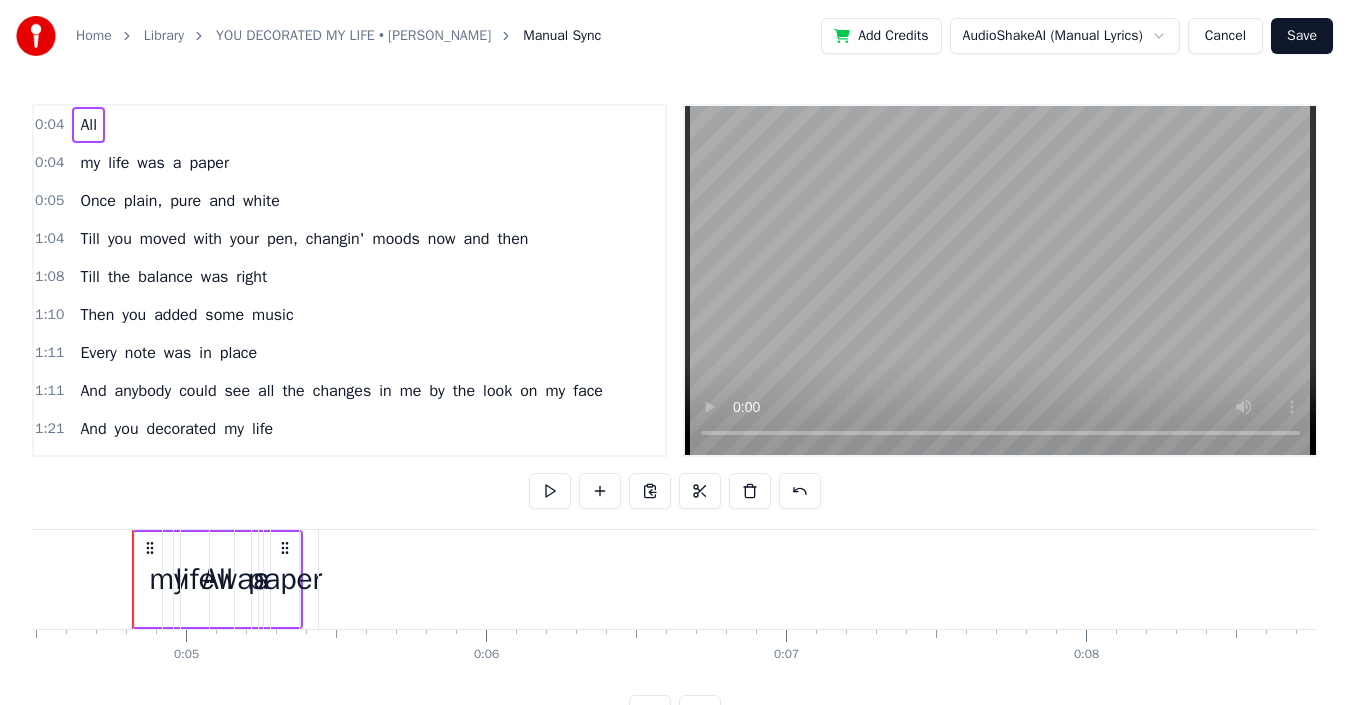 click on "All" at bounding box center (88, 125) 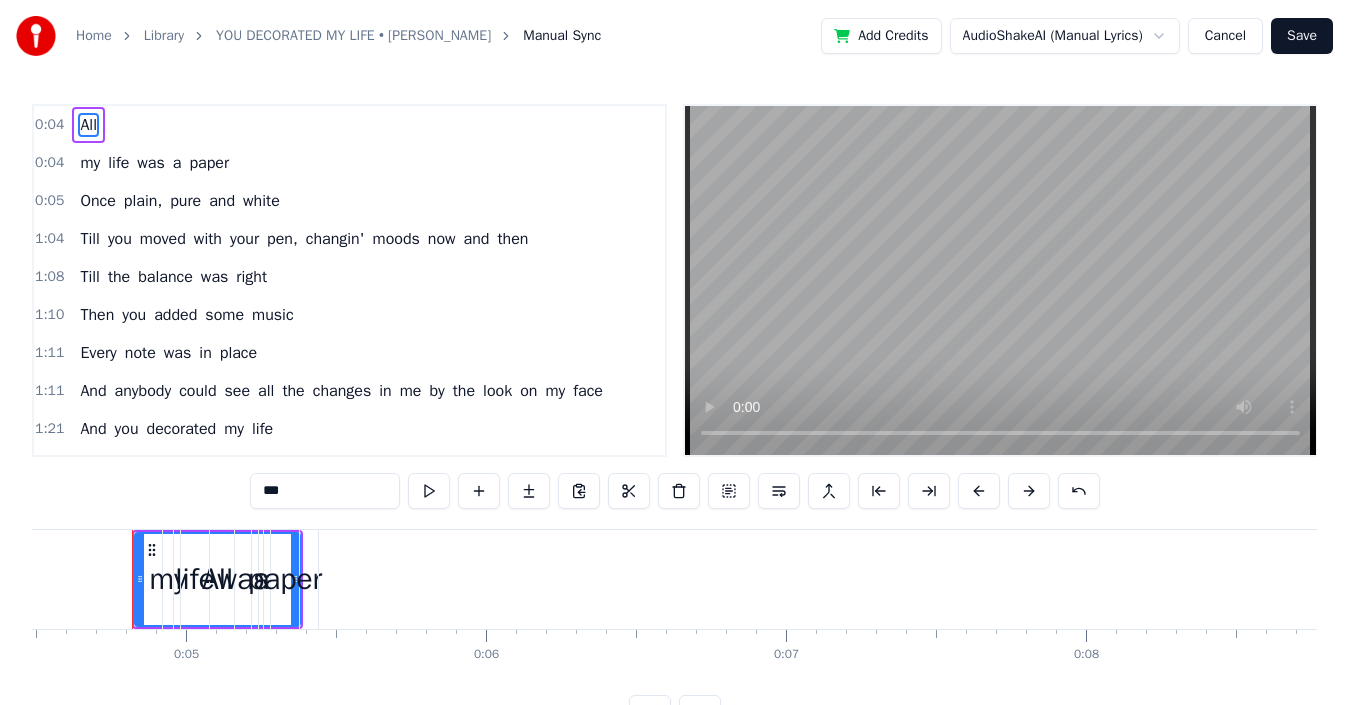 drag, startPoint x: 291, startPoint y: 609, endPoint x: 282, endPoint y: 595, distance: 16.643316 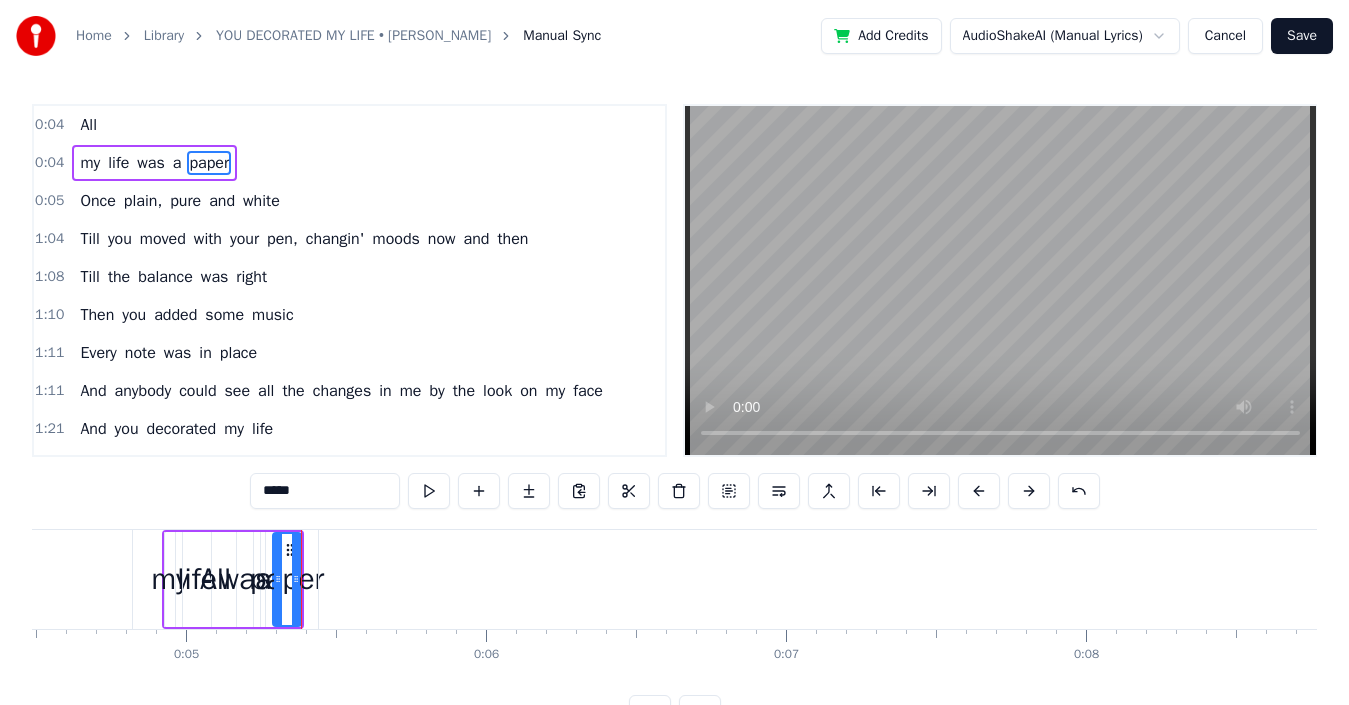 drag, startPoint x: 282, startPoint y: 595, endPoint x: 218, endPoint y: 579, distance: 65.96969 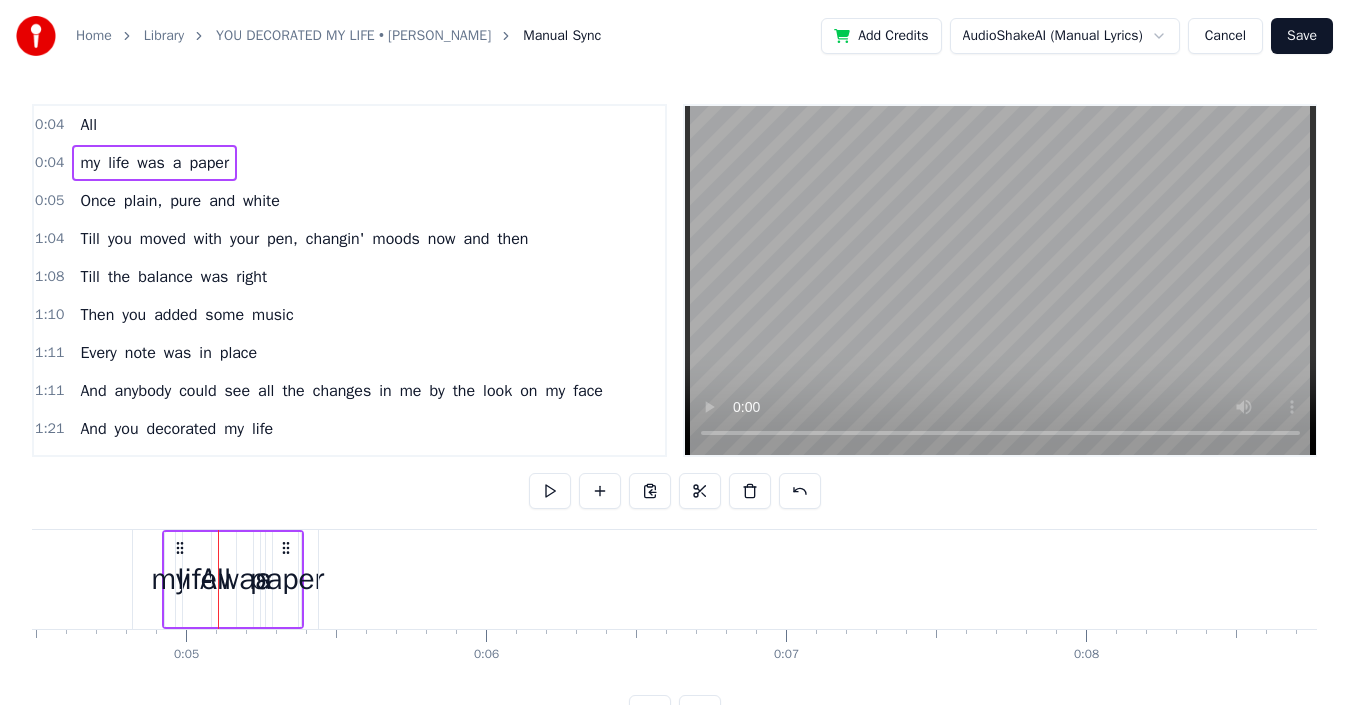 click on "life" at bounding box center [197, 579] 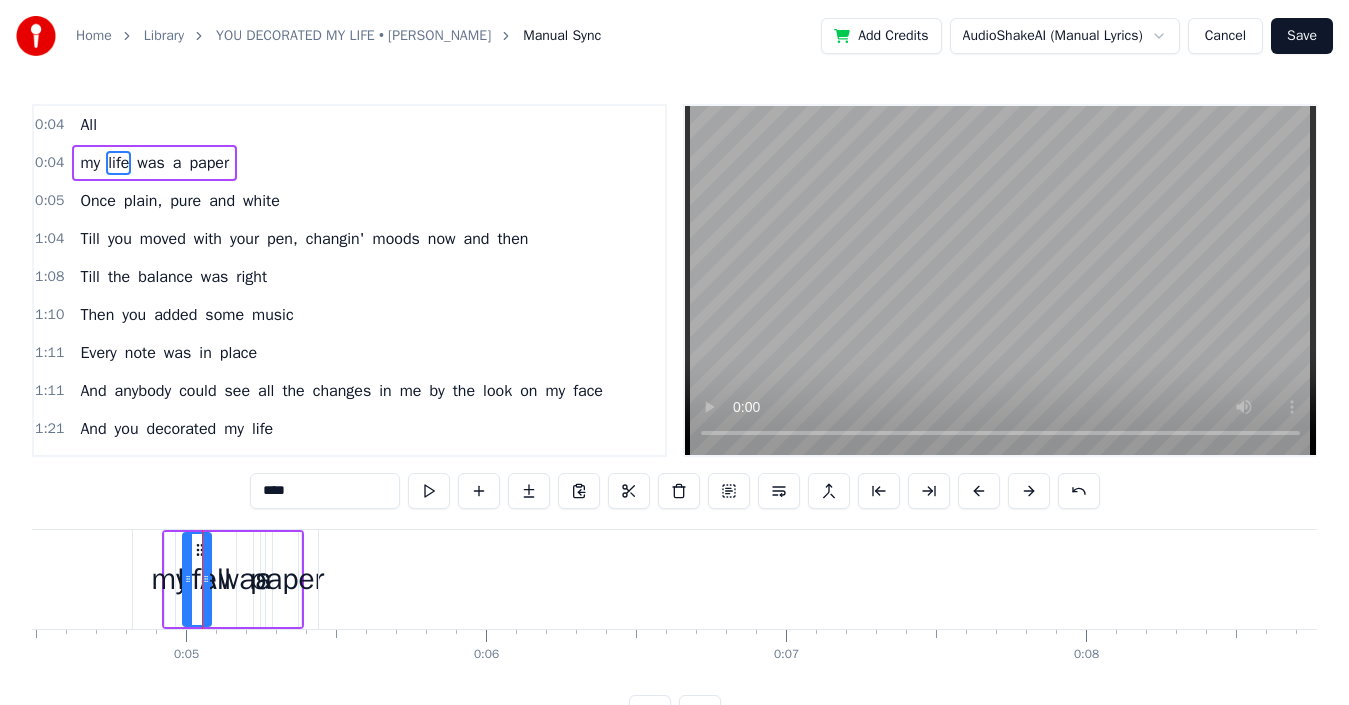 click on "my life was a paper" at bounding box center (233, 579) 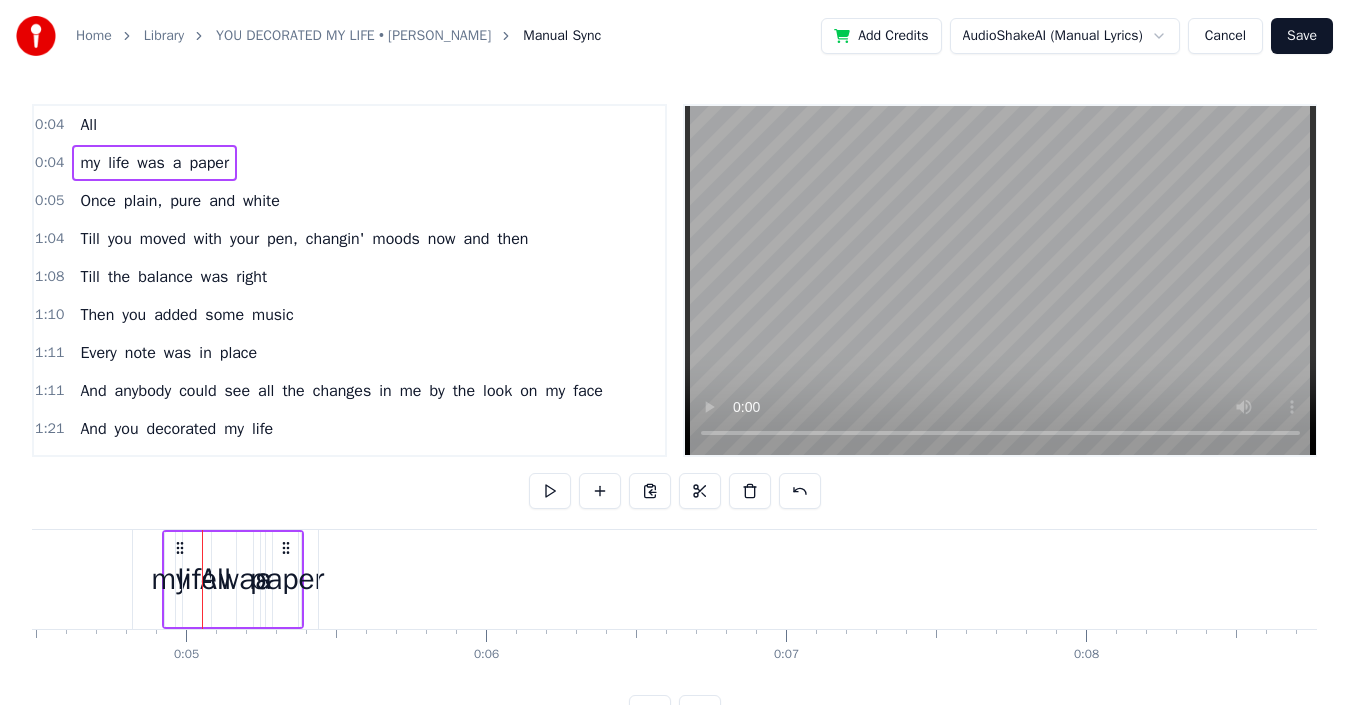 click on "my" at bounding box center (169, 579) 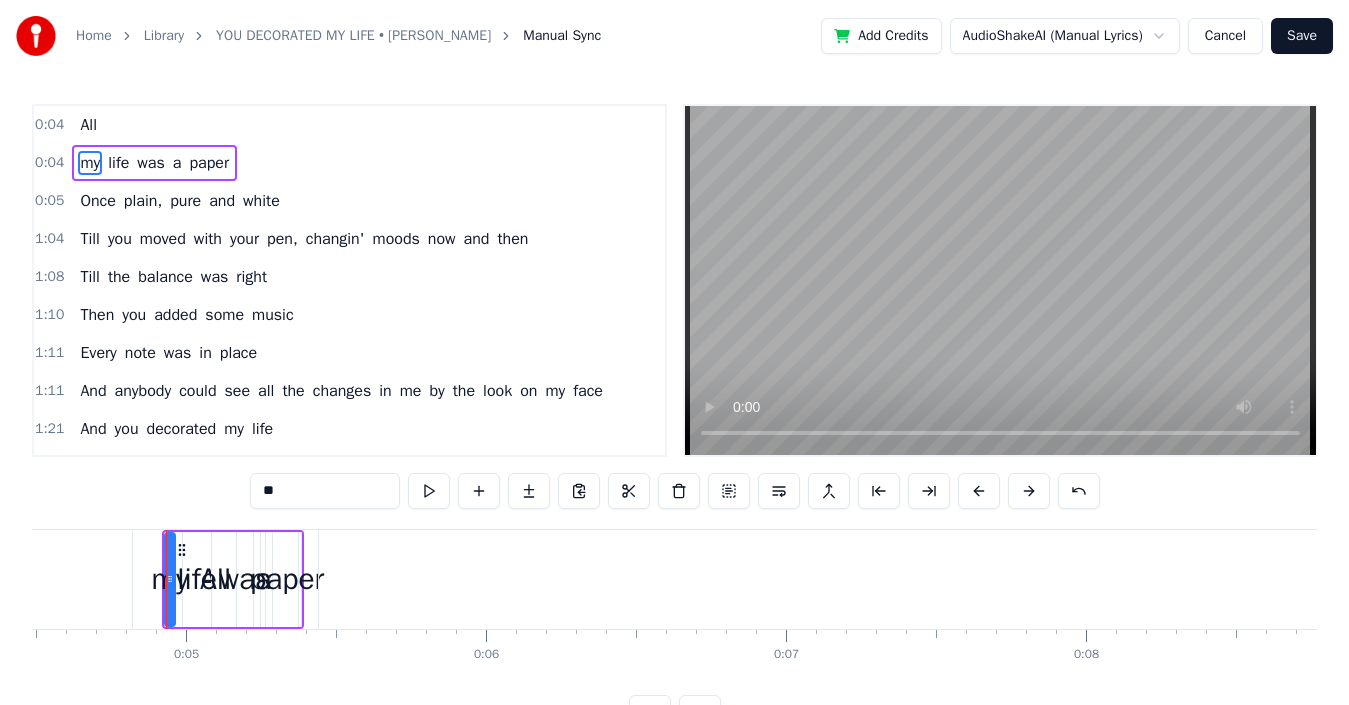 click on "was" at bounding box center (245, 579) 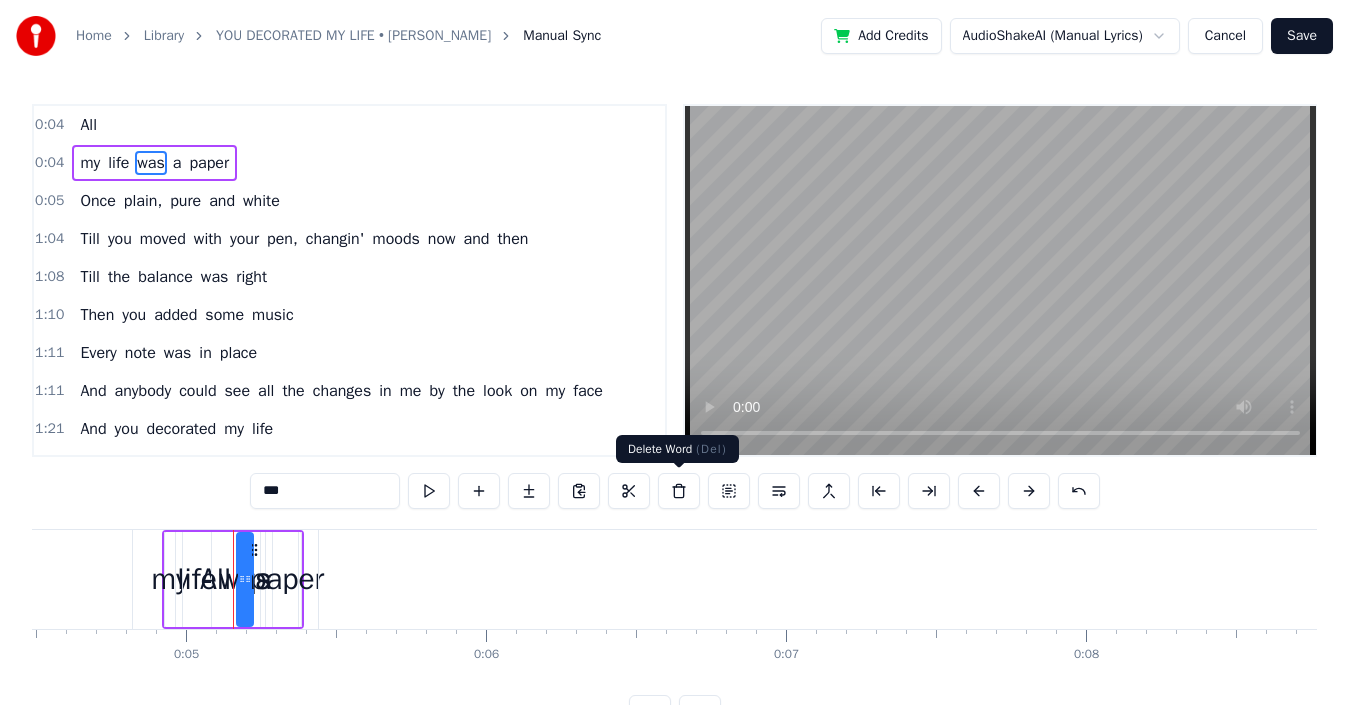 click at bounding box center [679, 491] 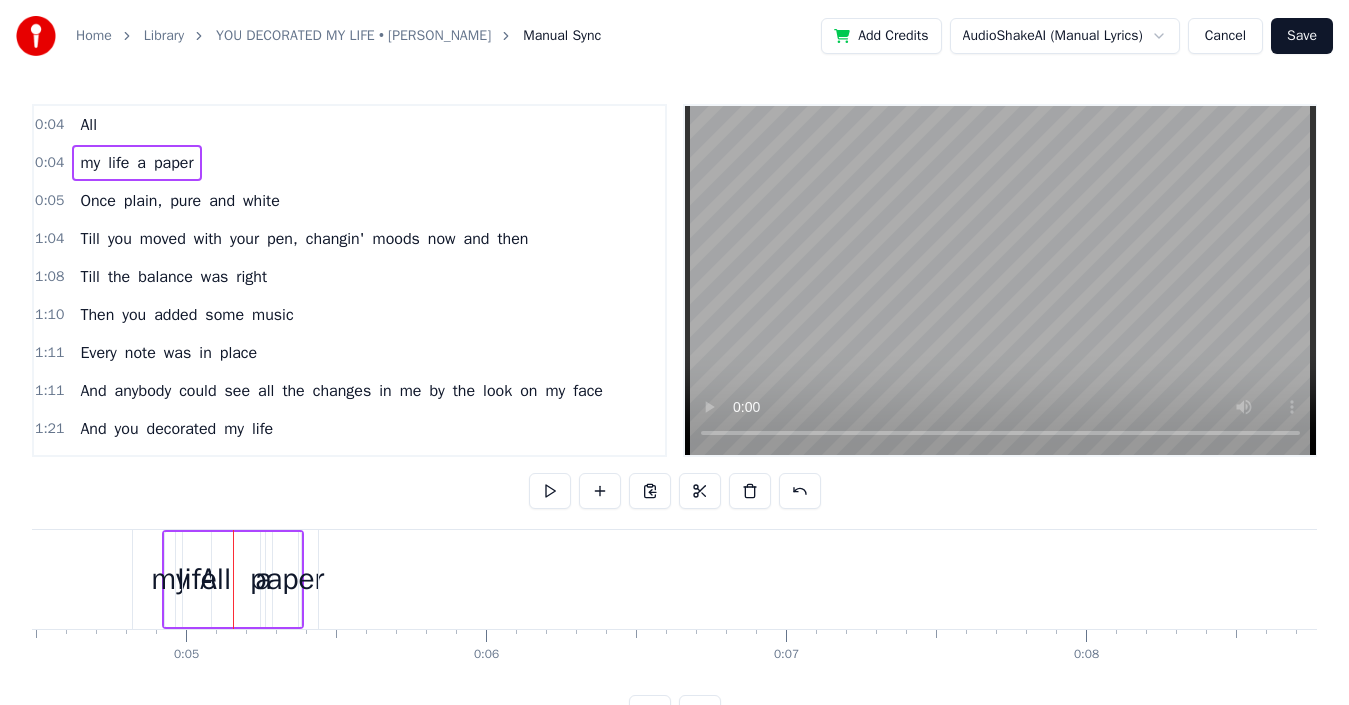 click on "a" at bounding box center (141, 163) 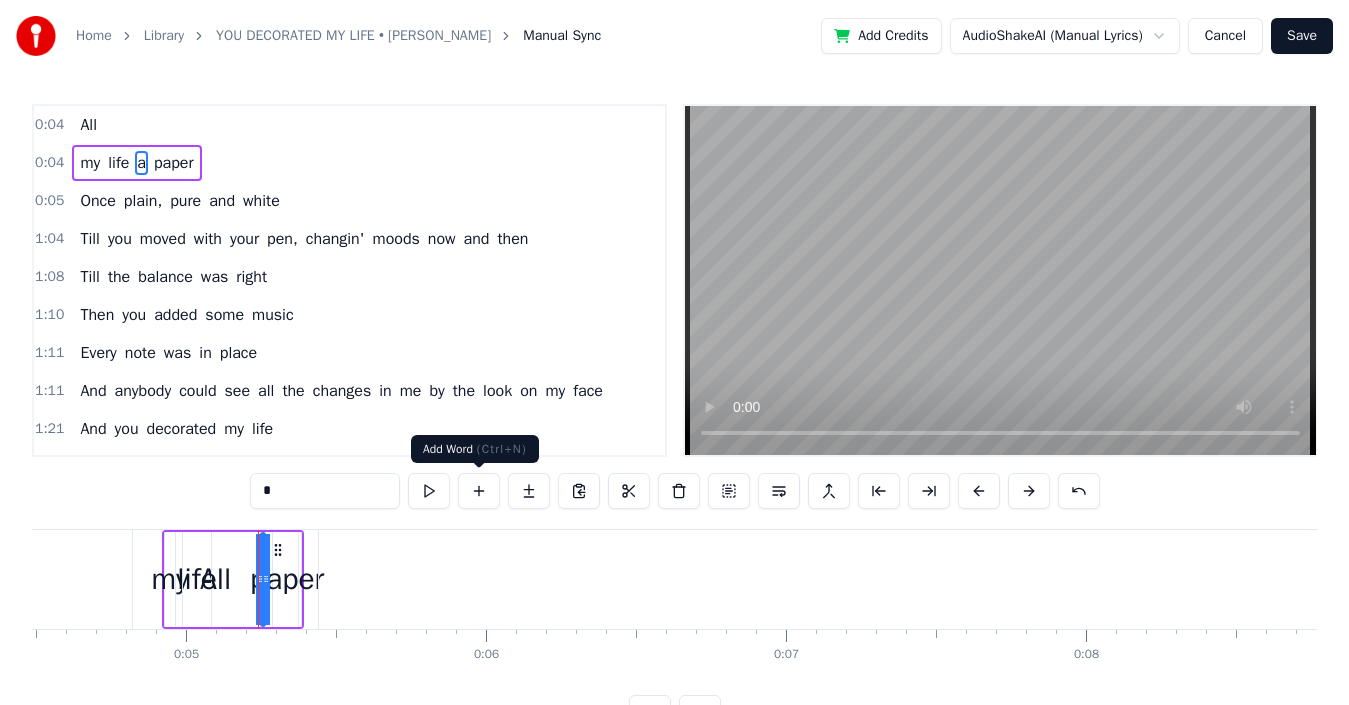 click at bounding box center (479, 491) 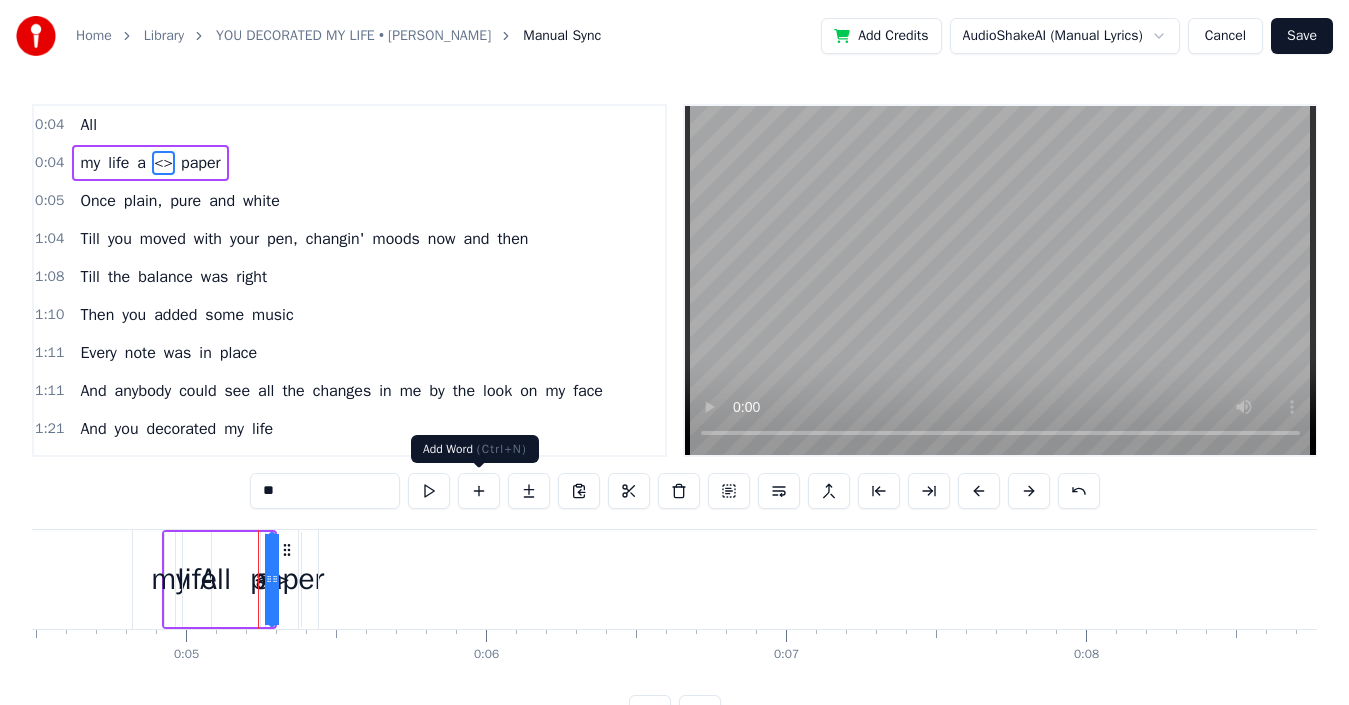 click at bounding box center (479, 491) 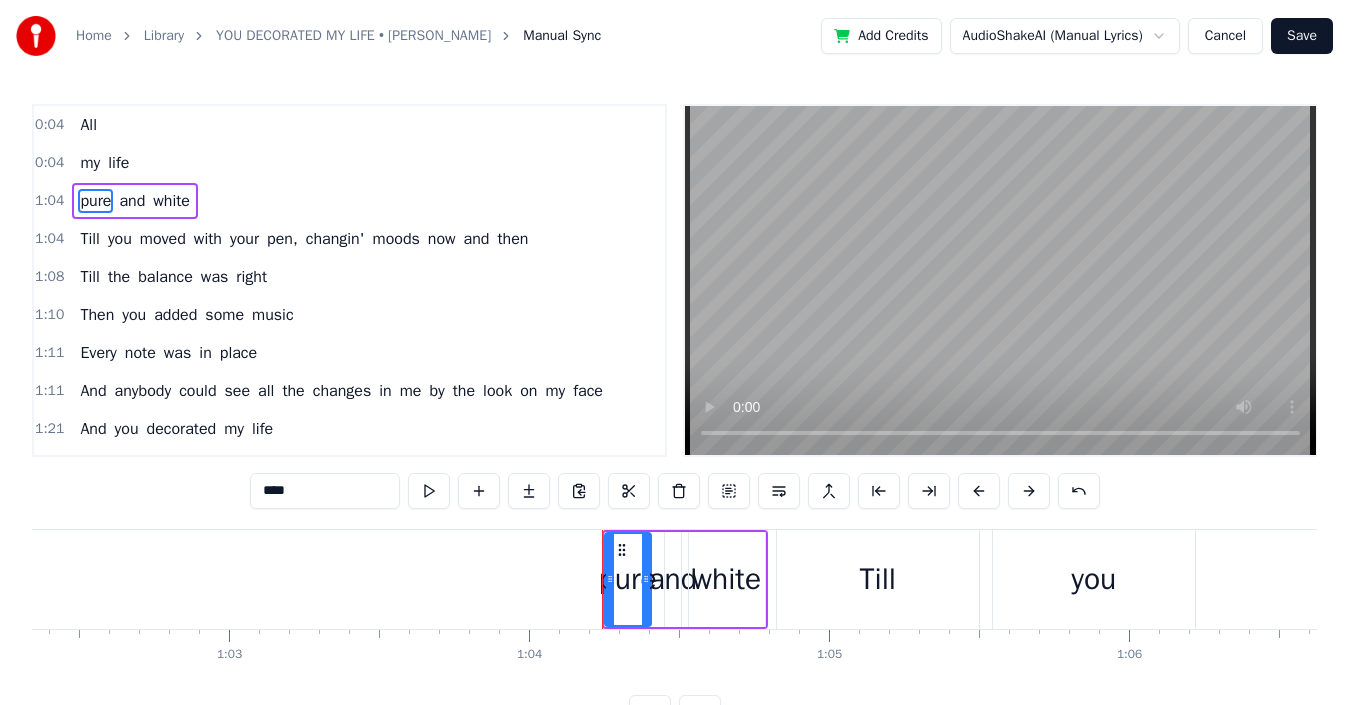 scroll, scrollTop: 0, scrollLeft: 19136, axis: horizontal 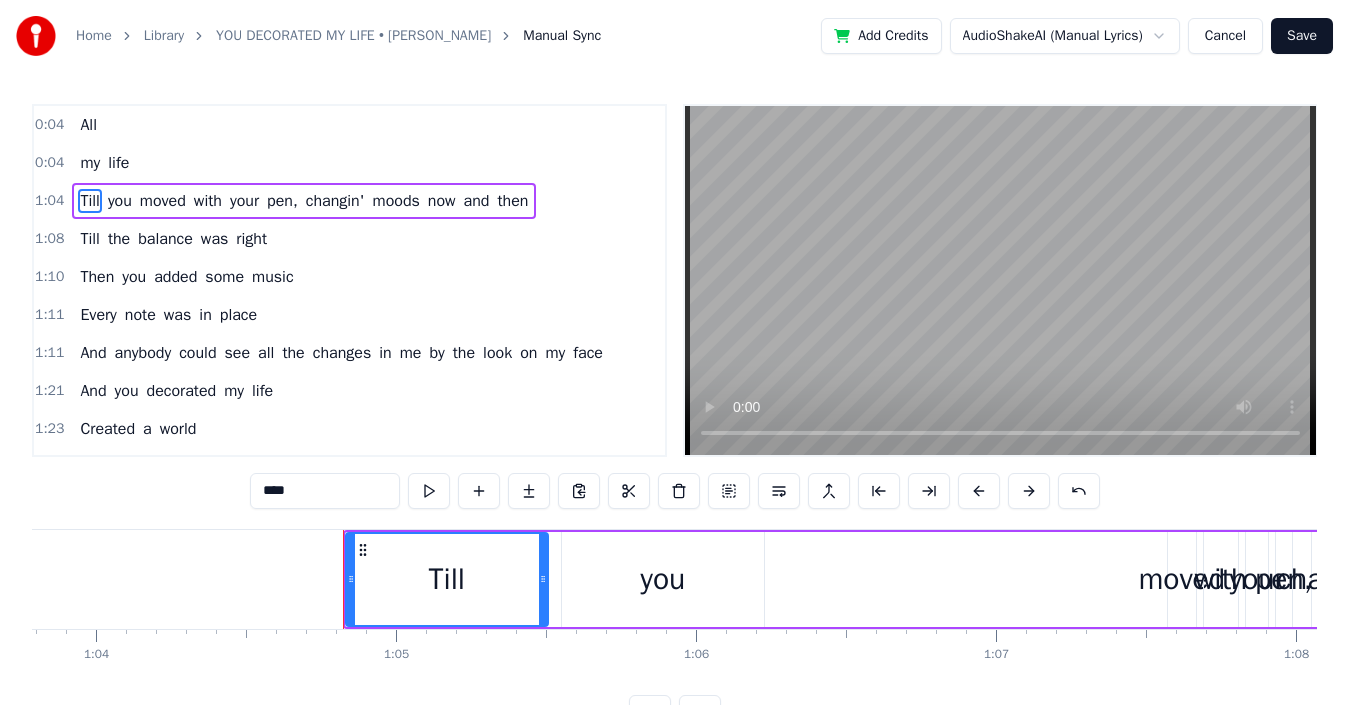 type on "***" 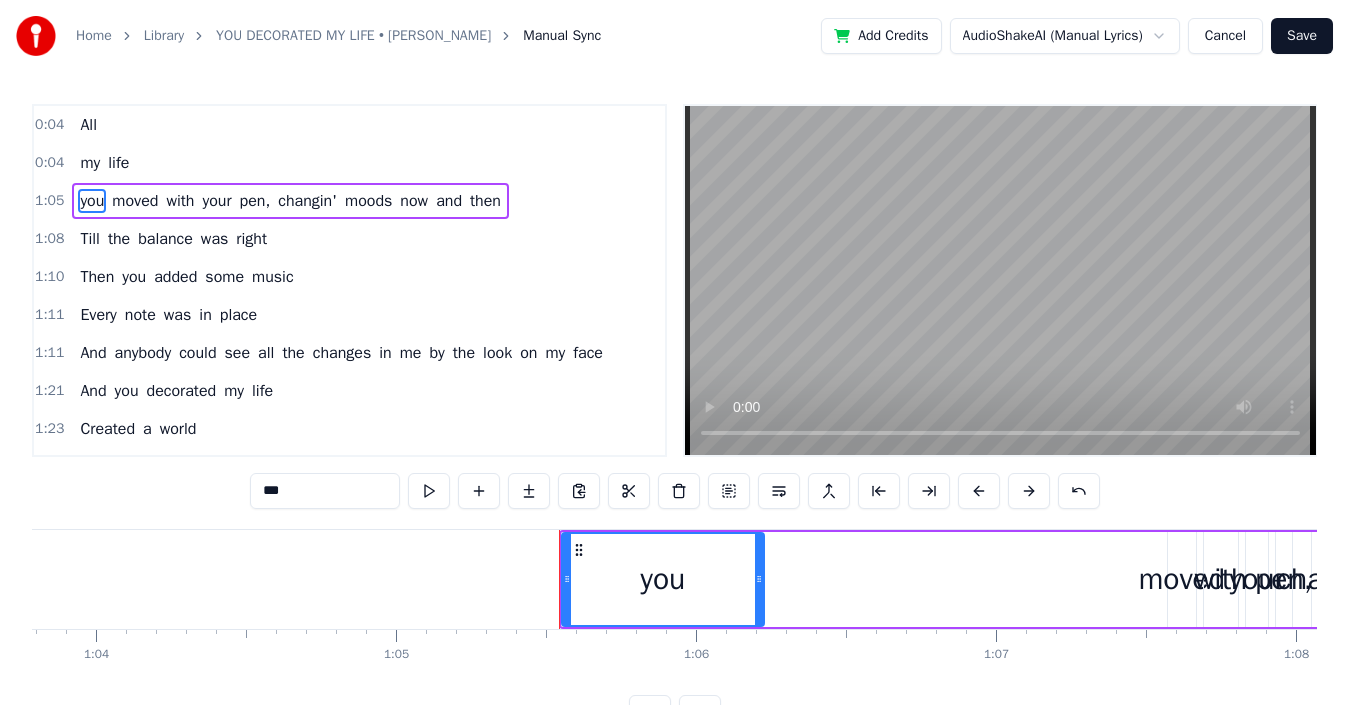 click on "Cancel" at bounding box center (1225, 36) 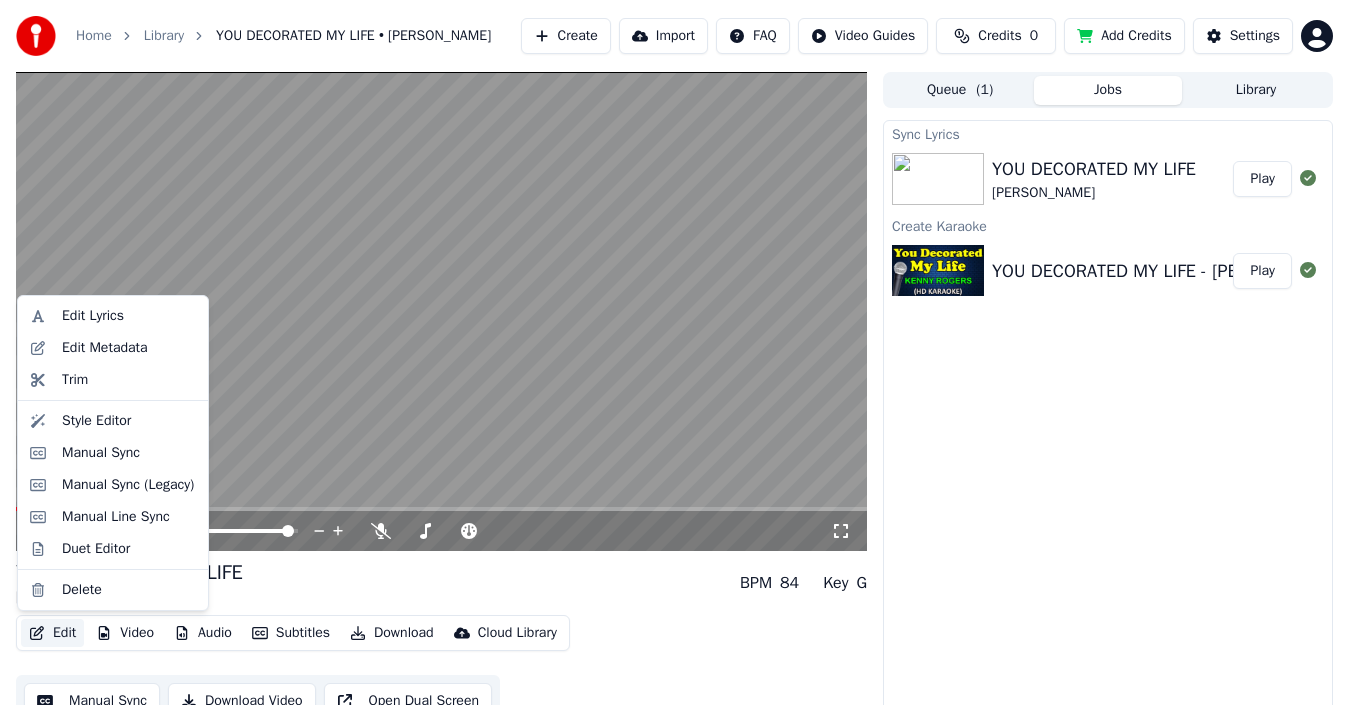 click on "Edit" at bounding box center [52, 633] 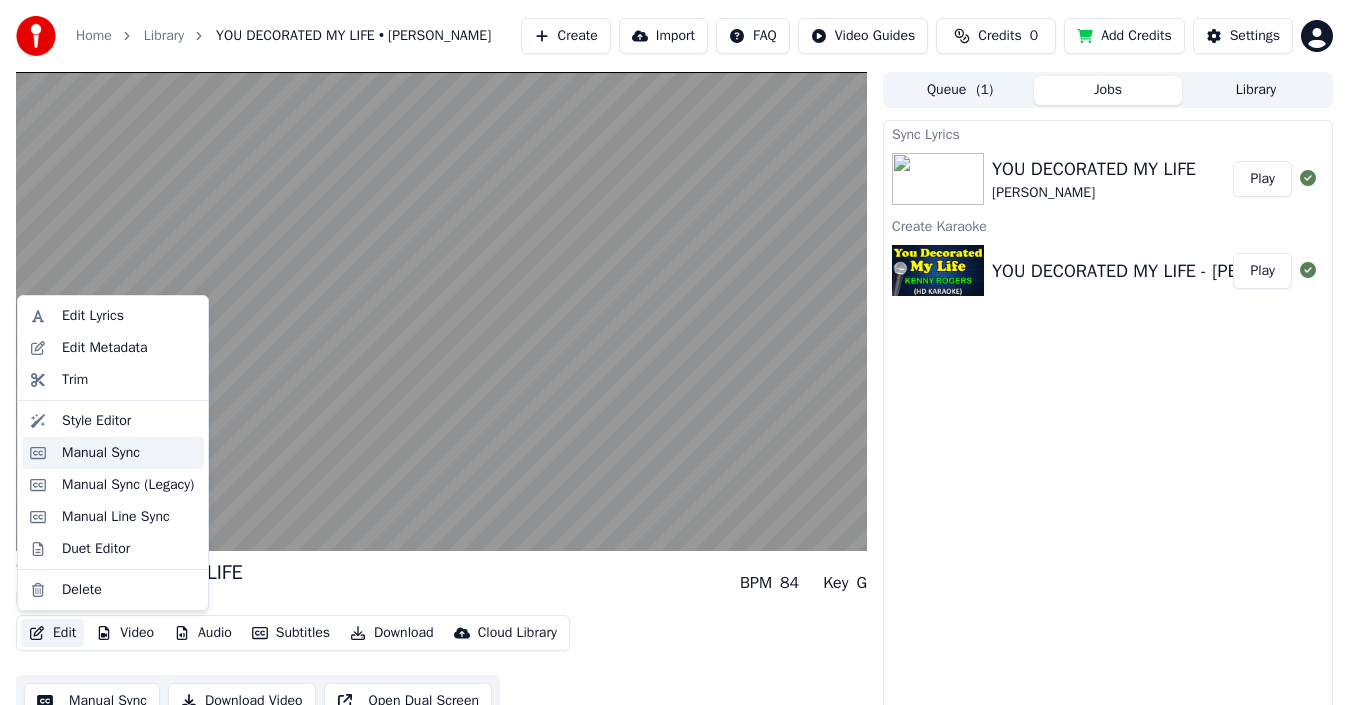 click on "Manual Sync" at bounding box center [101, 453] 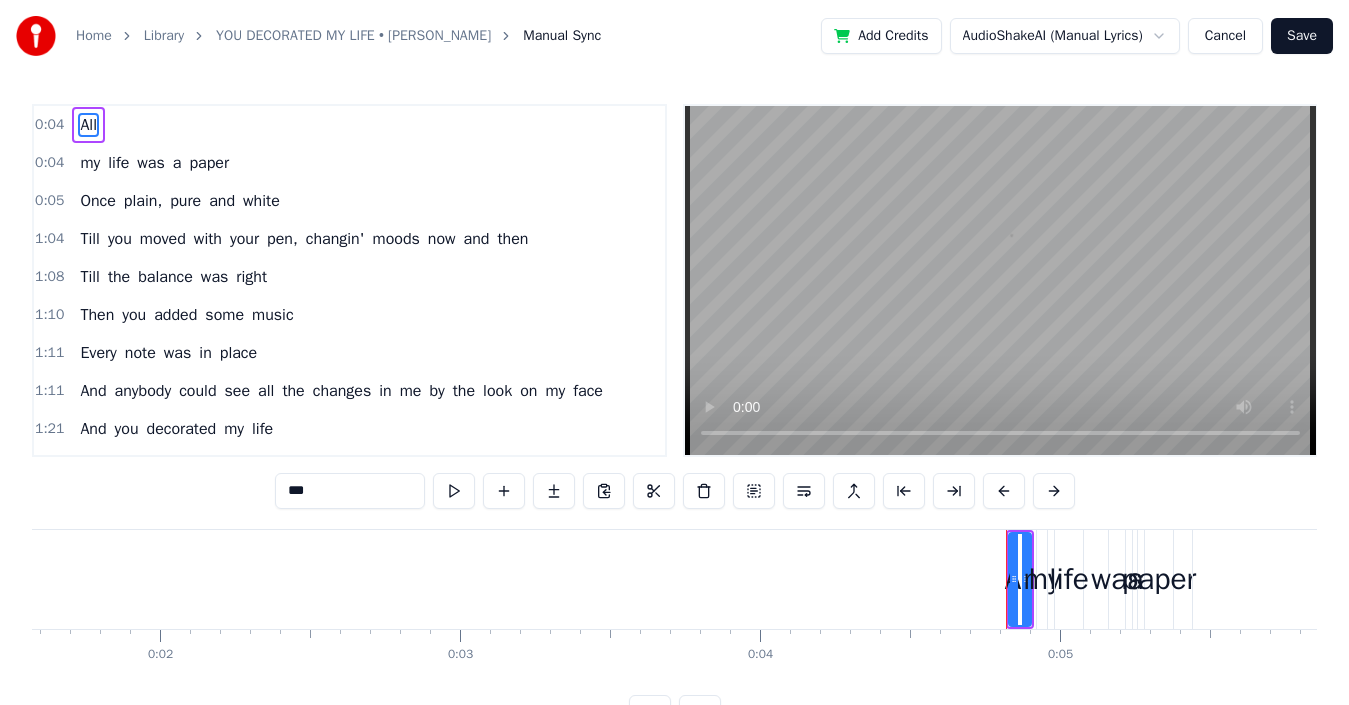 scroll, scrollTop: 0, scrollLeft: 1346, axis: horizontal 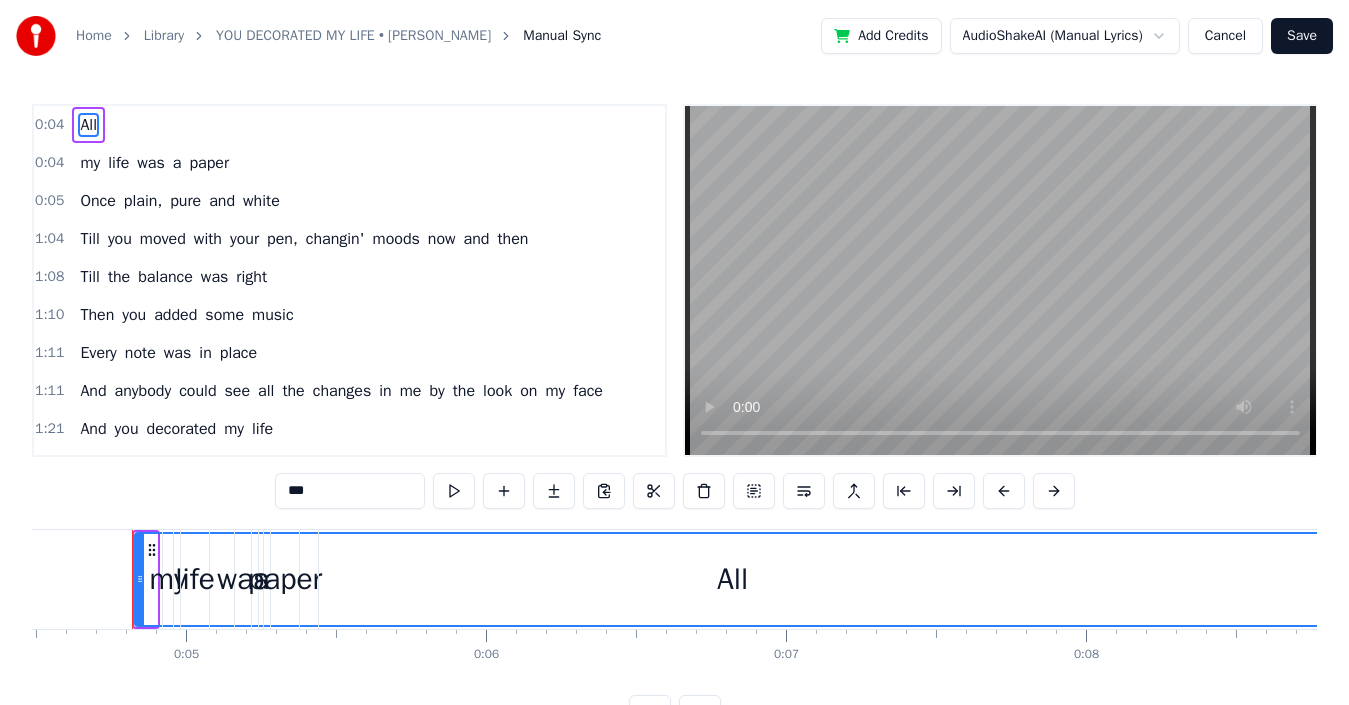 drag, startPoint x: 156, startPoint y: 546, endPoint x: 1329, endPoint y: 626, distance: 1175.7249 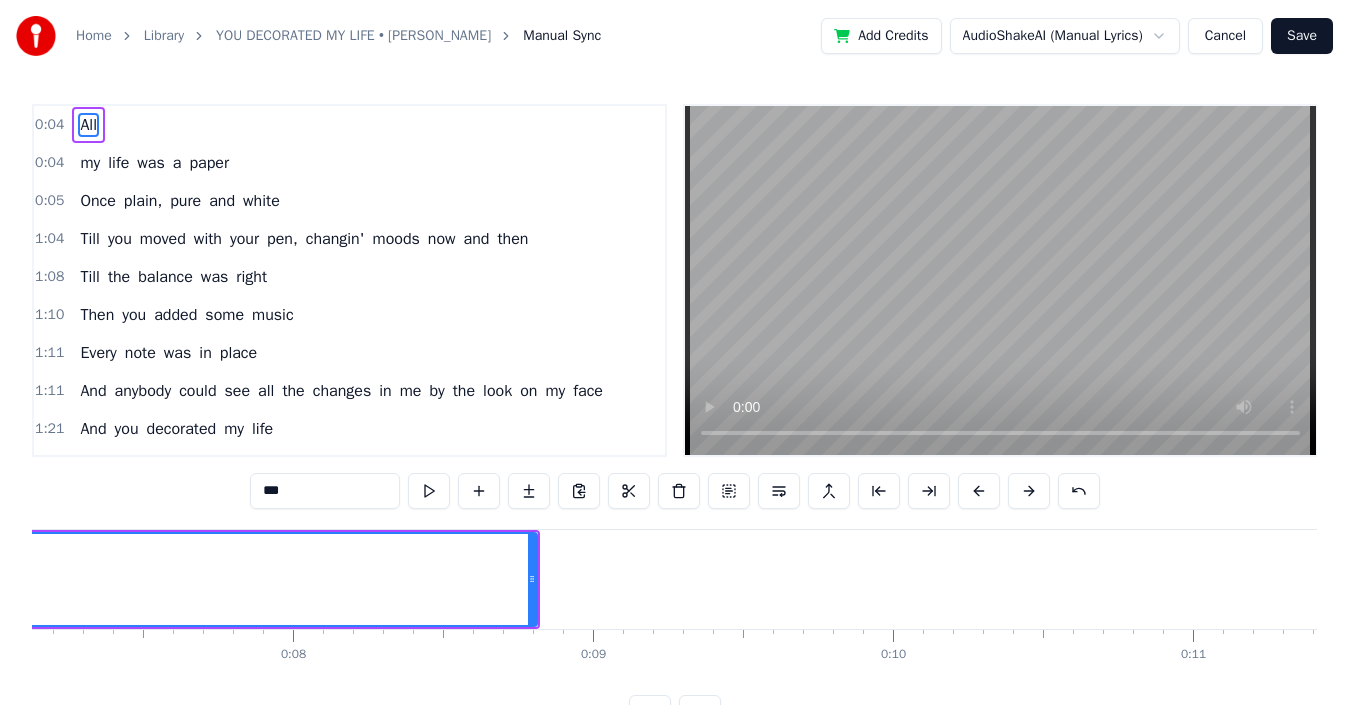 scroll, scrollTop: 0, scrollLeft: 2146, axis: horizontal 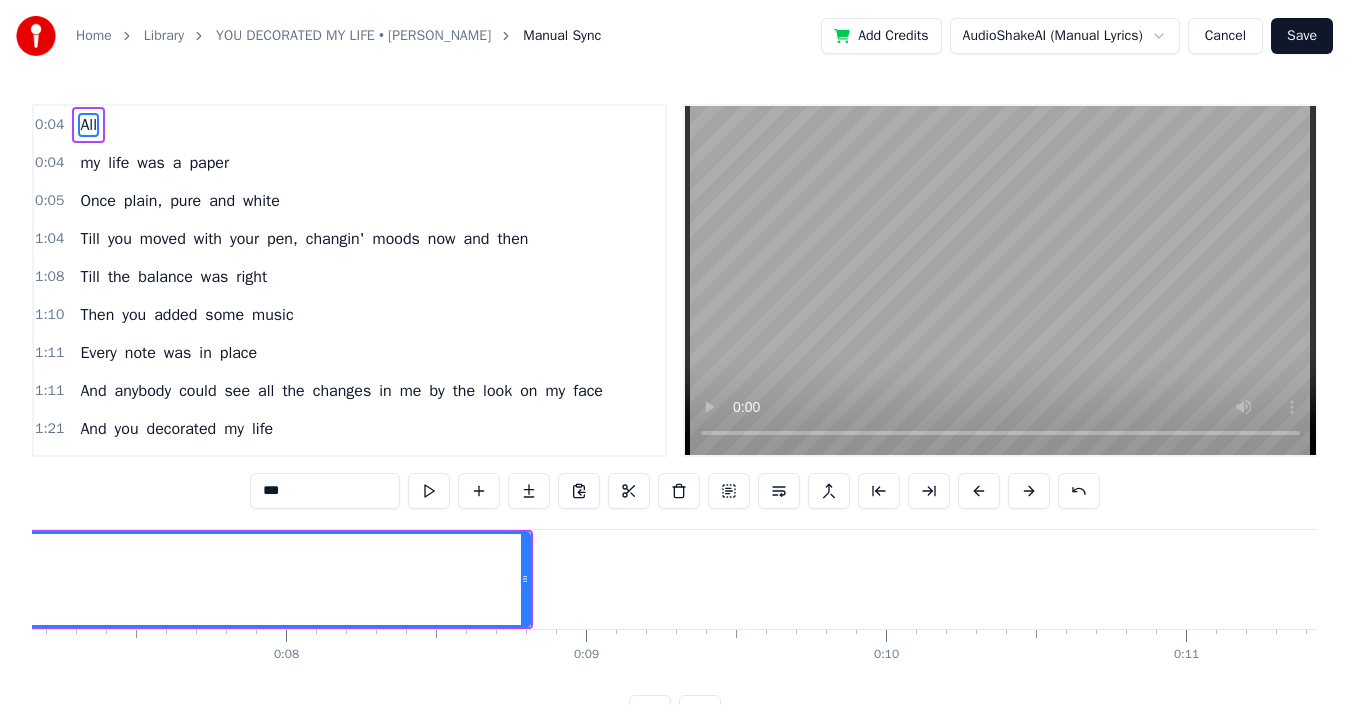 drag, startPoint x: 526, startPoint y: 585, endPoint x: 596, endPoint y: 579, distance: 70.256676 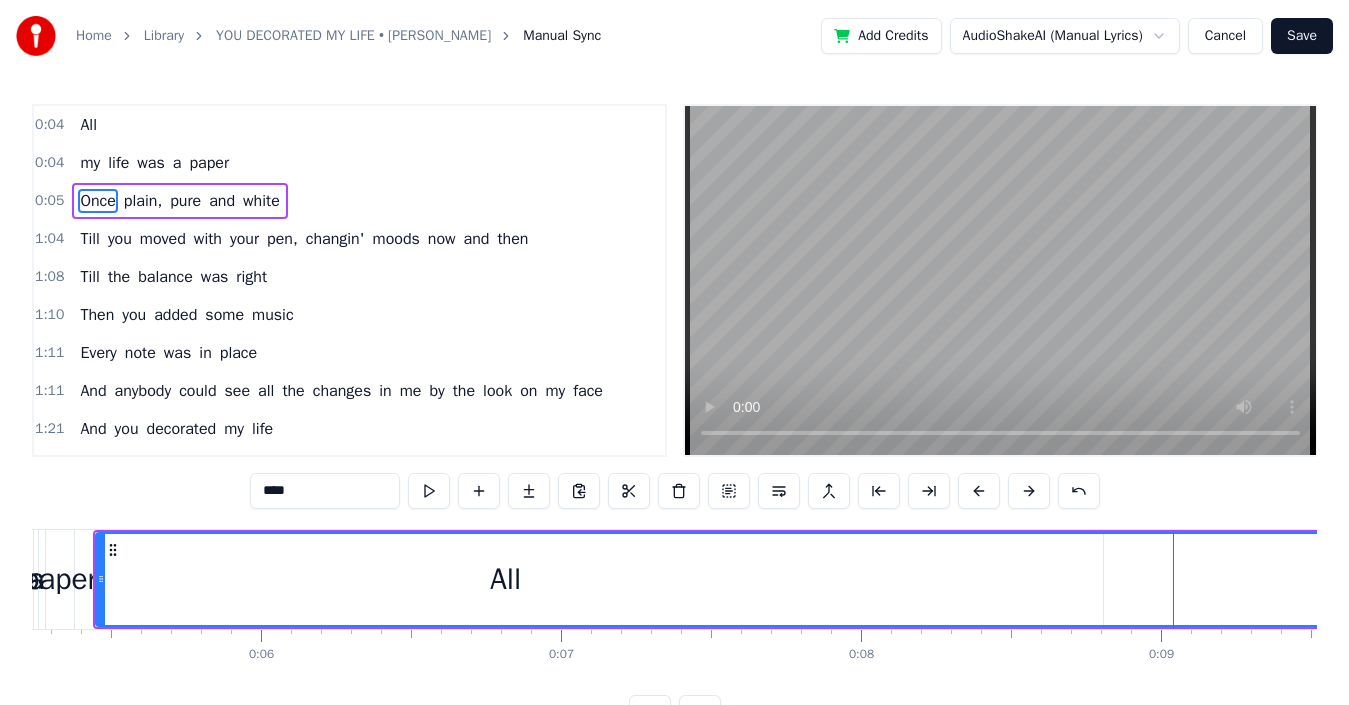 scroll, scrollTop: 0, scrollLeft: 1546, axis: horizontal 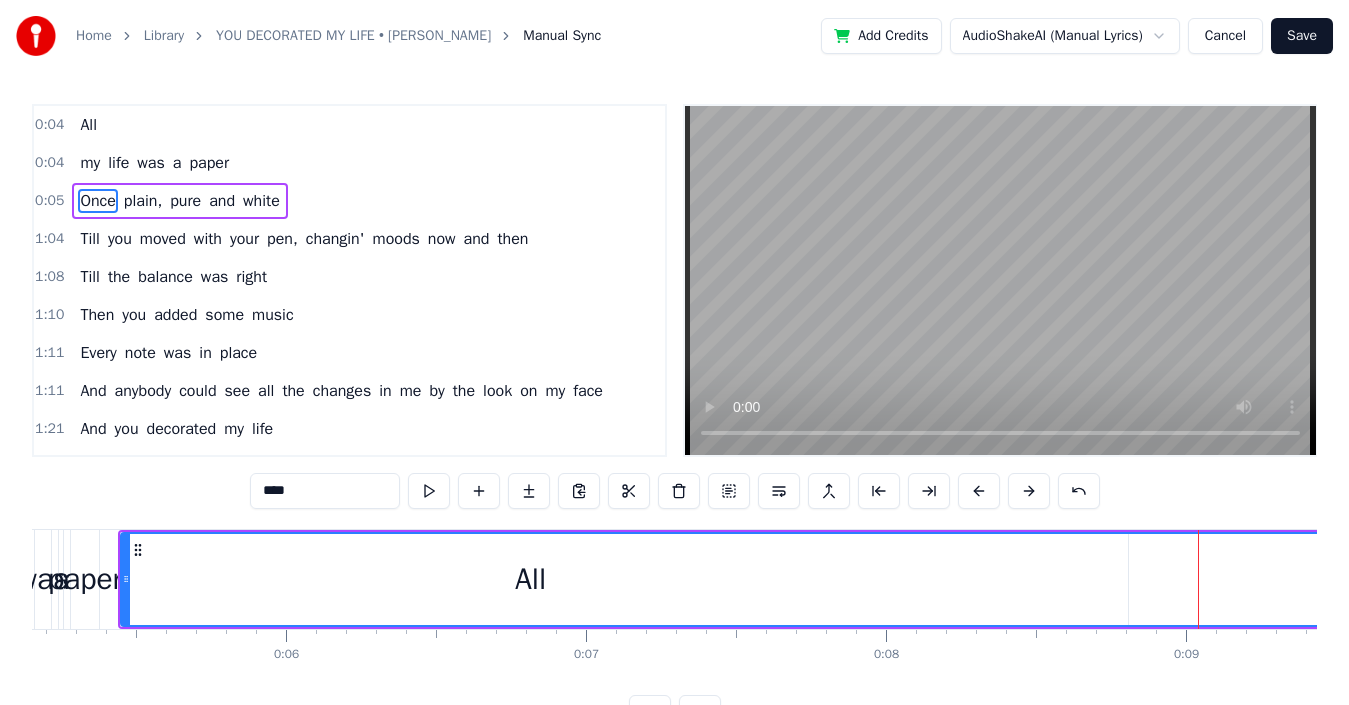 click on "Once" at bounding box center [8919, 579] 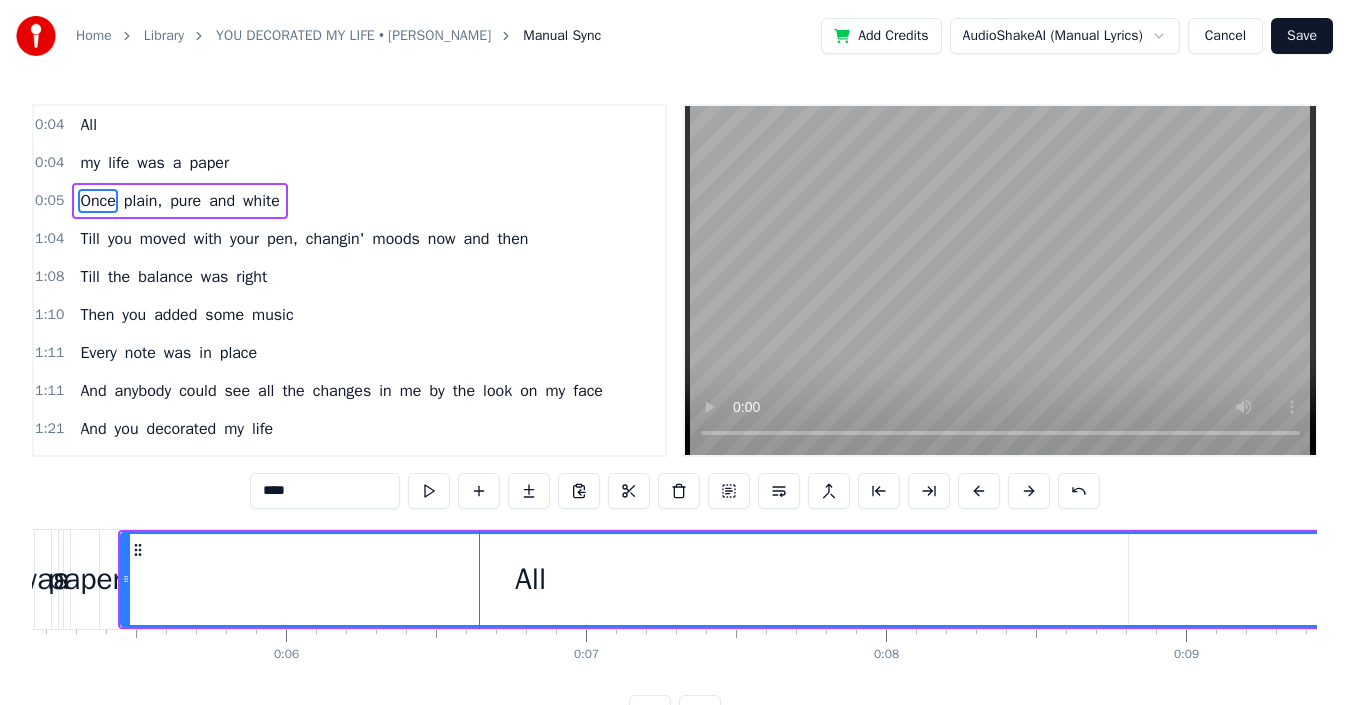 drag, startPoint x: 429, startPoint y: 560, endPoint x: 483, endPoint y: 571, distance: 55.108982 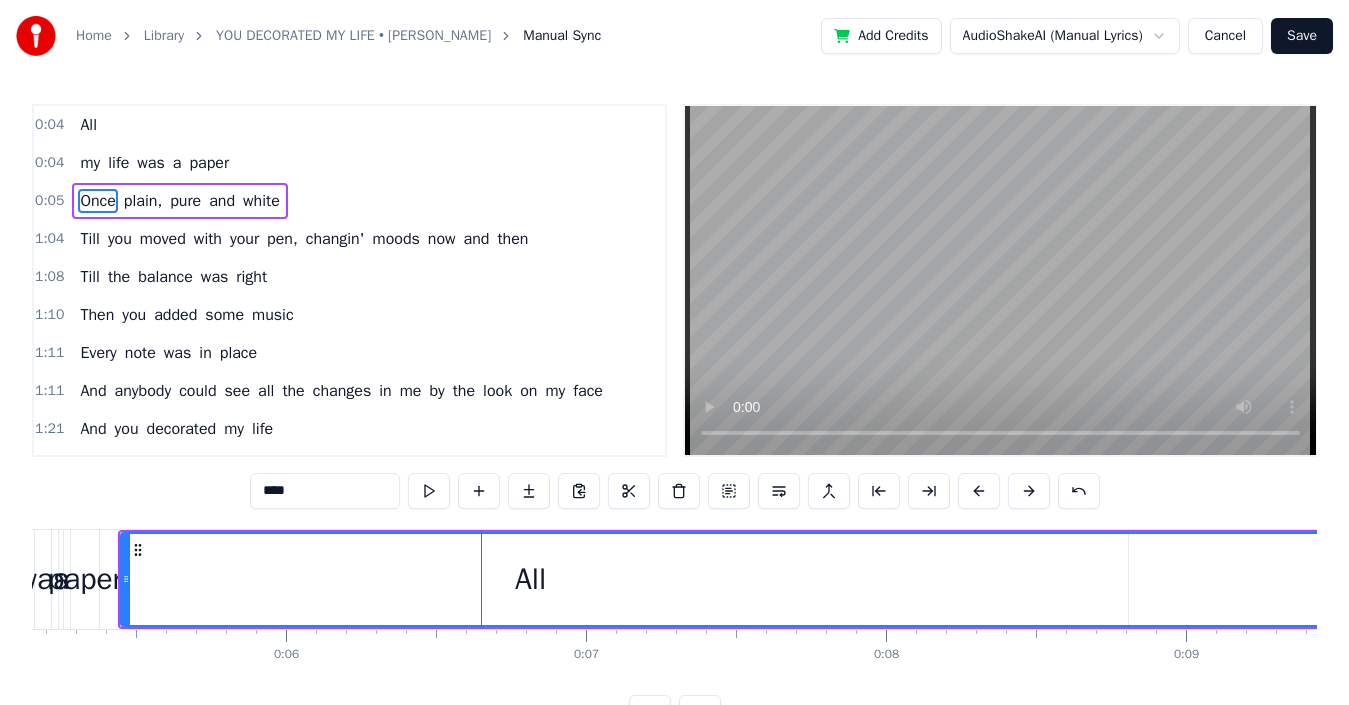 click on "Once" at bounding box center (8919, 579) 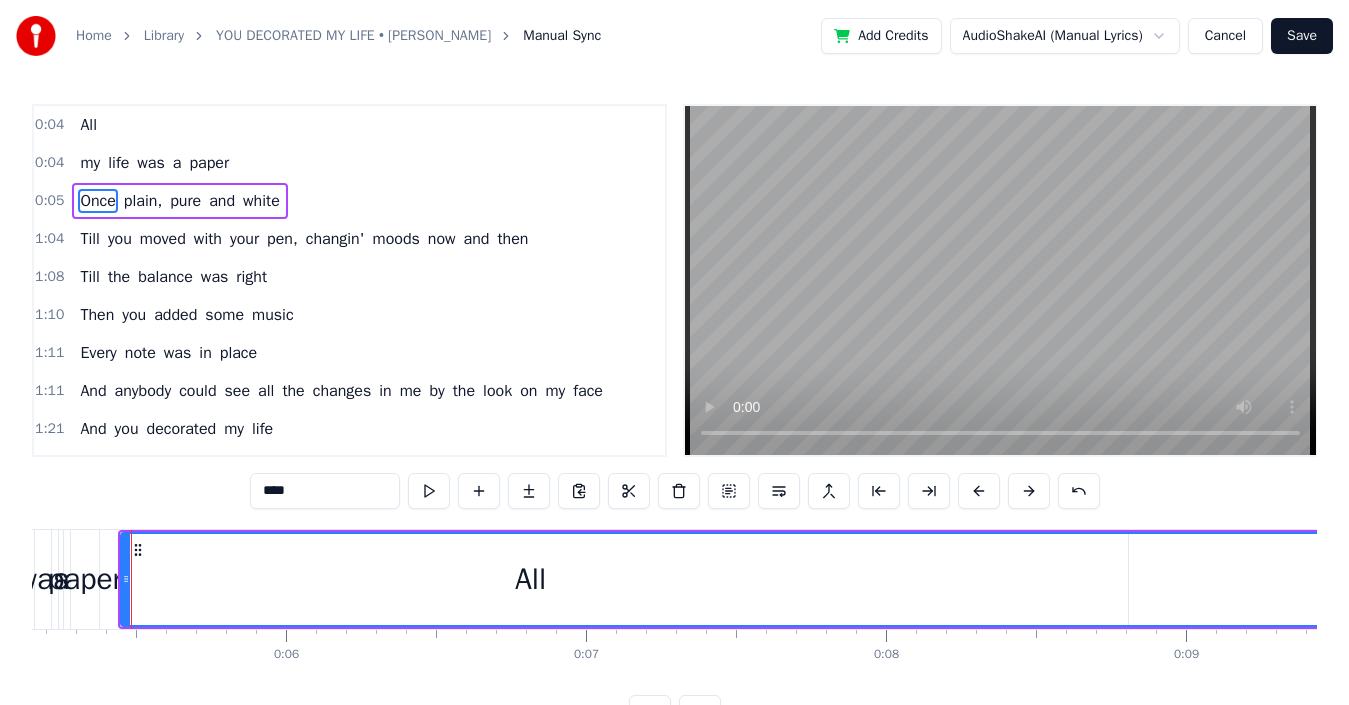 scroll, scrollTop: 0, scrollLeft: 1545, axis: horizontal 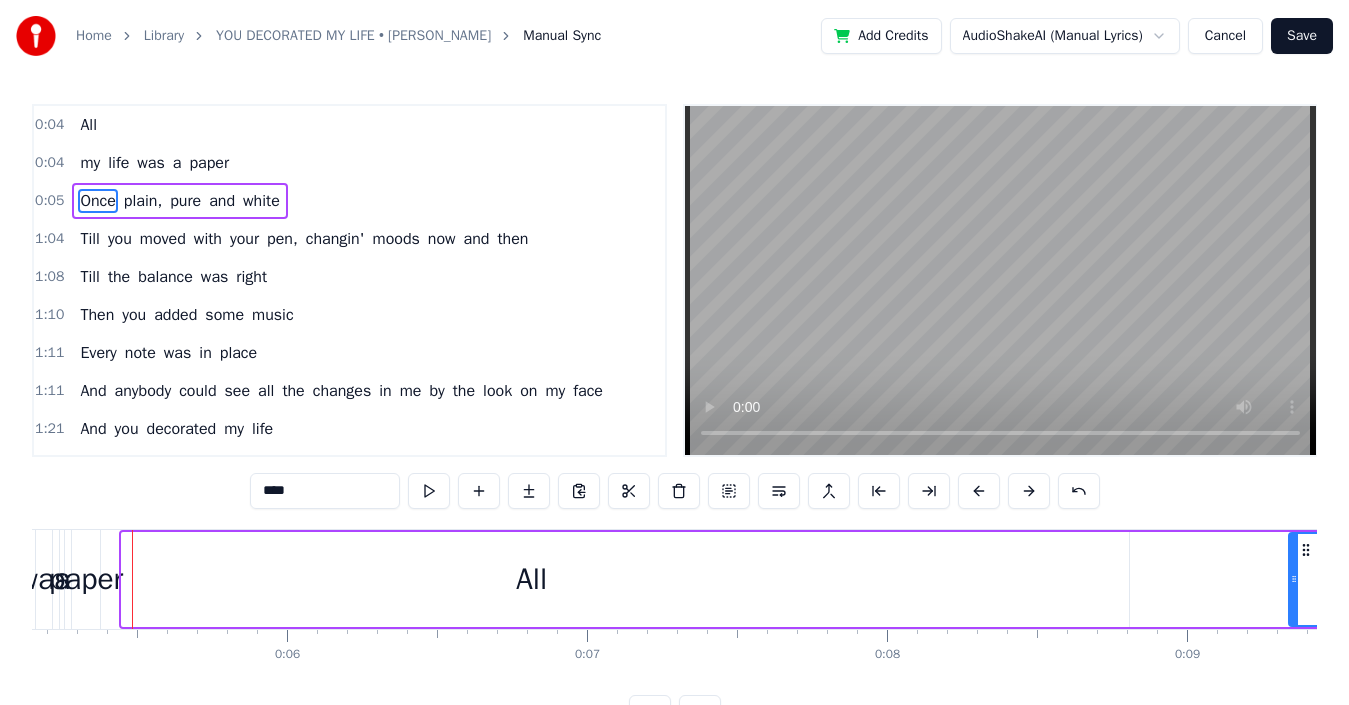 drag, startPoint x: 127, startPoint y: 595, endPoint x: 1294, endPoint y: 618, distance: 1167.2267 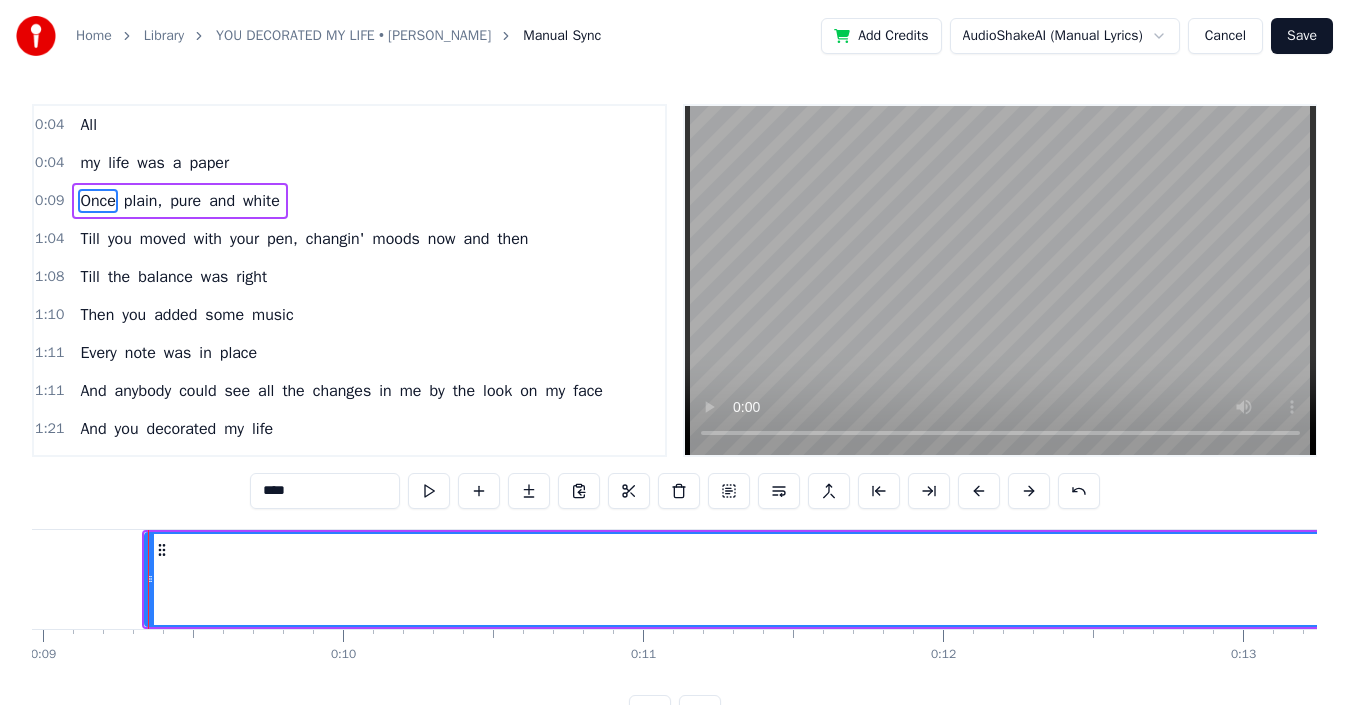 scroll, scrollTop: 0, scrollLeft: 2705, axis: horizontal 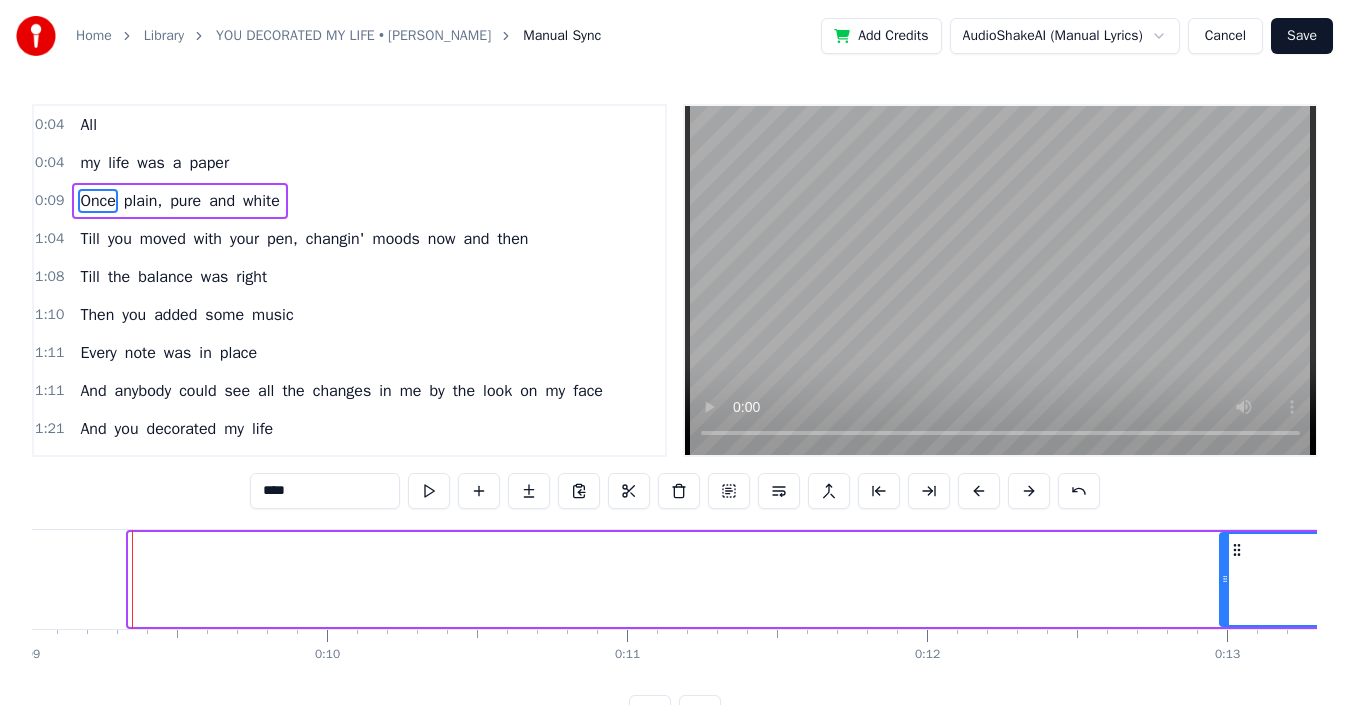 drag, startPoint x: 135, startPoint y: 578, endPoint x: 1226, endPoint y: 591, distance: 1091.0774 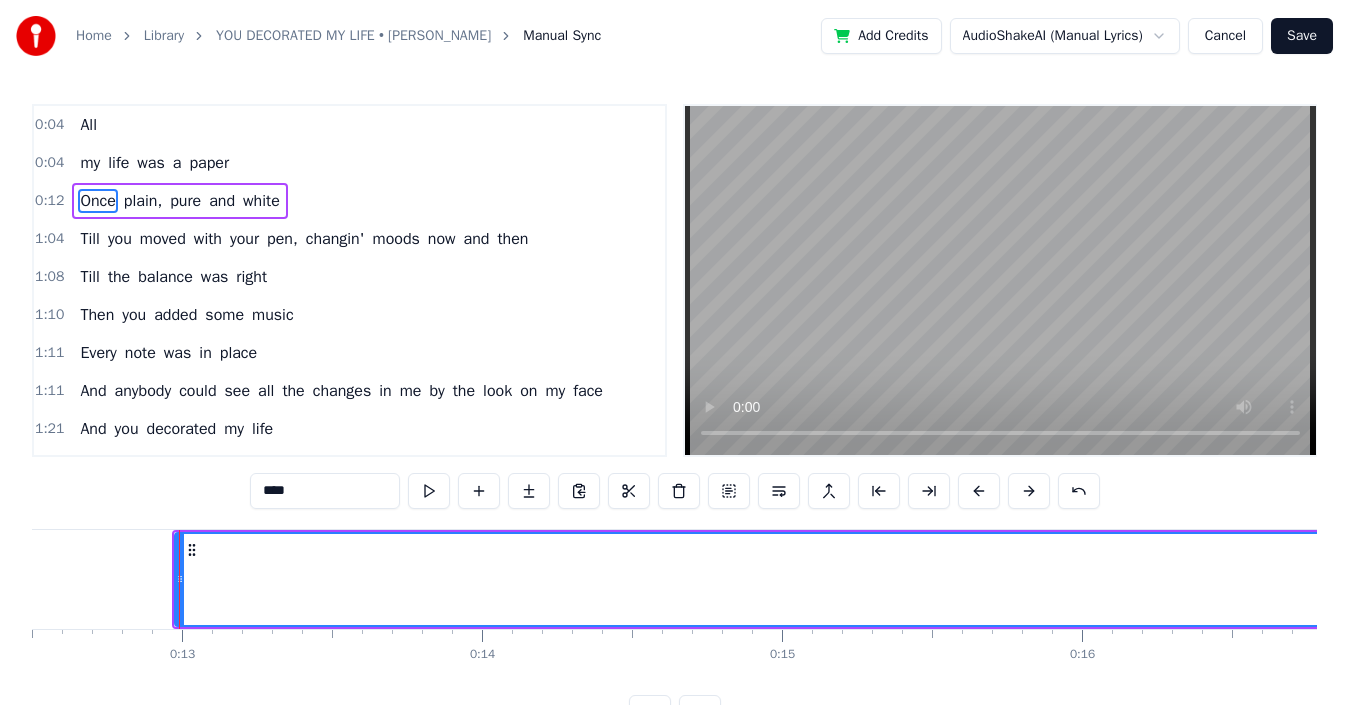 scroll, scrollTop: 0, scrollLeft: 3797, axis: horizontal 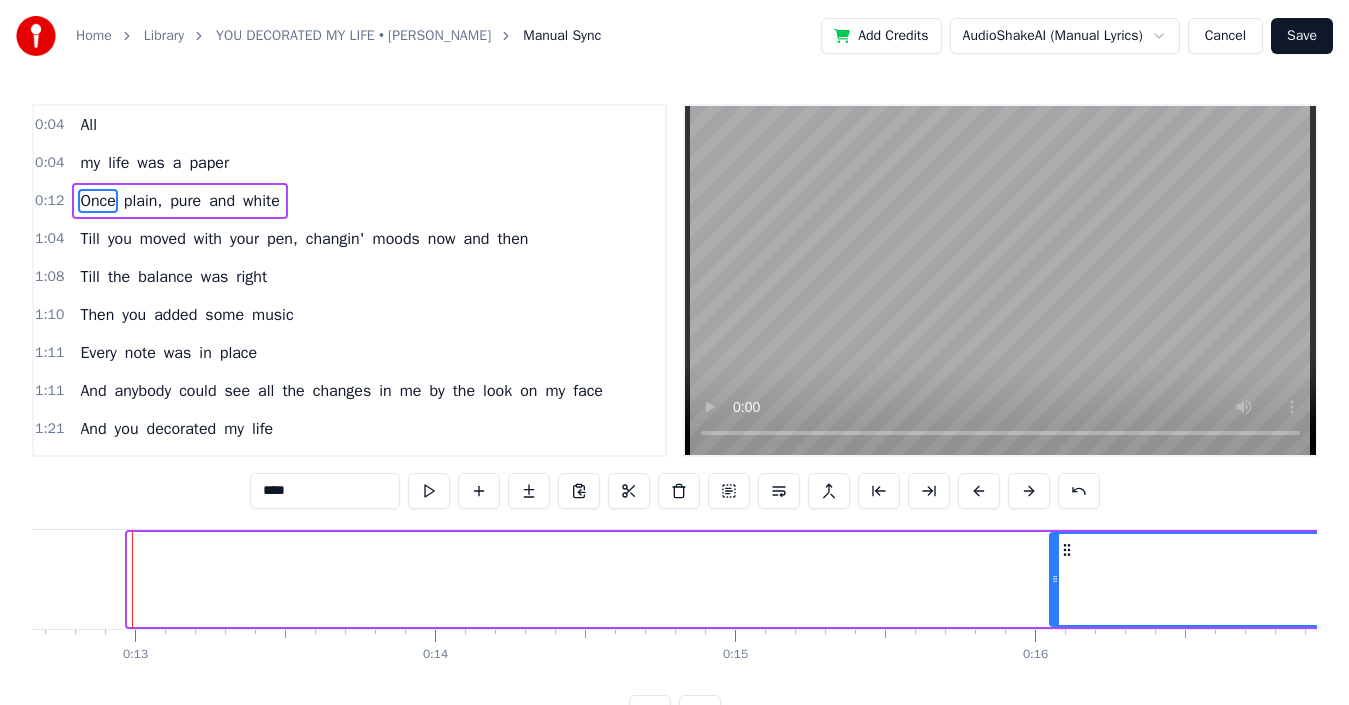 drag, startPoint x: 131, startPoint y: 566, endPoint x: 1053, endPoint y: 586, distance: 922.2169 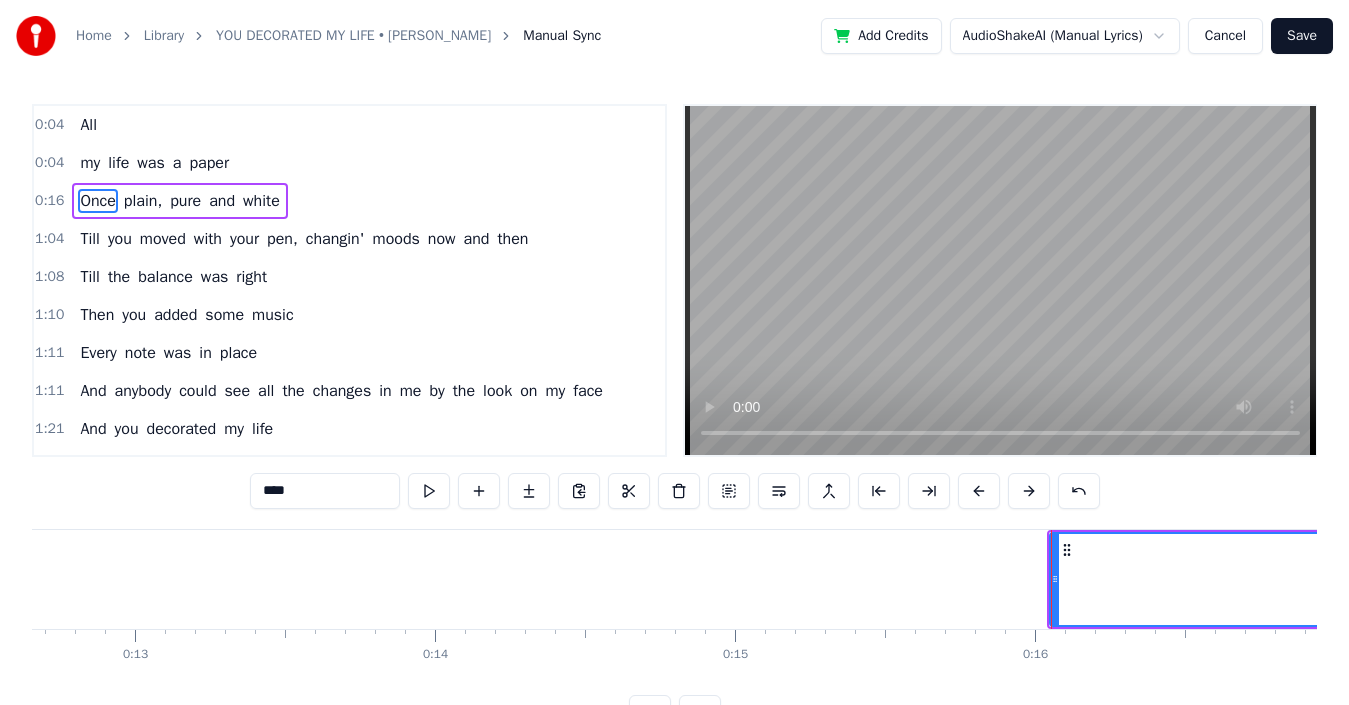 click on "All my life was a paper Once plain, pure and white Till you moved with your pen, changin' moods now and then Till the balance was right Then you added some music Every note was in place And anybody could see all the changes in me by the look on my face And you decorated my life Created a world Where dreams are a part And you decorated my life By paintin' your love all over my heart You decorated my life Like a rhyme with no reason In an unfinished song There was no harmony, life meant nothin' to me until you came along And you brought out the colors What a gentle surprise Now I'm able to see all the things life can be, shinin' soft in your eyes And you decorated my life Created a world Where dreams are a part And you decorated my life By paintin' your love All over my heart You decorated my life" at bounding box center (31185, 579) 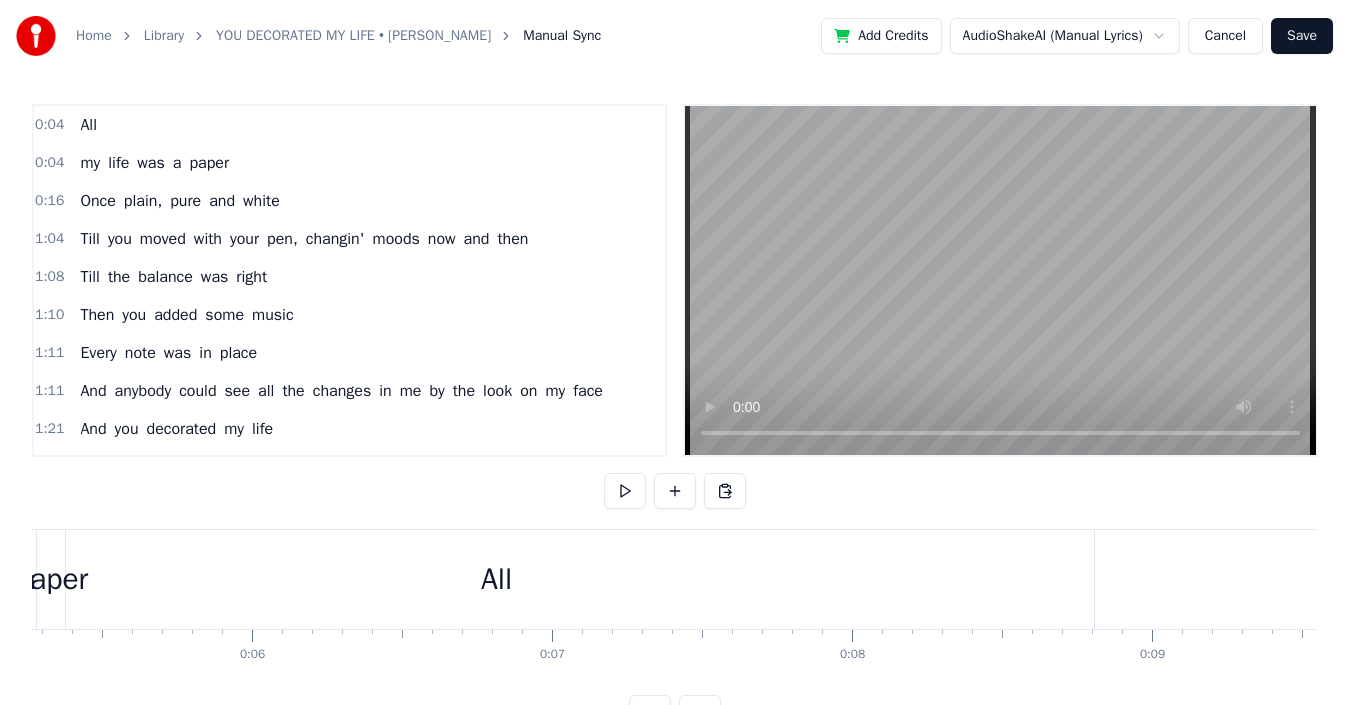 scroll, scrollTop: 0, scrollLeft: 1557, axis: horizontal 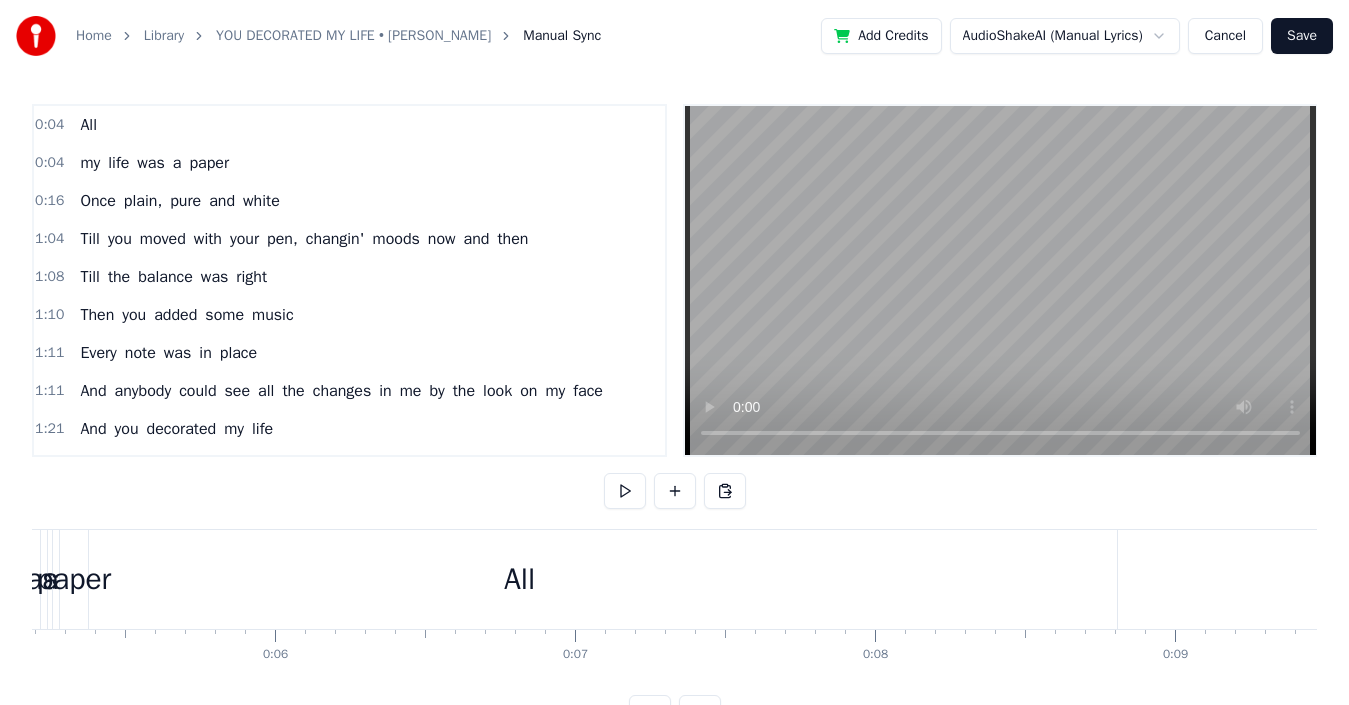 click on "All" at bounding box center [519, 579] 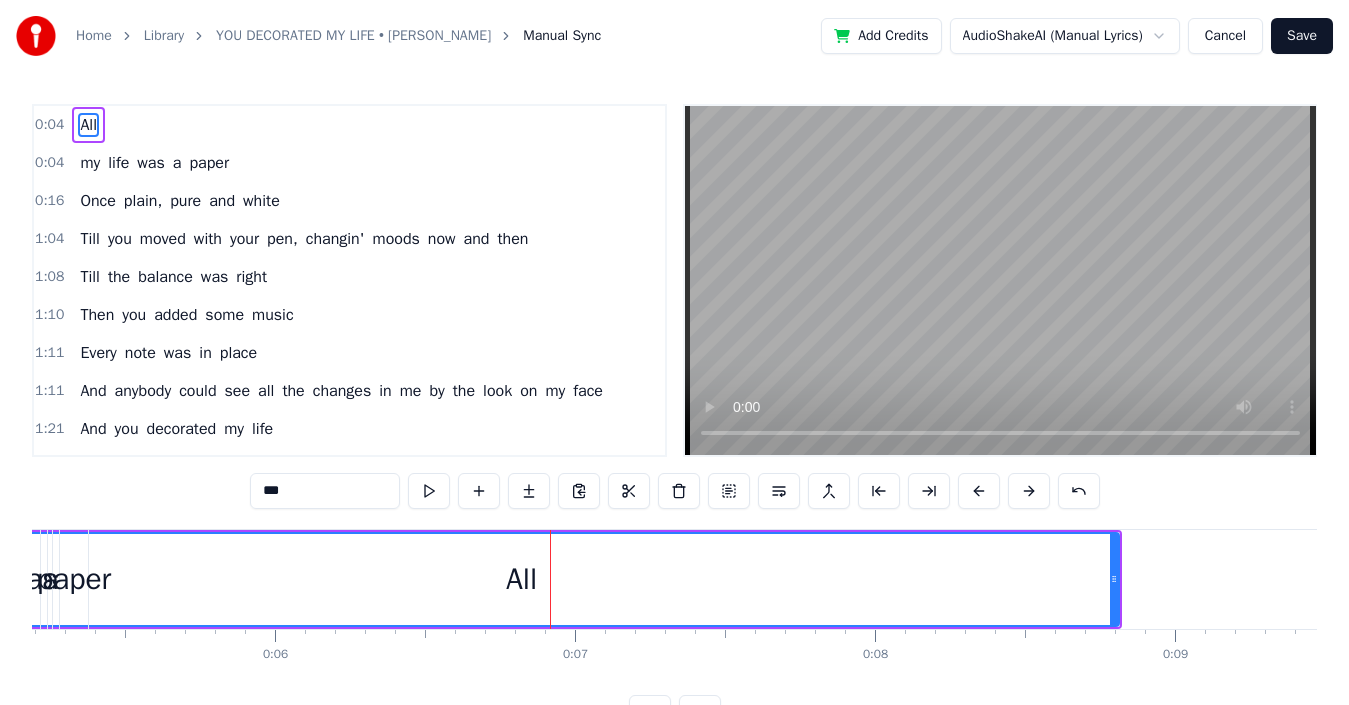 click on "All" at bounding box center [521, 579] 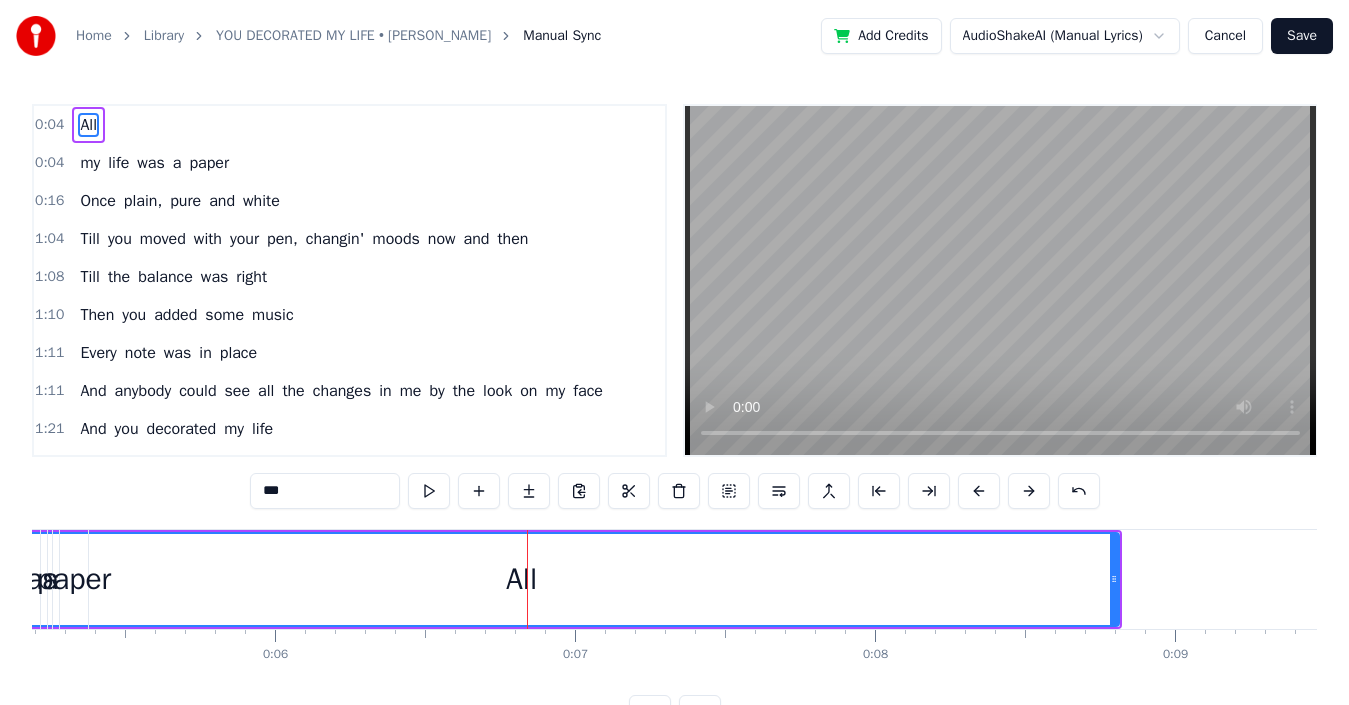 click on "All" at bounding box center [521, 579] 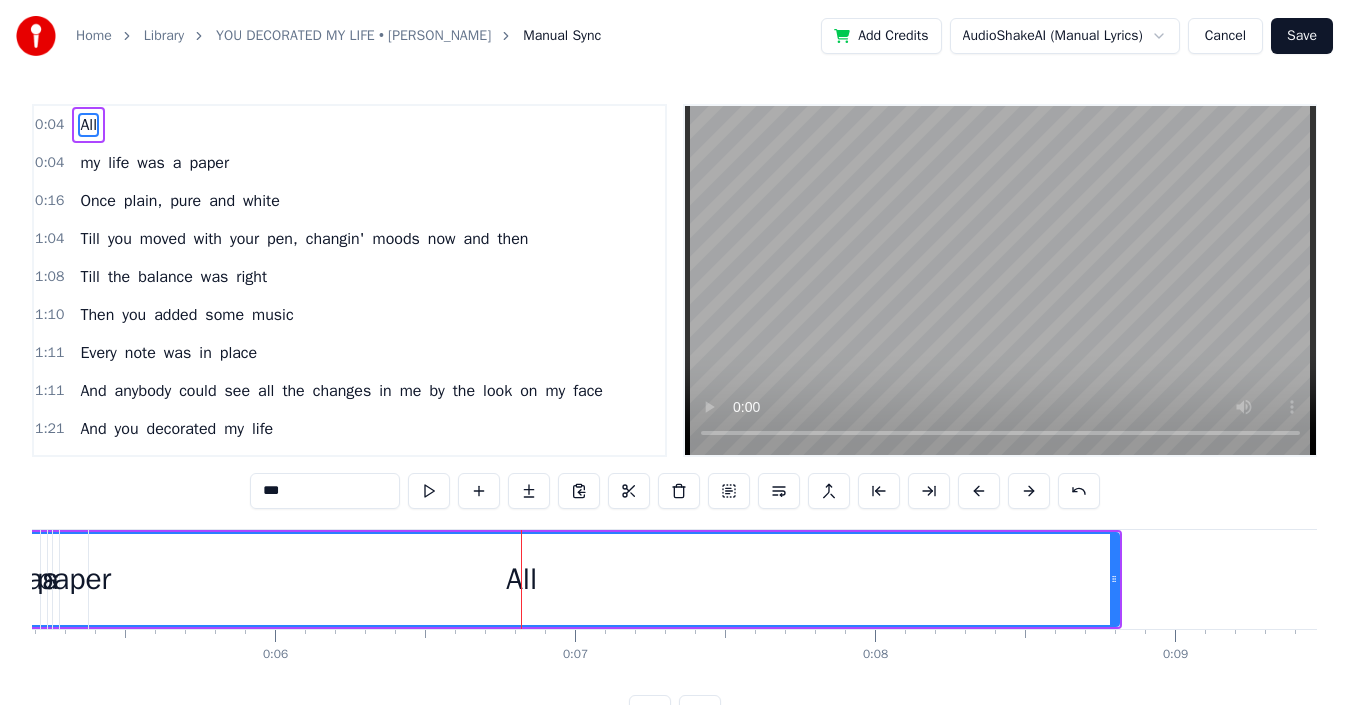 click on "All" at bounding box center (521, 579) 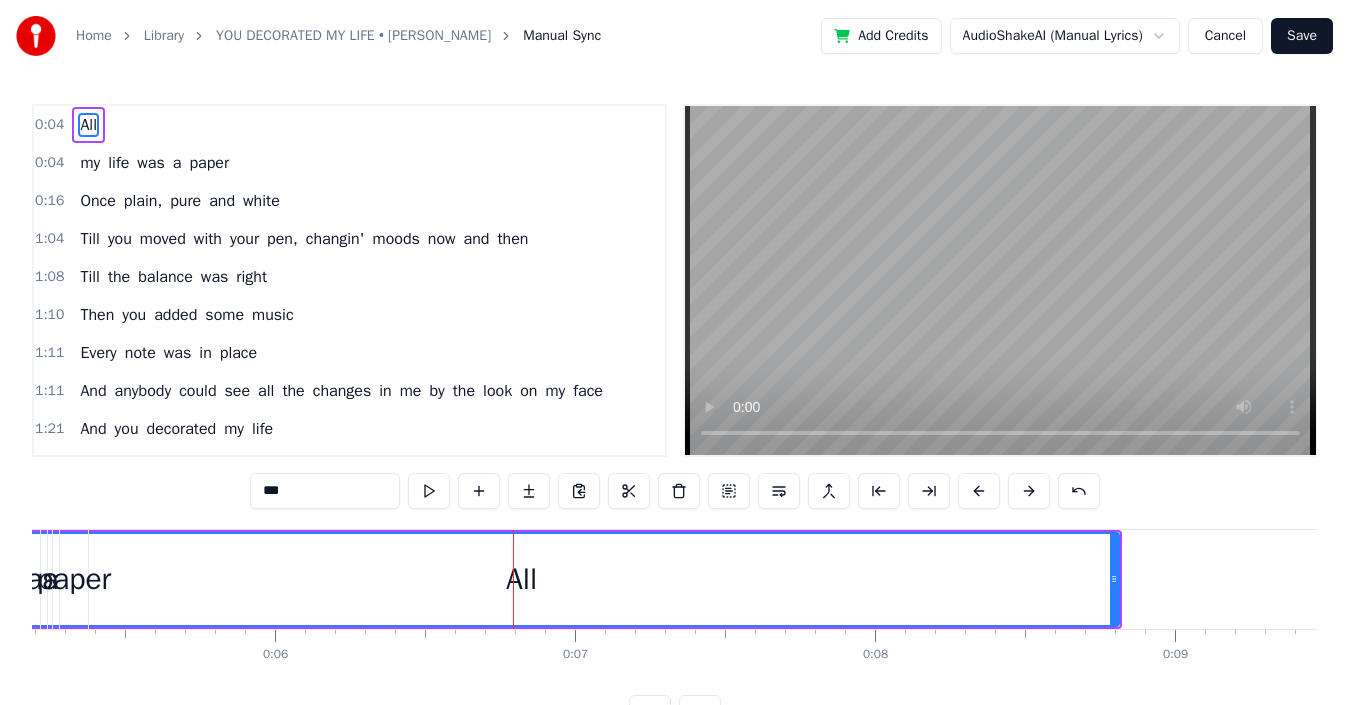 click on "All" at bounding box center (521, 579) 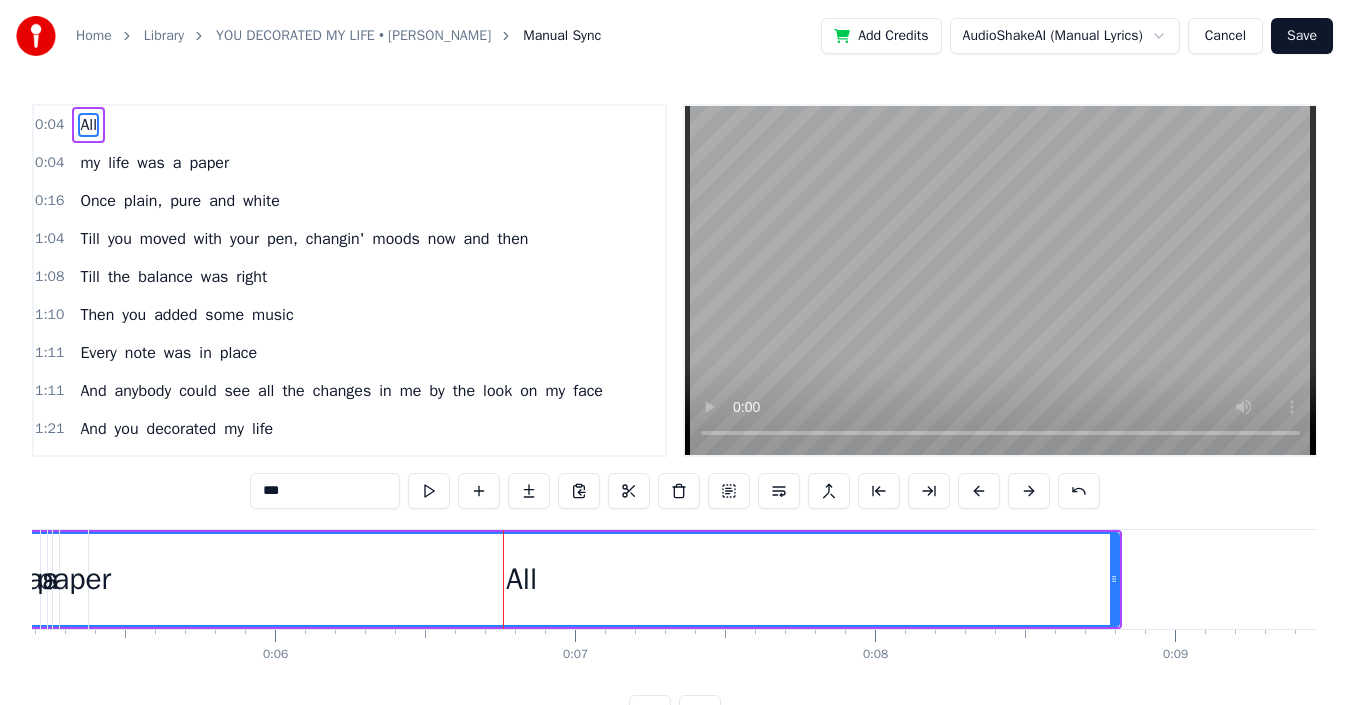 drag, startPoint x: 505, startPoint y: 586, endPoint x: 550, endPoint y: 590, distance: 45.17743 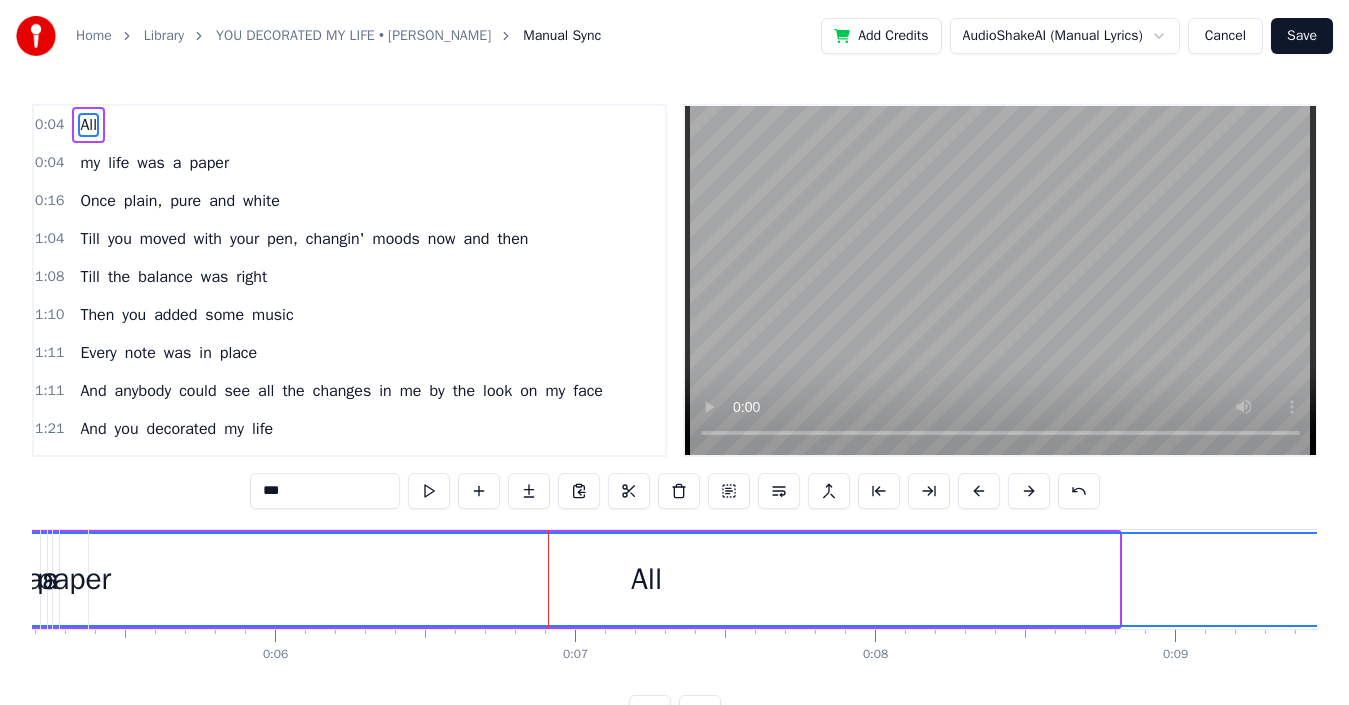 drag, startPoint x: 1115, startPoint y: 585, endPoint x: 1365, endPoint y: 557, distance: 251.56311 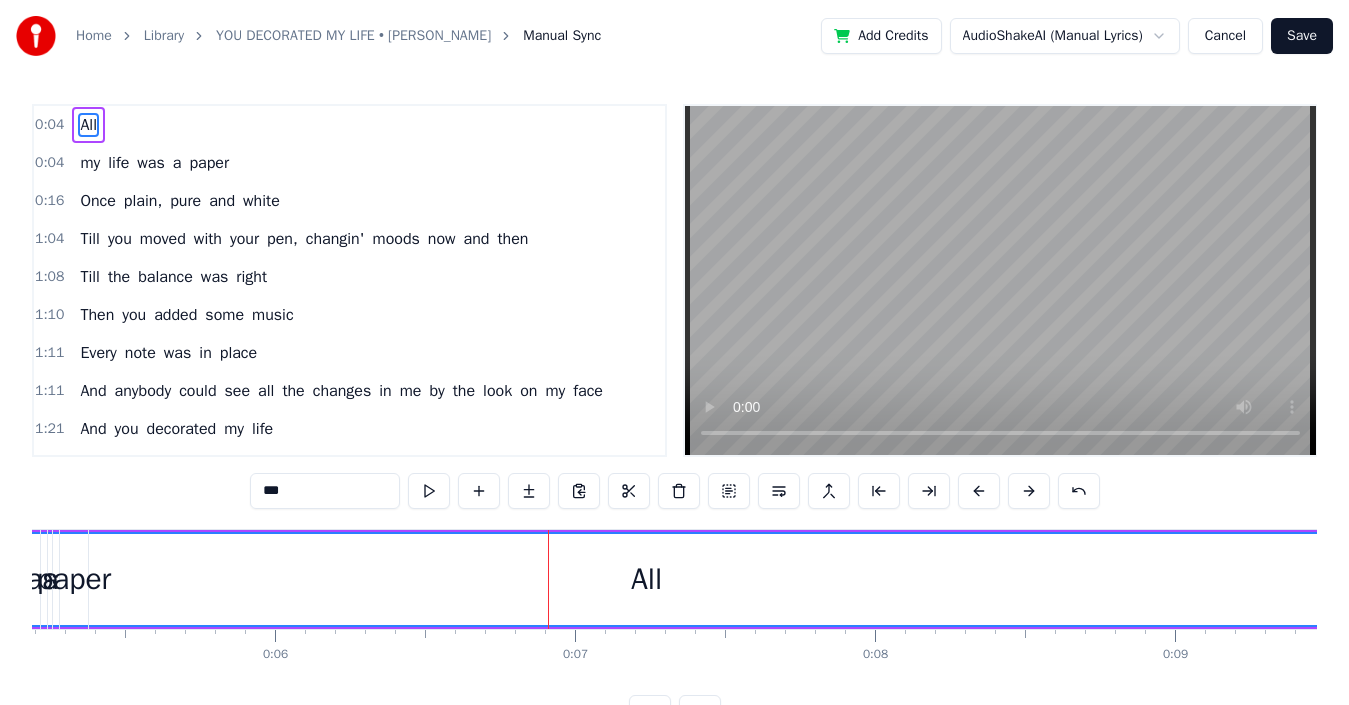 click on "0:04 All 0:04 my life was a paper 0:16 Once plain, pure and white 1:04 Till you moved with your pen, changin' moods now and then 1:08 Till the balance was right 1:10 Then you added some music 1:11 Every note was in place 1:11 And anybody could see all the changes in me by the look on my face 1:21 And you decorated my life 1:23 Created a world 1:24 Where dreams are a part 1:24 And you decorated my life 1:25 By paintin' your love all over my heart 1:30 You decorated my life 1:31 Like a rhyme with no reason 1:32 In an unfinished song 1:33 There was no harmony, life meant nothin' to me until you came along 1:37 And you brought out the colors 1:44 What a gentle surprise 1:45 Now I'm able to see all the things life can be, shinin' soft in your eyes 1:48 And you decorated my life 1:53 Created a world 1:59 Where dreams are a part 2:04 And you decorated my life 2:07 By paintin' your love 2:17 All over my heart 3:19 You decorated my life *** All my life was a paper Once plain, pure and white Till you moved with your in" at bounding box center [674, 417] 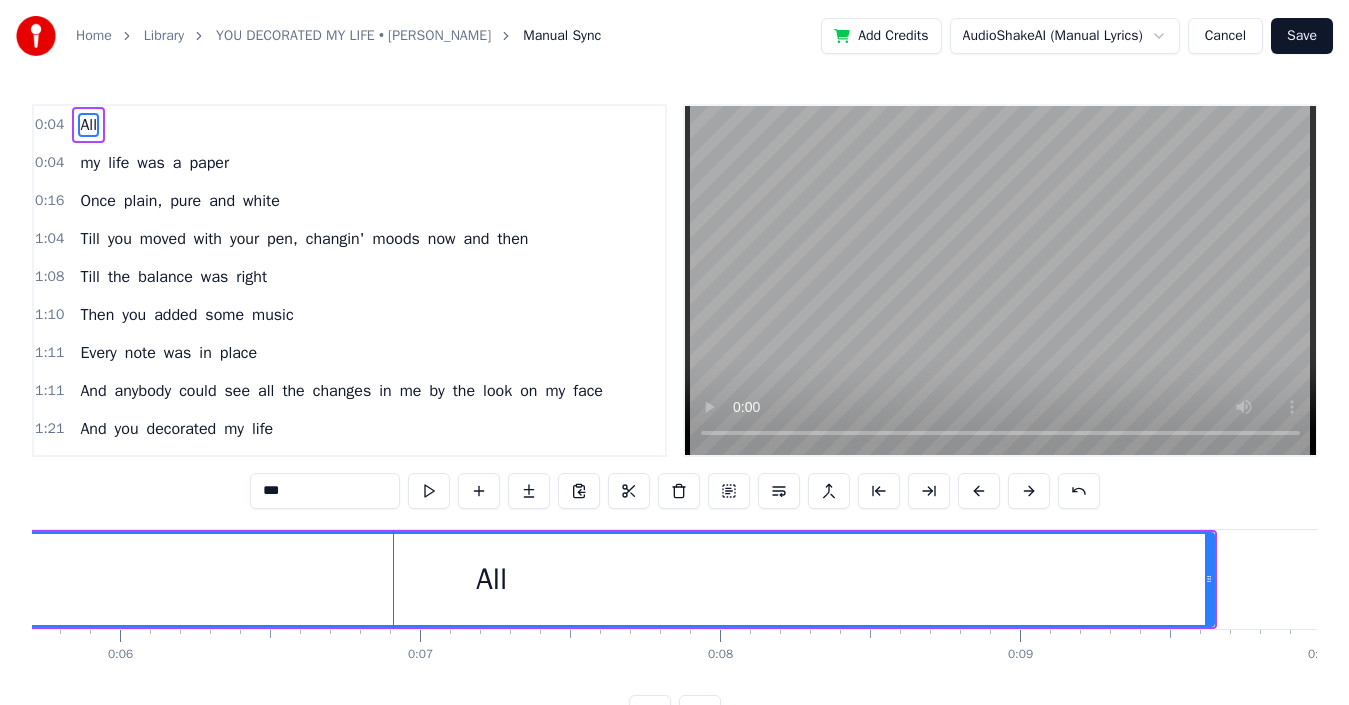 scroll, scrollTop: 0, scrollLeft: 1717, axis: horizontal 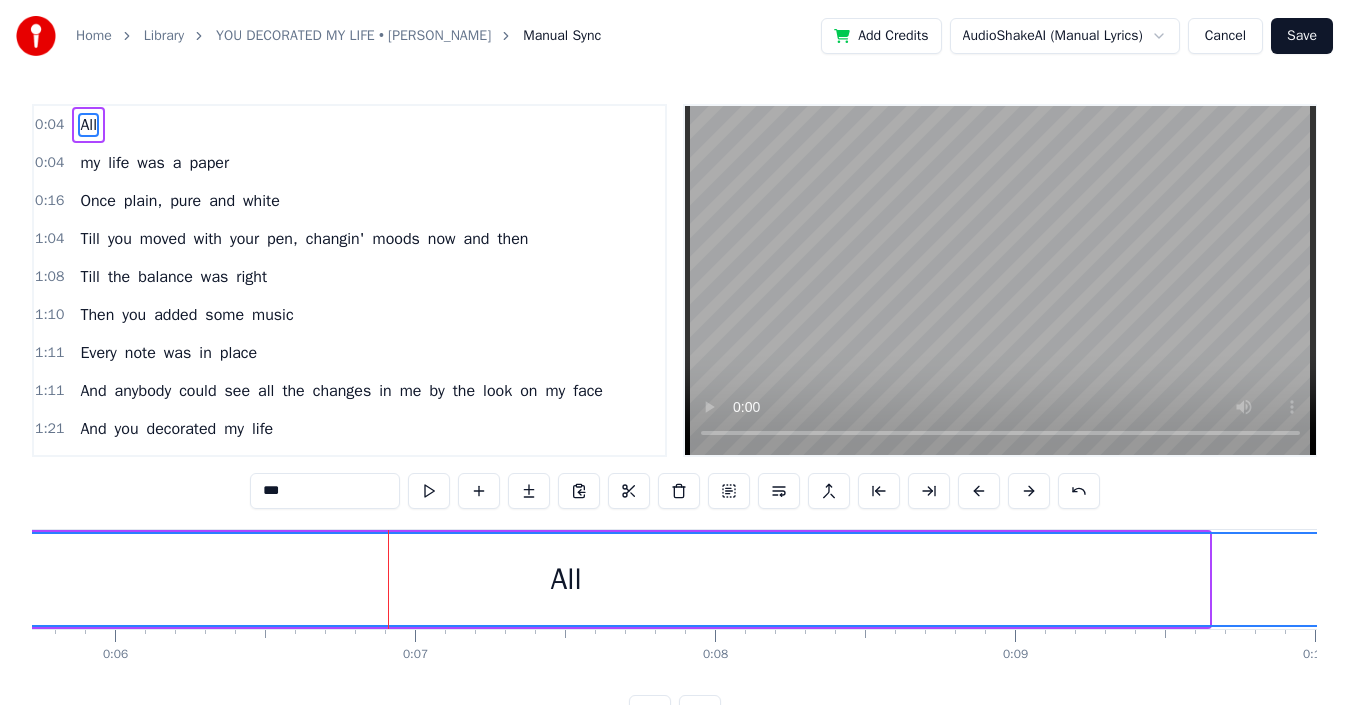 drag, startPoint x: 1206, startPoint y: 565, endPoint x: 1365, endPoint y: 543, distance: 160.5148 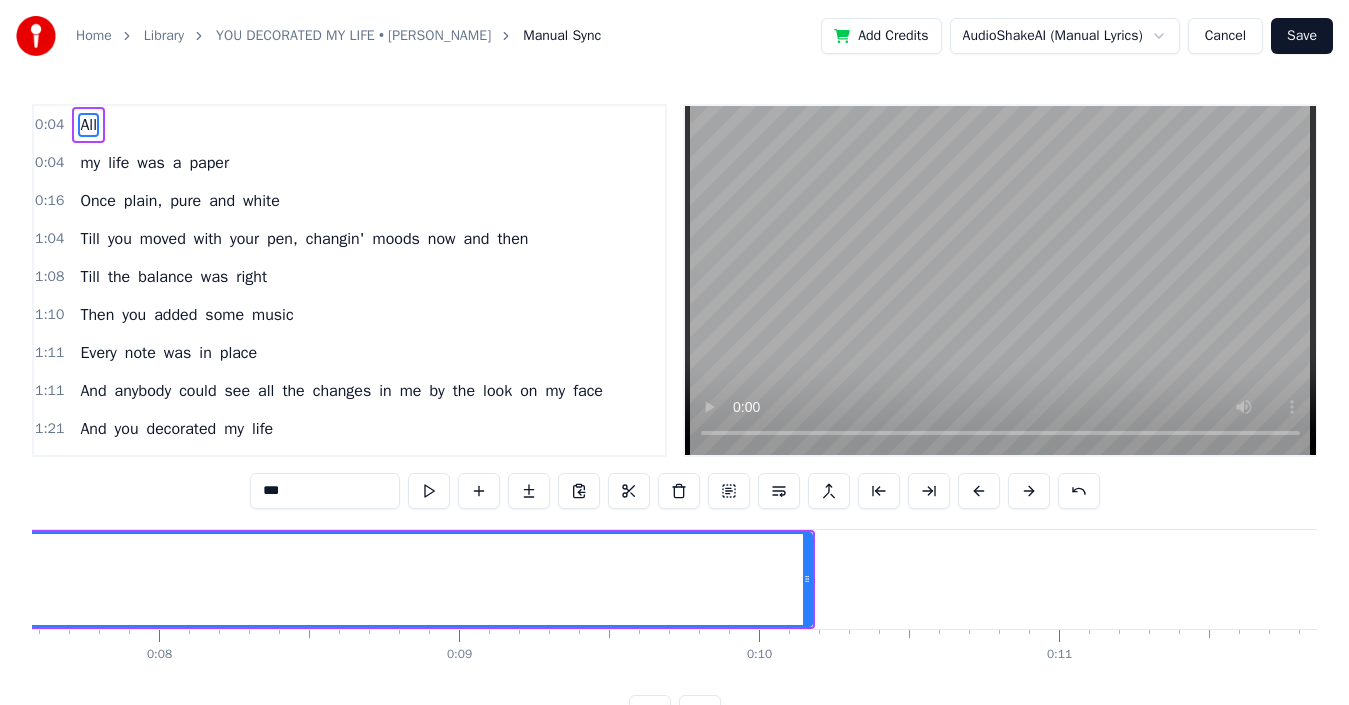 scroll, scrollTop: 0, scrollLeft: 2277, axis: horizontal 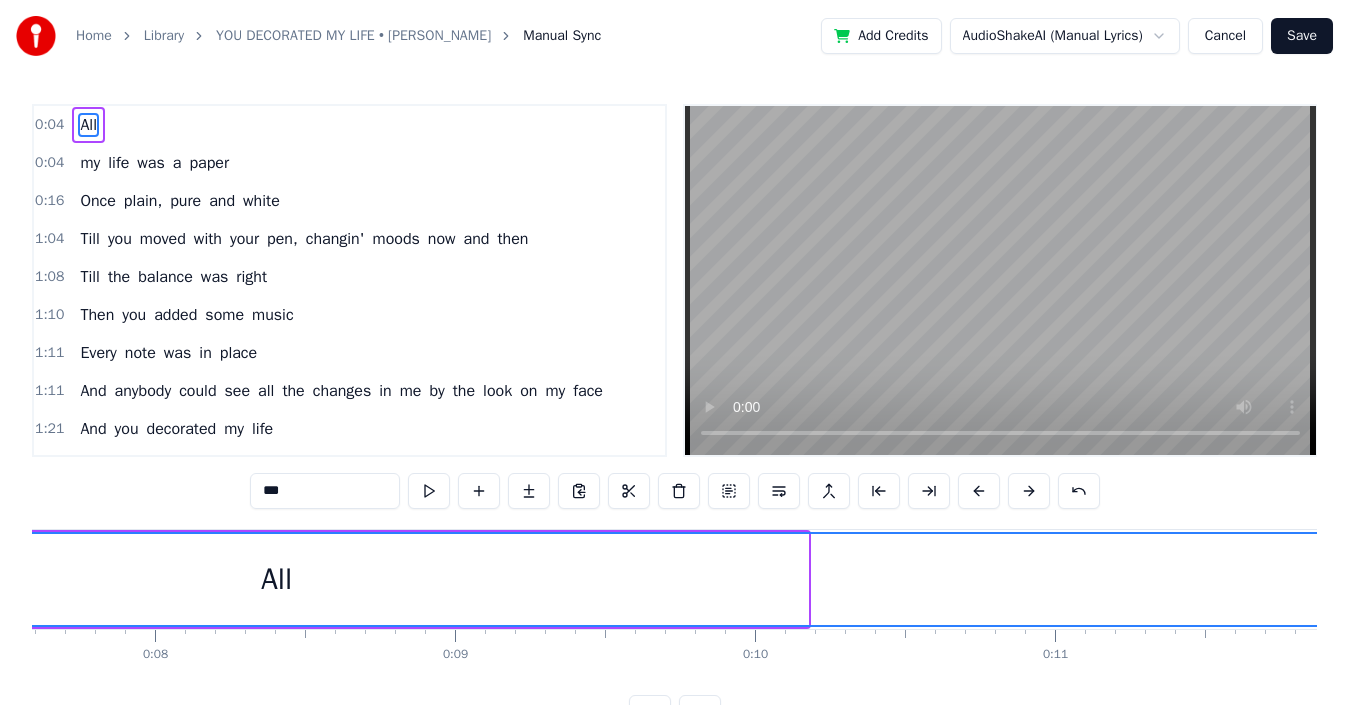 drag, startPoint x: 803, startPoint y: 585, endPoint x: 1344, endPoint y: 561, distance: 541.5321 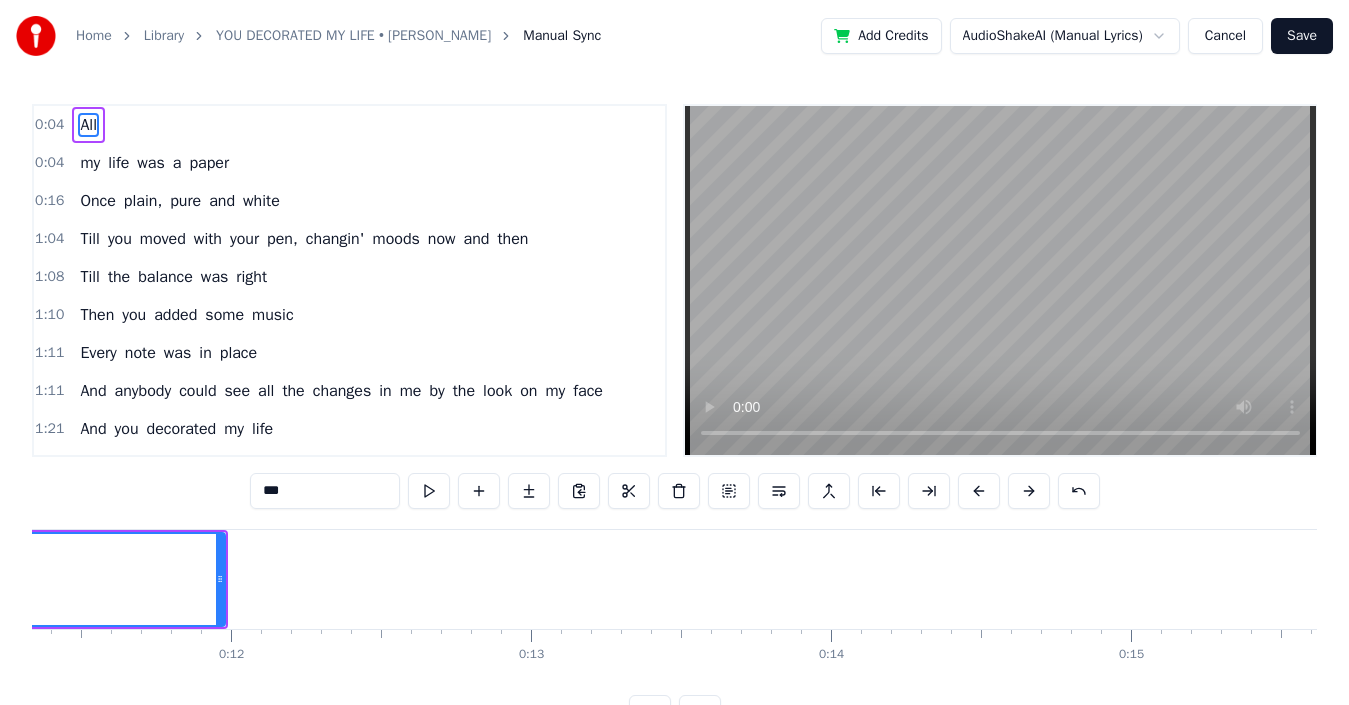 scroll, scrollTop: 0, scrollLeft: 4526, axis: horizontal 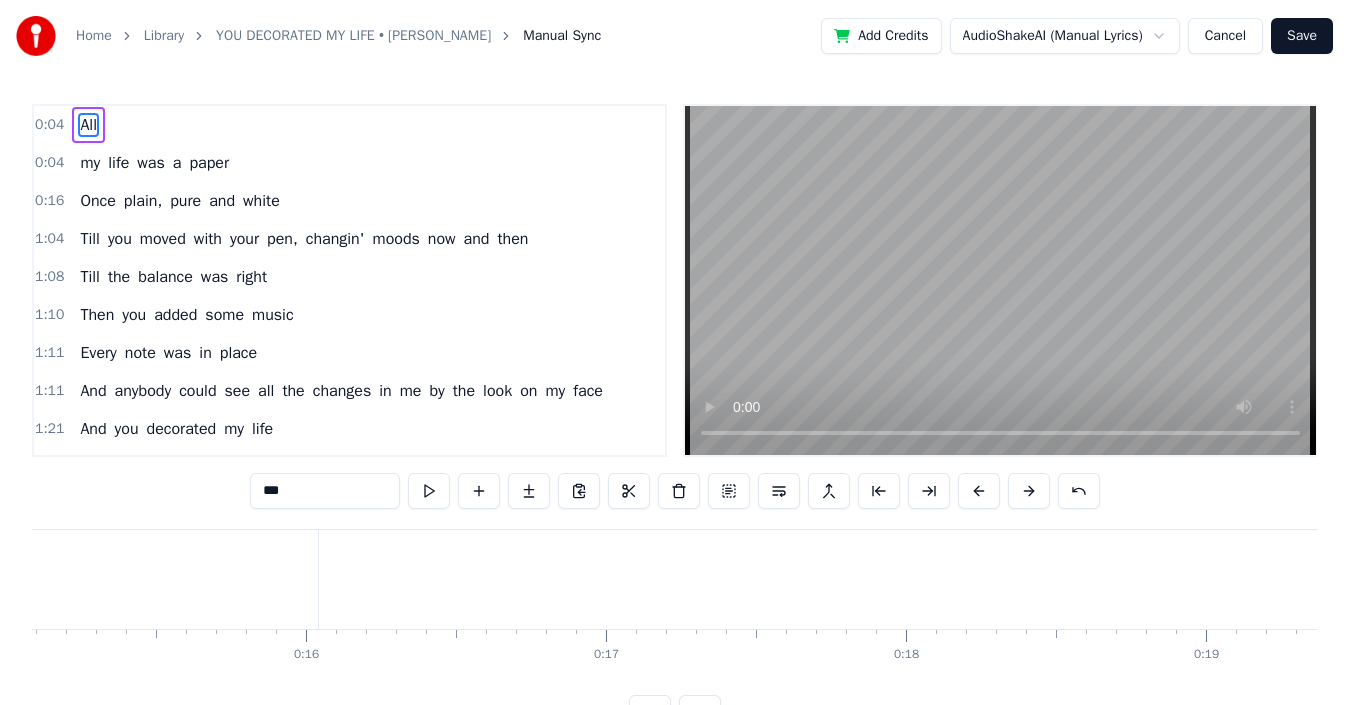 click on "All my life was a paper Once plain, pure and white Till you moved with your pen, changin' moods now and then Till the balance was right Then you added some music Every note was in place And anybody could see all the changes in me by the look on my face And you decorated my life Created a world Where dreams are a part And you decorated my life By paintin' your love all over my heart You decorated my life Like a rhyme with no reason In an unfinished song There was no harmony, life meant nothin' to me until you came along And you brought out the colors What a gentle surprise Now I'm able to see all the things life can be, shinin' soft in your eyes And you decorated my life Created a world Where dreams are a part And you decorated my life By paintin' your love All over my heart You decorated my life
To pick up a draggable item, press the space bar.
While dragging, use the arrow keys to move the item.
Press space again to drop the item in its new position, or press escape to cancel.
0 0:01 0:02" at bounding box center (674, 604) 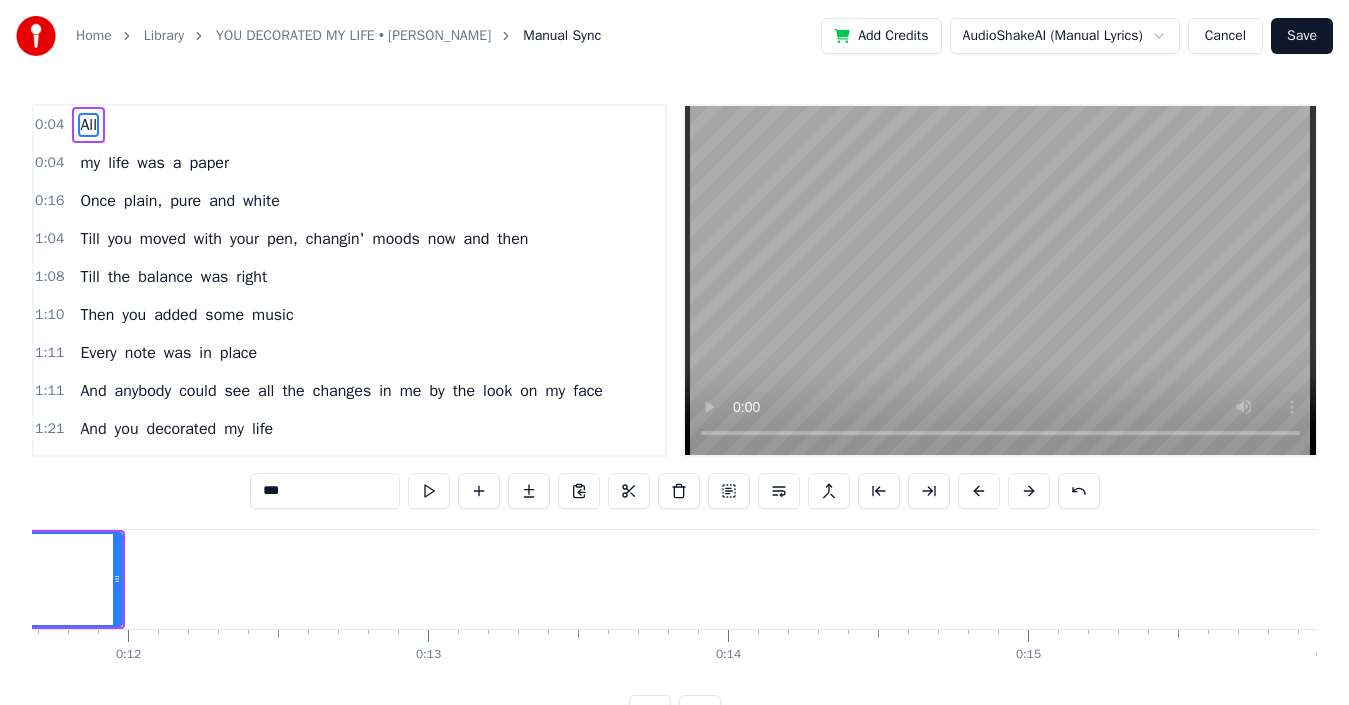 scroll, scrollTop: 0, scrollLeft: 3486, axis: horizontal 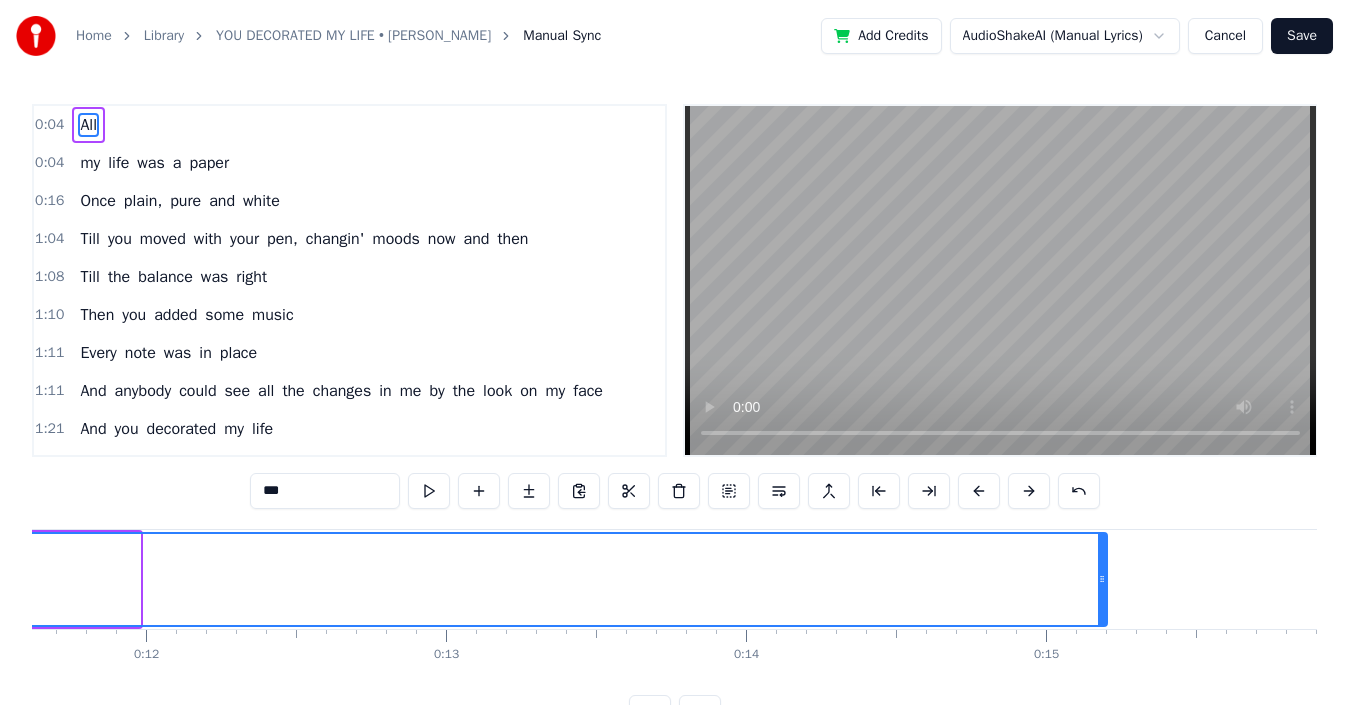 drag, startPoint x: 132, startPoint y: 585, endPoint x: 1099, endPoint y: 612, distance: 967.3769 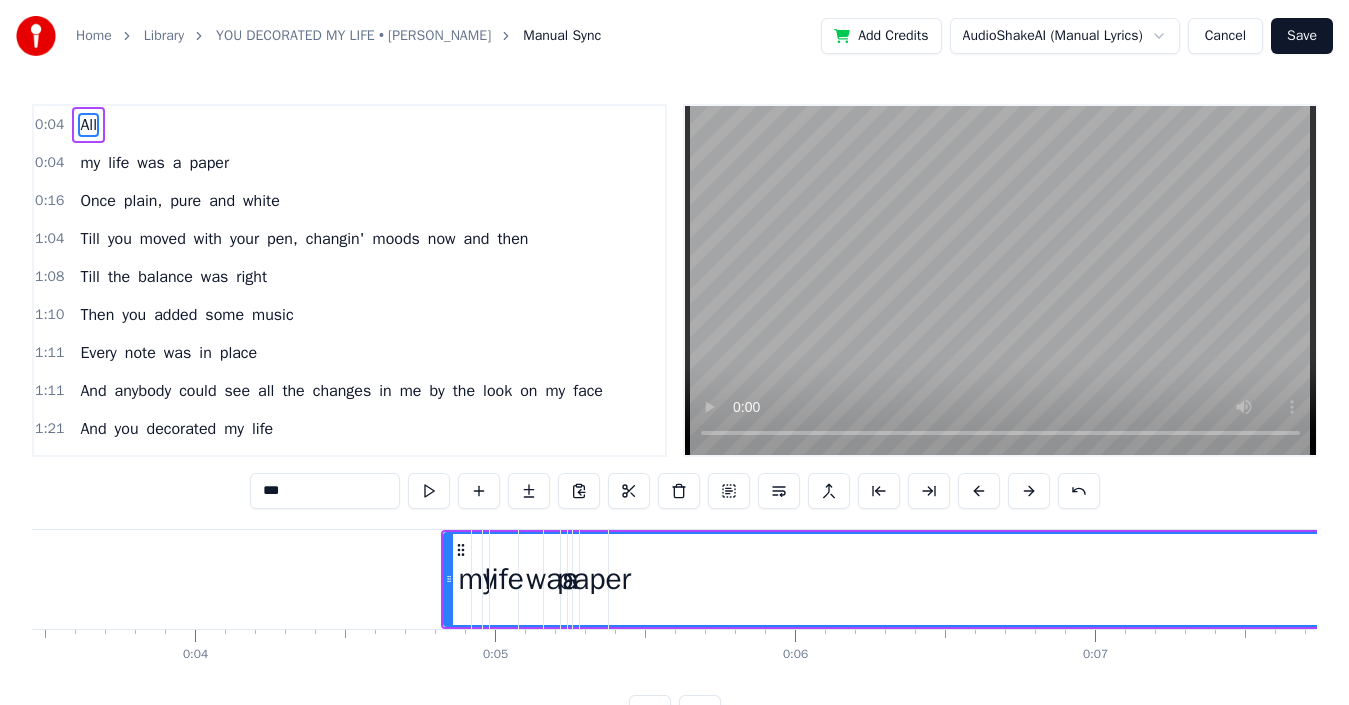 scroll, scrollTop: 0, scrollLeft: 1006, axis: horizontal 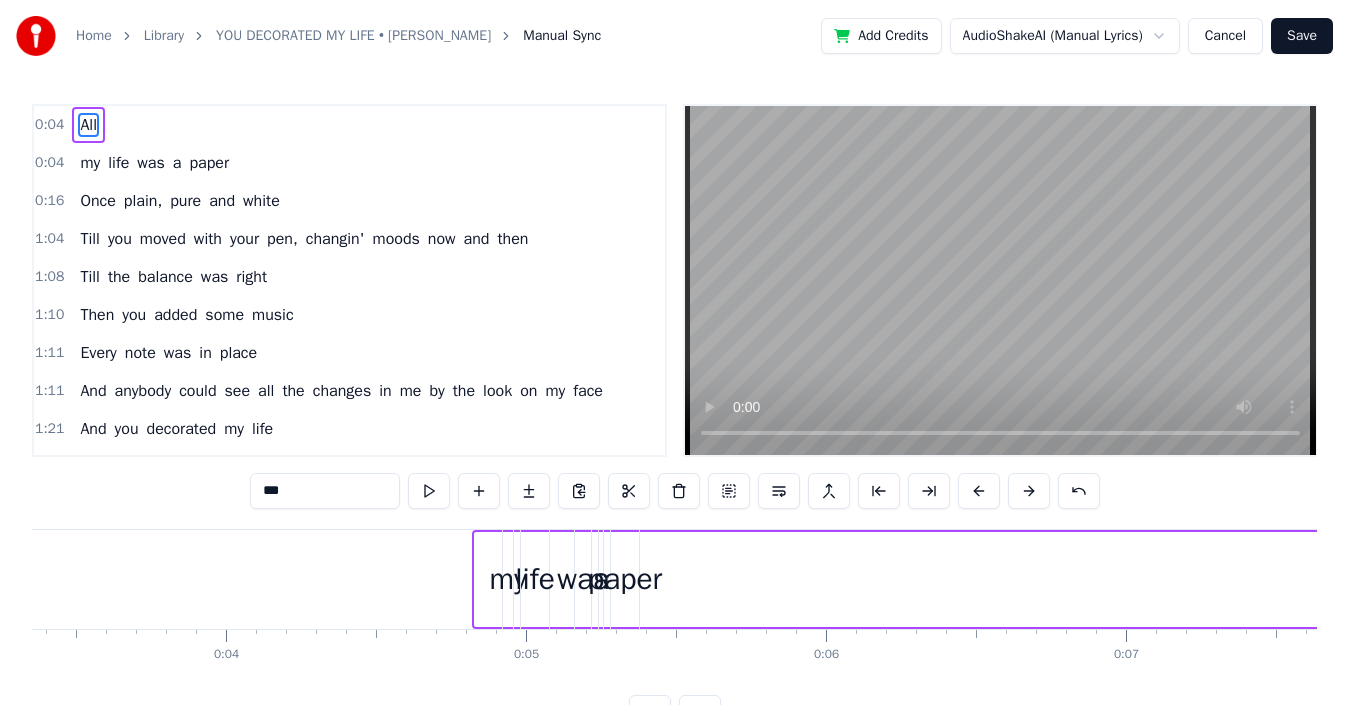 drag, startPoint x: 477, startPoint y: 576, endPoint x: 1342, endPoint y: 537, distance: 865.8787 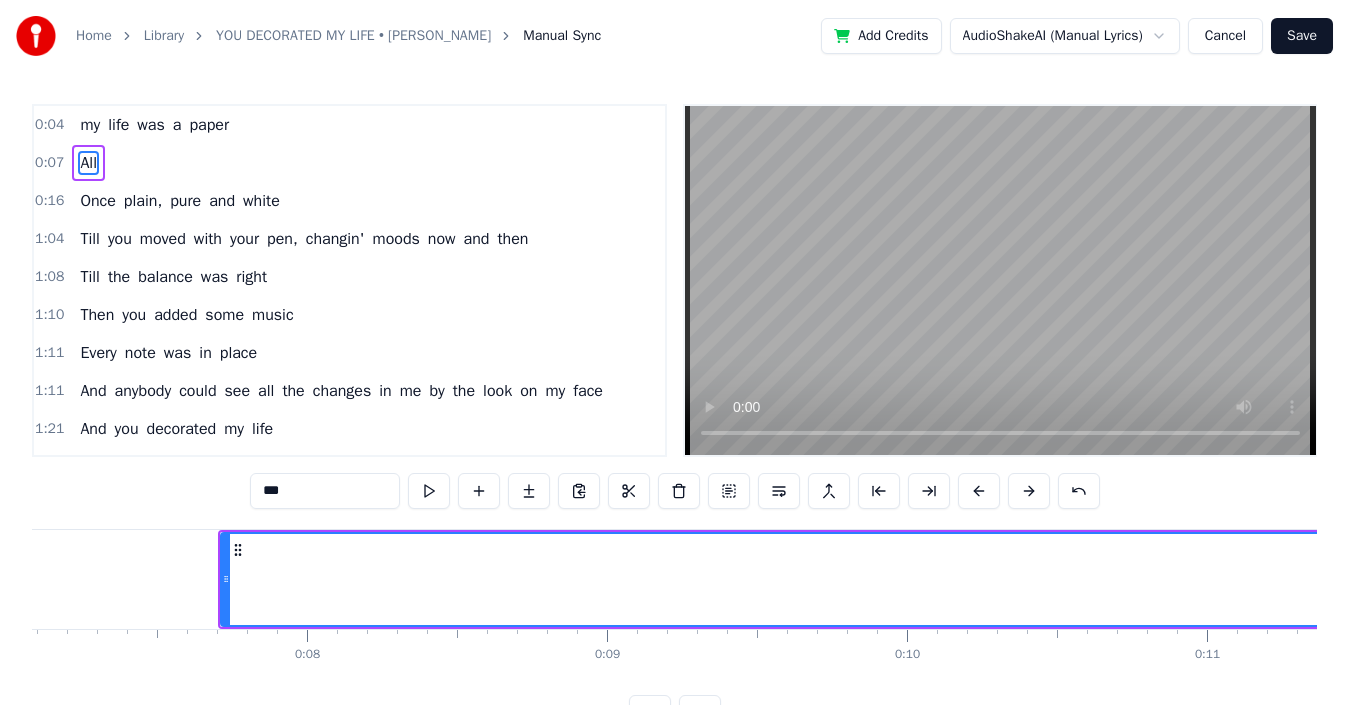 scroll, scrollTop: 0, scrollLeft: 2126, axis: horizontal 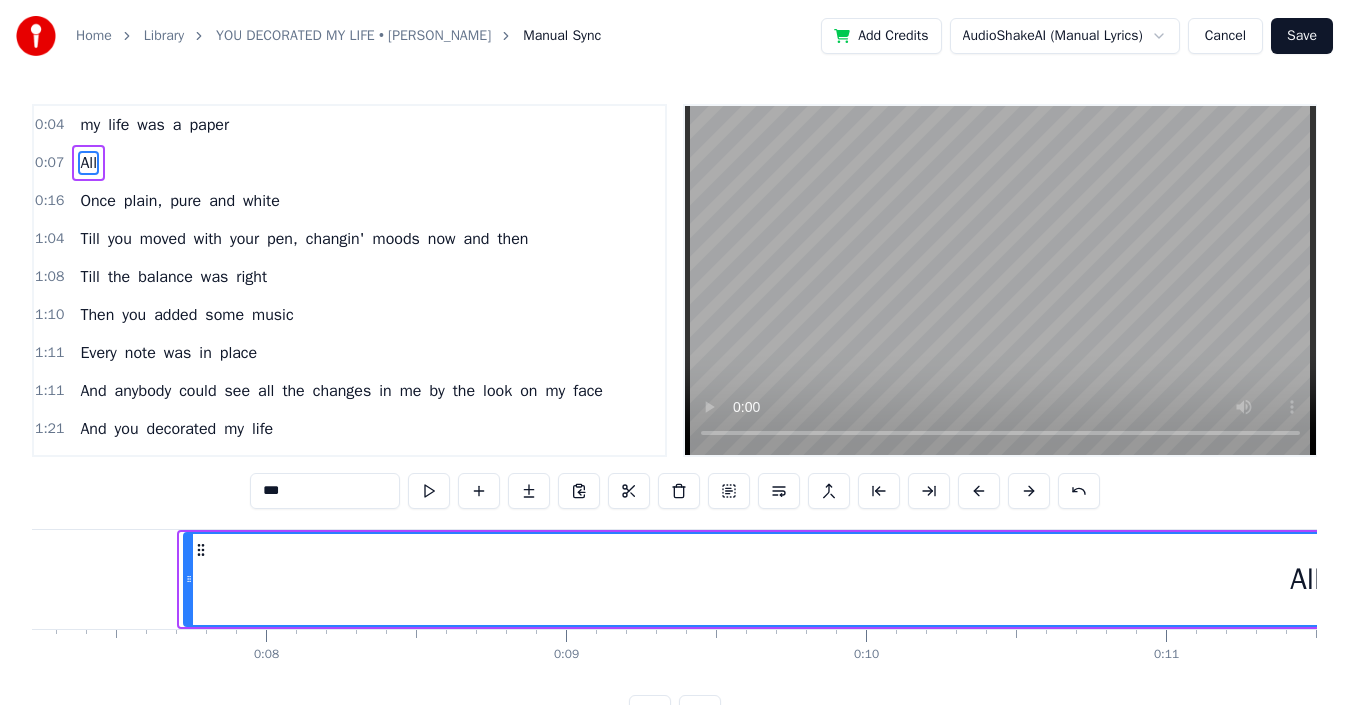 click on "All" at bounding box center [1305, 579] 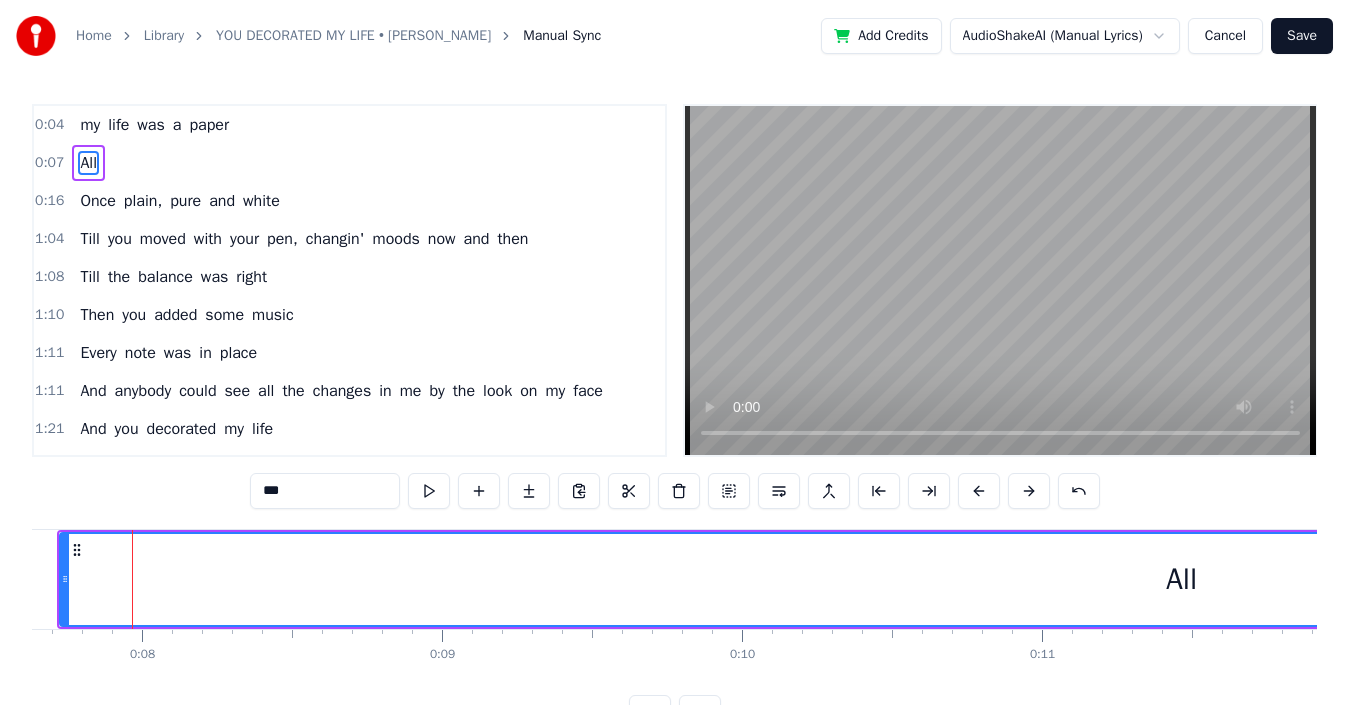 click on "All" at bounding box center [1181, 579] 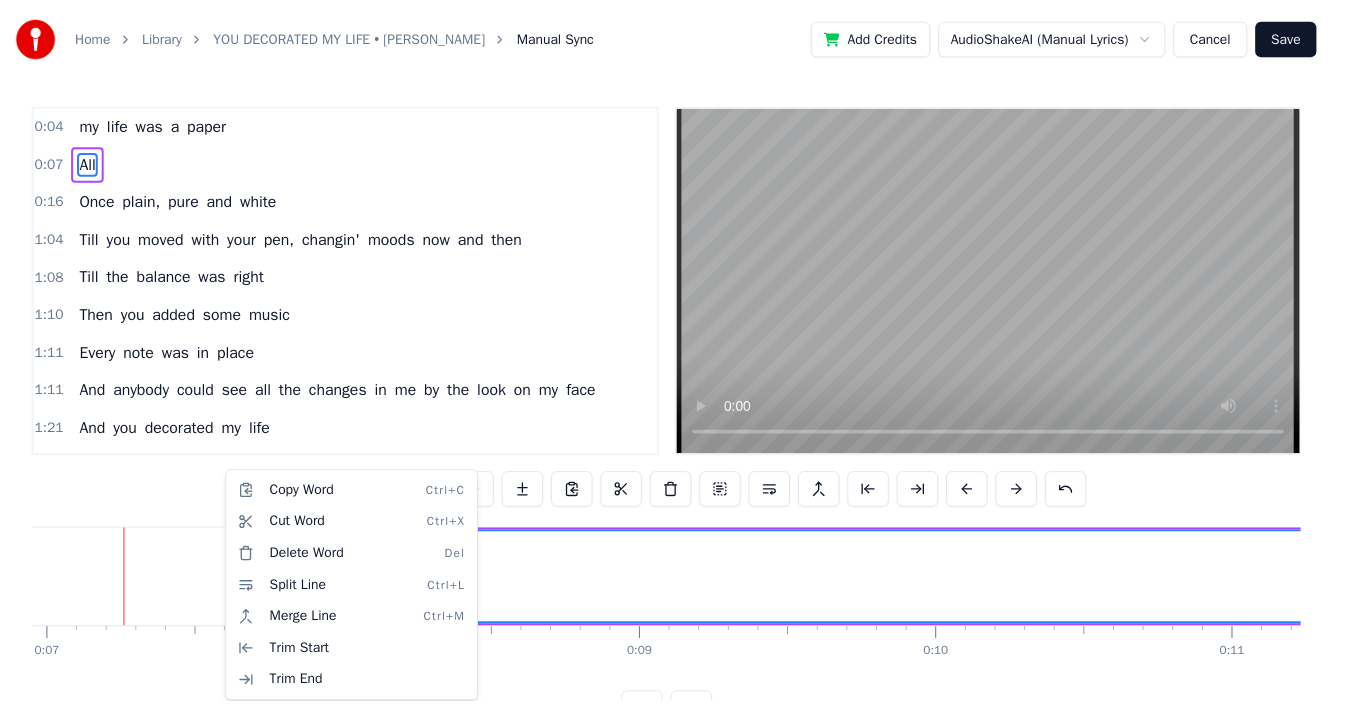 scroll, scrollTop: 0, scrollLeft: 2078, axis: horizontal 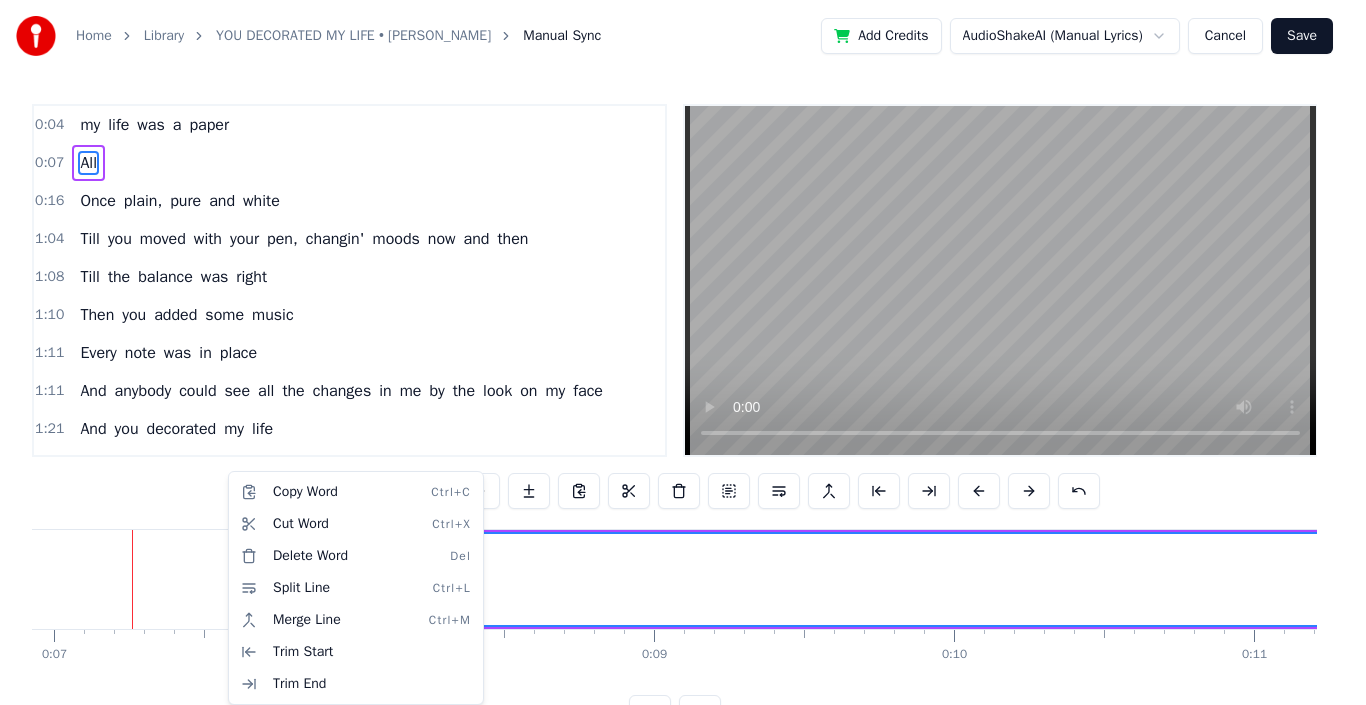 click on "Home Library YOU DECORATED MY LIFE • Kenny Rogers Manual Sync Add Credits AudioShakeAI (Manual Lyrics) Cancel Save 0:04 my life was a paper 0:07 All 0:16 Once plain, pure and white 1:04 Till you moved with your pen, changin' moods now and then 1:08 Till the balance was right 1:10 Then you added some music 1:11 Every note was in place 1:11 And anybody could see all the changes in me by the look on my face 1:21 And you decorated my life 1:23 Created a world 1:24 Where dreams are a part 1:24 And you decorated my life 1:25 By paintin' your love all over my heart 1:30 You decorated my life 1:31 Like a rhyme with no reason 1:32 In an unfinished song 1:33 There was no harmony, life meant nothin' to me until you came along 1:37 And you brought out the colors 1:44 What a gentle surprise 1:45 Now I'm able to see all the things life can be, shinin' soft in your eyes 1:48 And you decorated my life 1:53 Created a world 1:59 Where dreams are a part 2:04 And you decorated my life 2:07 By paintin' your love 2:17 All over a" at bounding box center (683, 381) 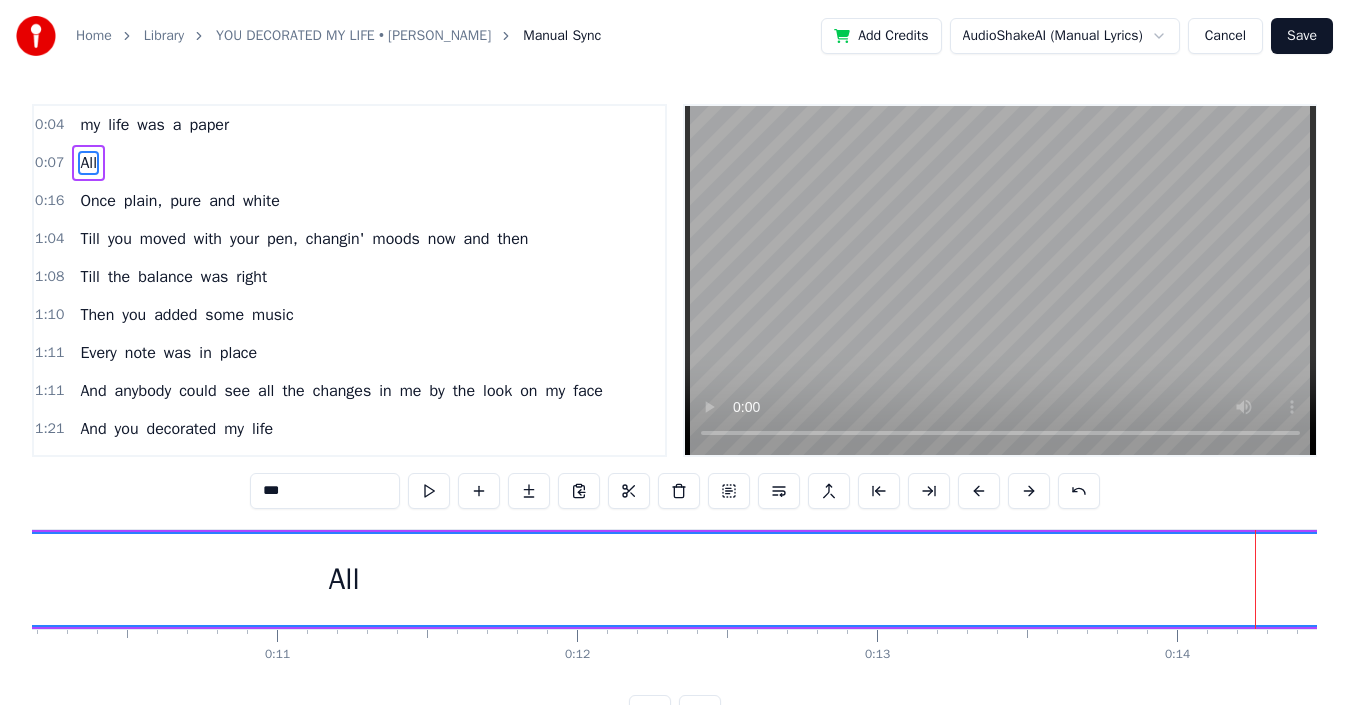 drag, startPoint x: 280, startPoint y: 577, endPoint x: 135, endPoint y: 581, distance: 145.05516 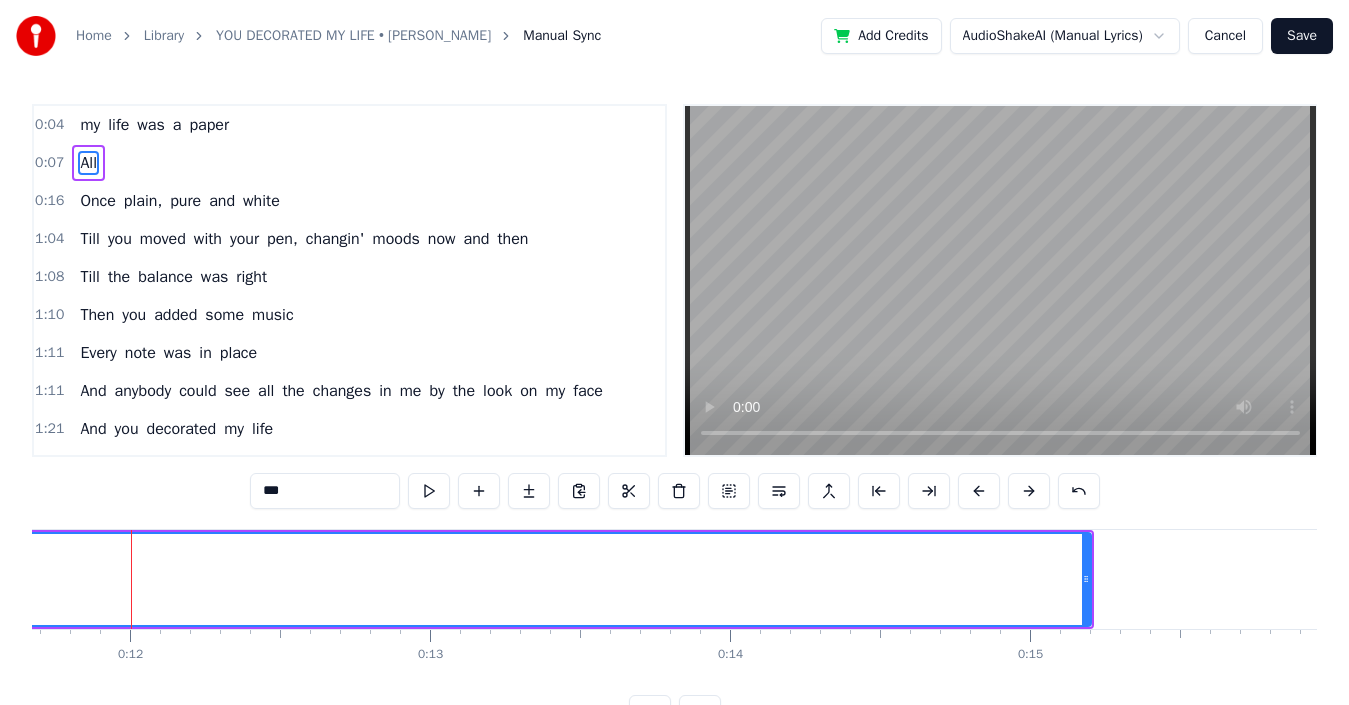 scroll, scrollTop: 0, scrollLeft: 3501, axis: horizontal 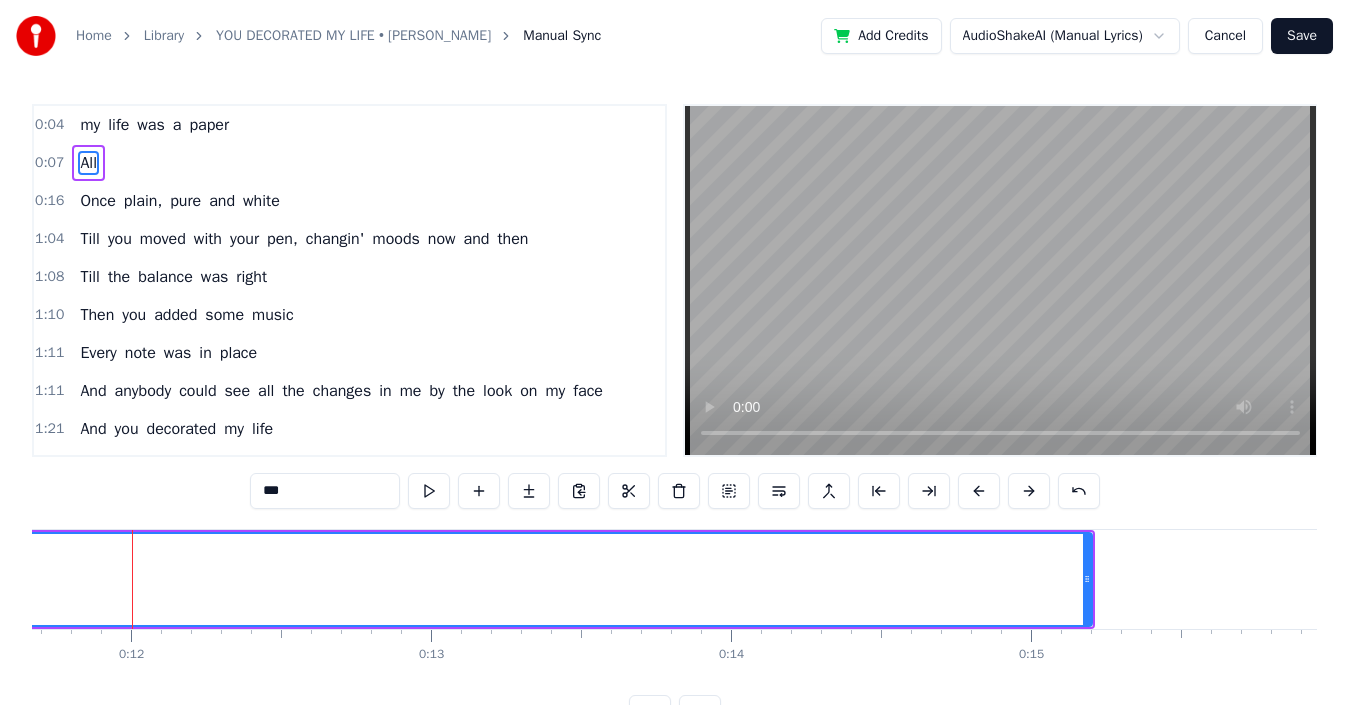 drag, startPoint x: 133, startPoint y: 583, endPoint x: 113, endPoint y: 594, distance: 22.825424 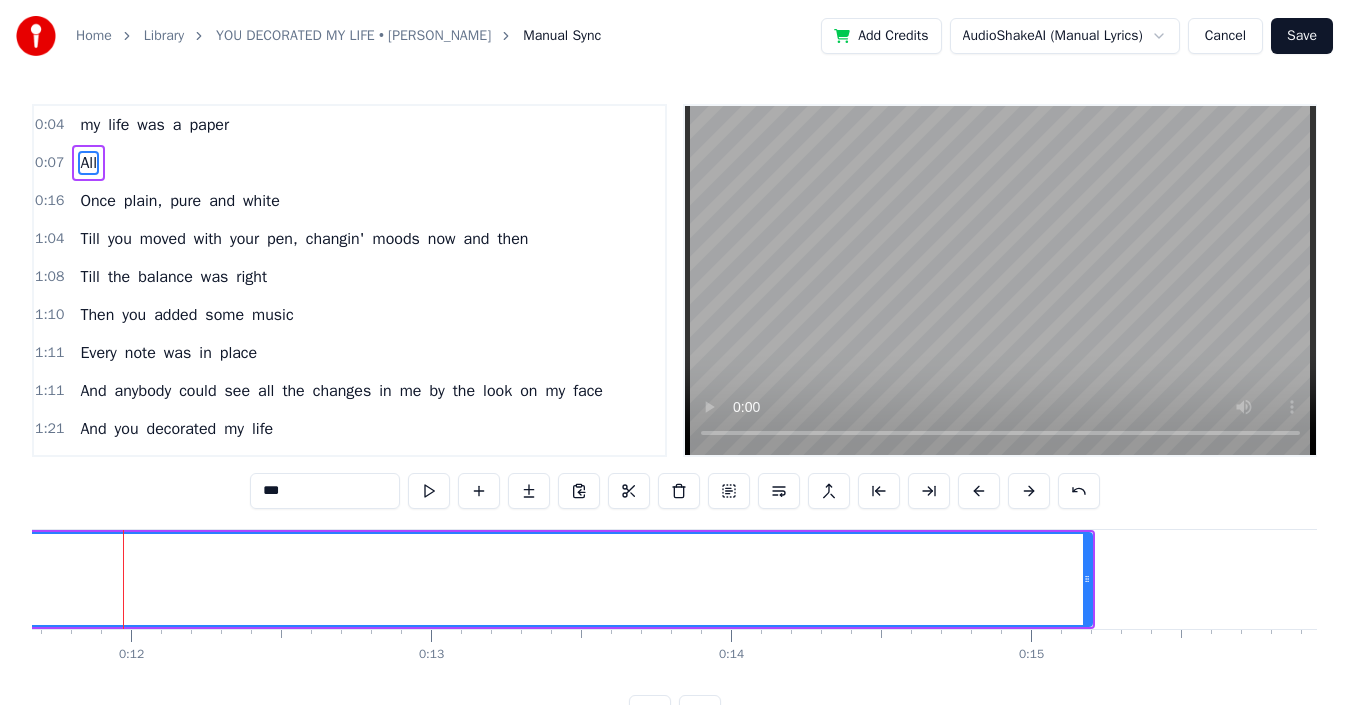 click on "All" at bounding box center (-102, 579) 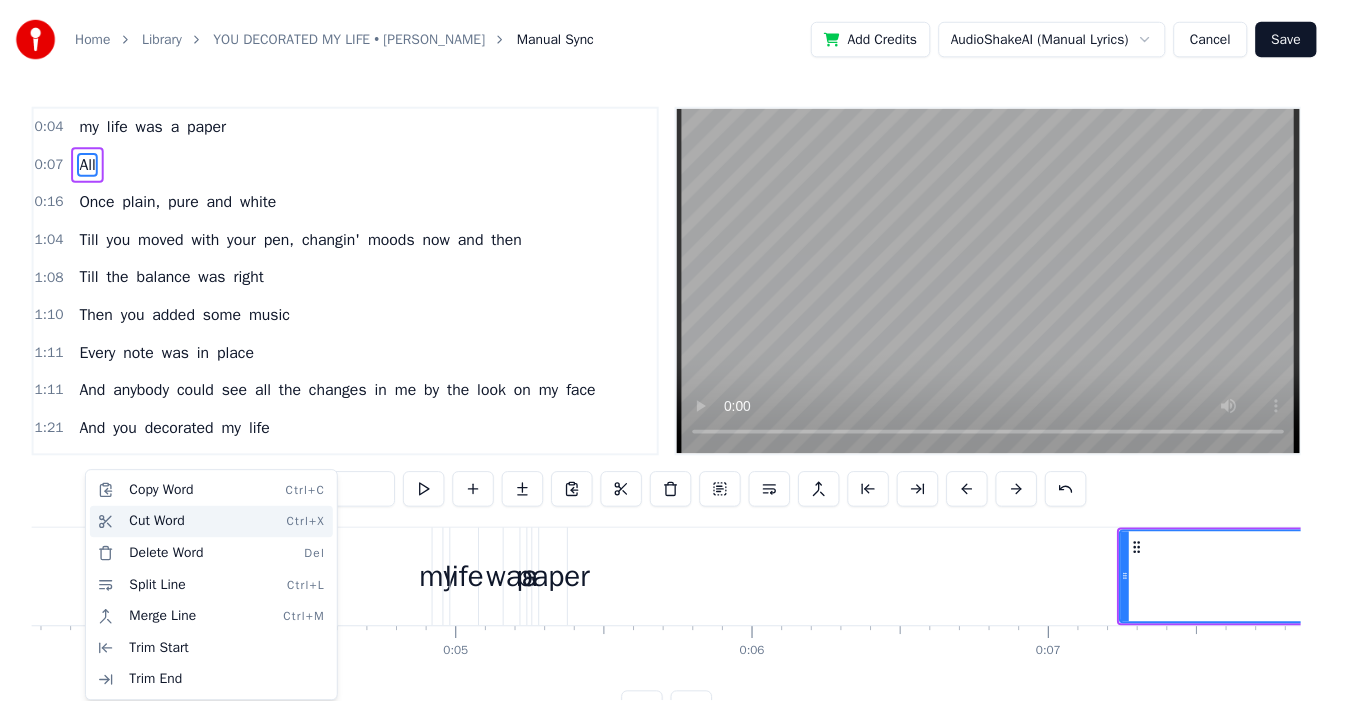 scroll, scrollTop: 0, scrollLeft: 745, axis: horizontal 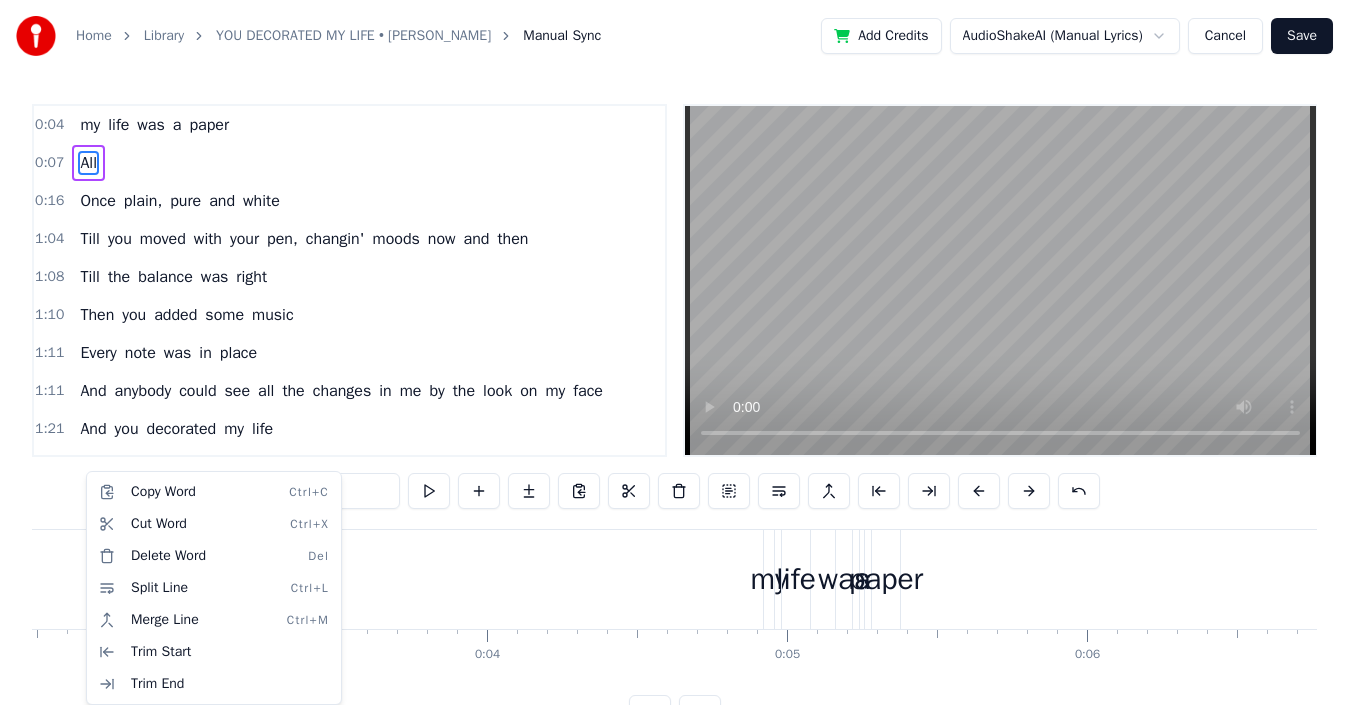 click on "Home Library YOU DECORATED MY LIFE • Kenny Rogers Manual Sync Add Credits AudioShakeAI (Manual Lyrics) Cancel Save 0:04 my life was a paper 0:07 All 0:16 Once plain, pure and white 1:04 Till you moved with your pen, changin' moods now and then 1:08 Till the balance was right 1:10 Then you added some music 1:11 Every note was in place 1:11 And anybody could see all the changes in me by the look on my face 1:21 And you decorated my life 1:23 Created a world 1:24 Where dreams are a part 1:24 And you decorated my life 1:25 By paintin' your love all over my heart 1:30 You decorated my life 1:31 Like a rhyme with no reason 1:32 In an unfinished song 1:33 There was no harmony, life meant nothin' to me until you came along 1:37 And you brought out the colors 1:44 What a gentle surprise 1:45 Now I'm able to see all the things life can be, shinin' soft in your eyes 1:48 And you decorated my life 1:53 Created a world 1:59 Where dreams are a part 2:04 And you decorated my life 2:07 By paintin' your love 2:17 All over a" at bounding box center [683, 381] 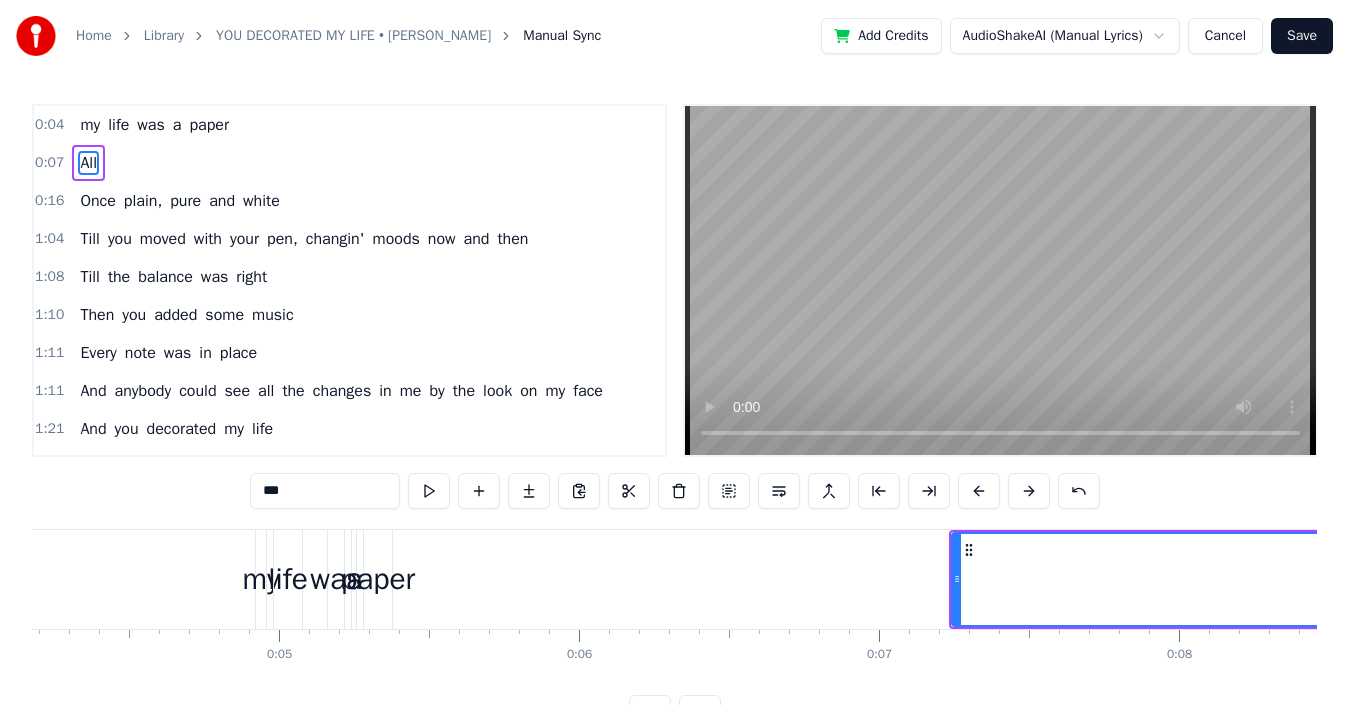 scroll, scrollTop: 0, scrollLeft: 1265, axis: horizontal 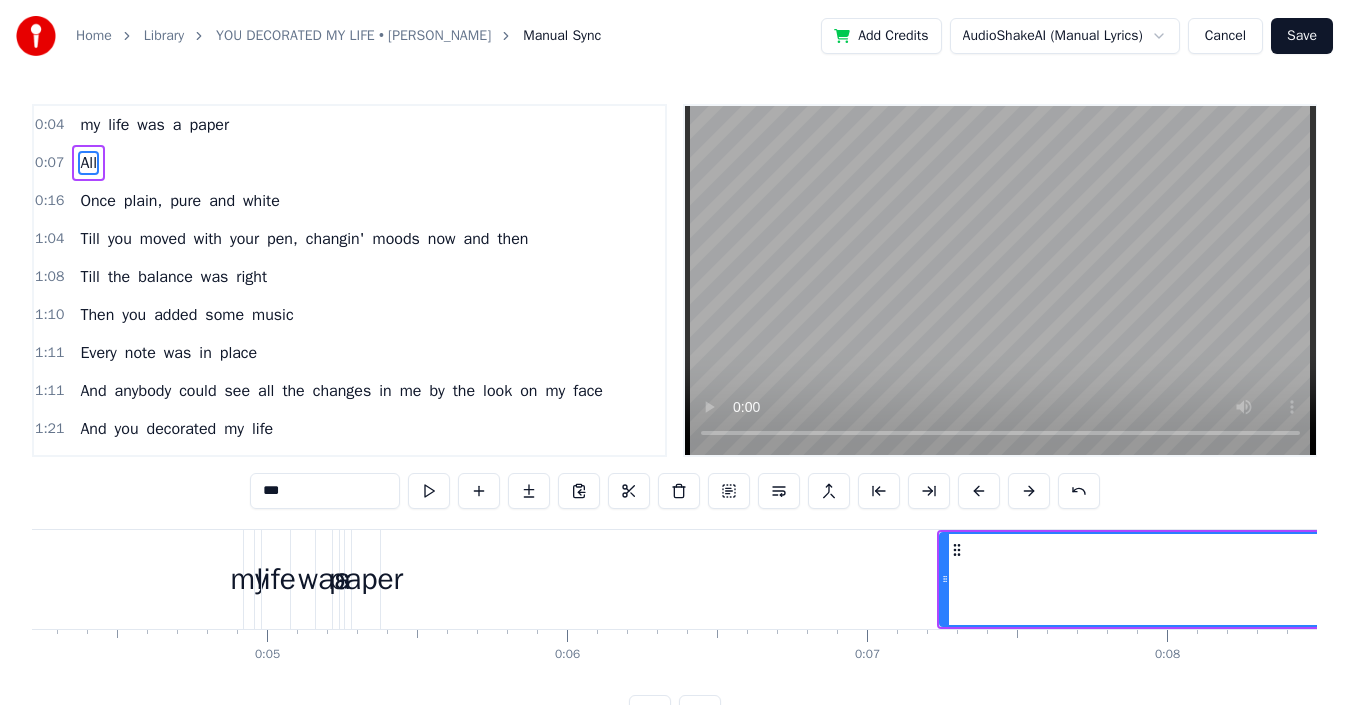 drag, startPoint x: 938, startPoint y: 574, endPoint x: 978, endPoint y: 580, distance: 40.4475 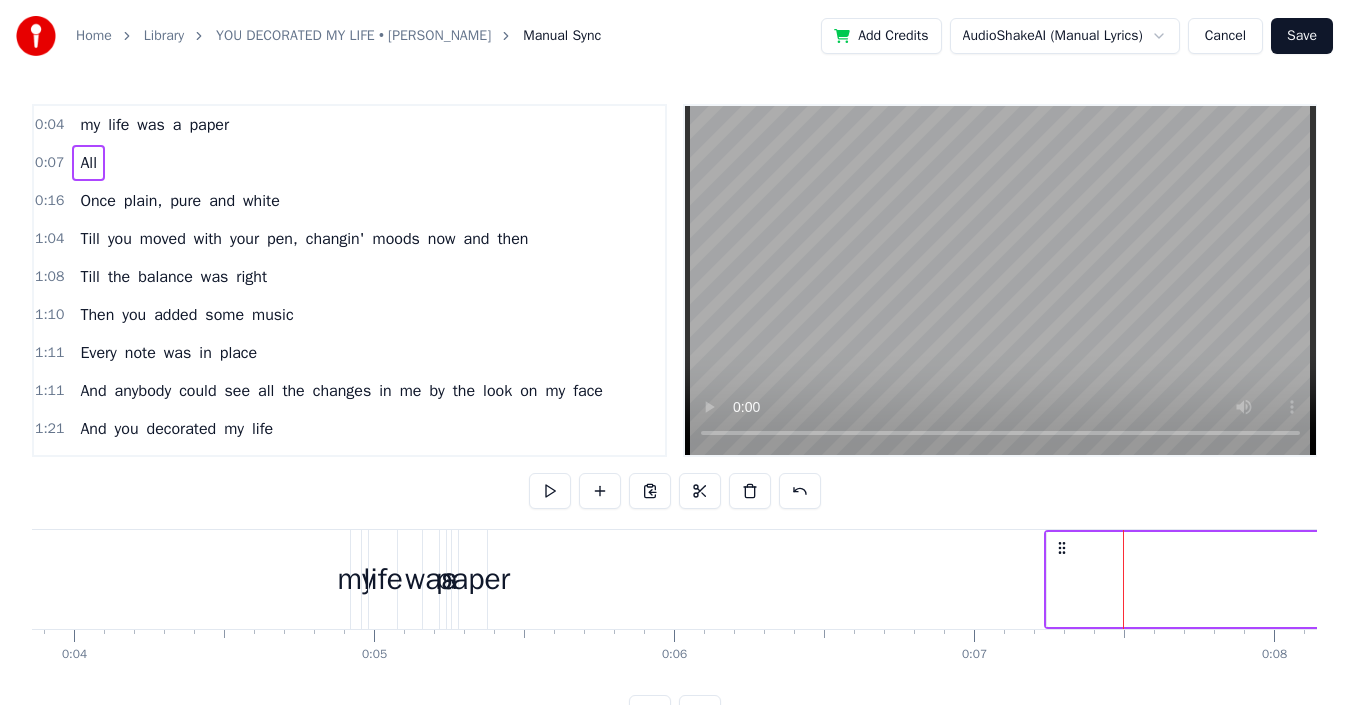scroll, scrollTop: 0, scrollLeft: 1145, axis: horizontal 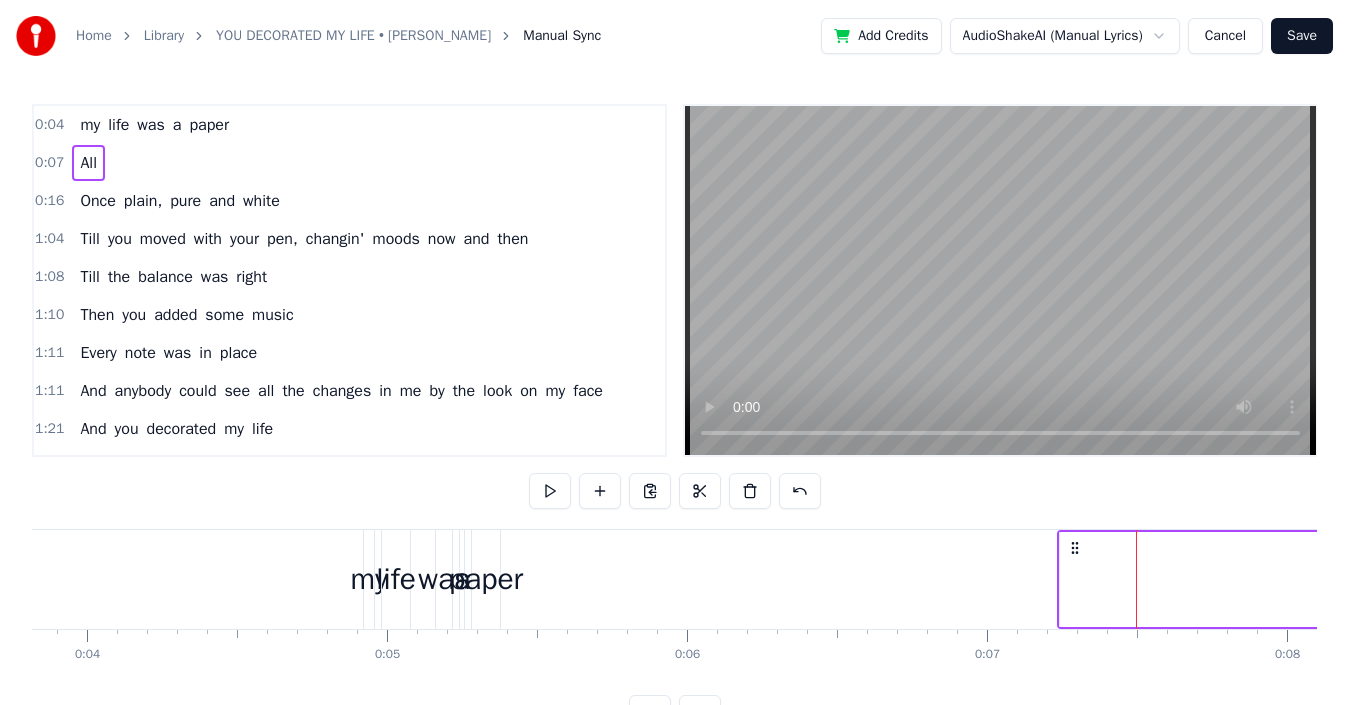 click on "All" at bounding box center (2254, 579) 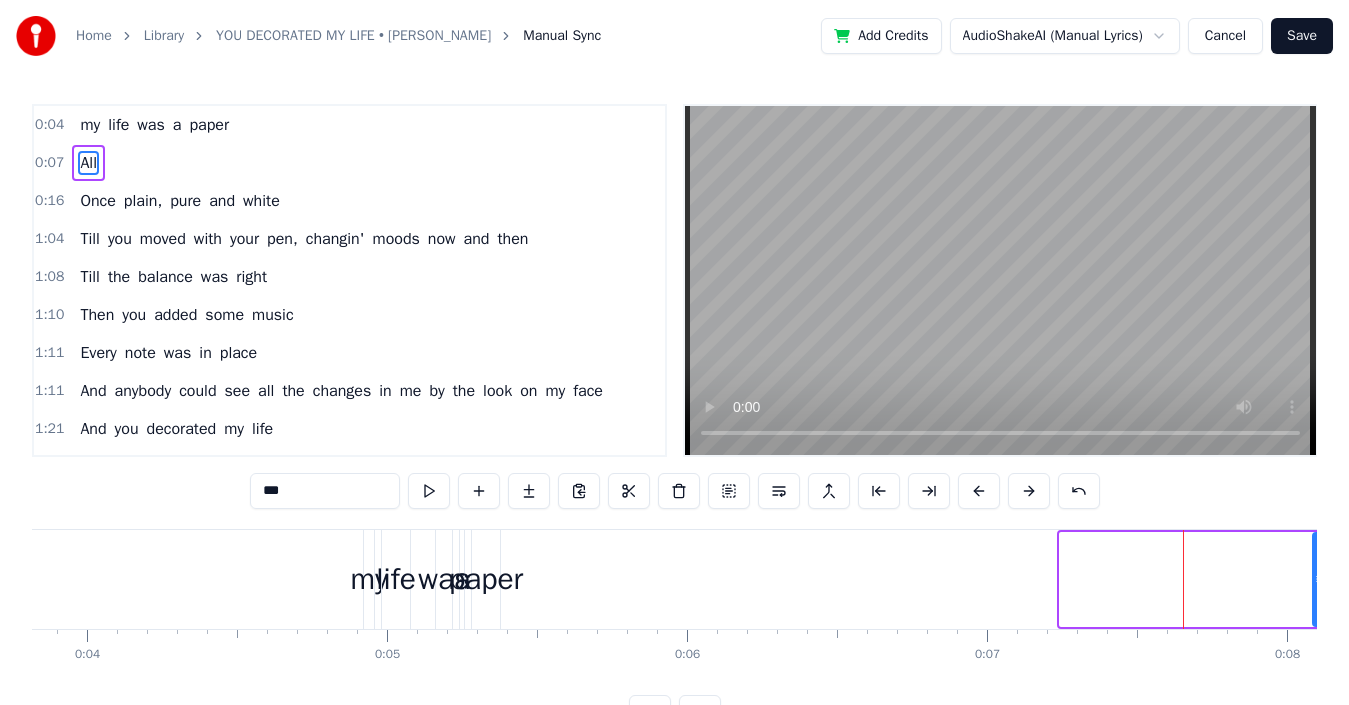 drag, startPoint x: 1066, startPoint y: 572, endPoint x: 1319, endPoint y: 558, distance: 253.38705 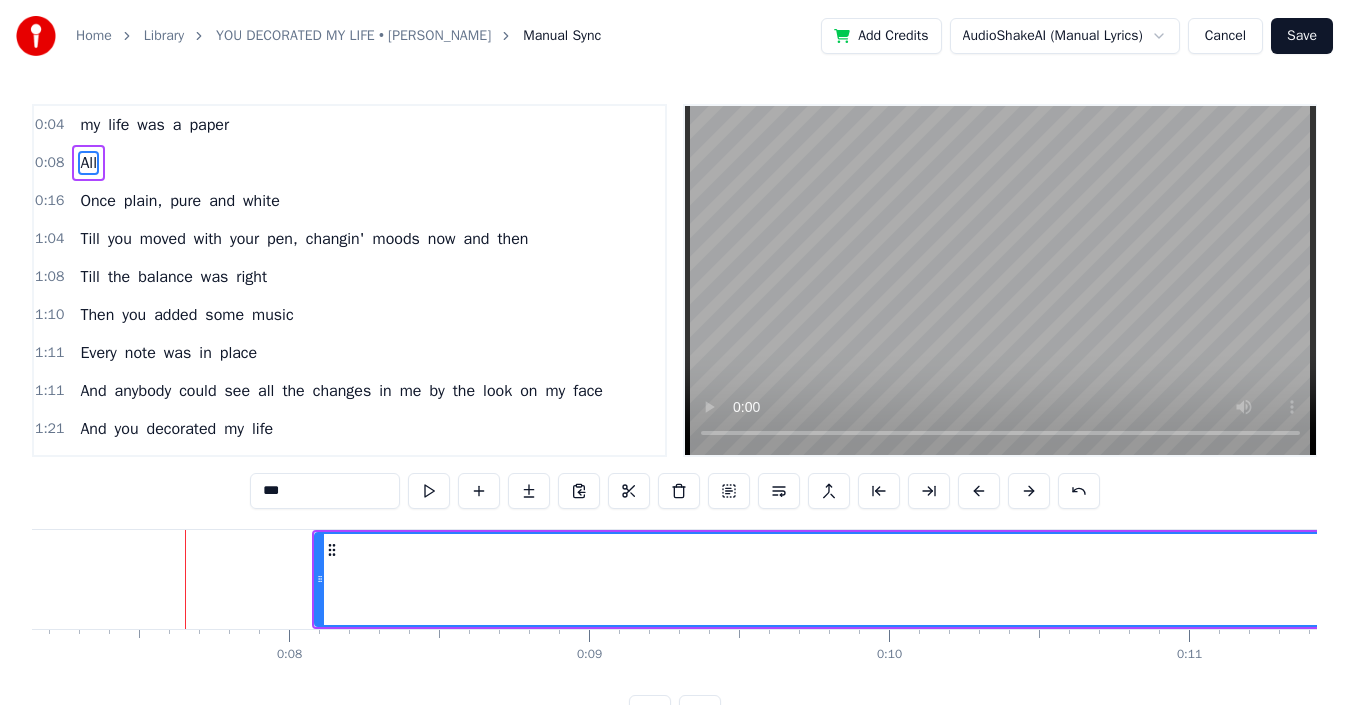 scroll, scrollTop: 0, scrollLeft: 2145, axis: horizontal 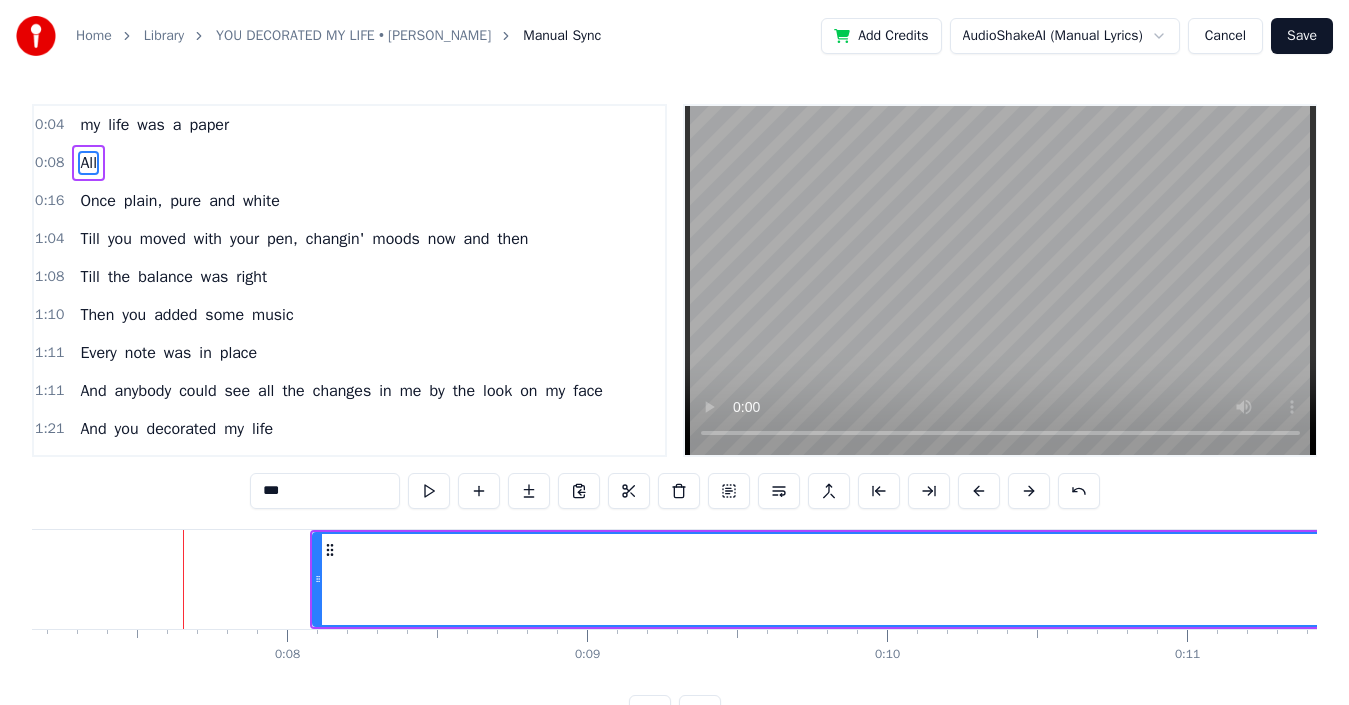 click on "All" at bounding box center (1380, 579) 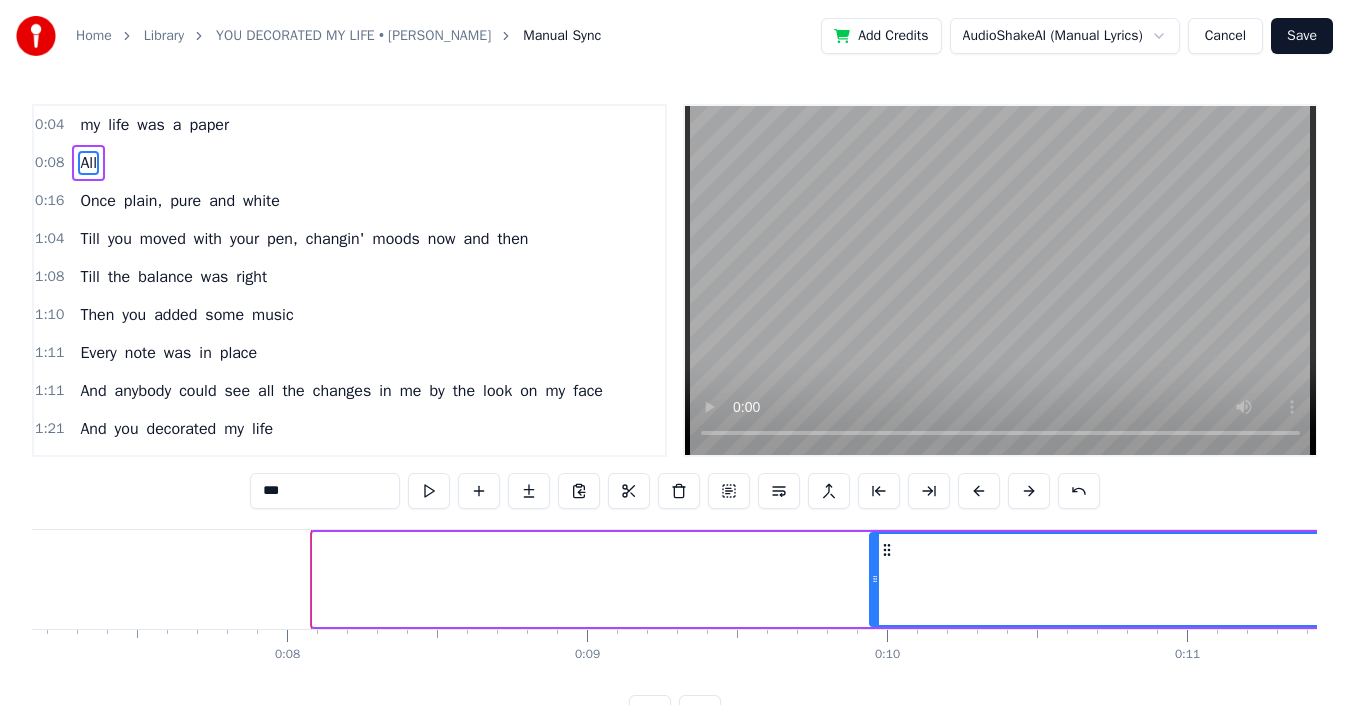 drag, startPoint x: 319, startPoint y: 585, endPoint x: 878, endPoint y: 599, distance: 559.1753 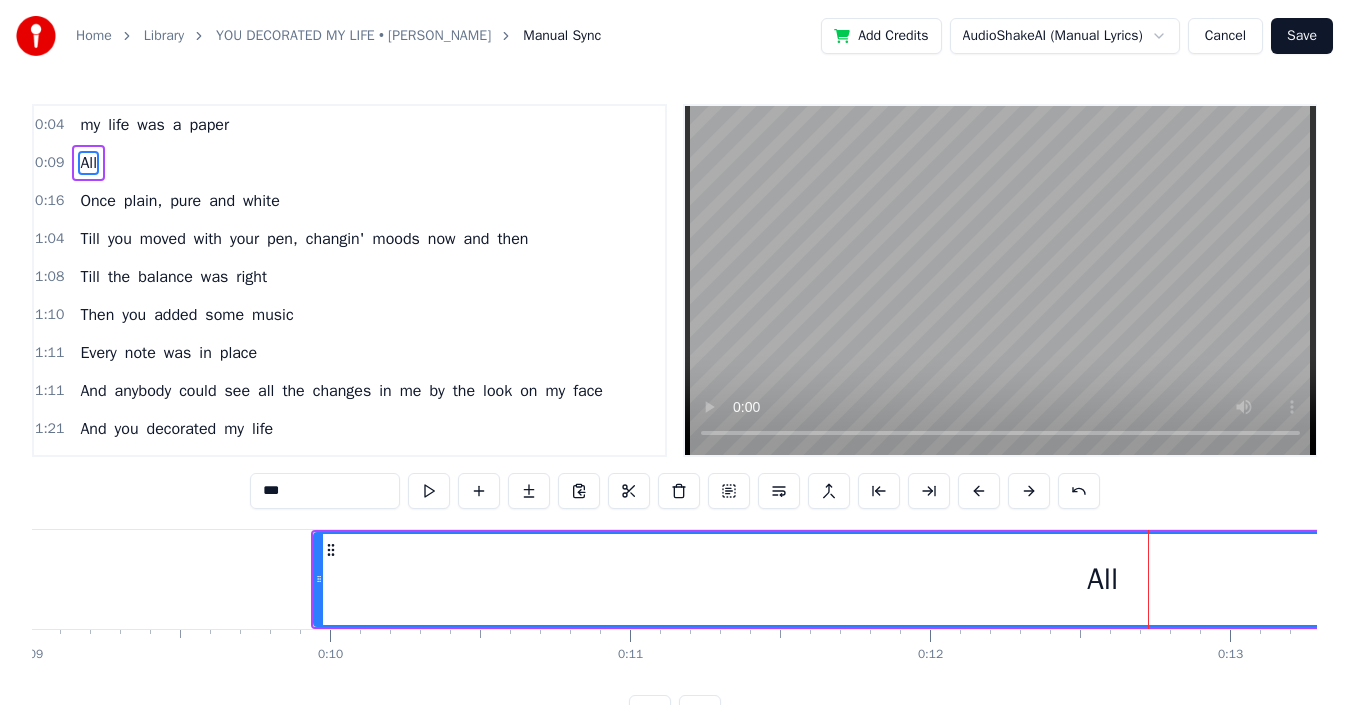 scroll, scrollTop: 0, scrollLeft: 2701, axis: horizontal 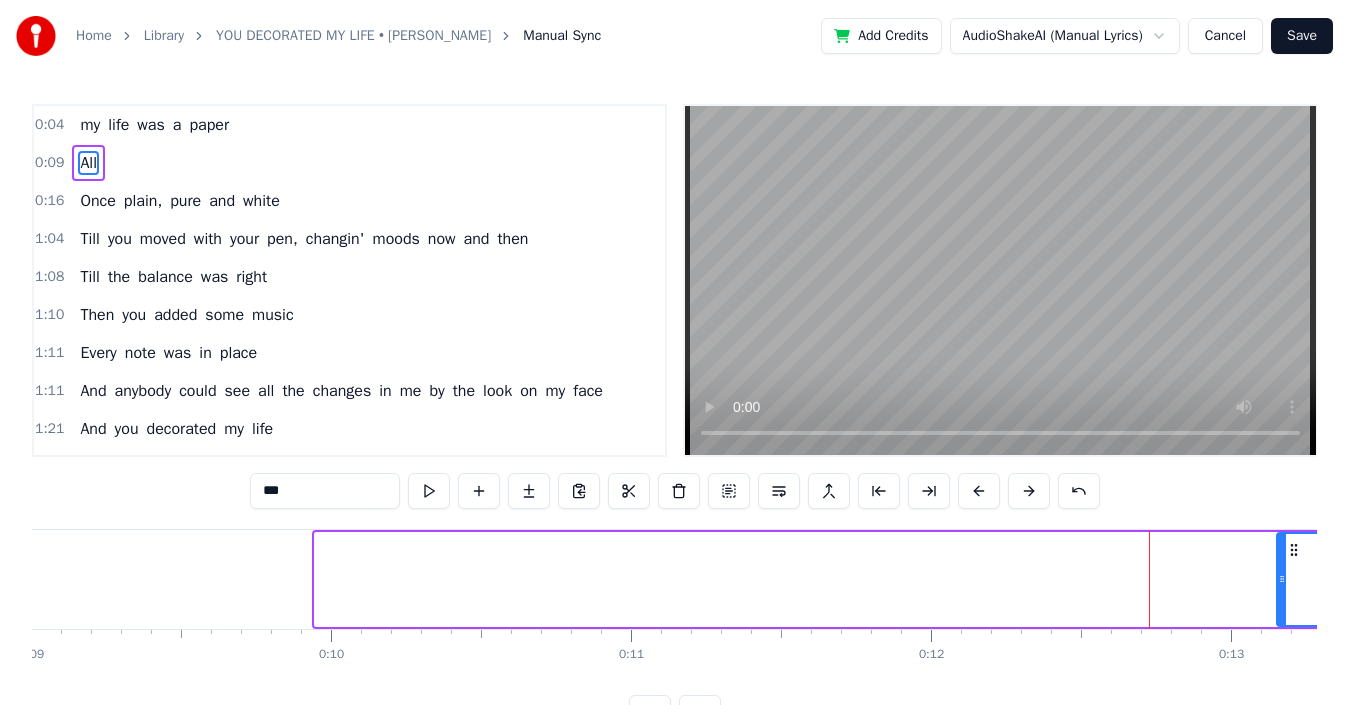 drag, startPoint x: 318, startPoint y: 586, endPoint x: 1280, endPoint y: 605, distance: 962.1876 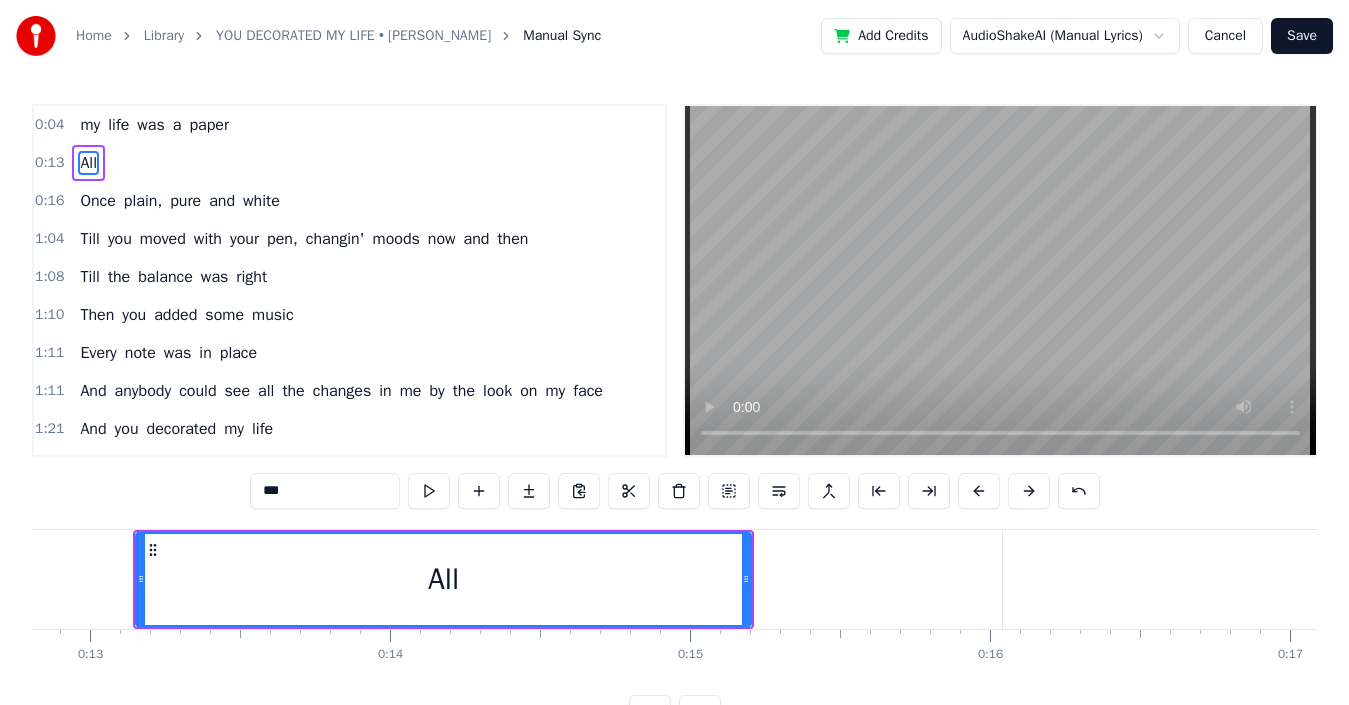scroll, scrollTop: 0, scrollLeft: 3847, axis: horizontal 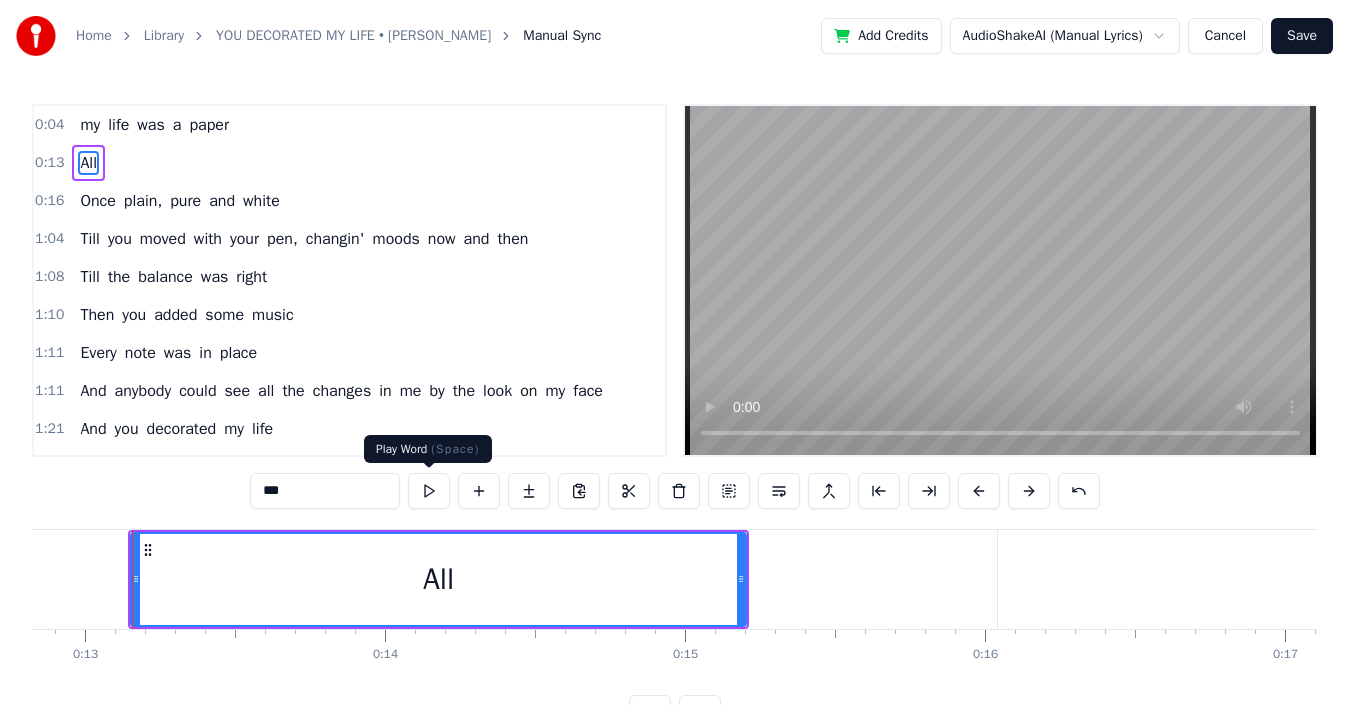 click at bounding box center (429, 491) 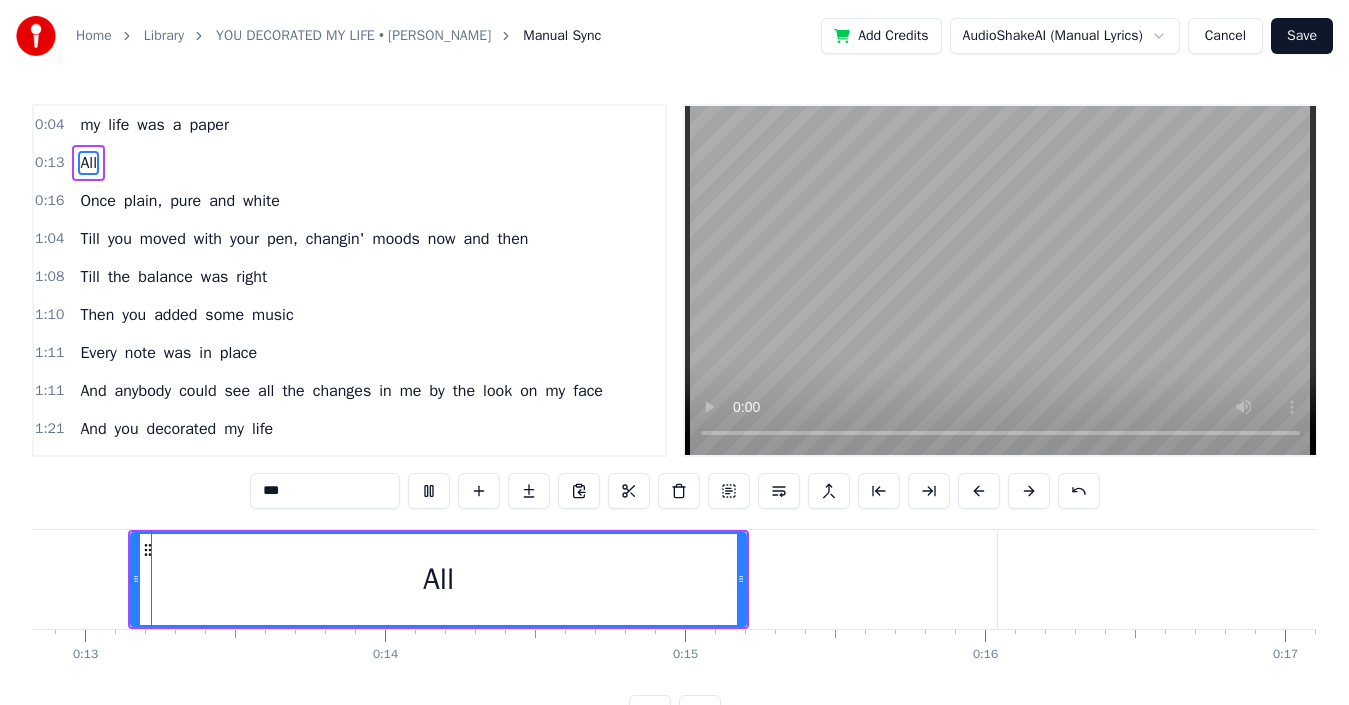 scroll, scrollTop: 0, scrollLeft: 3843, axis: horizontal 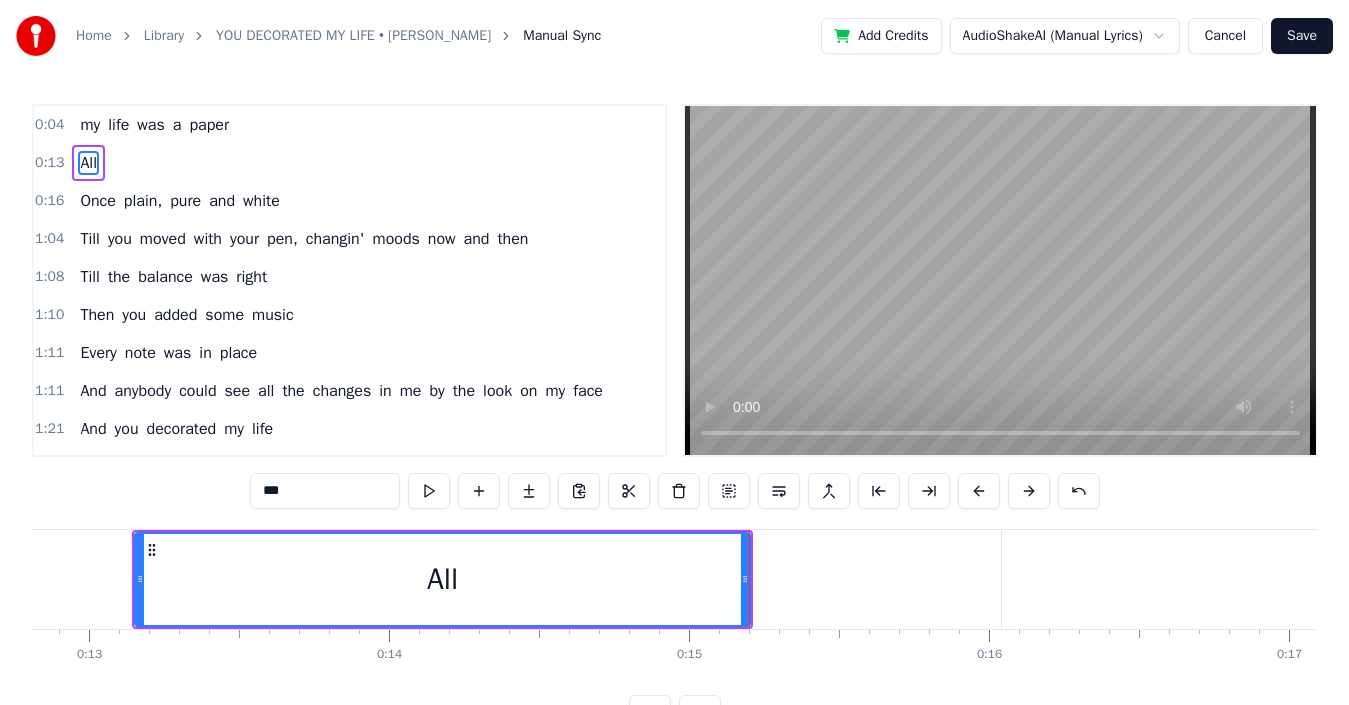 drag, startPoint x: 134, startPoint y: 587, endPoint x: 186, endPoint y: 589, distance: 52.03845 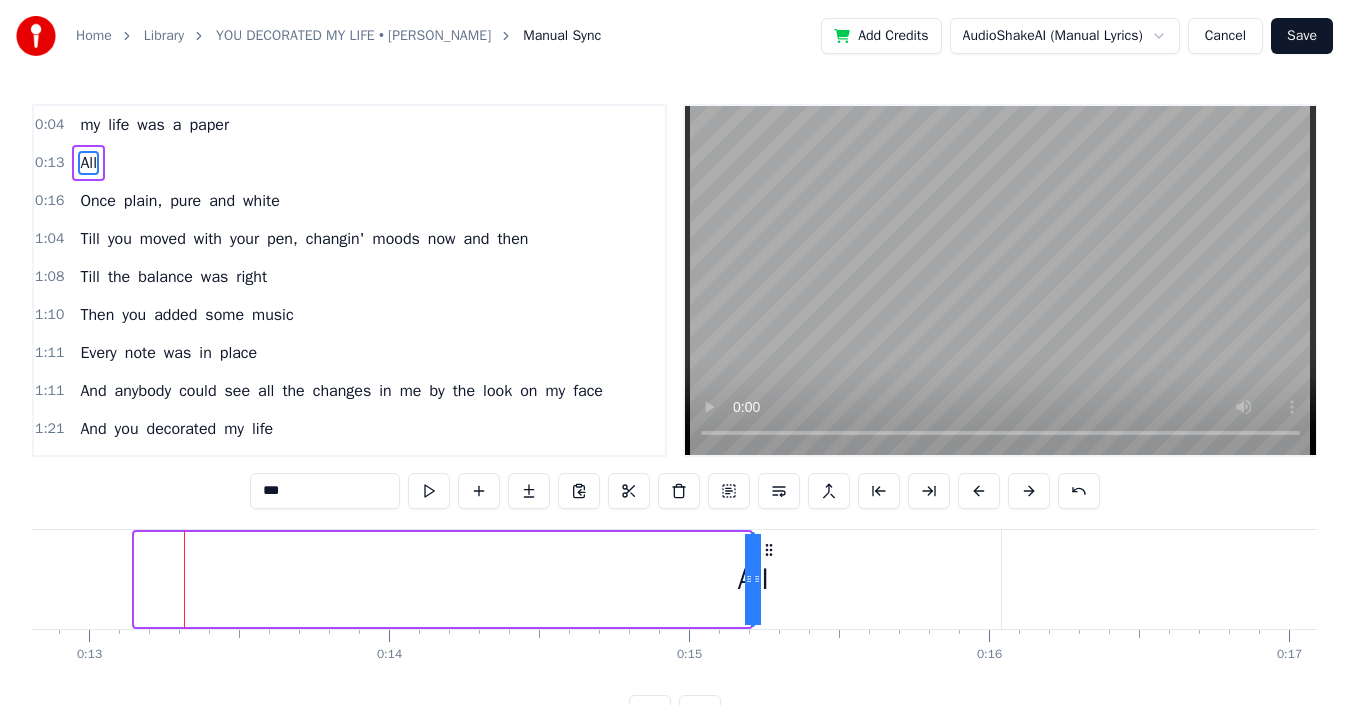 click on "my life was a paper All Once plain, pure and white Till you moved with your pen, changin' moods now and then Till the balance was right Then you added some music Every note was in place And anybody could see all the changes in me by the look on my face And you decorated my life Created a world Where dreams are a part And you decorated my life By paintin' your love all over my heart You decorated my life Like a rhyme with no reason In an unfinished song There was no harmony, life meant nothin' to me until you came along And you brought out the colors What a gentle surprise Now I'm able to see all the things life can be, shinin' soft in your eyes And you decorated my life Created a world Where dreams are a part And you decorated my life By paintin' your love All over my heart You decorated my life" at bounding box center (31139, 579) 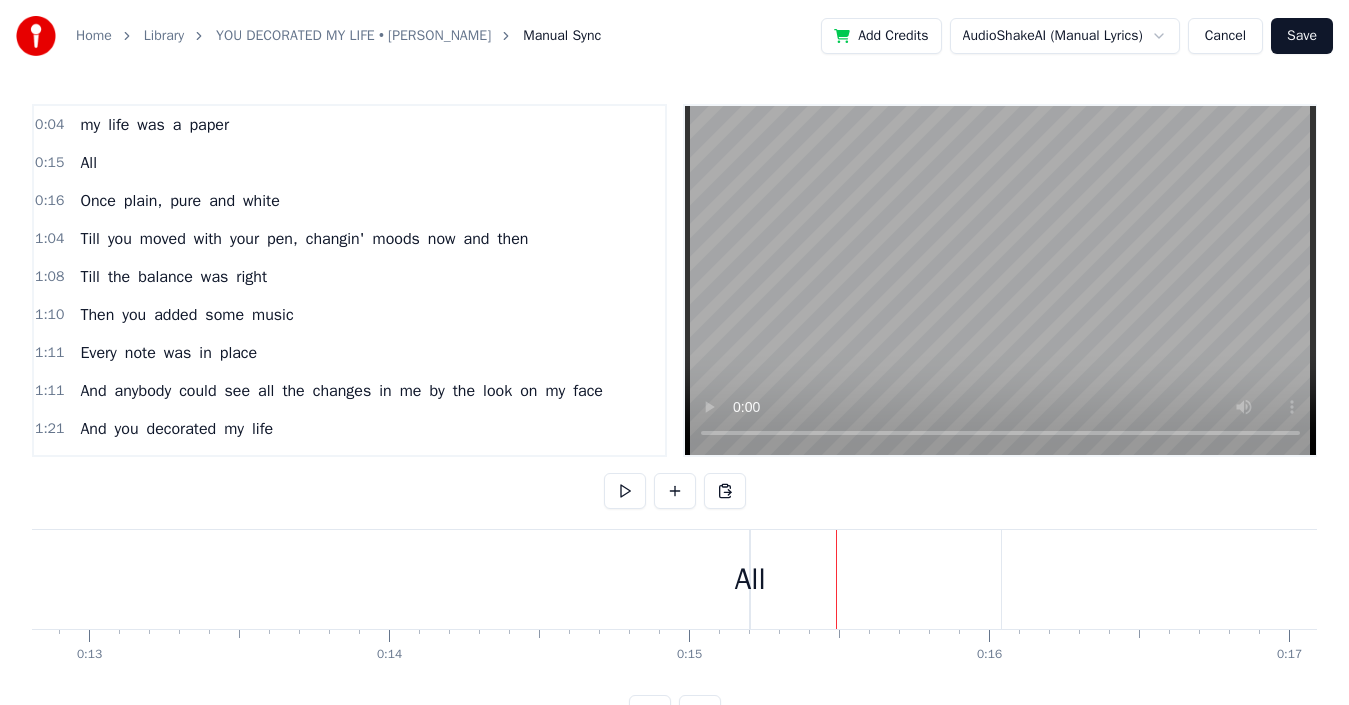 click on "All" at bounding box center [749, 579] 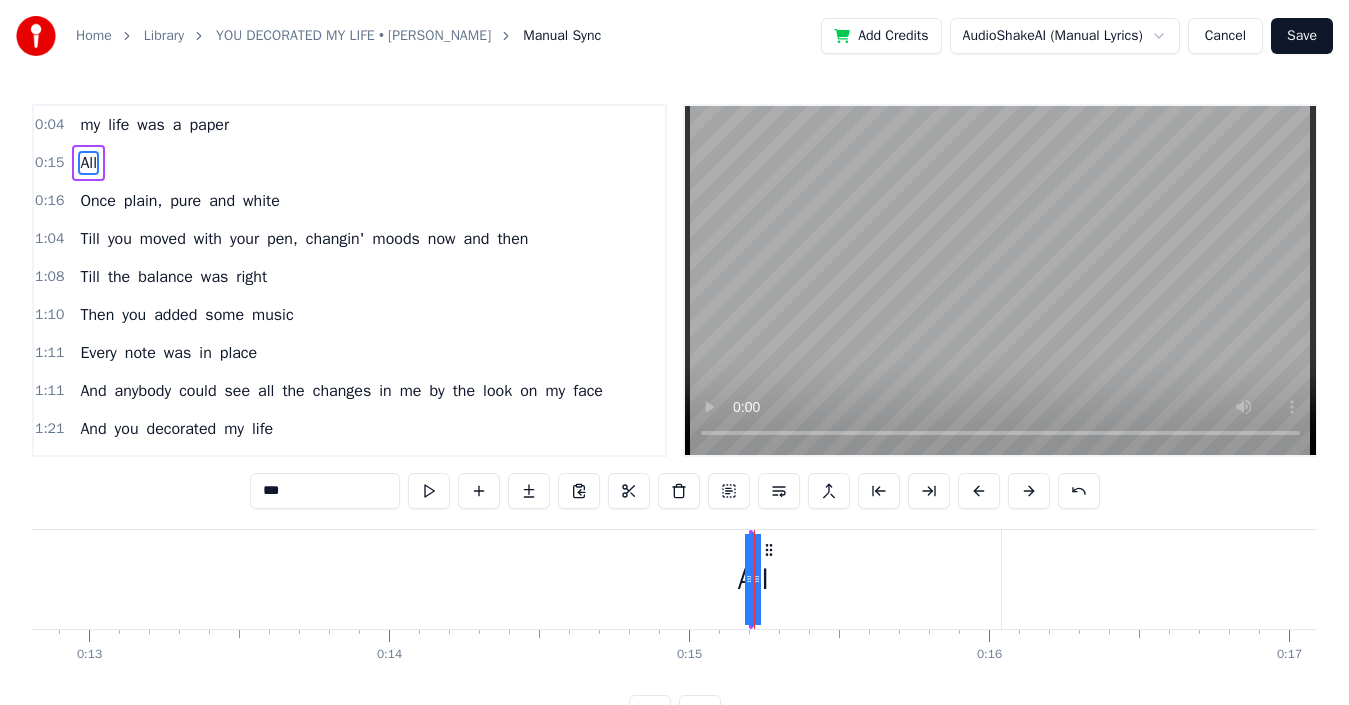 drag, startPoint x: 754, startPoint y: 586, endPoint x: 769, endPoint y: 585, distance: 15.033297 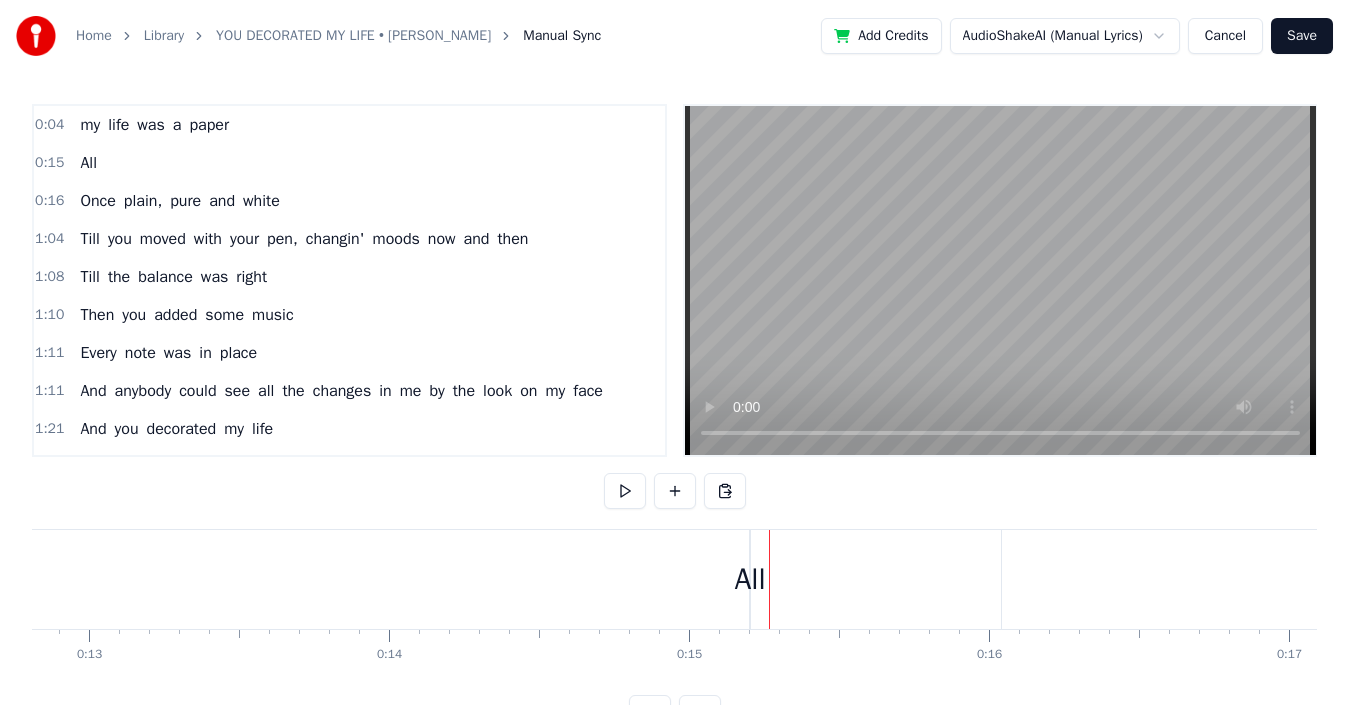 click on "All" at bounding box center [749, 579] 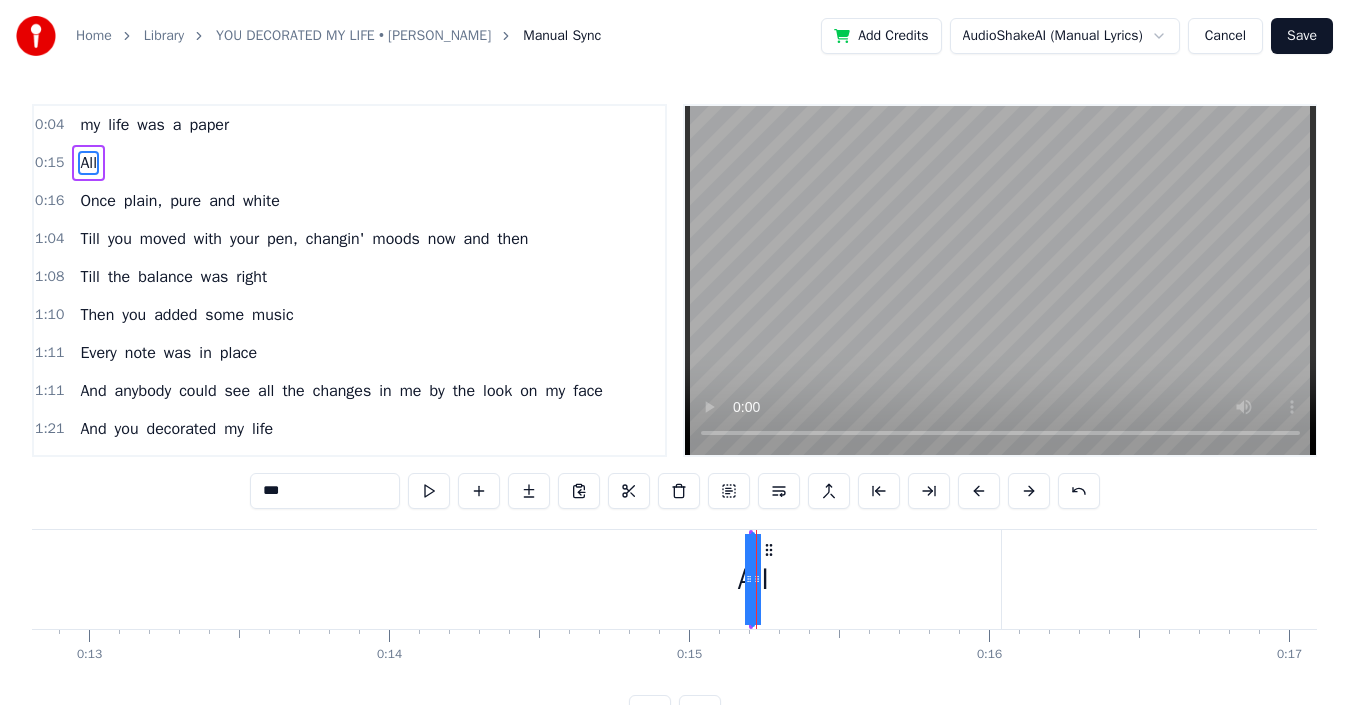 click on "my life was a paper All Once plain, pure and white Till you moved with your pen, changin' moods now and then Till the balance was right Then you added some music Every note was in place And anybody could see all the changes in me by the look on my face And you decorated my life Created a world Where dreams are a part And you decorated my life By paintin' your love all over my heart You decorated my life Like a rhyme with no reason In an unfinished song There was no harmony, life meant nothin' to me until you came along And you brought out the colors What a gentle surprise Now I'm able to see all the things life can be, shinin' soft in your eyes And you decorated my life Created a world Where dreams are a part And you decorated my life By paintin' your love All over my heart You decorated my life" at bounding box center [31139, 579] 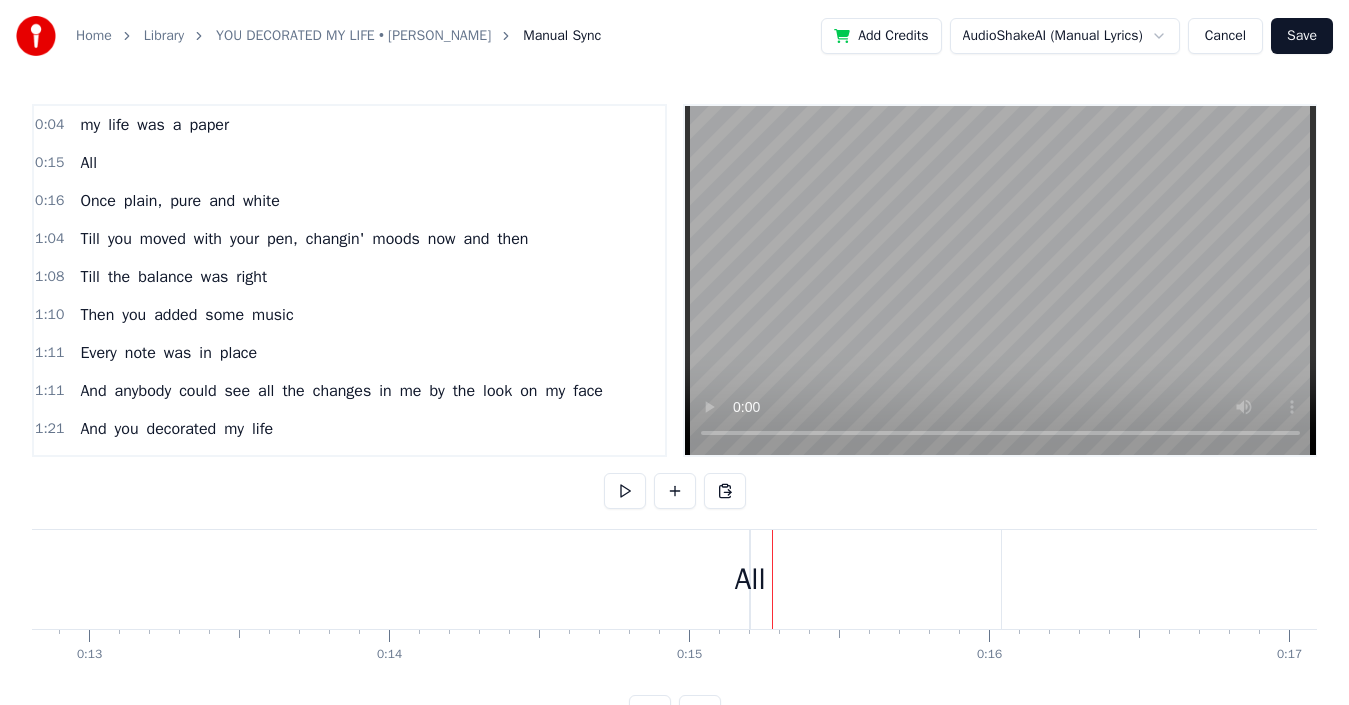 click on "All" at bounding box center (749, 579) 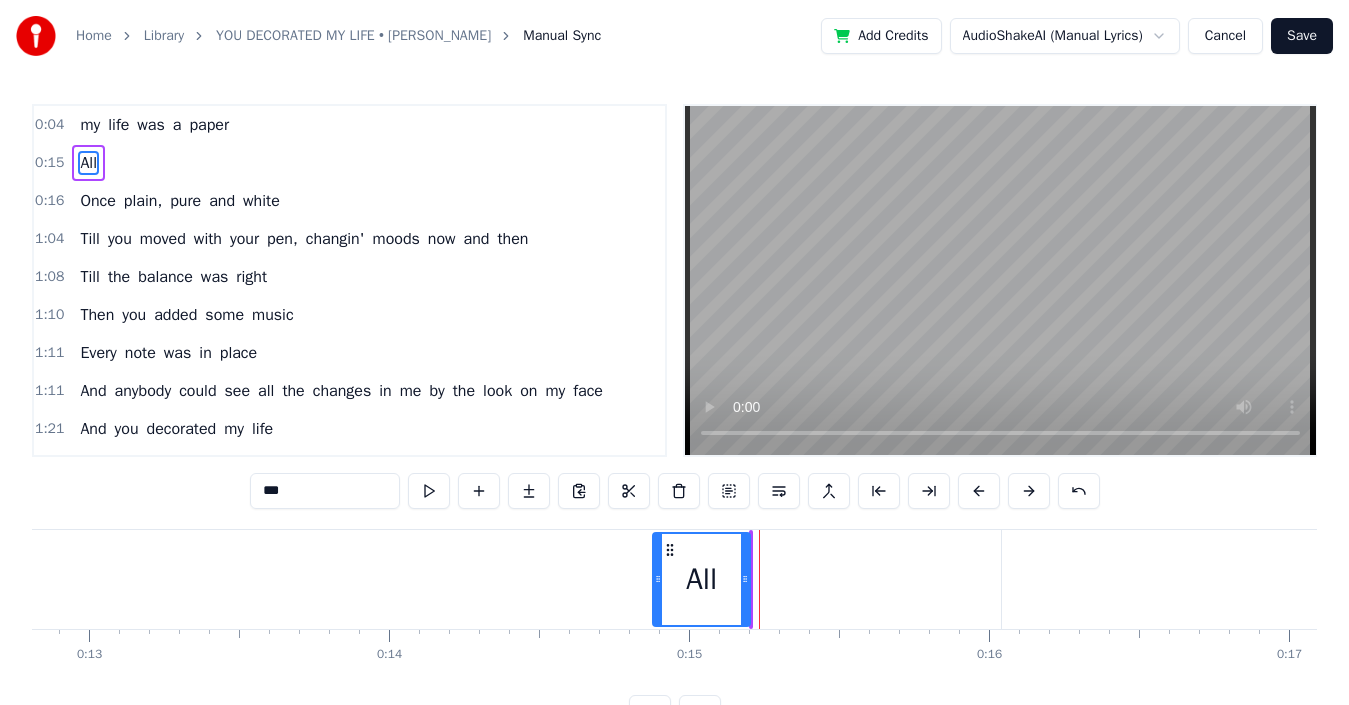drag, startPoint x: 754, startPoint y: 567, endPoint x: 654, endPoint y: 598, distance: 104.69479 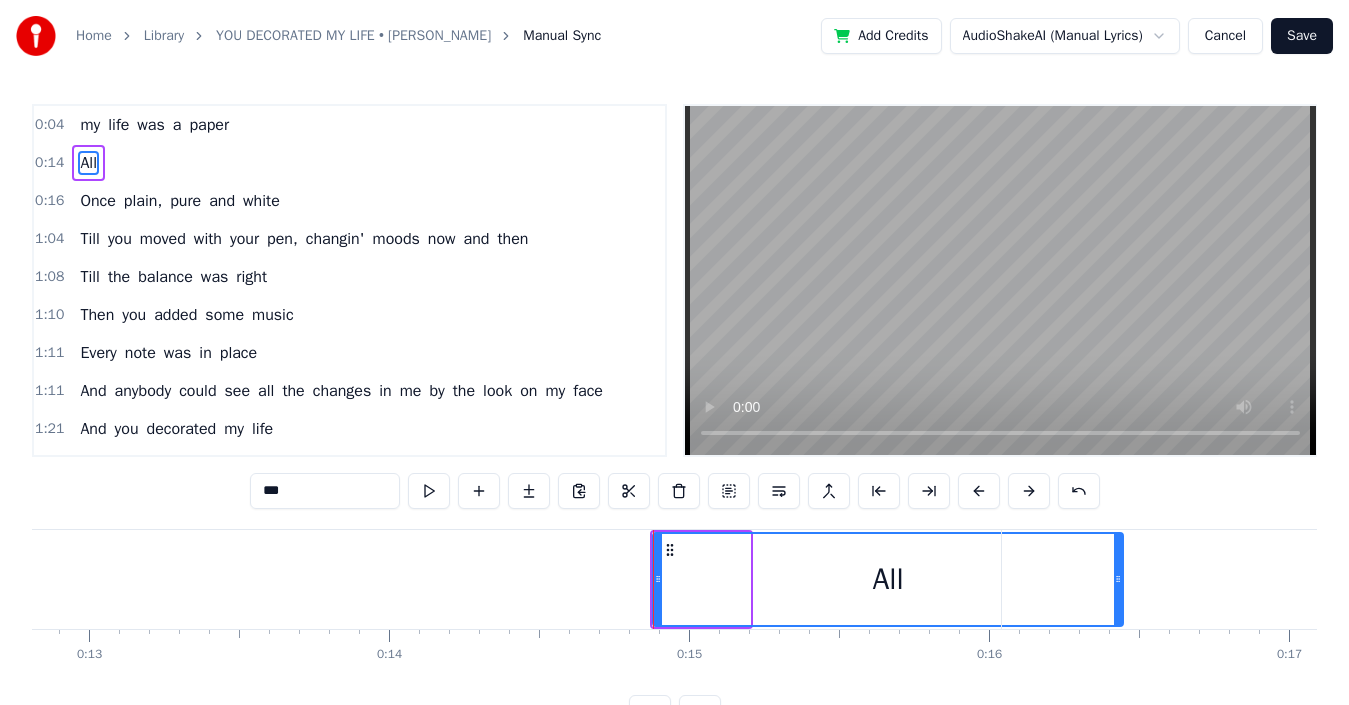 drag, startPoint x: 748, startPoint y: 584, endPoint x: 1121, endPoint y: 584, distance: 373 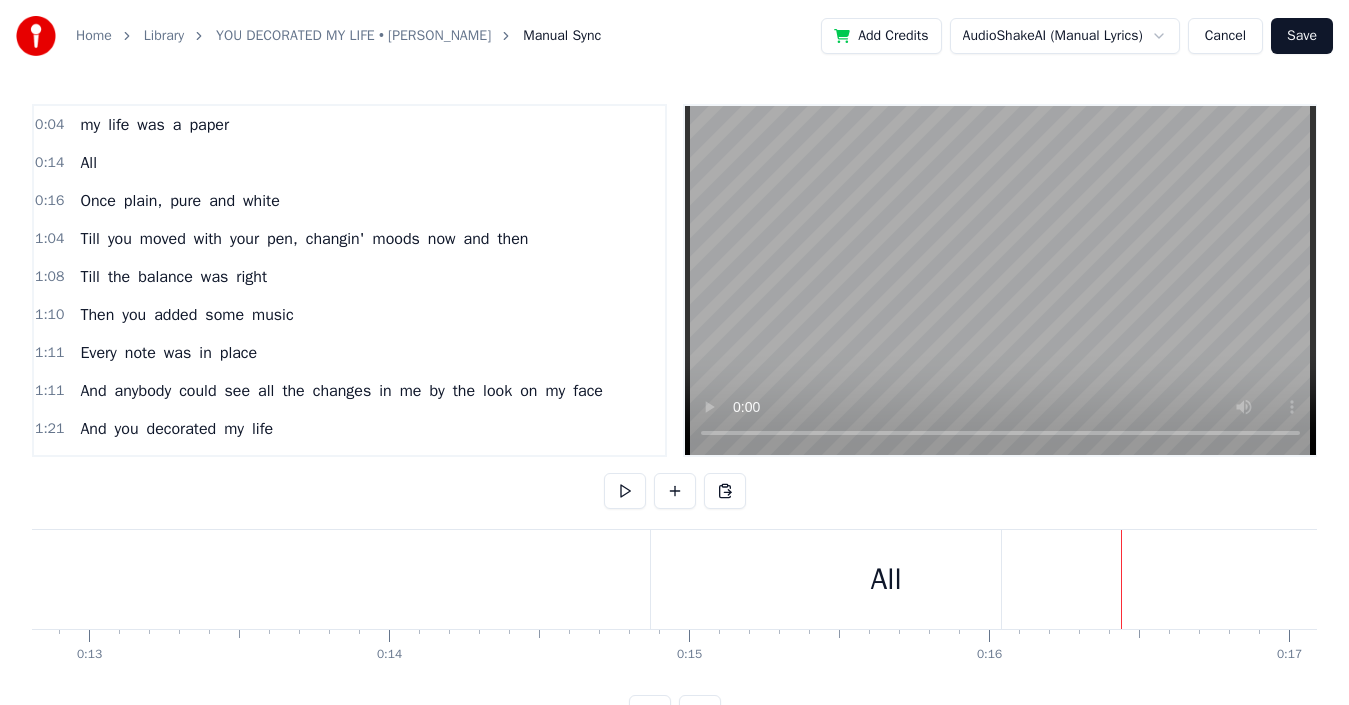 click on "All" at bounding box center (886, 579) 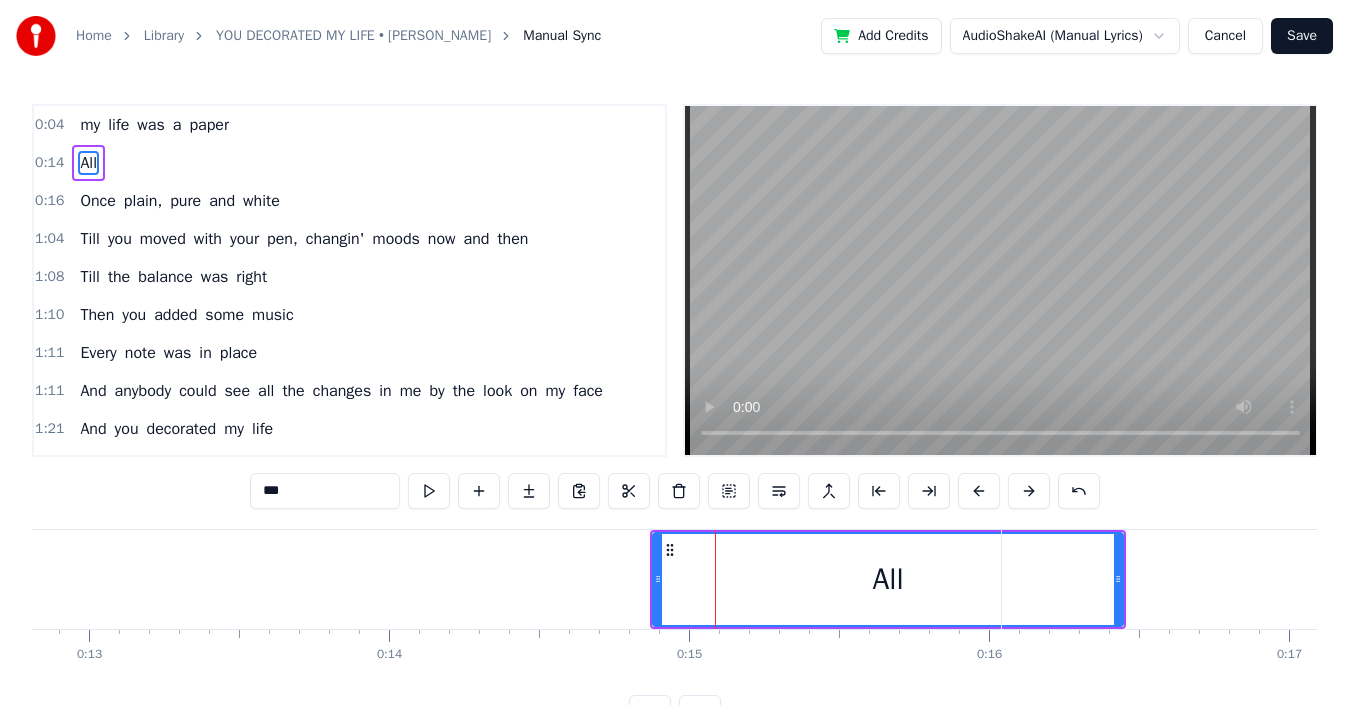 click on "my life was a paper All Once plain, pure and white Till you moved with your pen, changin' moods now and then Till the balance was right Then you added some music Every note was in place And anybody could see all the changes in me by the look on my face And you decorated my life Created a world Where dreams are a part And you decorated my life By paintin' your love all over my heart You decorated my life Like a rhyme with no reason In an unfinished song There was no harmony, life meant nothin' to me until you came along And you brought out the colors What a gentle surprise Now I'm able to see all the things life can be, shinin' soft in your eyes And you decorated my life Created a world Where dreams are a part And you decorated my life By paintin' your love All over my heart You decorated my life" at bounding box center [31139, 579] 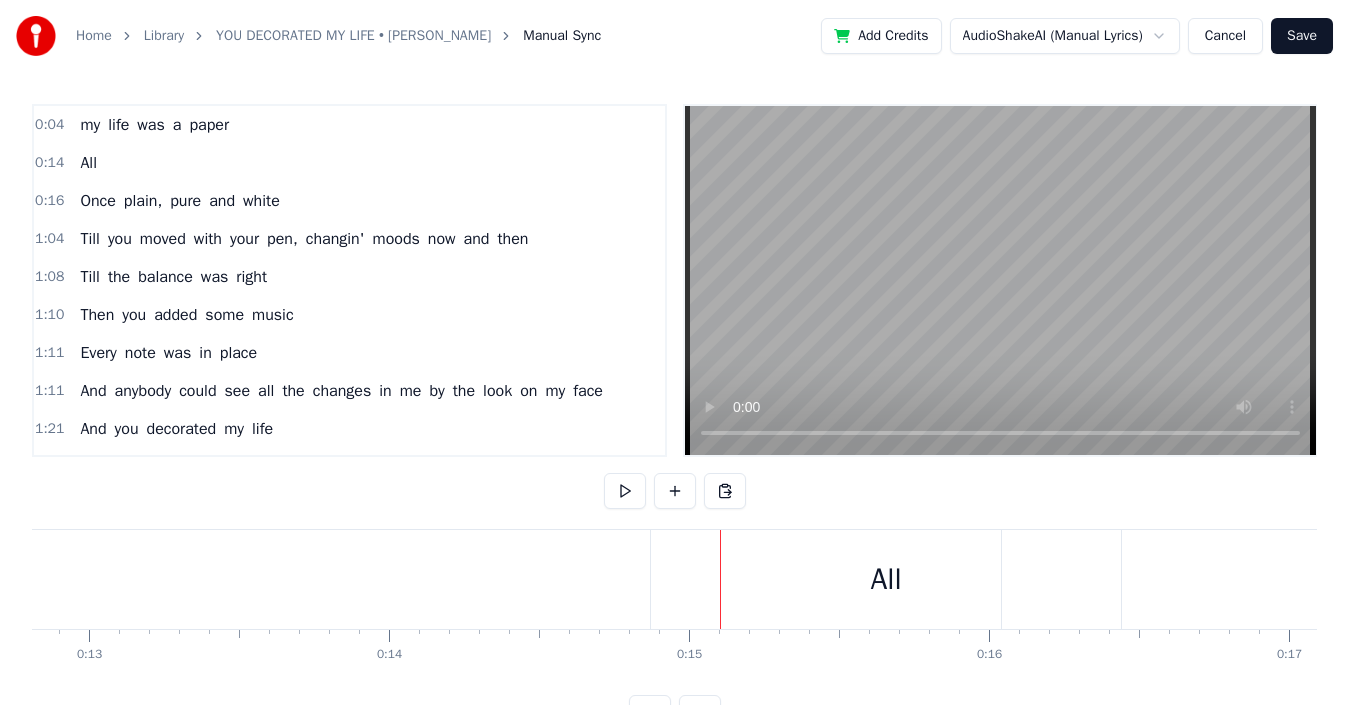click on "All" at bounding box center [886, 579] 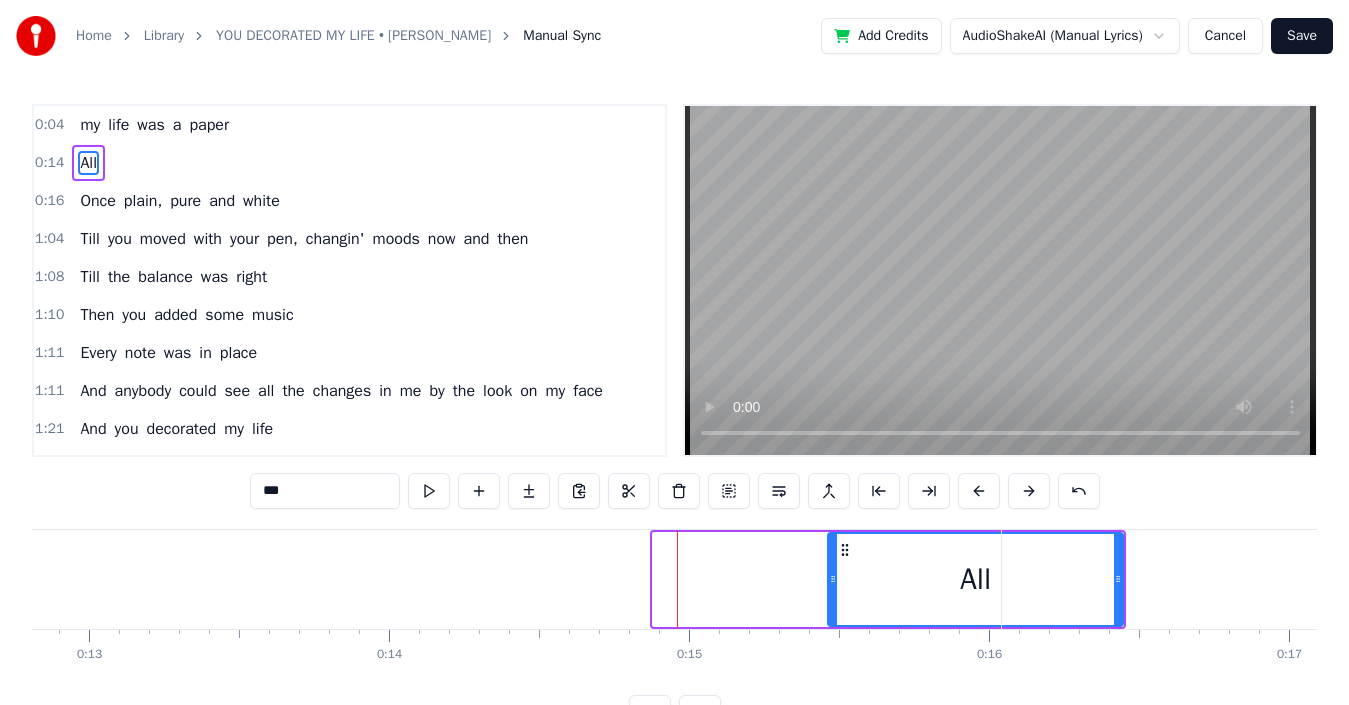 drag, startPoint x: 654, startPoint y: 577, endPoint x: 829, endPoint y: 582, distance: 175.07141 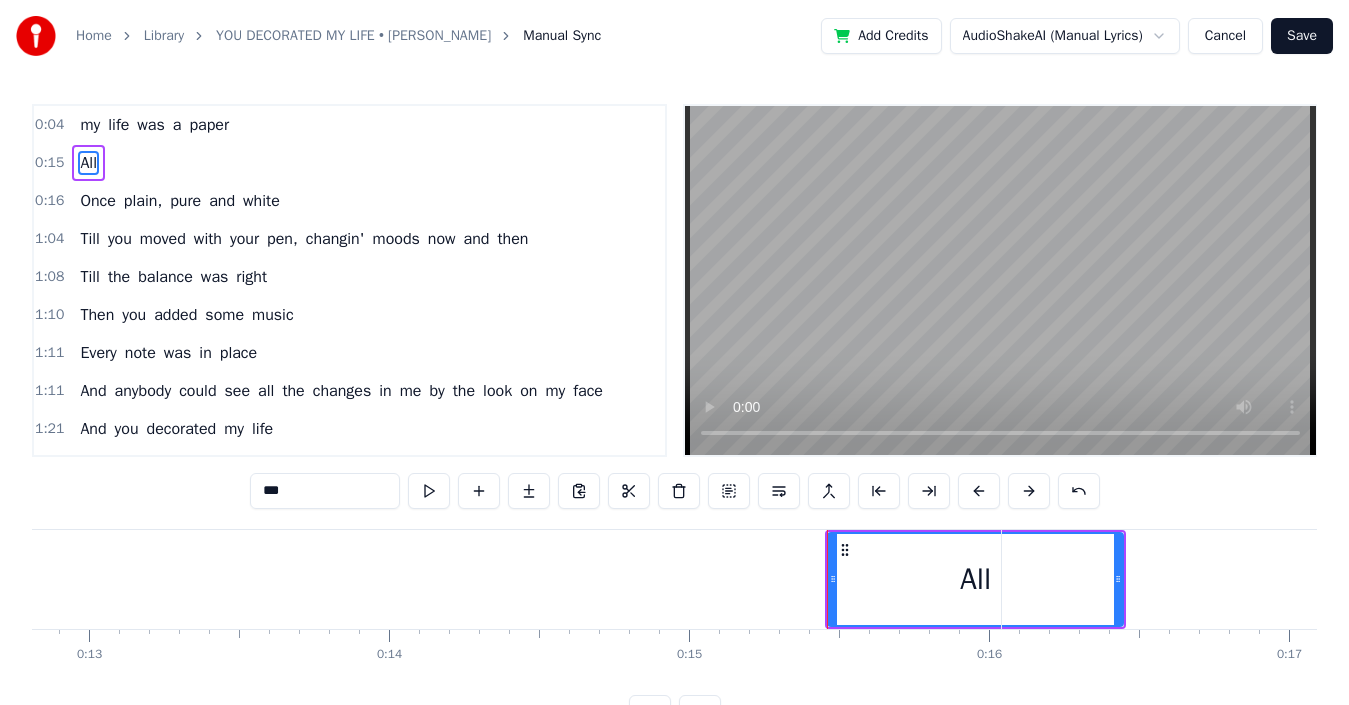 click on "Once" at bounding box center (8210, 579) 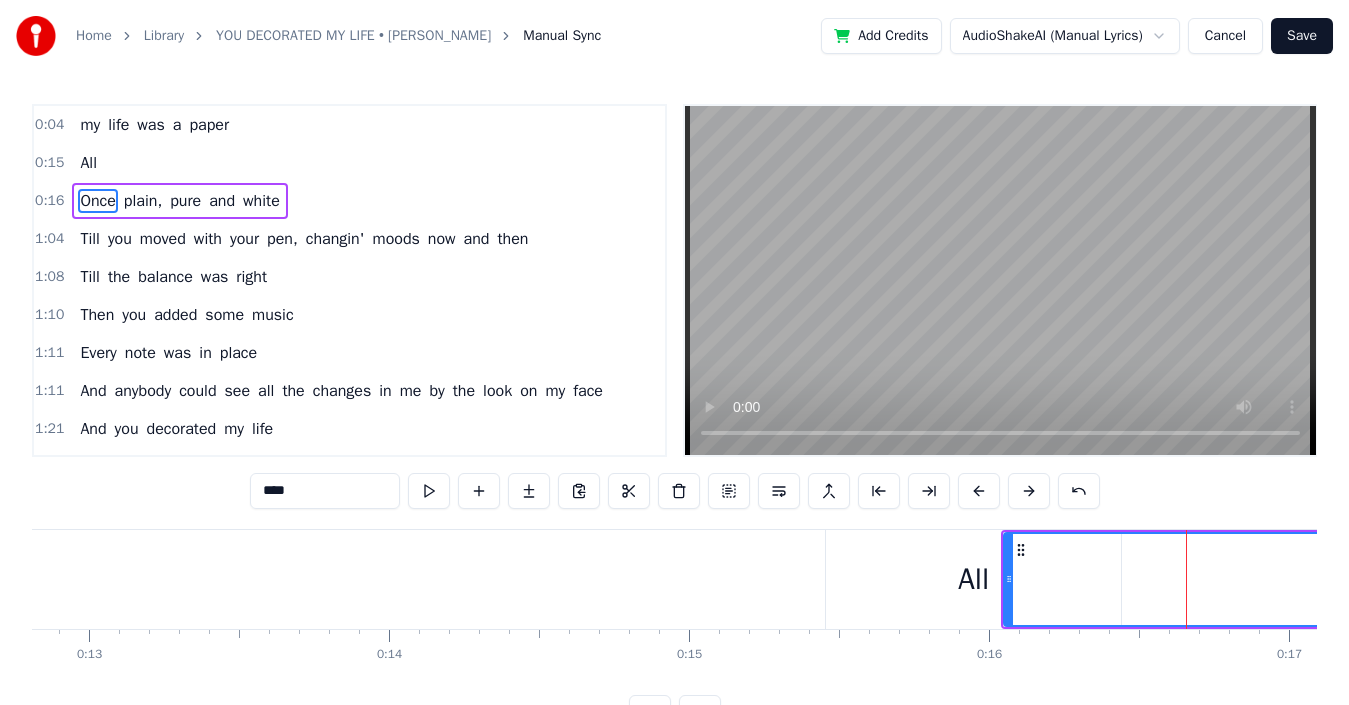 drag, startPoint x: 1186, startPoint y: 565, endPoint x: 1000, endPoint y: 585, distance: 187.07217 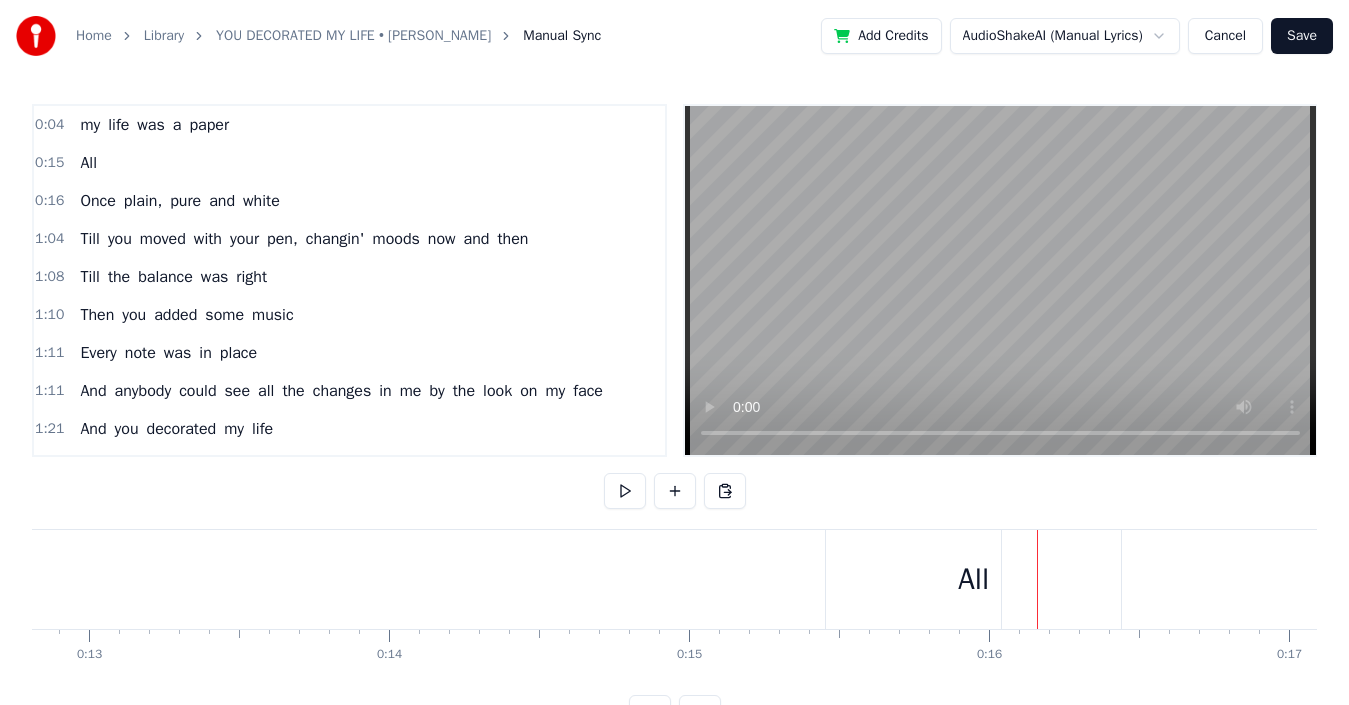 click on "Once" at bounding box center (8210, 579) 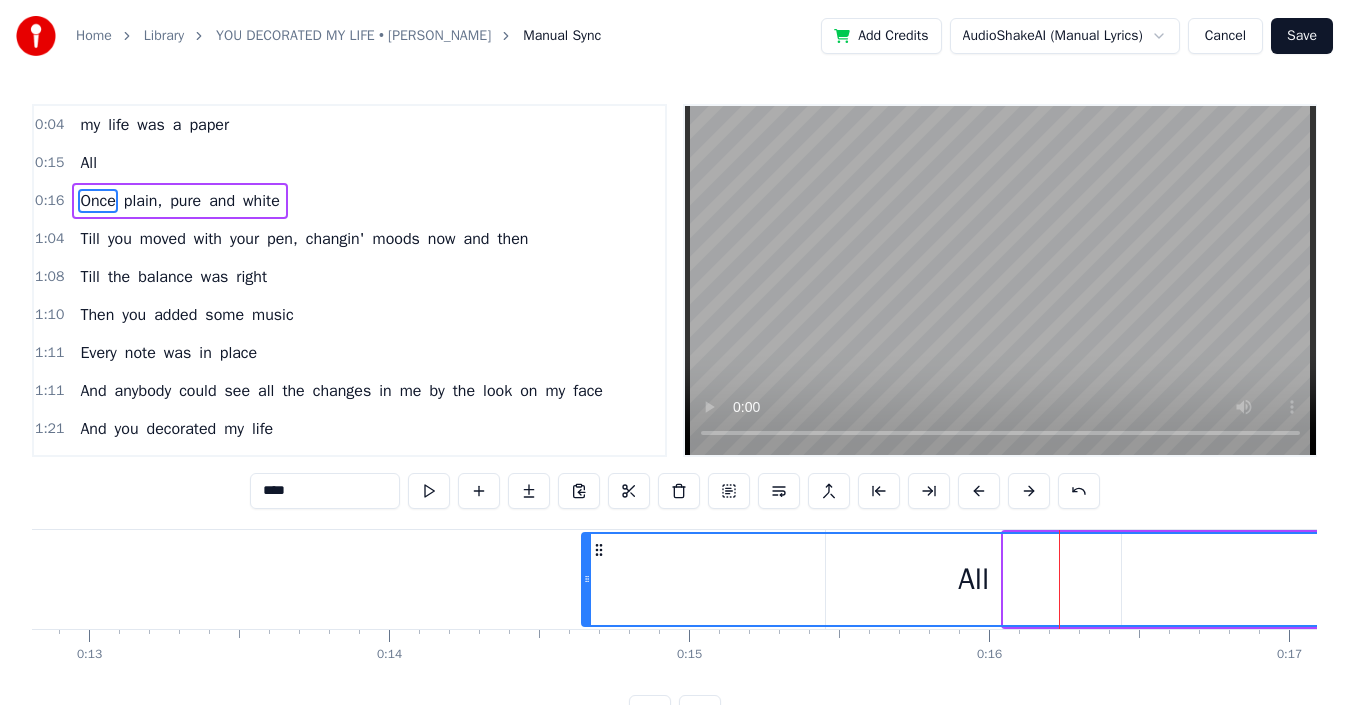 drag, startPoint x: 1009, startPoint y: 590, endPoint x: 584, endPoint y: 593, distance: 425.0106 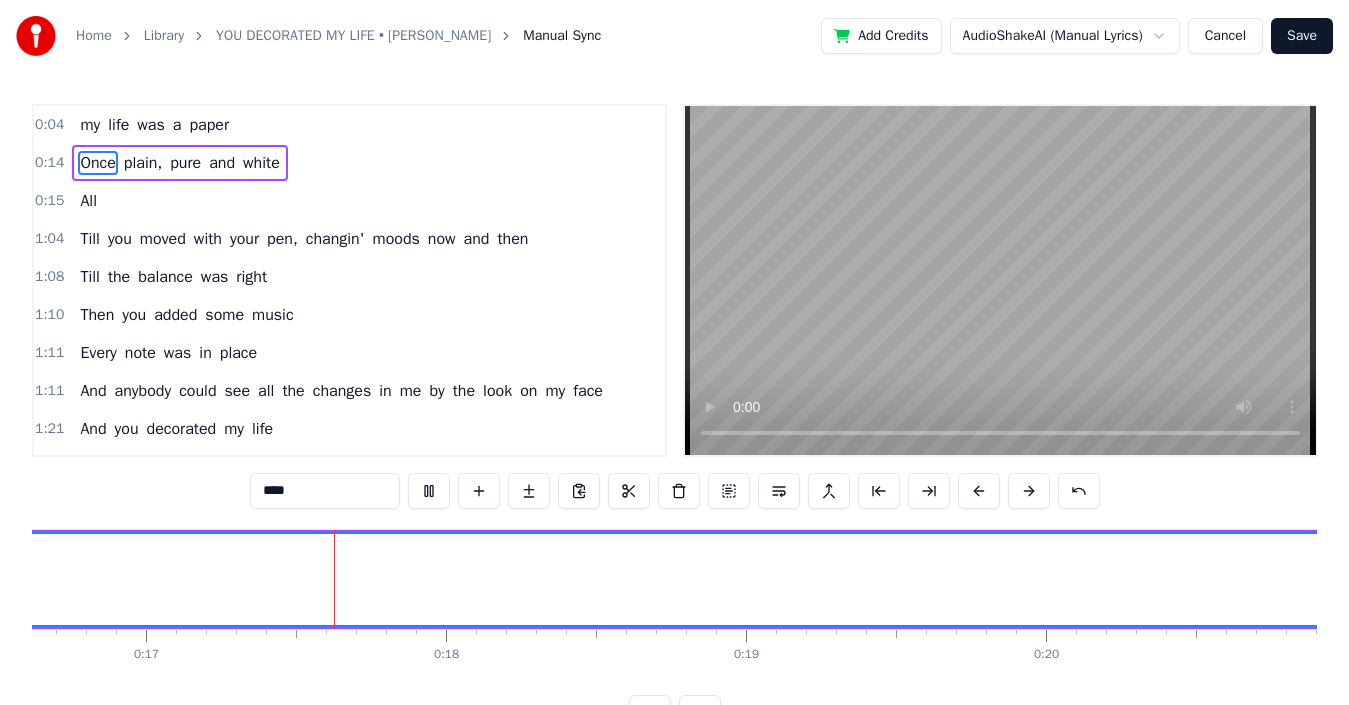 scroll, scrollTop: 0, scrollLeft: 4987, axis: horizontal 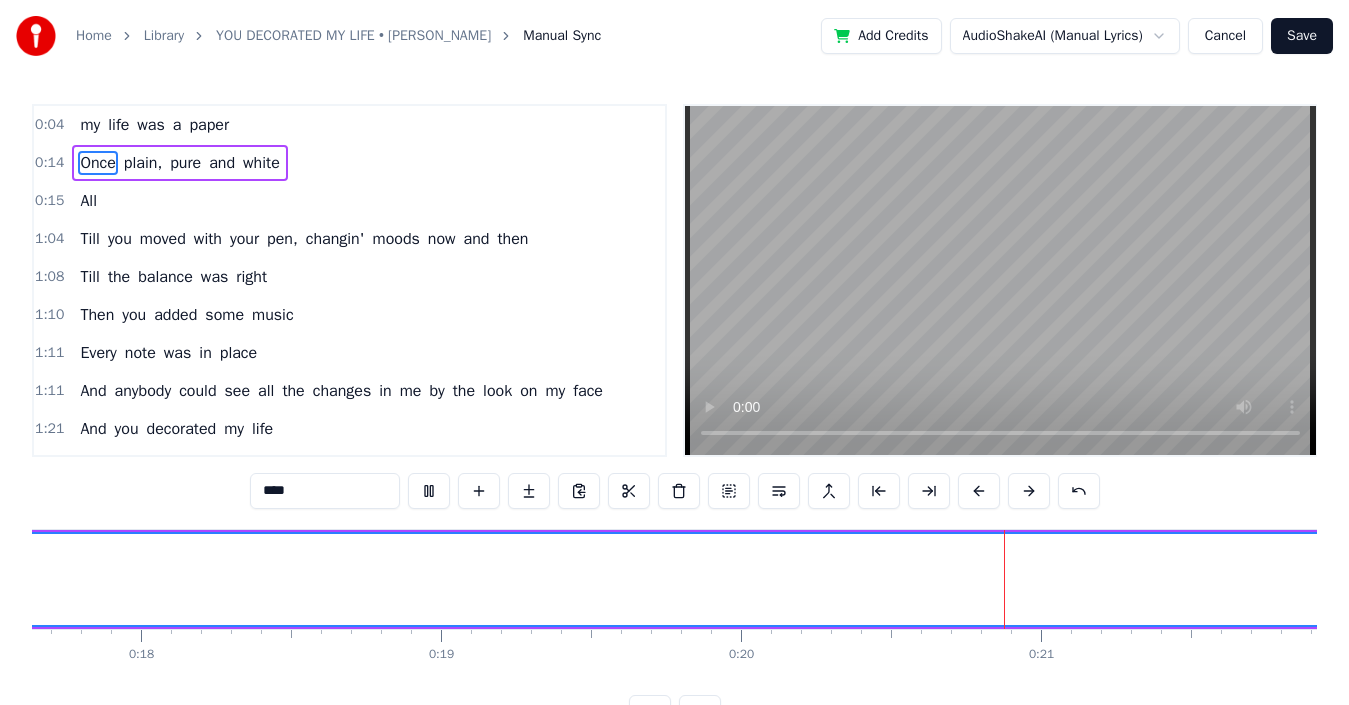 type 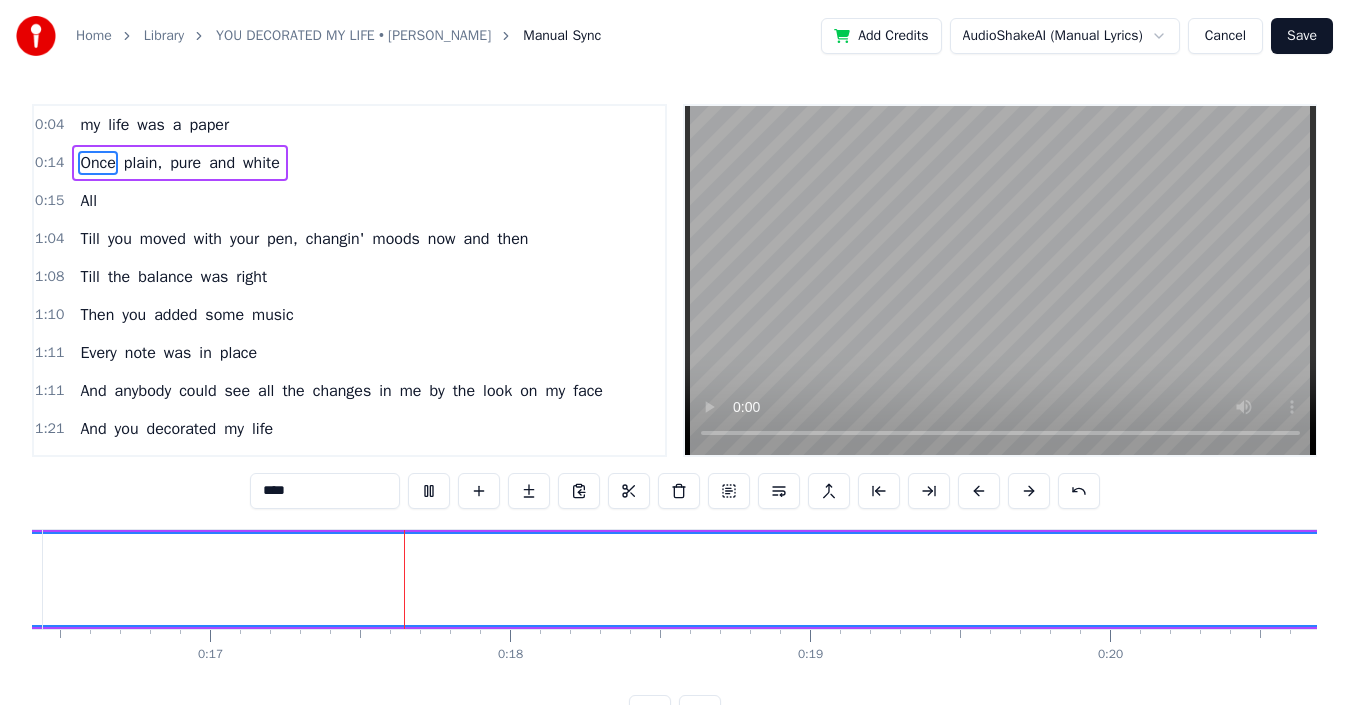 scroll, scrollTop: 0, scrollLeft: 5029, axis: horizontal 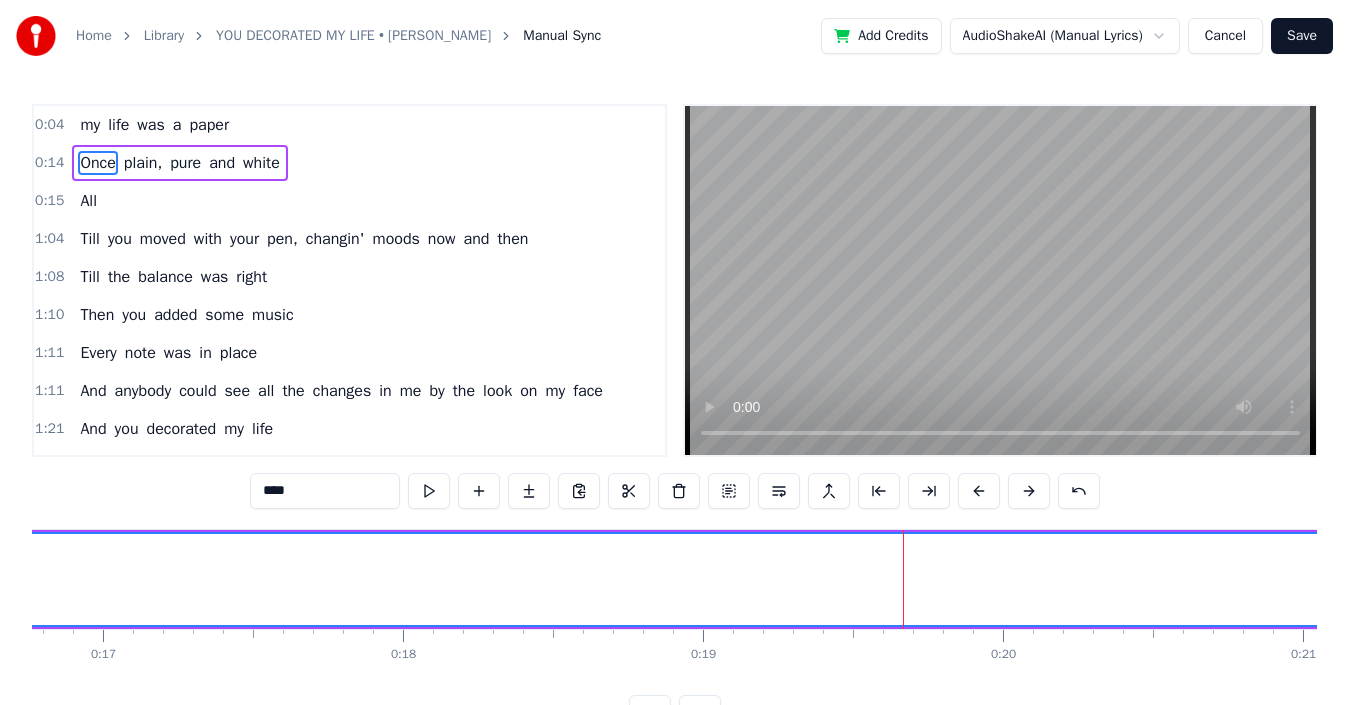 click at bounding box center [1000, 280] 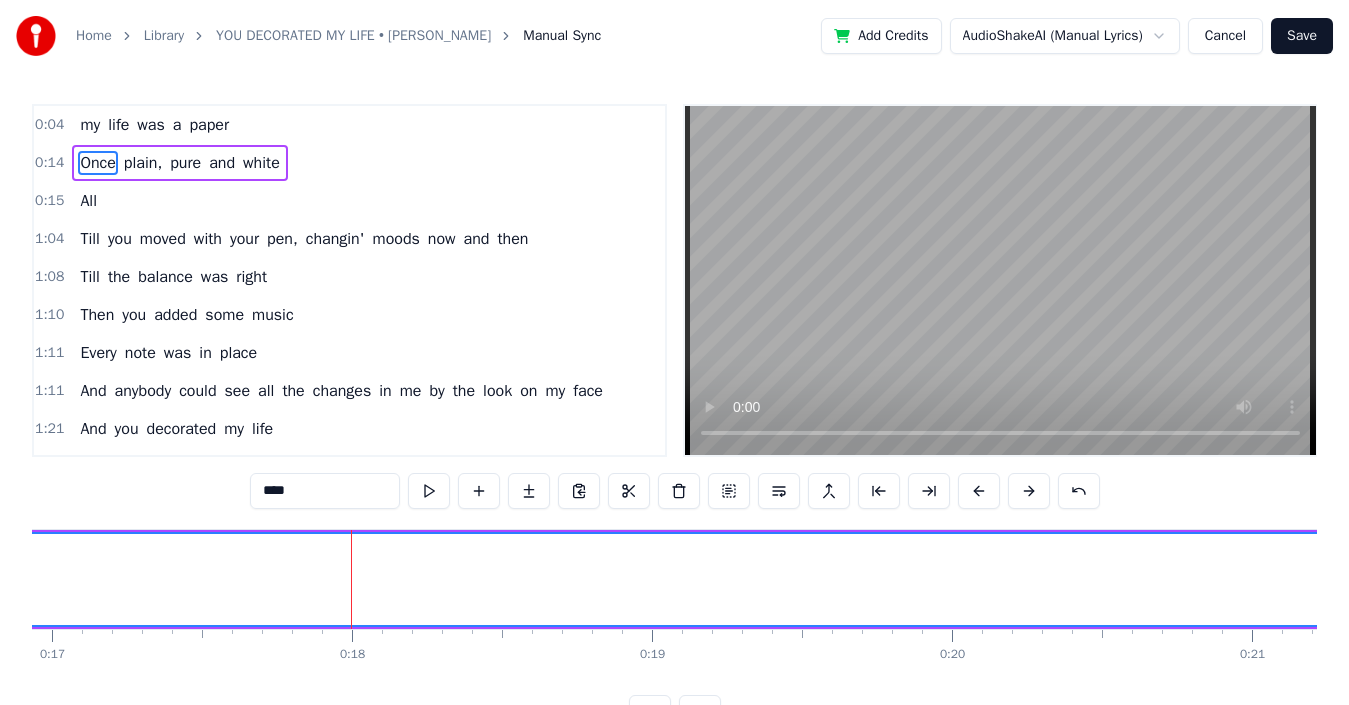 scroll, scrollTop: 0, scrollLeft: 5298, axis: horizontal 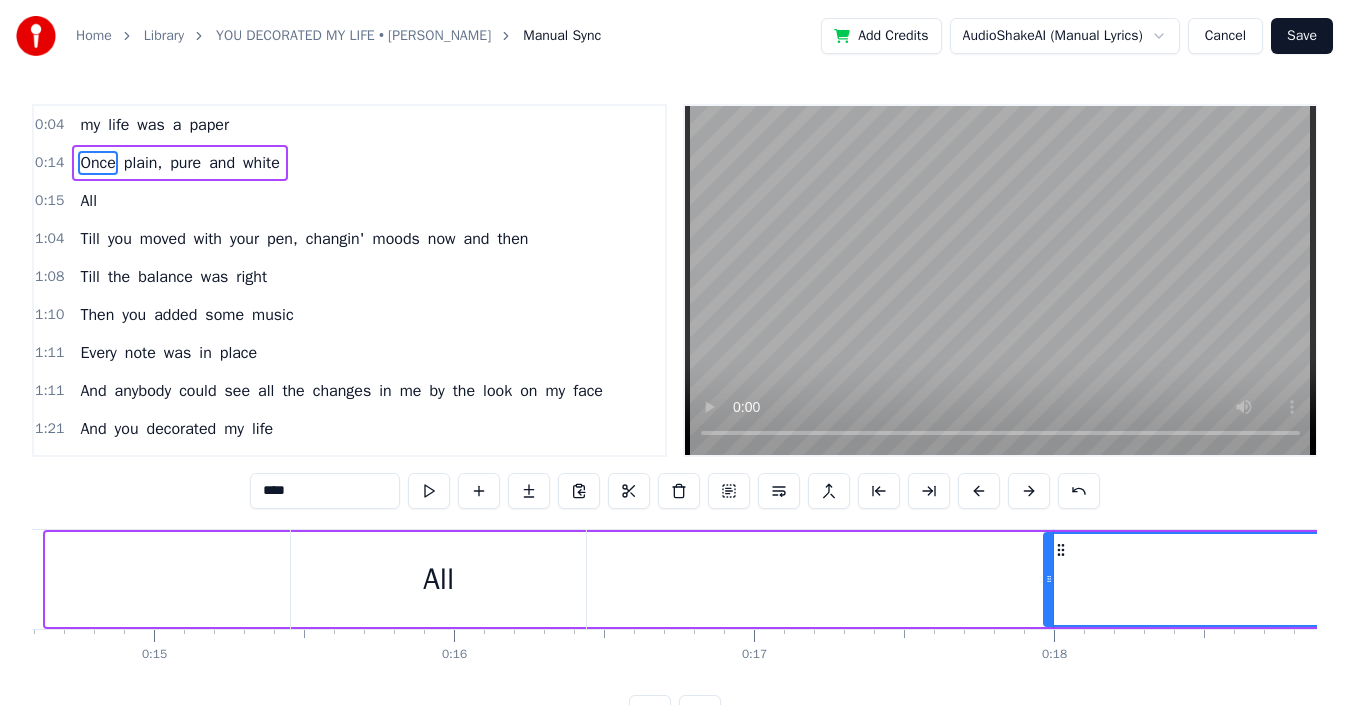 drag, startPoint x: 49, startPoint y: 587, endPoint x: 1047, endPoint y: 677, distance: 1002.0499 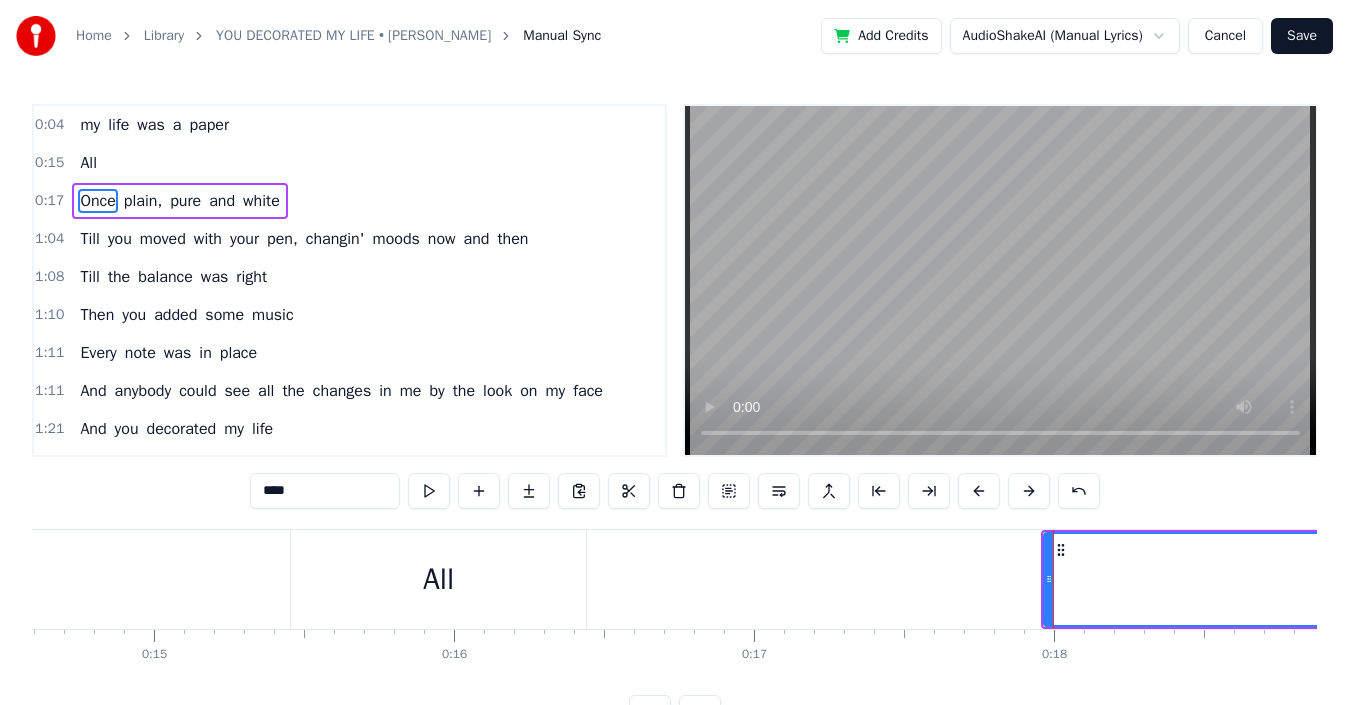 click on "All" at bounding box center (438, 579) 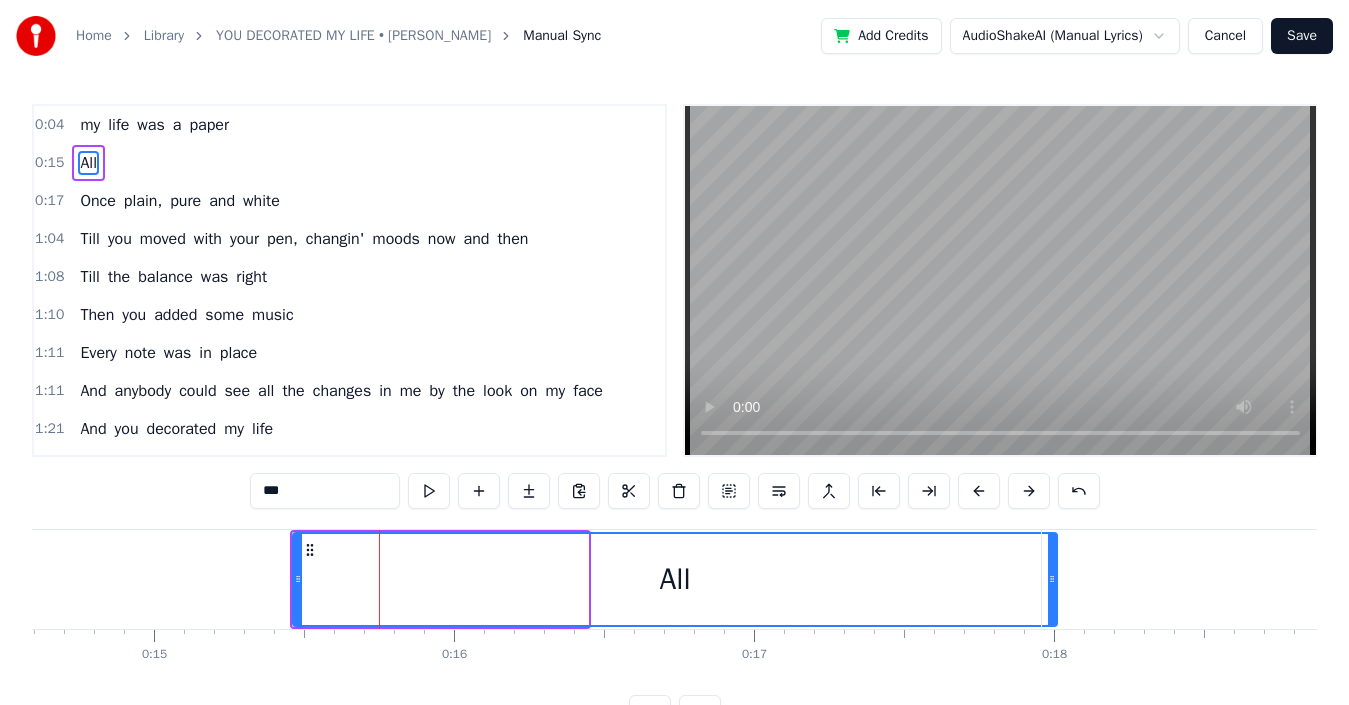 drag, startPoint x: 582, startPoint y: 599, endPoint x: 1051, endPoint y: 618, distance: 469.3847 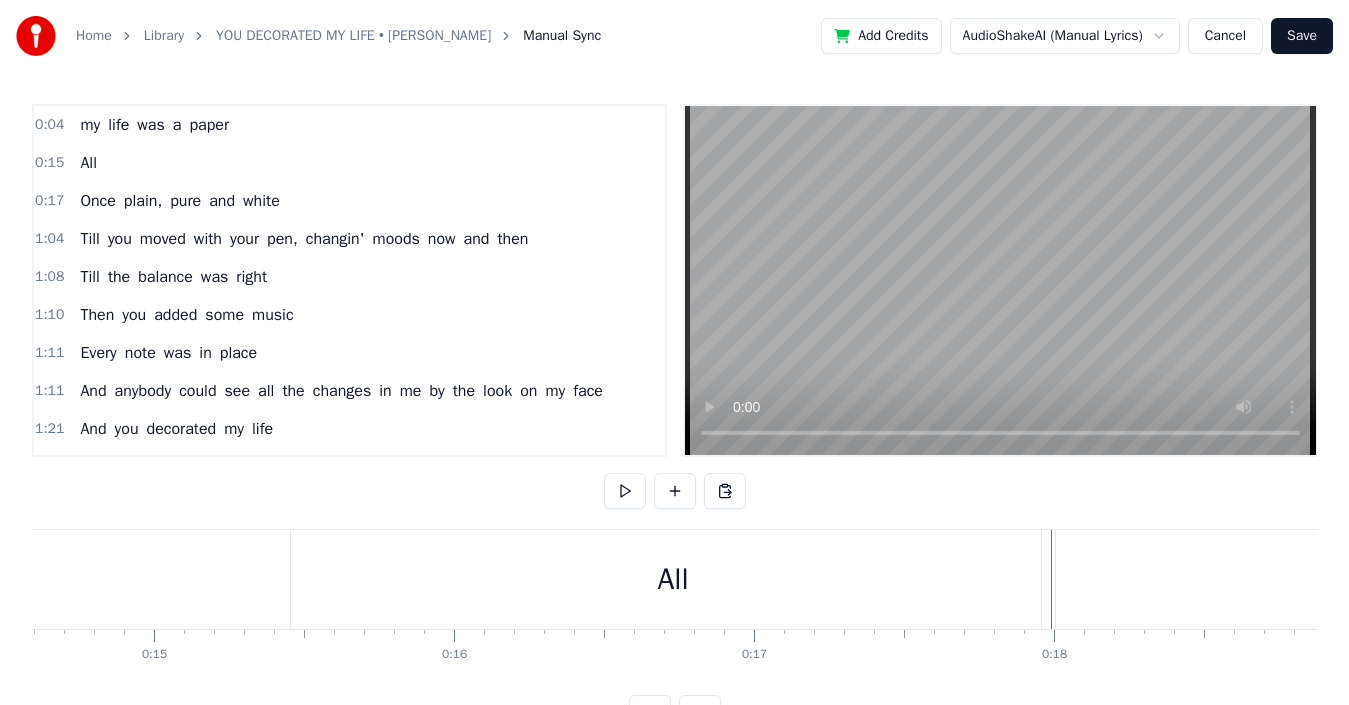 click on "All" at bounding box center (673, 579) 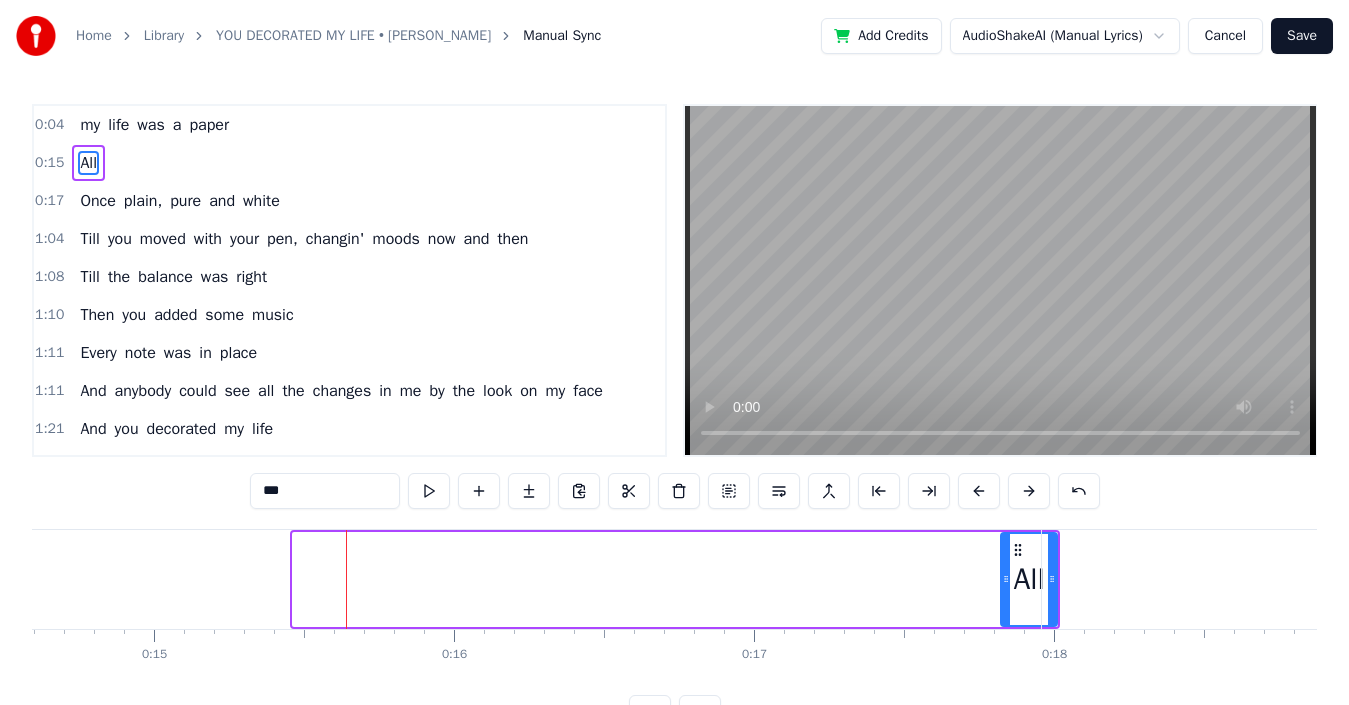 drag, startPoint x: 301, startPoint y: 578, endPoint x: 1009, endPoint y: 640, distance: 710.70953 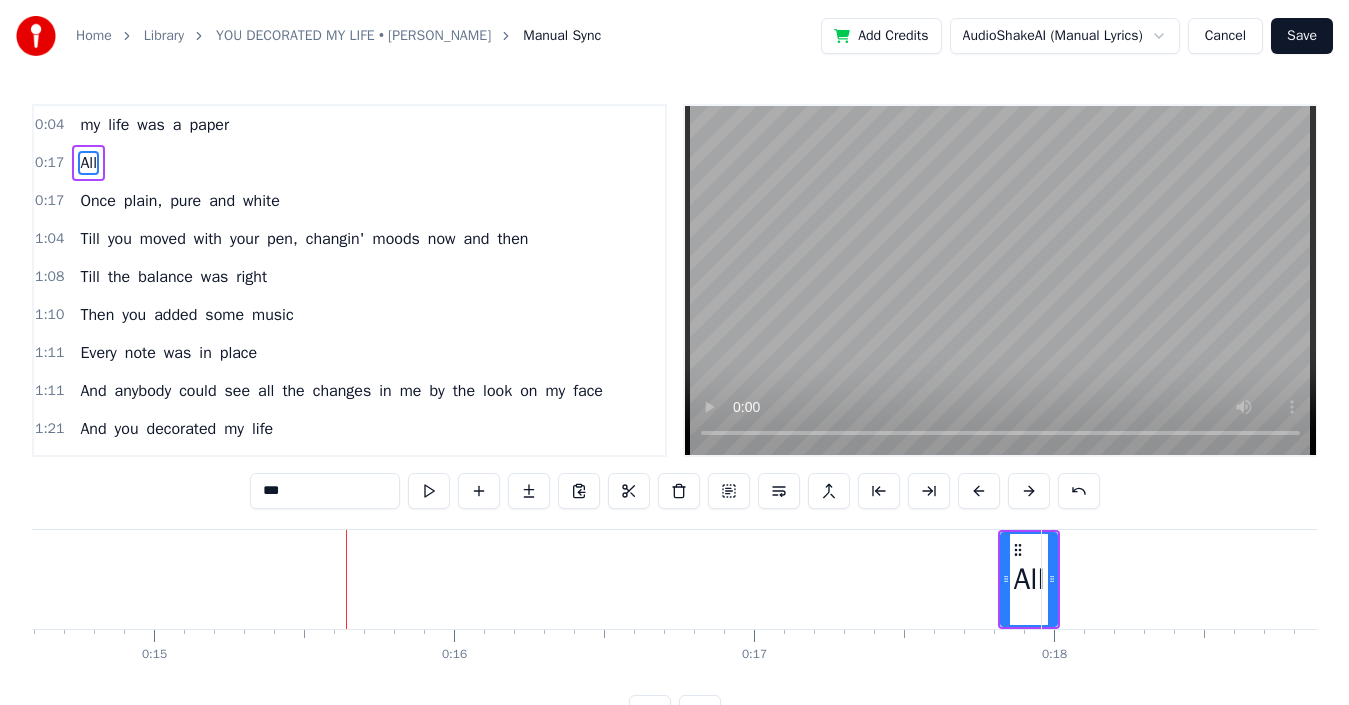 click on "Once" at bounding box center (7963, 579) 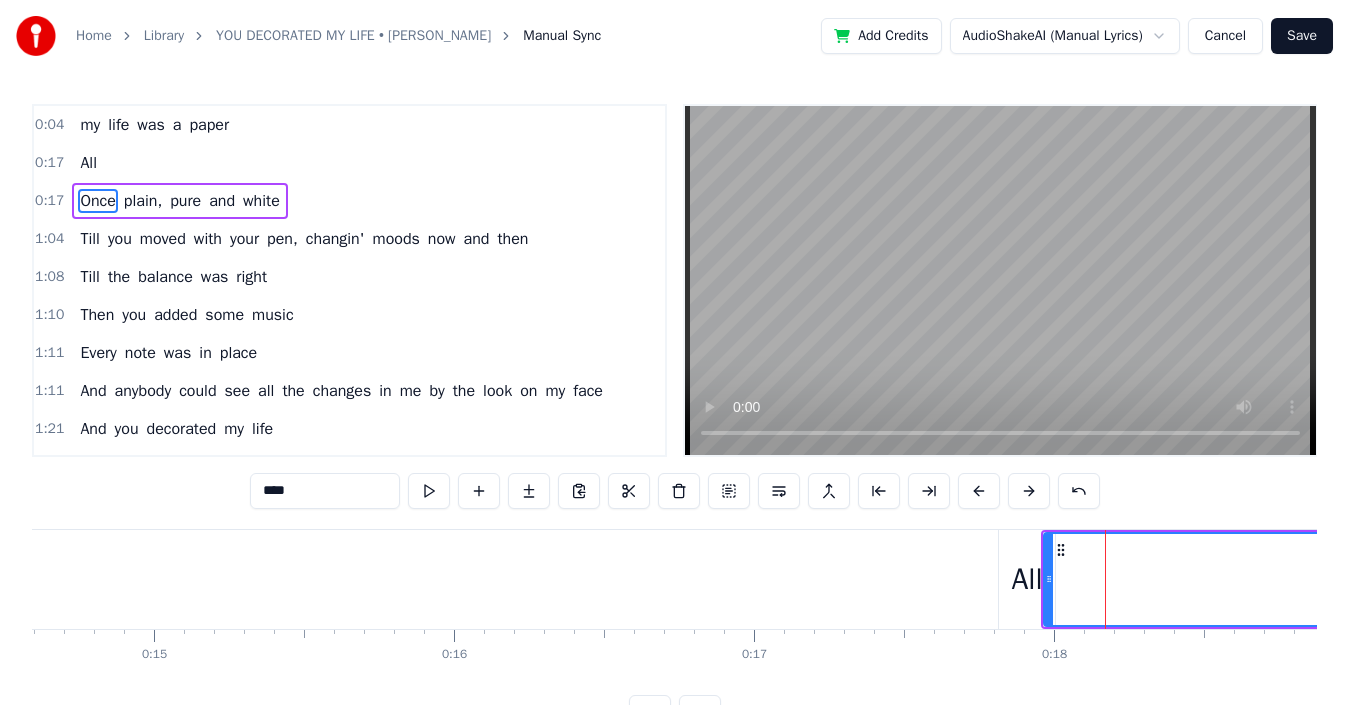 click on "my life was a paper All Once plain, pure and white Till you moved with your pen, changin' moods now and then Till the balance was right Then you added some music Every note was in place And anybody could see all the changes in me by the look on my face And you decorated my life Created a world Where dreams are a part And you decorated my life By paintin' your love all over my heart You decorated my life Like a rhyme with no reason In an unfinished song There was no harmony, life meant nothin' to me until you came along And you brought out the colors What a gentle surprise Now I'm able to see all the things life can be, shinin' soft in your eyes And you decorated my life Created a world Where dreams are a part And you decorated my life By paintin' your love All over my heart You decorated my life" at bounding box center [30604, 579] 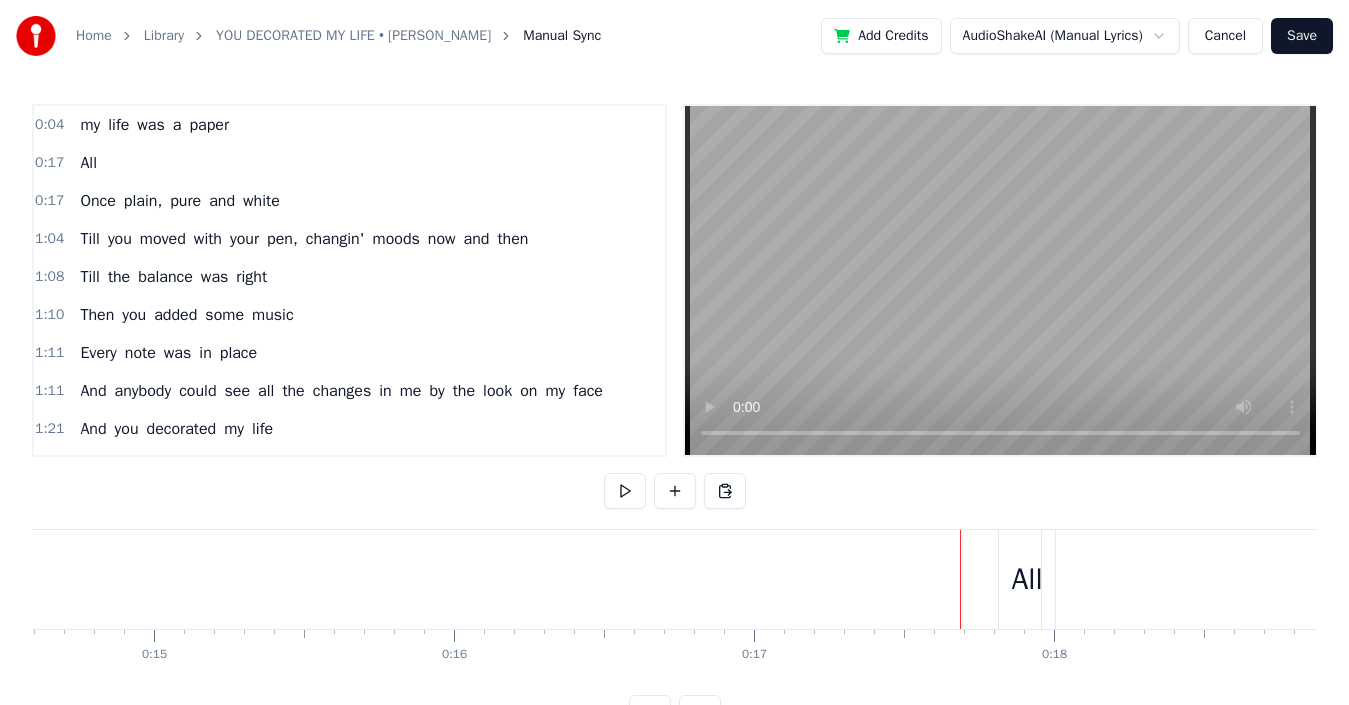 click on "Once" at bounding box center (7963, 579) 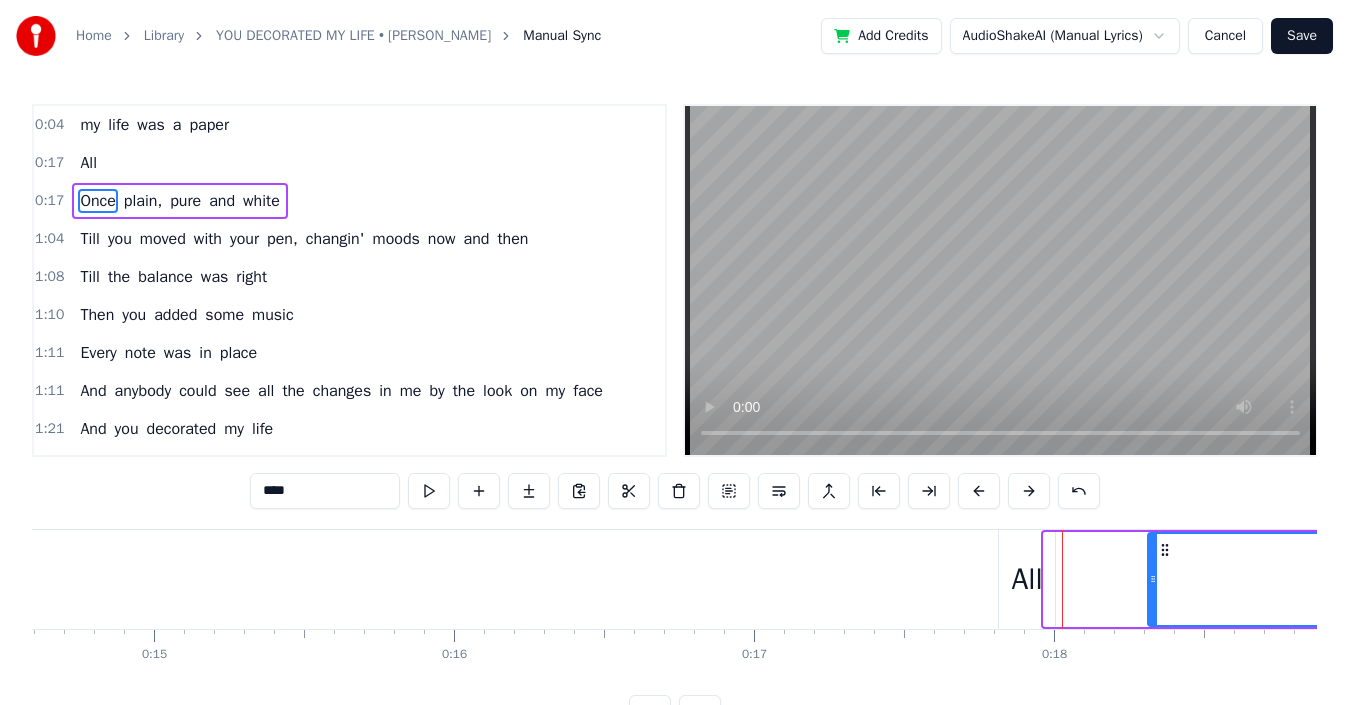 drag, startPoint x: 1047, startPoint y: 583, endPoint x: 1151, endPoint y: 627, distance: 112.92475 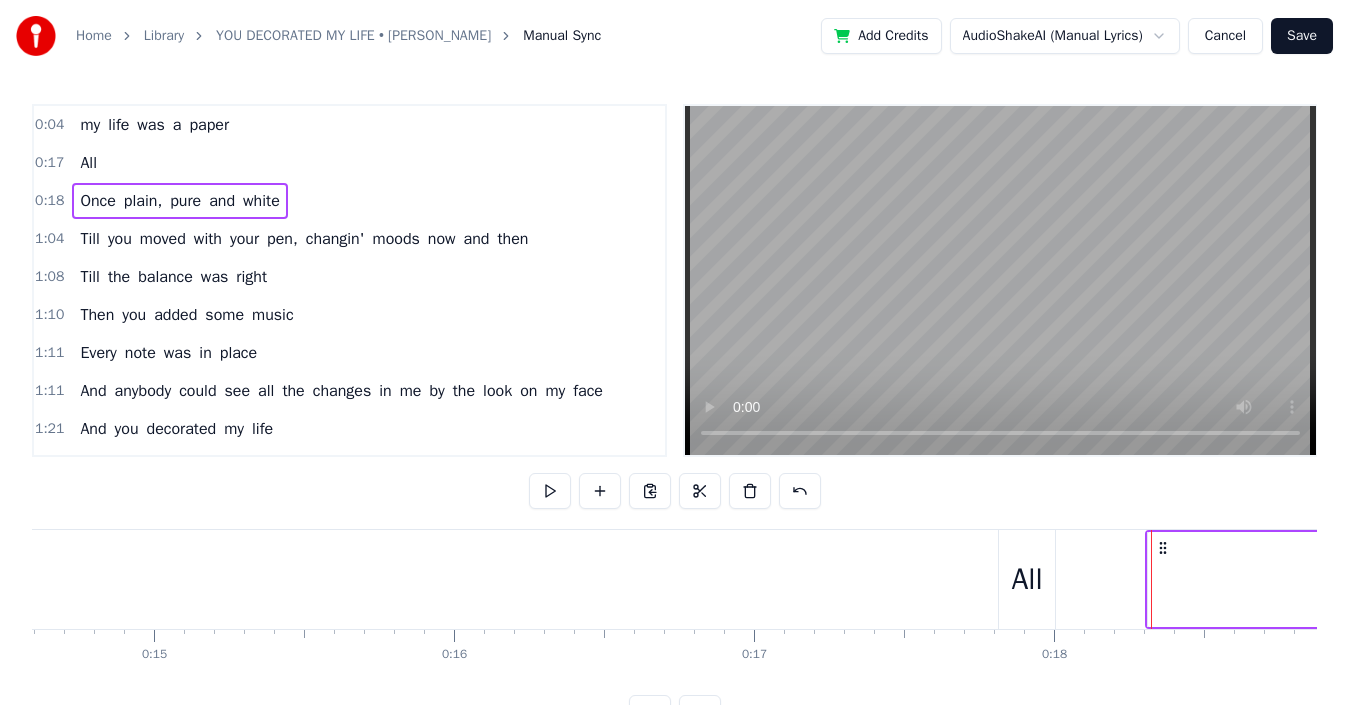 click on "my" at bounding box center [90, 125] 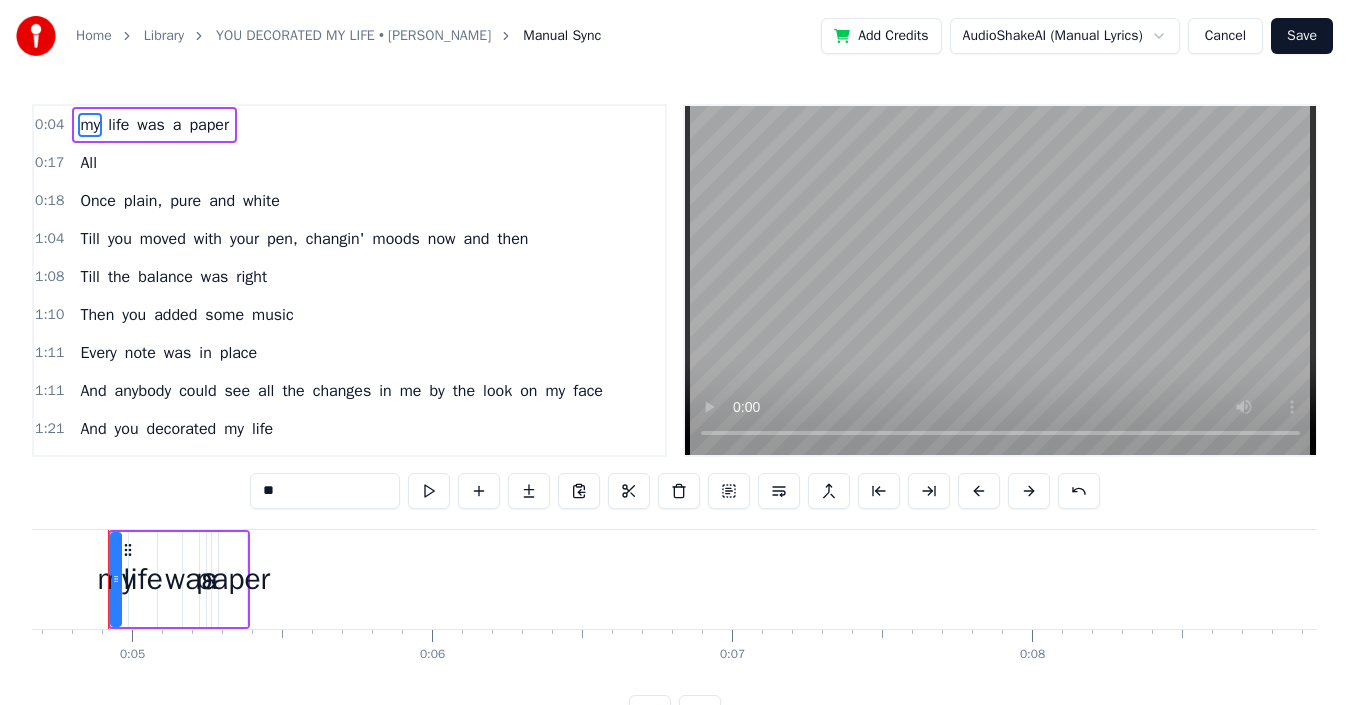 scroll, scrollTop: 0, scrollLeft: 1376, axis: horizontal 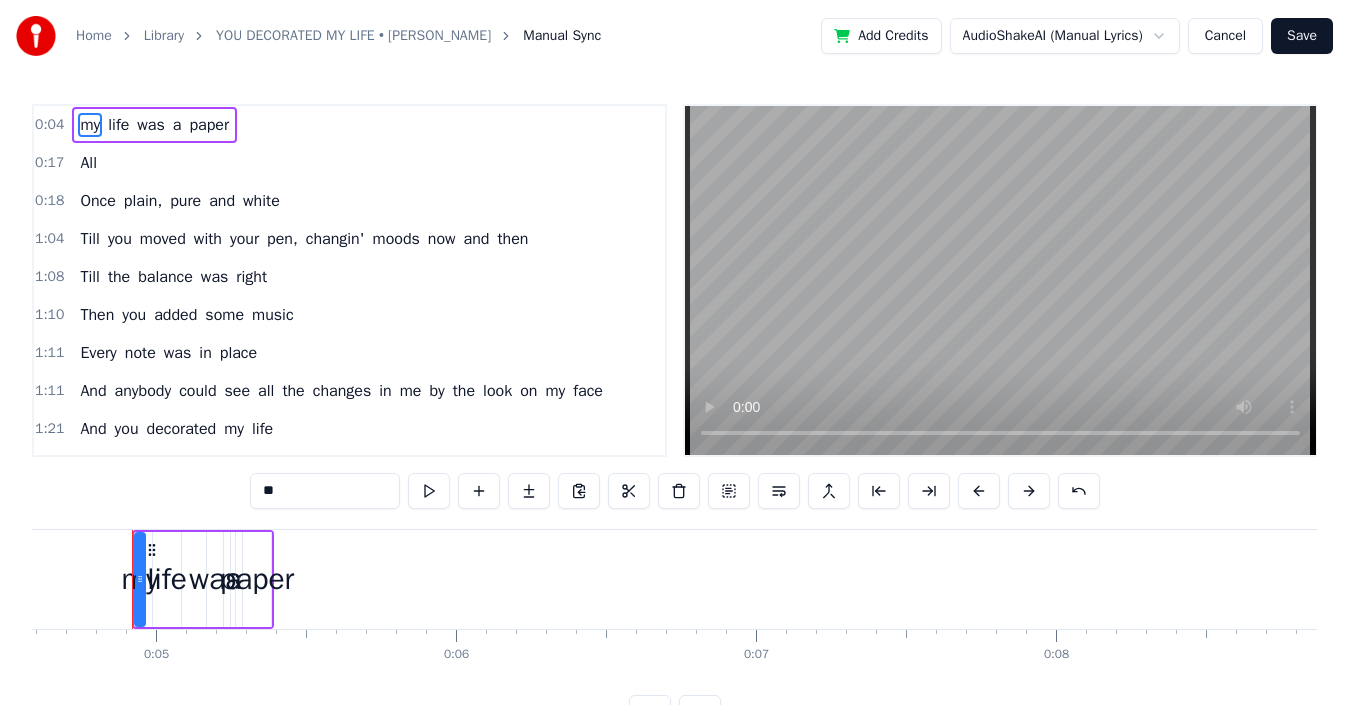 click on "my" at bounding box center [139, 579] 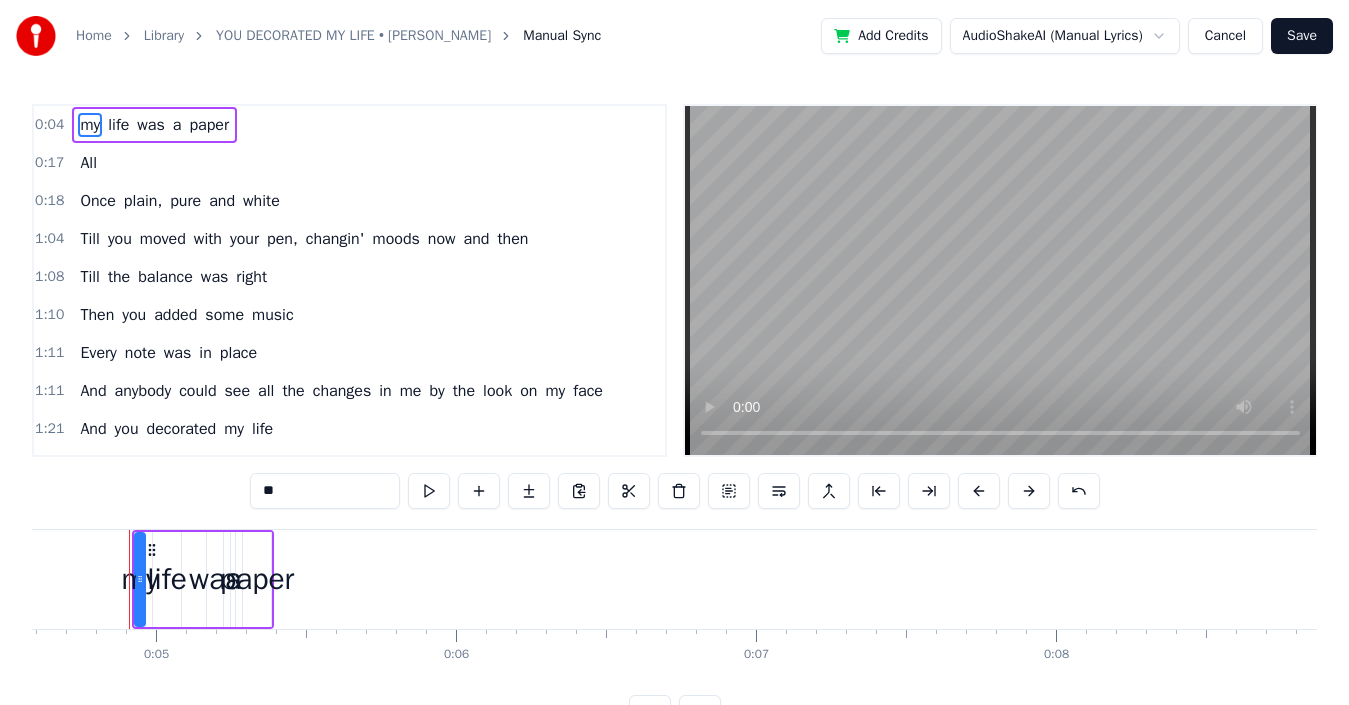 scroll, scrollTop: 0, scrollLeft: 1373, axis: horizontal 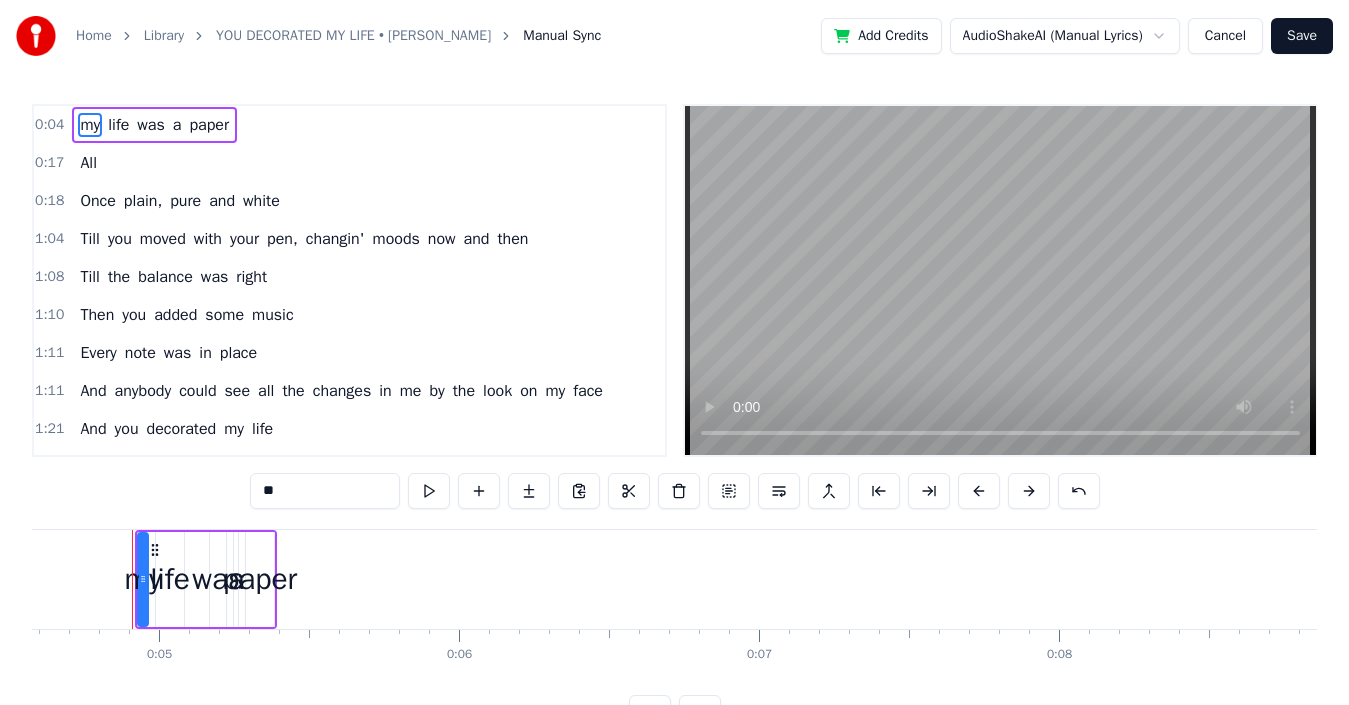 click on "my" at bounding box center (142, 579) 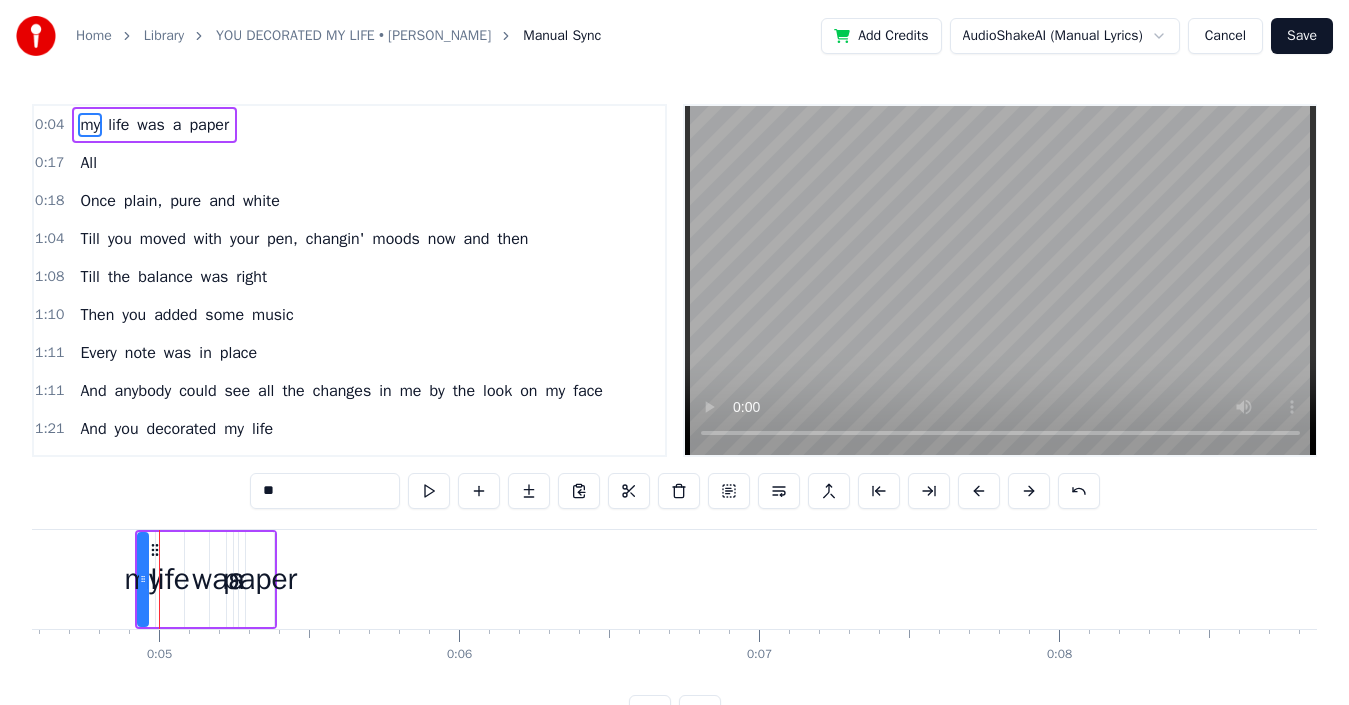 drag, startPoint x: 161, startPoint y: 579, endPoint x: 196, endPoint y: 580, distance: 35.014282 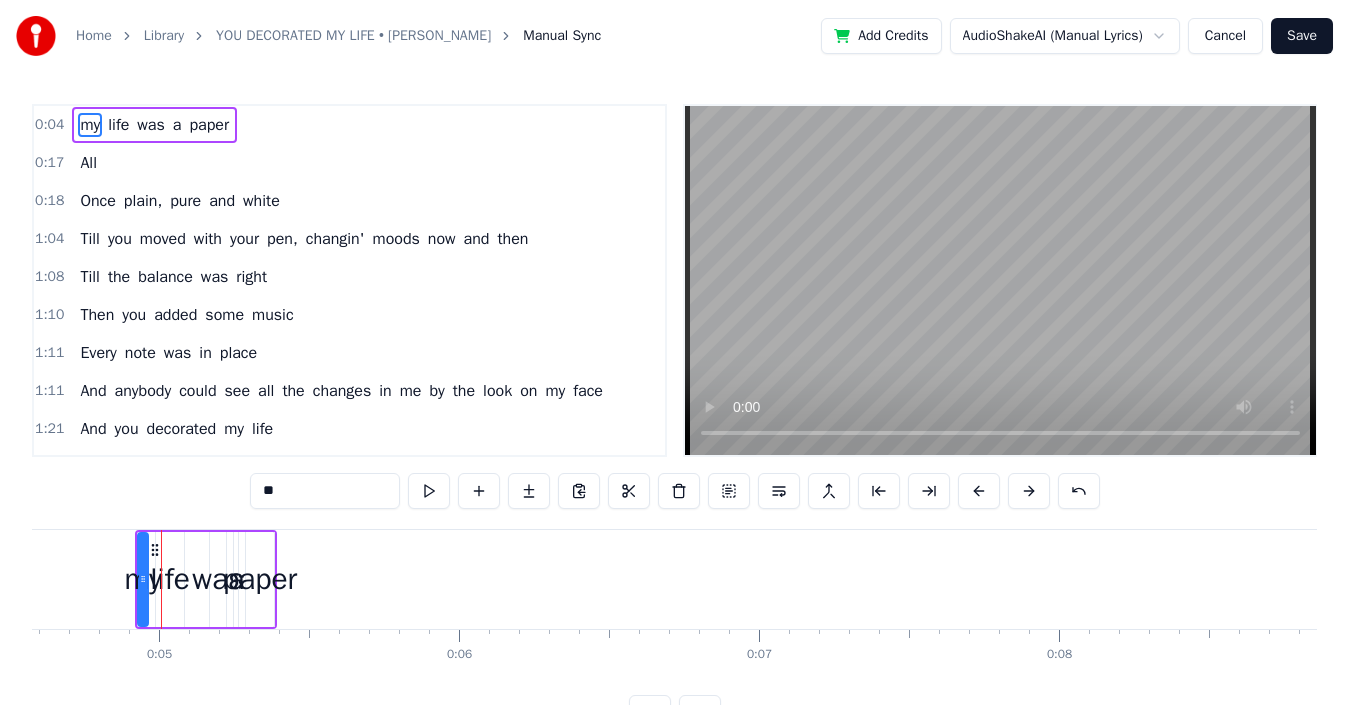 click on "was" at bounding box center (218, 579) 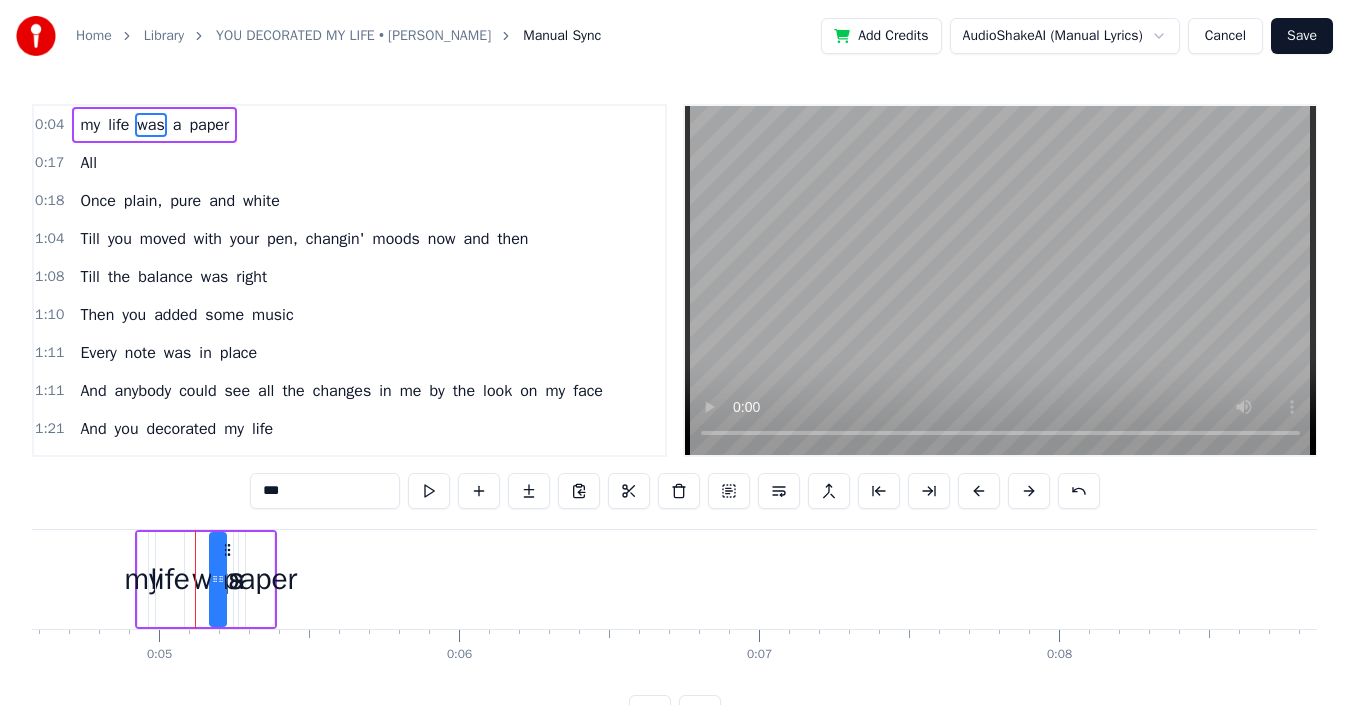 click on "my life was a paper" at bounding box center (206, 579) 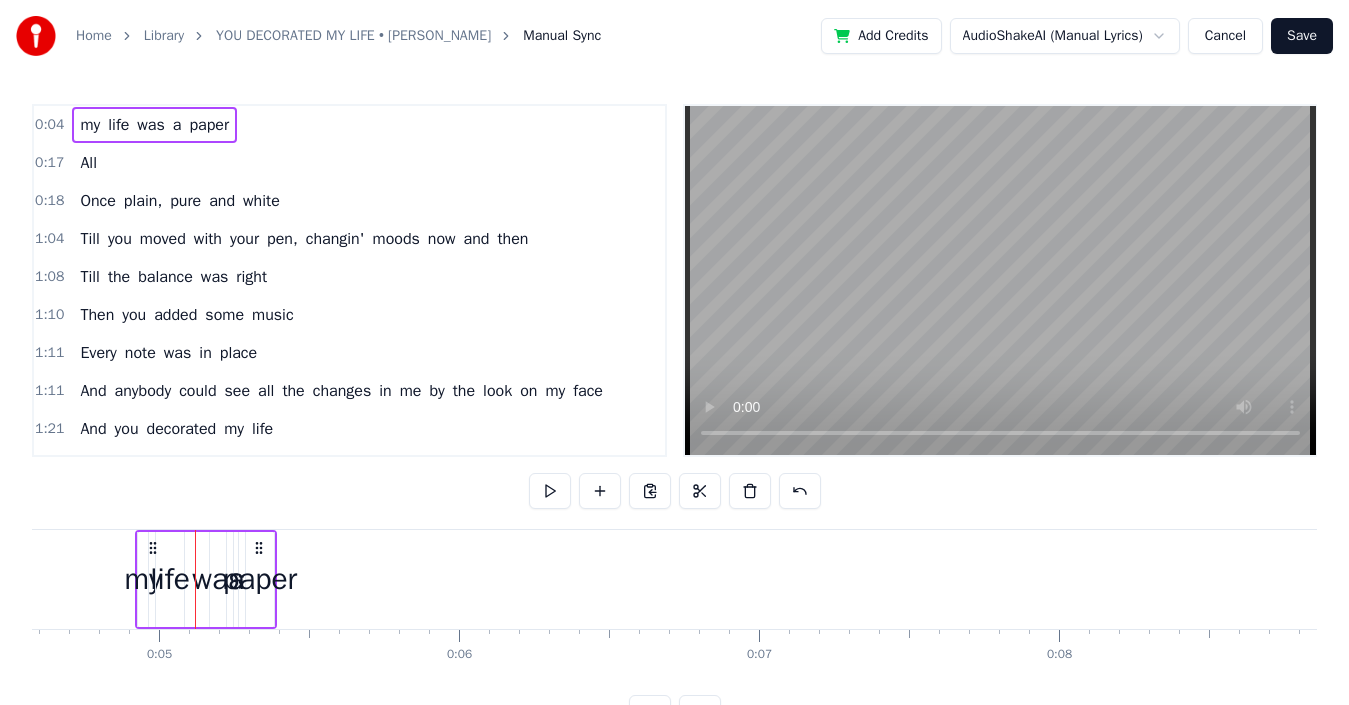click on "my life was a paper" at bounding box center [206, 579] 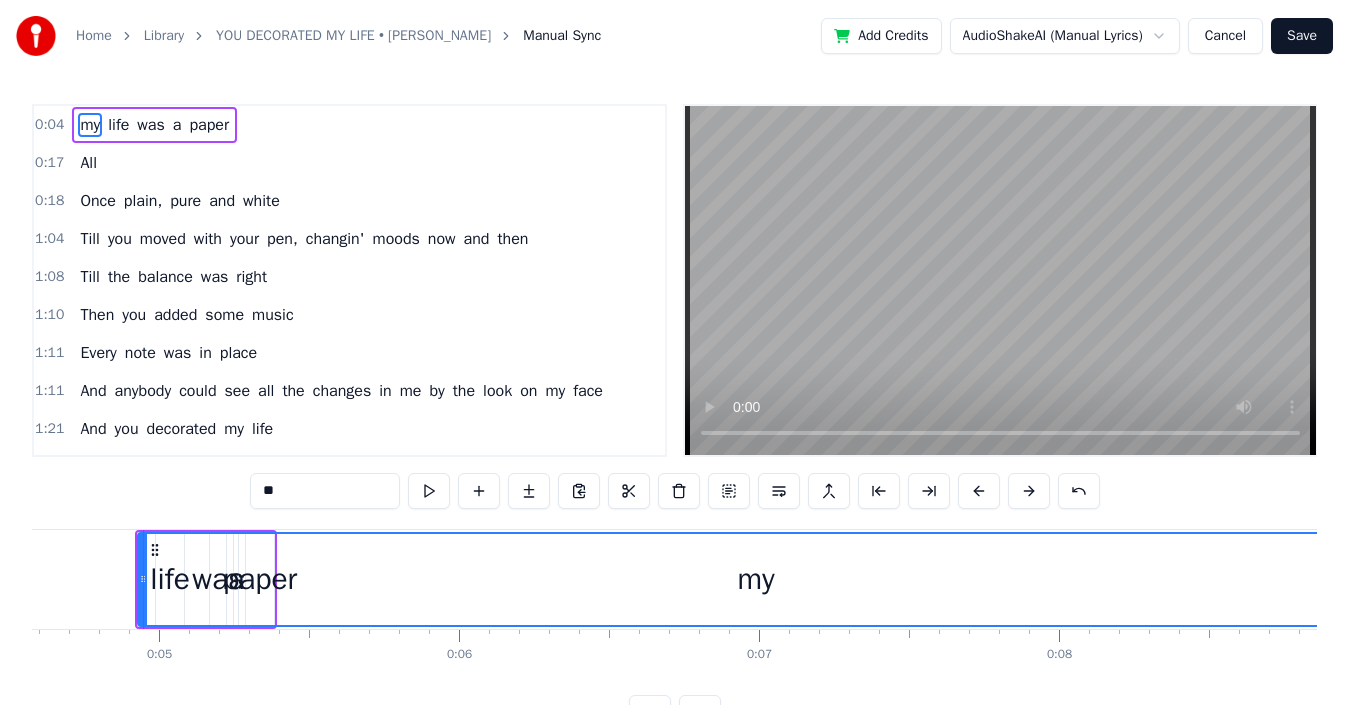 drag, startPoint x: 139, startPoint y: 585, endPoint x: 1365, endPoint y: 719, distance: 1233.3013 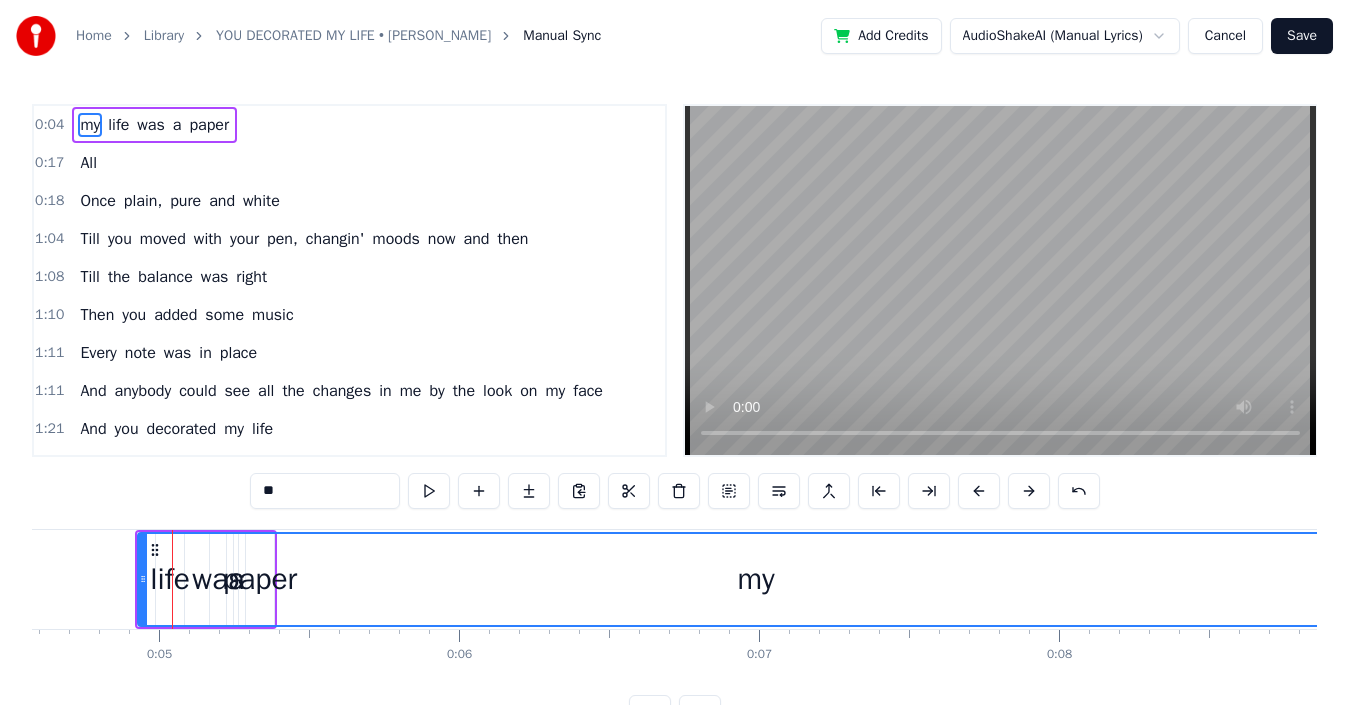 click on "my" at bounding box center [756, 579] 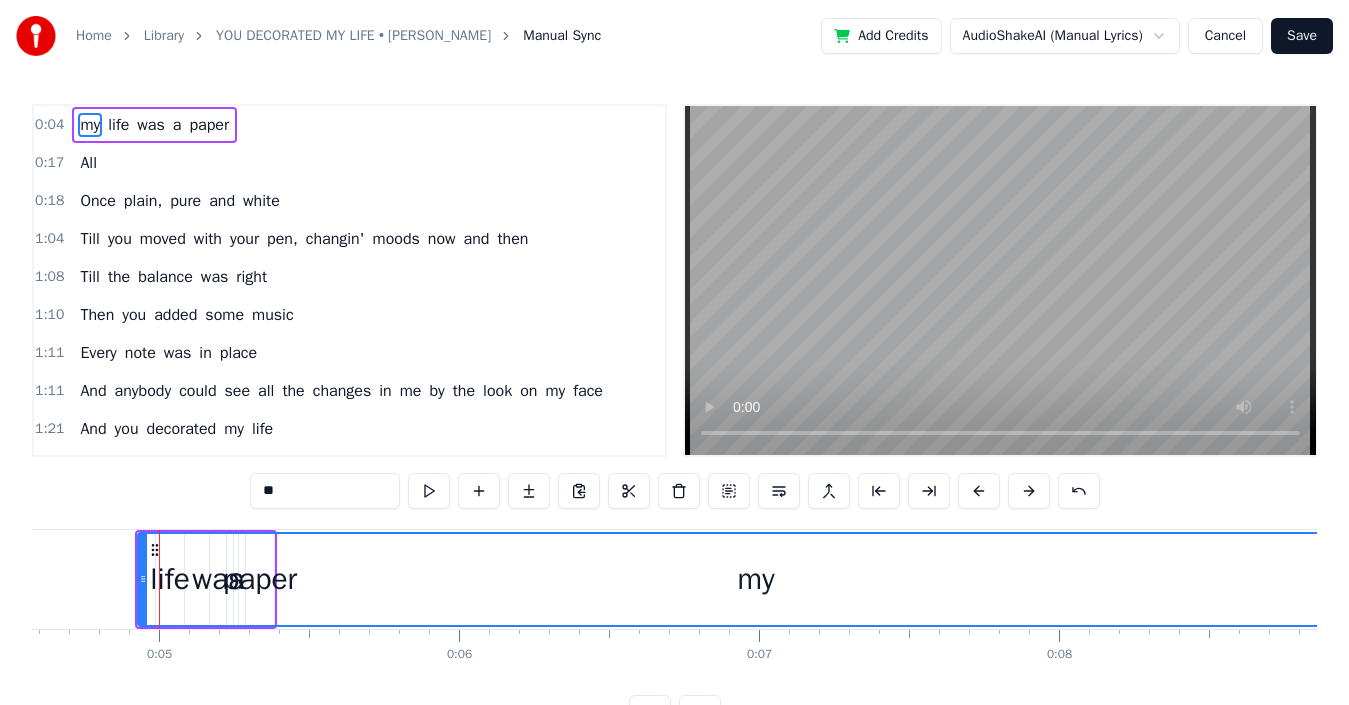 click on "my" at bounding box center (756, 579) 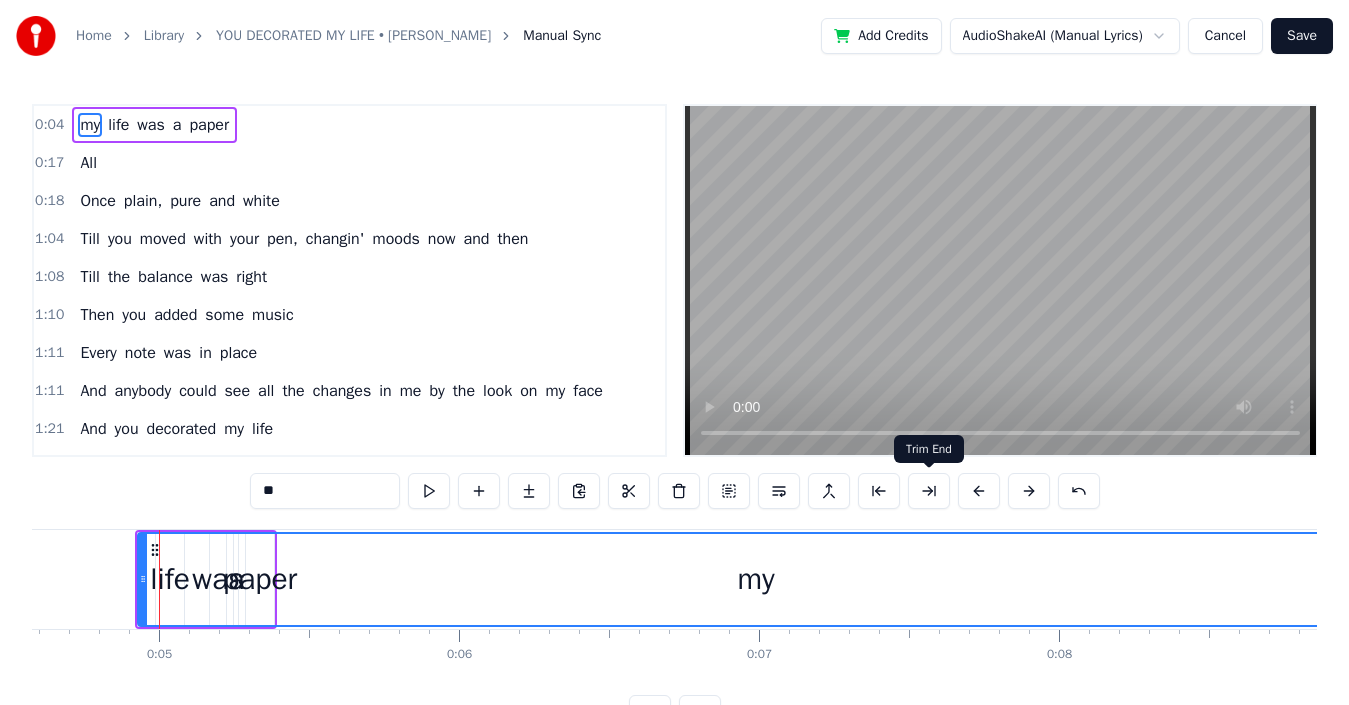 click at bounding box center [929, 491] 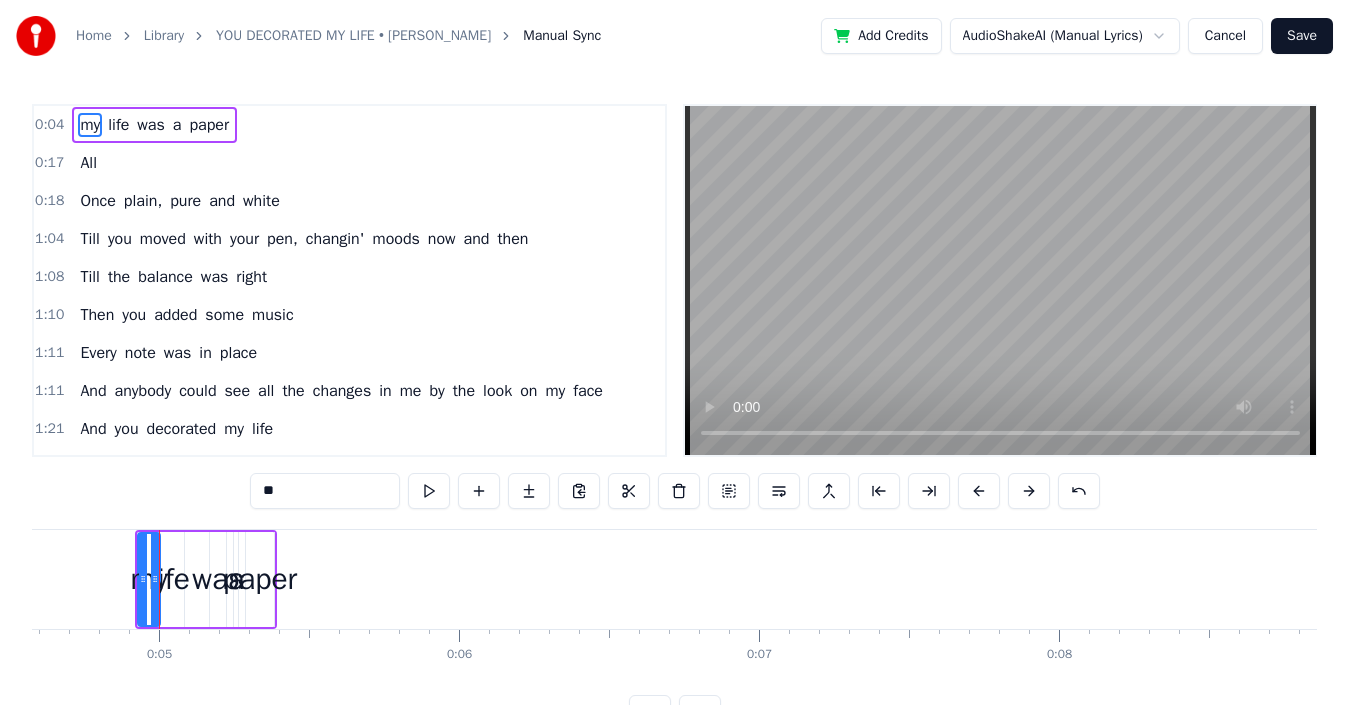 click at bounding box center (929, 491) 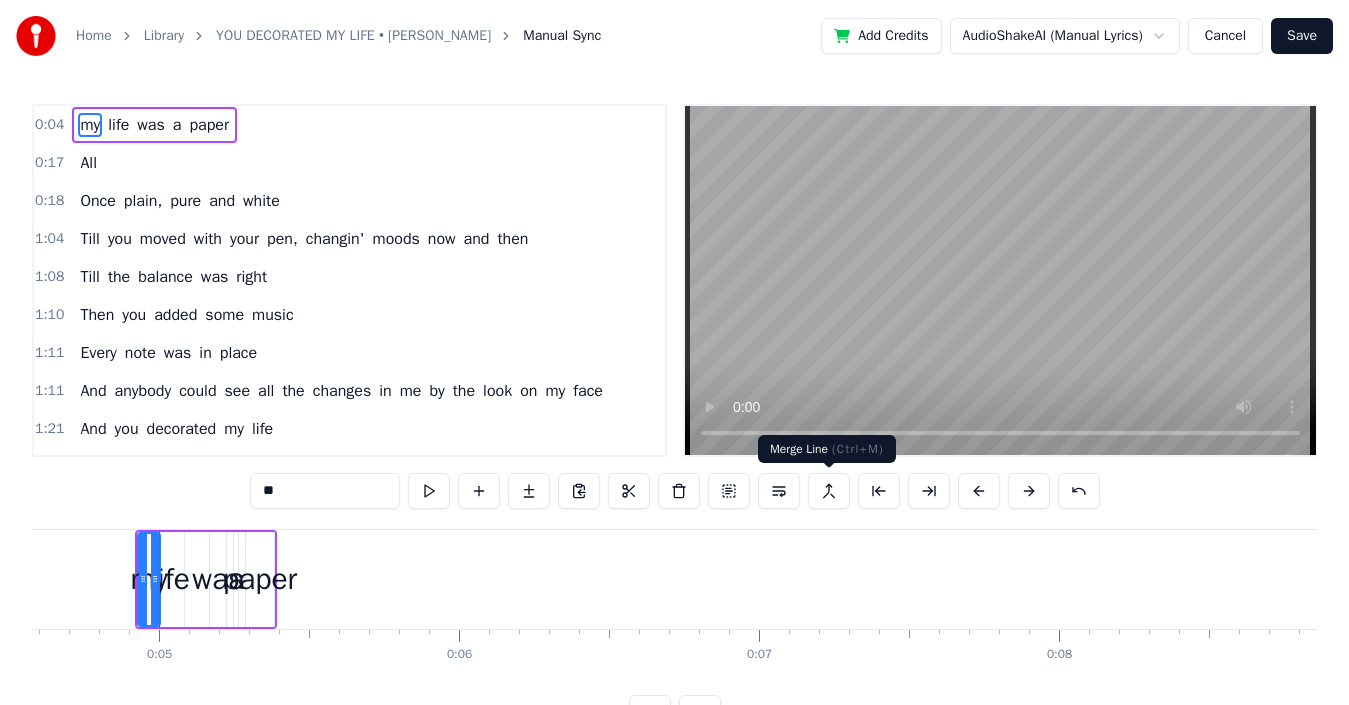 click at bounding box center (829, 491) 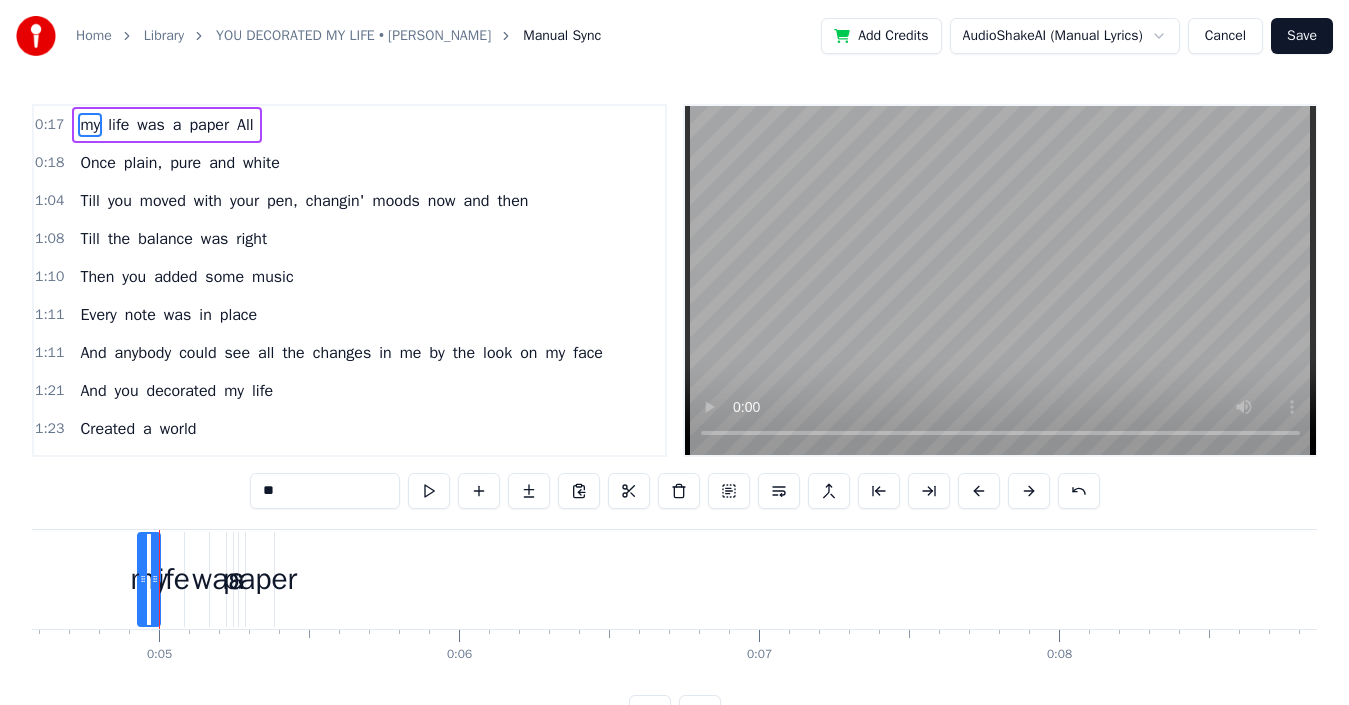 click at bounding box center (829, 491) 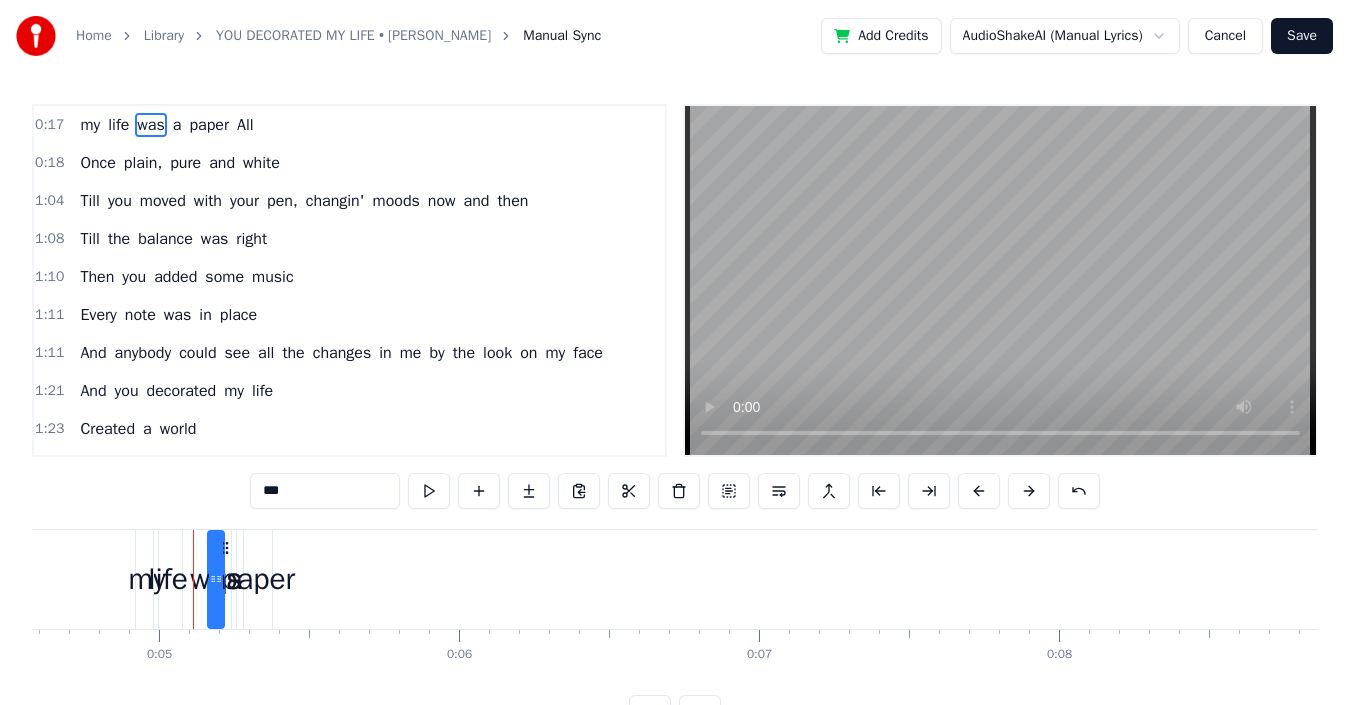 click on "life" at bounding box center [168, 579] 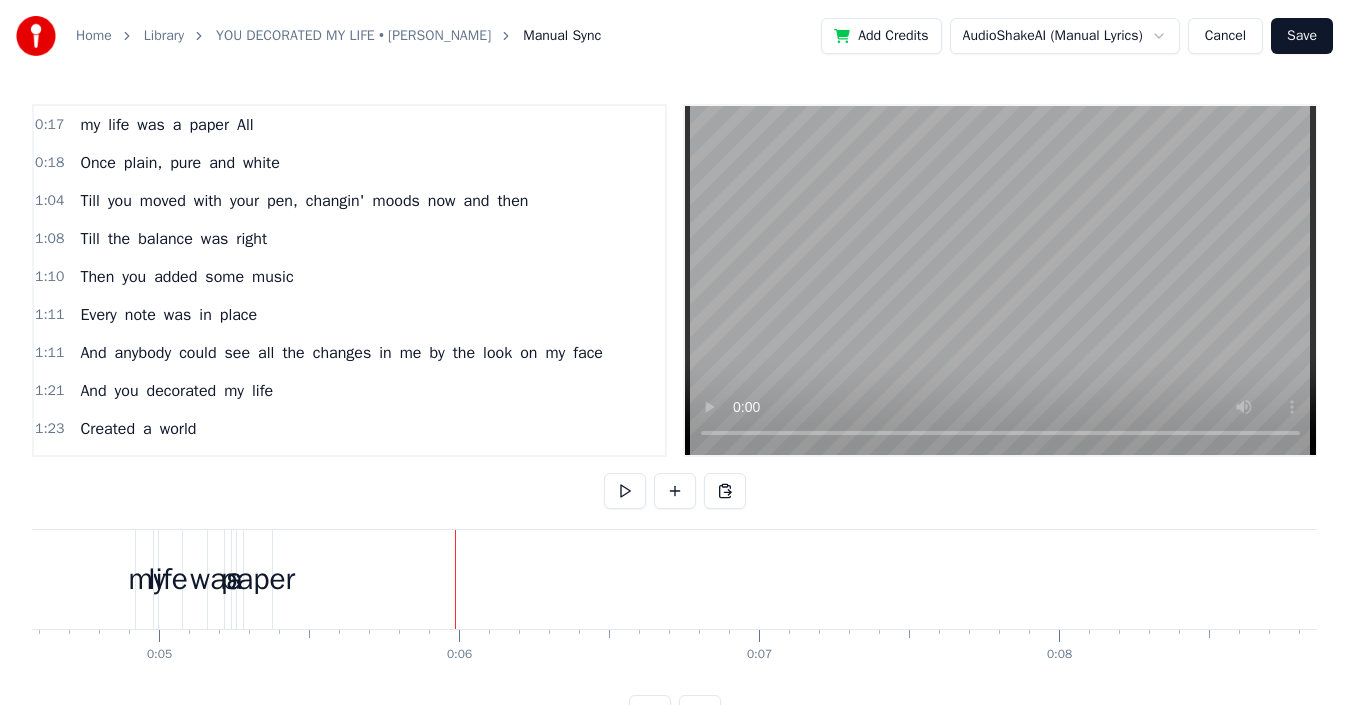 click at bounding box center [33609, 579] 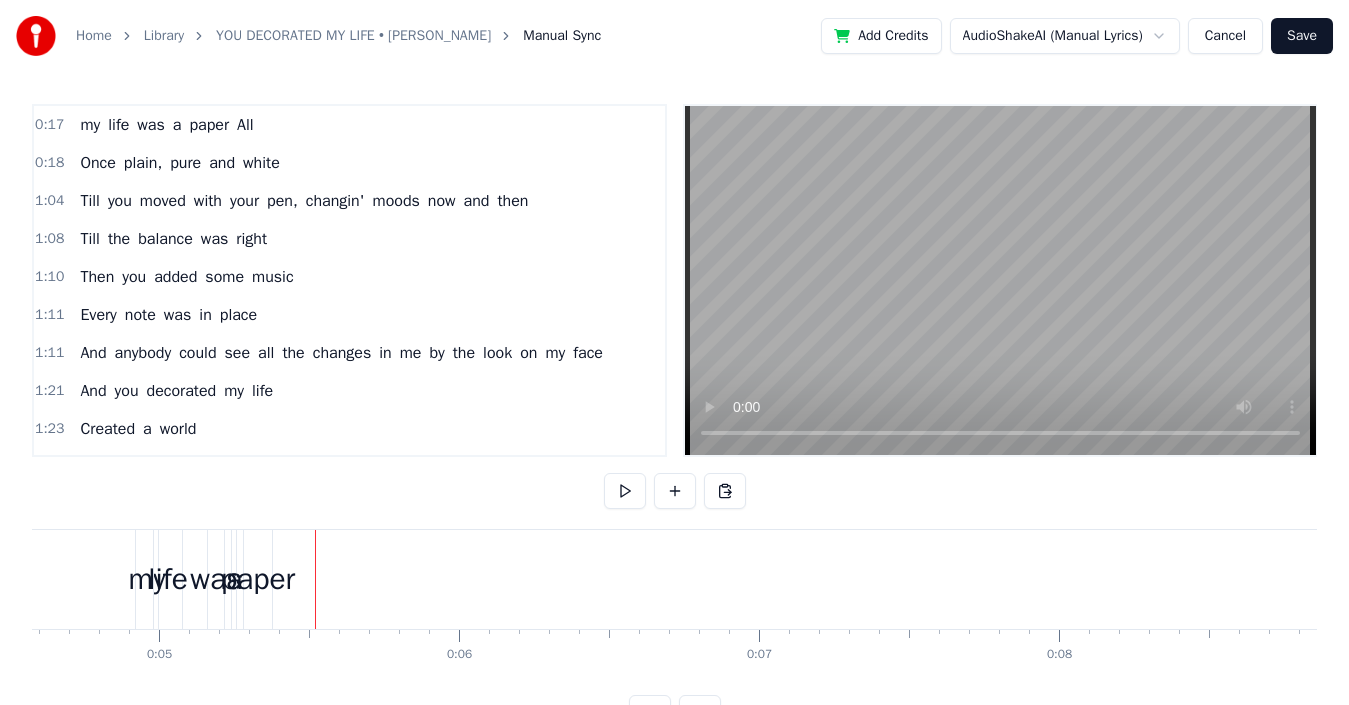 click on "paper" at bounding box center [258, 579] 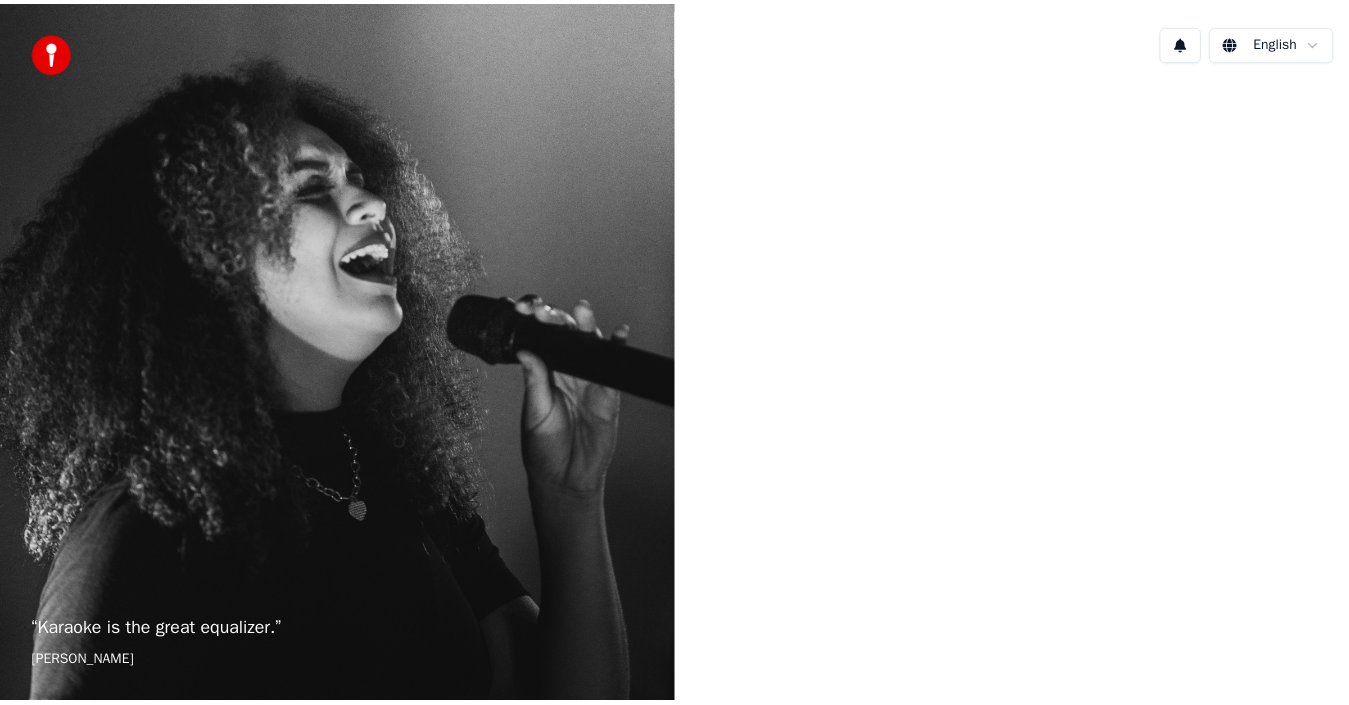 scroll, scrollTop: 0, scrollLeft: 0, axis: both 